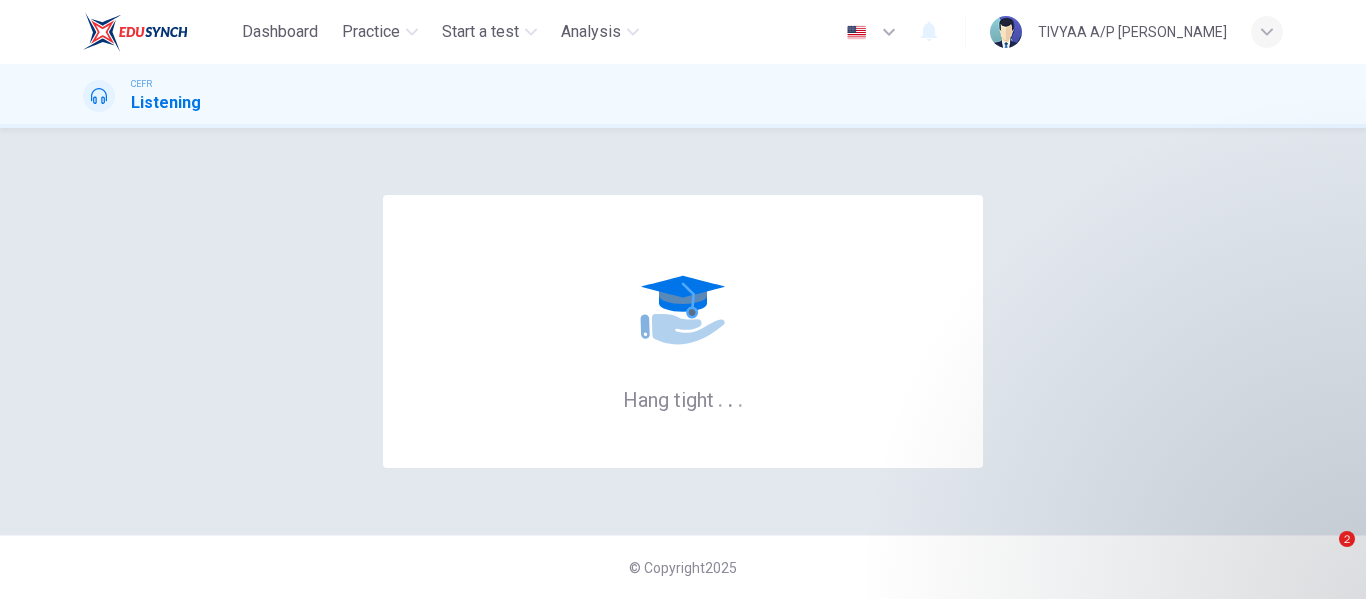 scroll, scrollTop: 0, scrollLeft: 0, axis: both 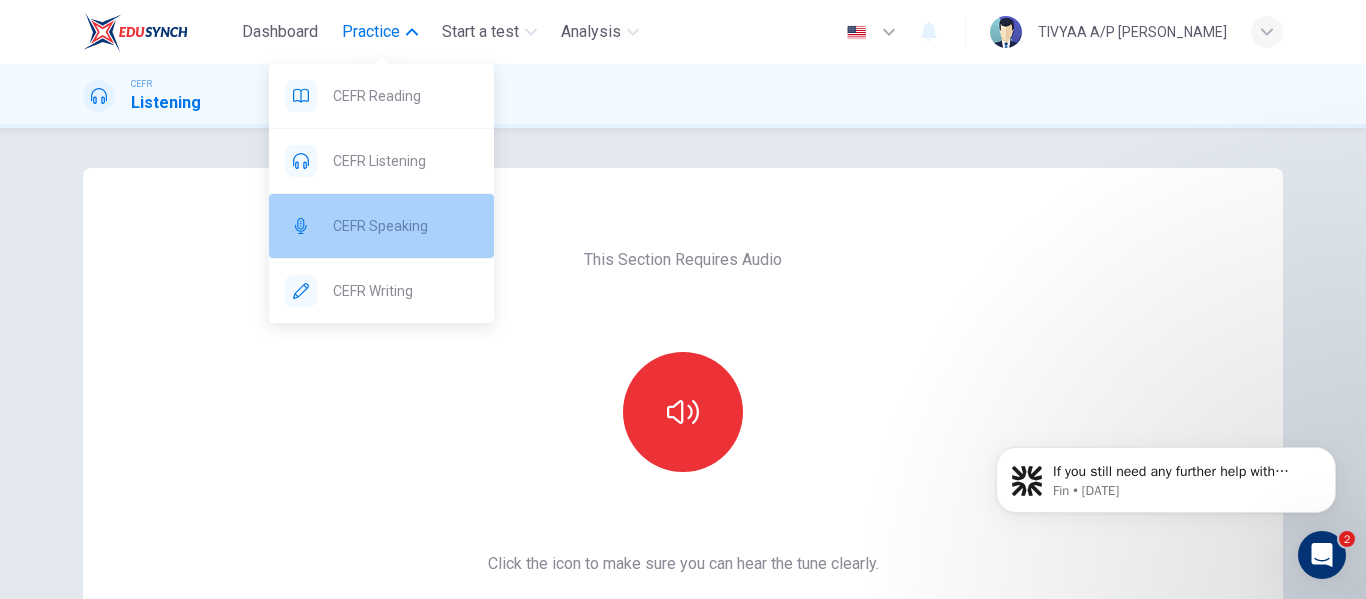 click on "CEFR Speaking" at bounding box center [405, 226] 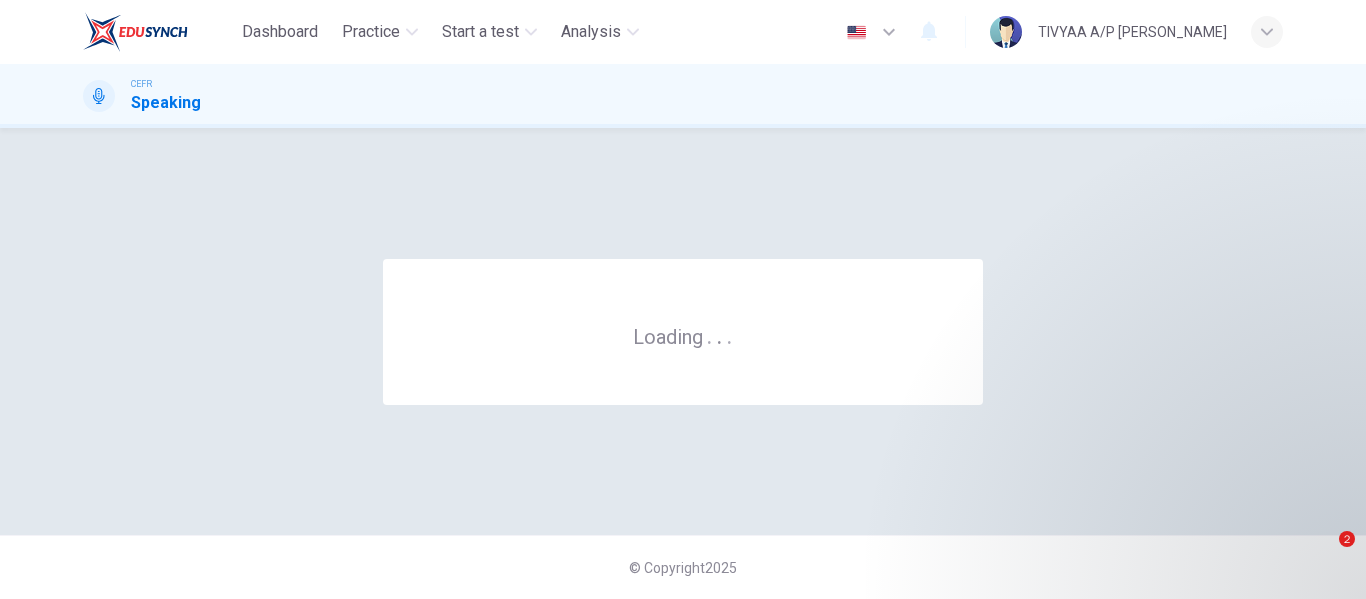 scroll, scrollTop: 0, scrollLeft: 0, axis: both 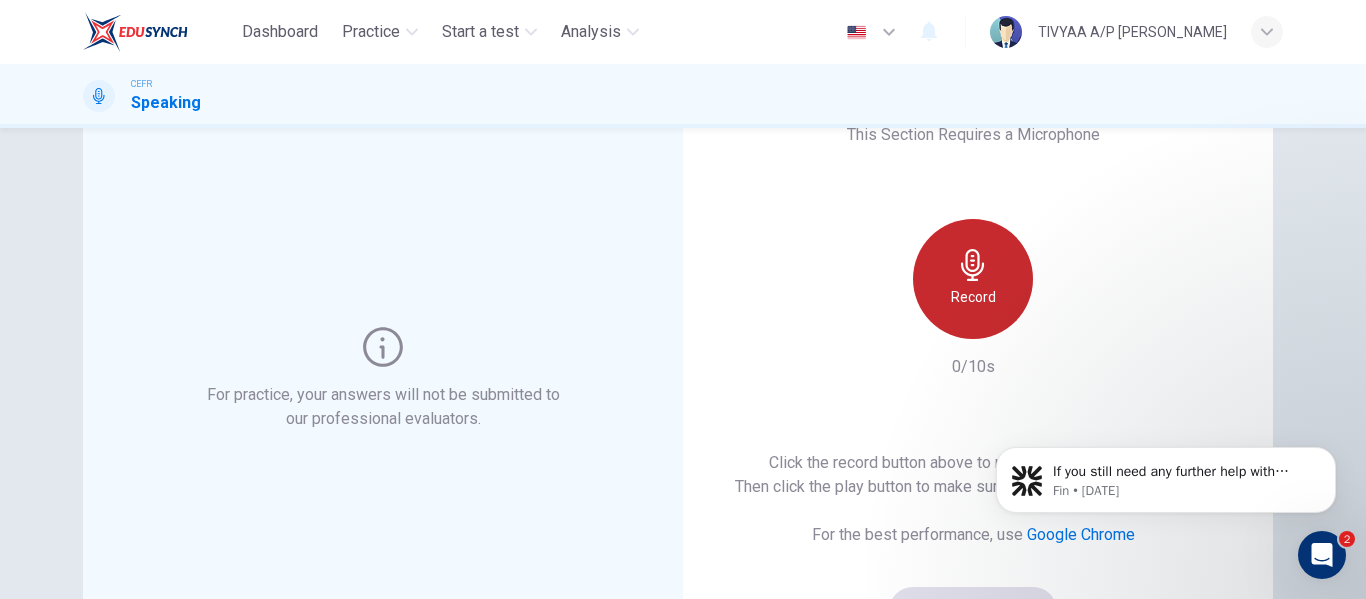 click 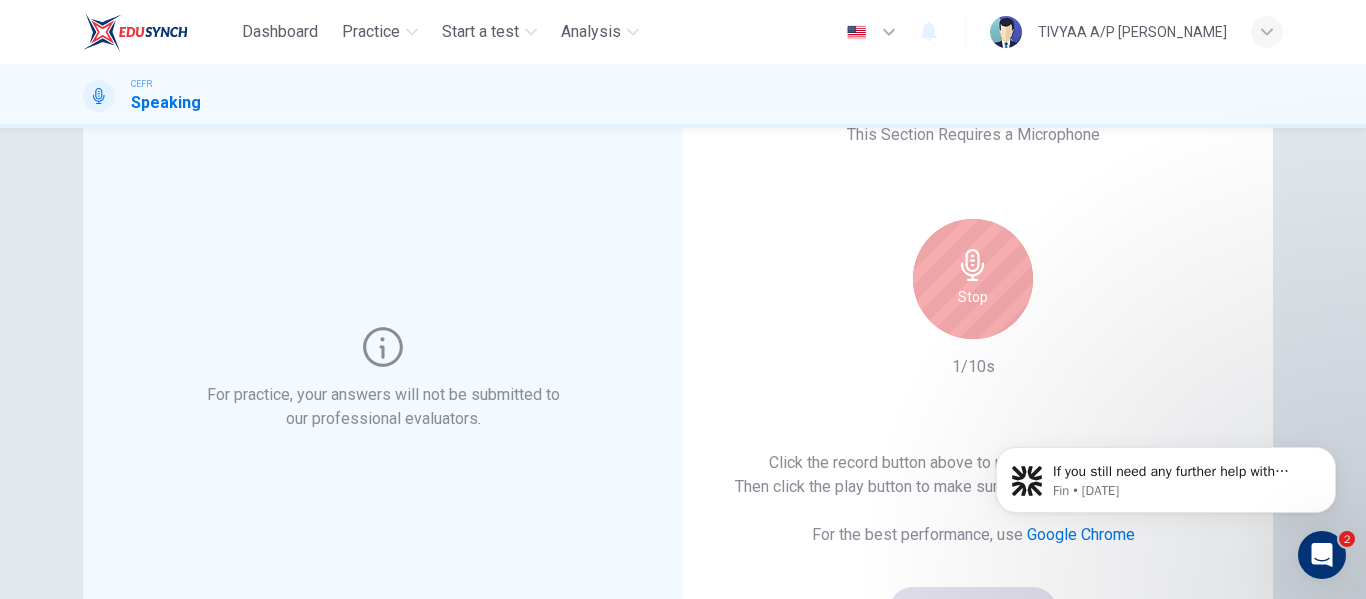scroll, scrollTop: 230, scrollLeft: 0, axis: vertical 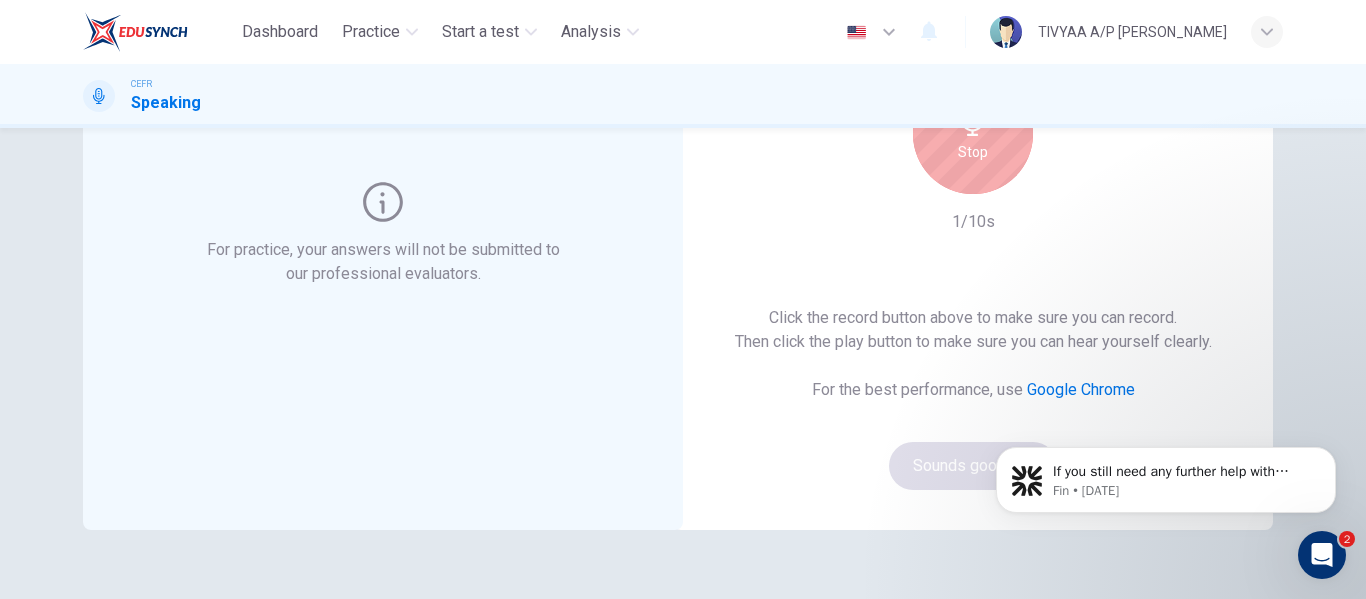 click on "Stop" at bounding box center (973, 134) 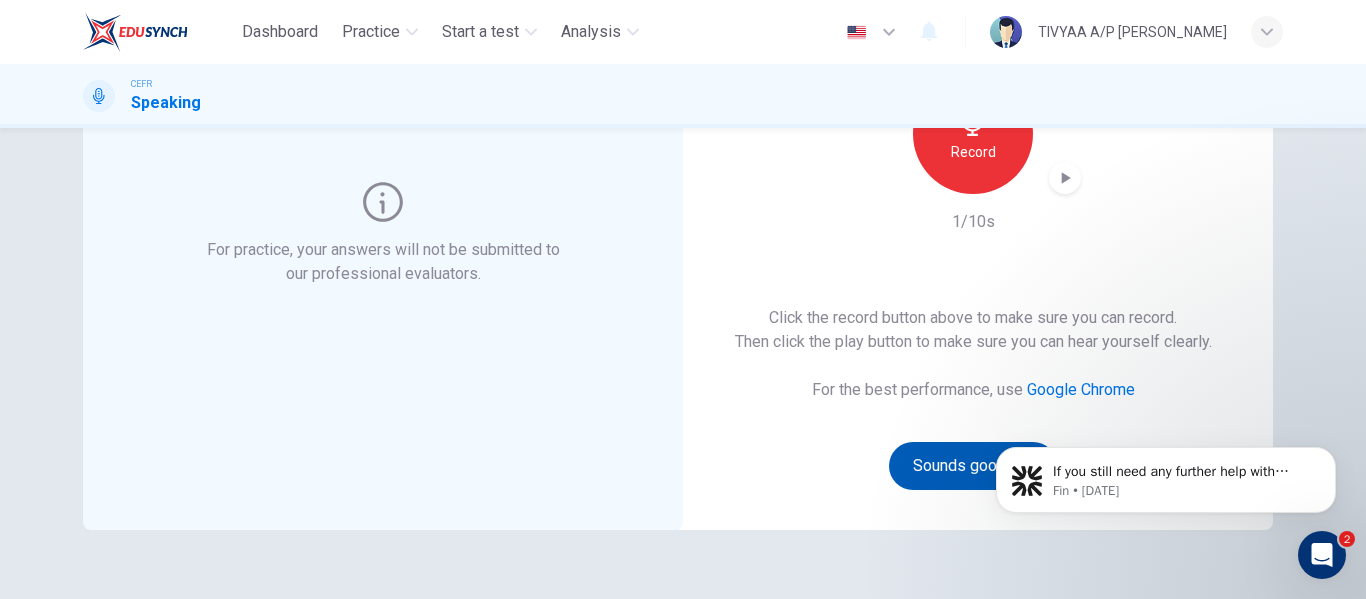 click on "Sounds good!" at bounding box center [973, 466] 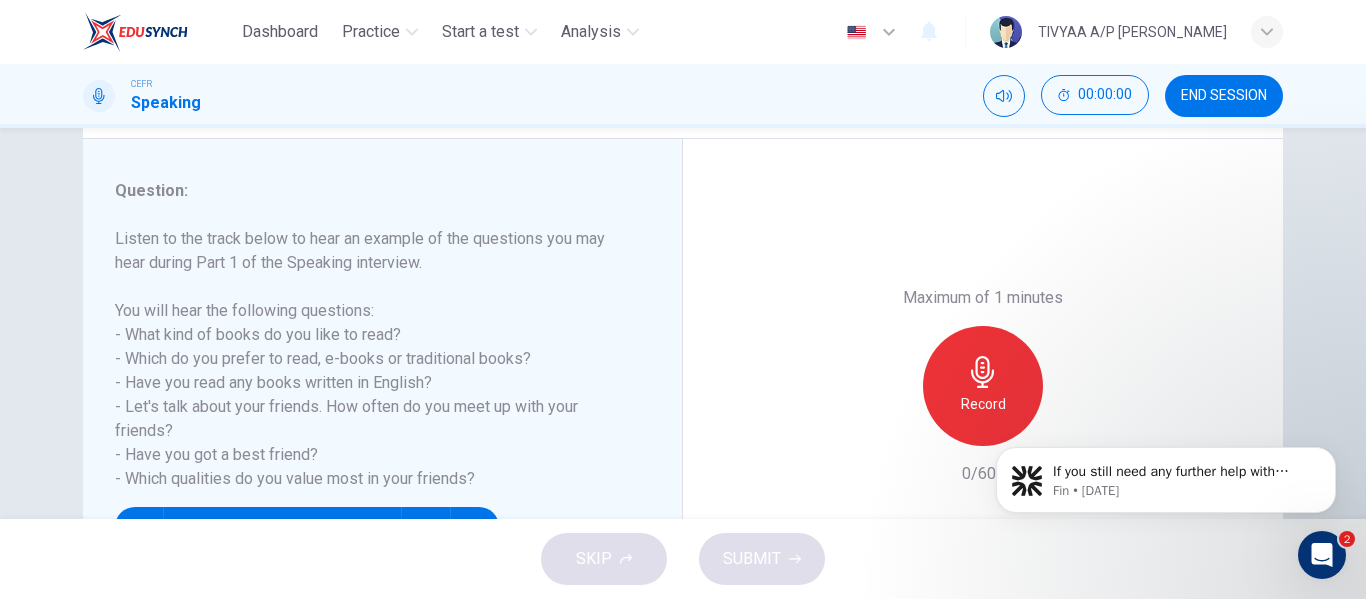 scroll, scrollTop: 274, scrollLeft: 0, axis: vertical 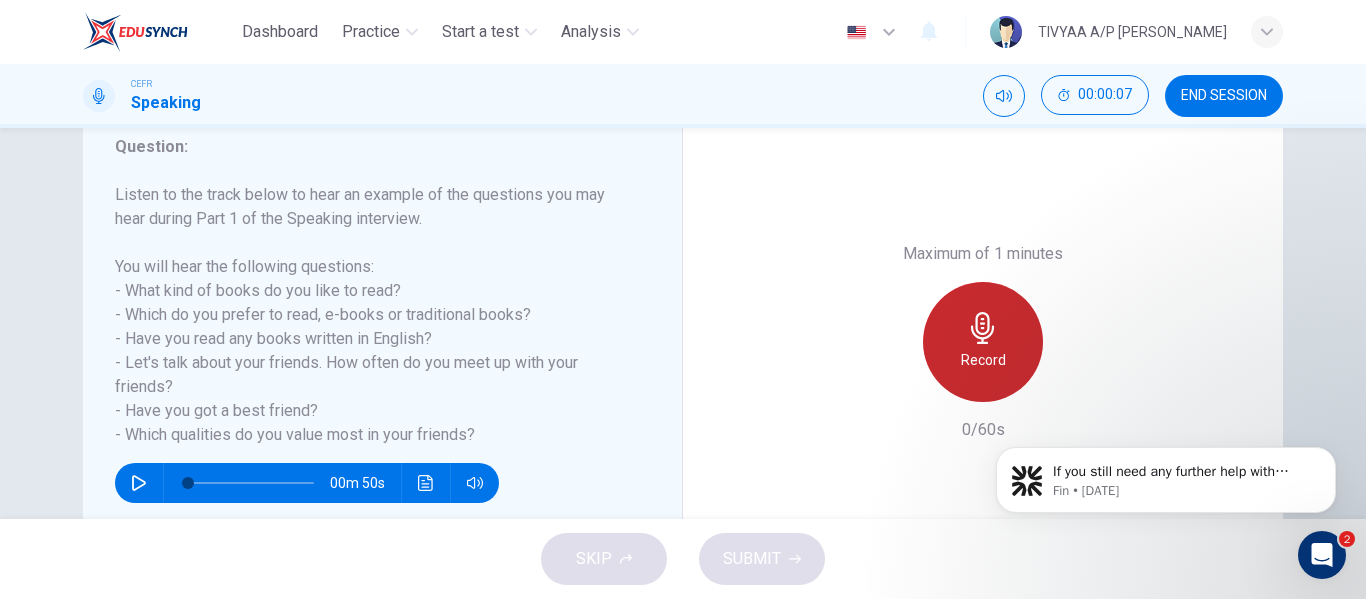 click 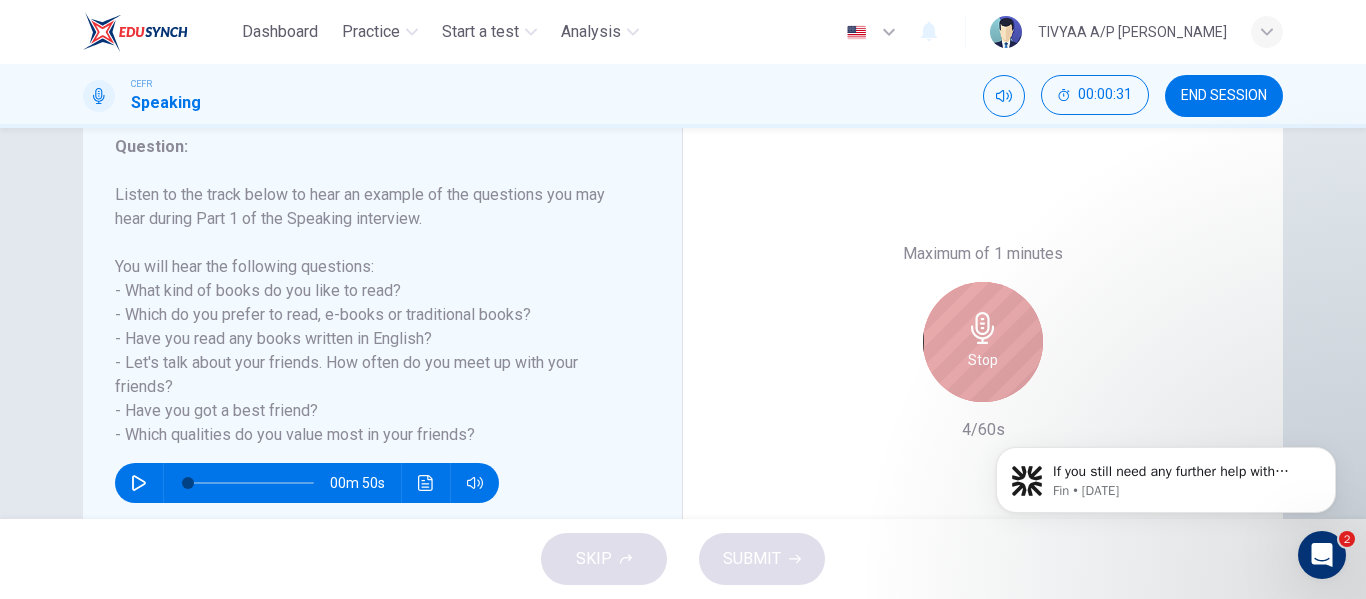 click on "Stop" at bounding box center [983, 342] 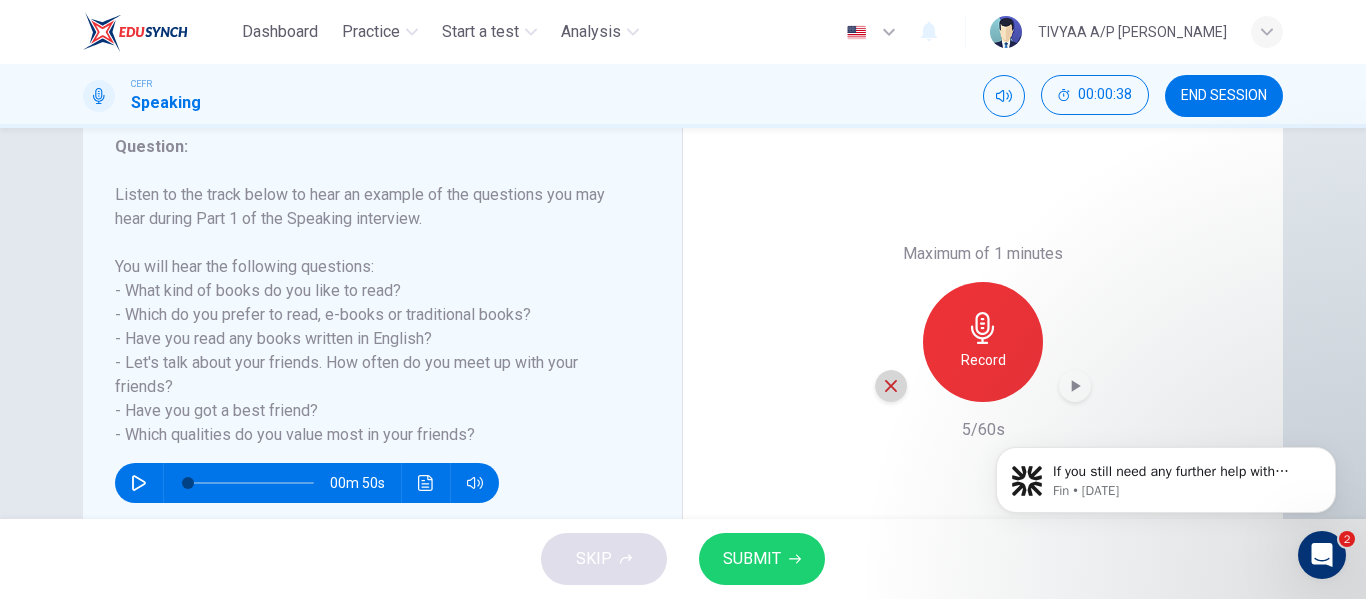 click 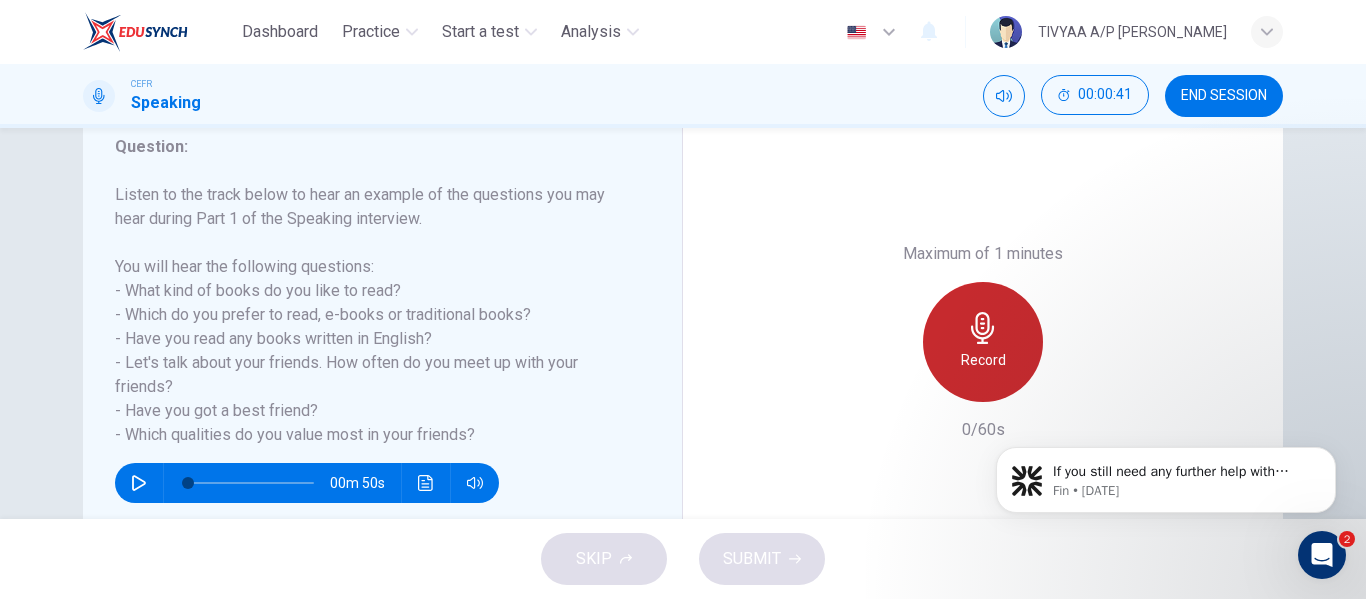 click on "Record" at bounding box center [983, 360] 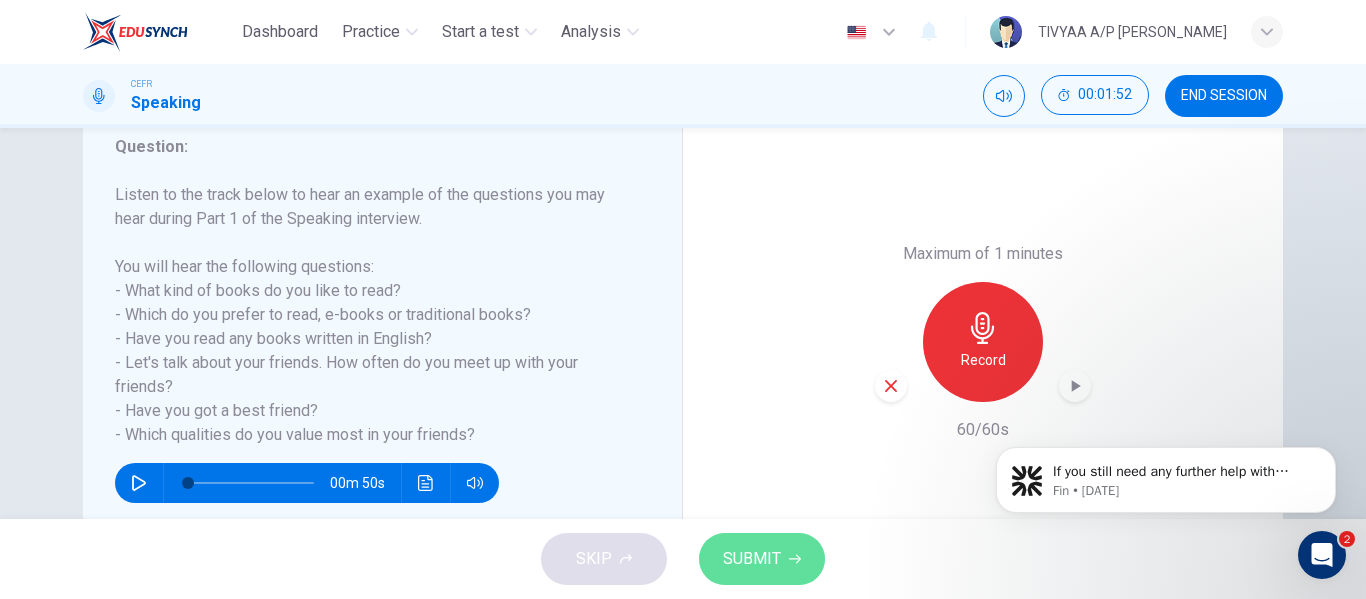 click on "SUBMIT" at bounding box center (752, 559) 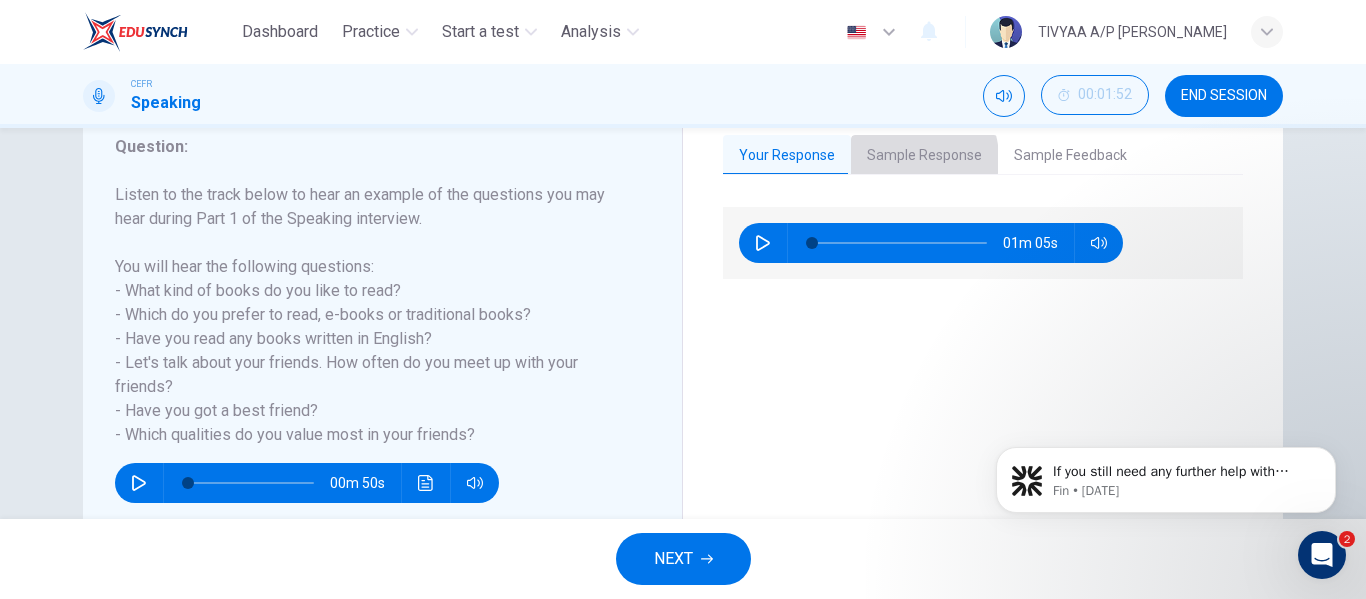 click on "Sample Response" at bounding box center (924, 156) 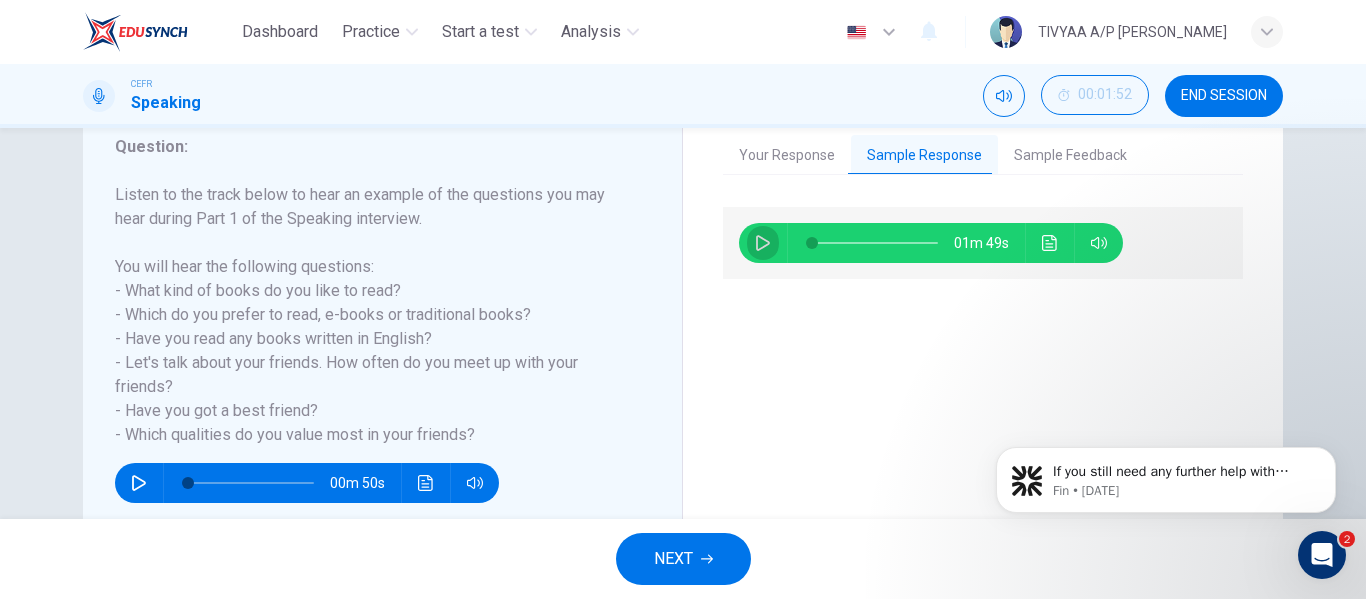 click 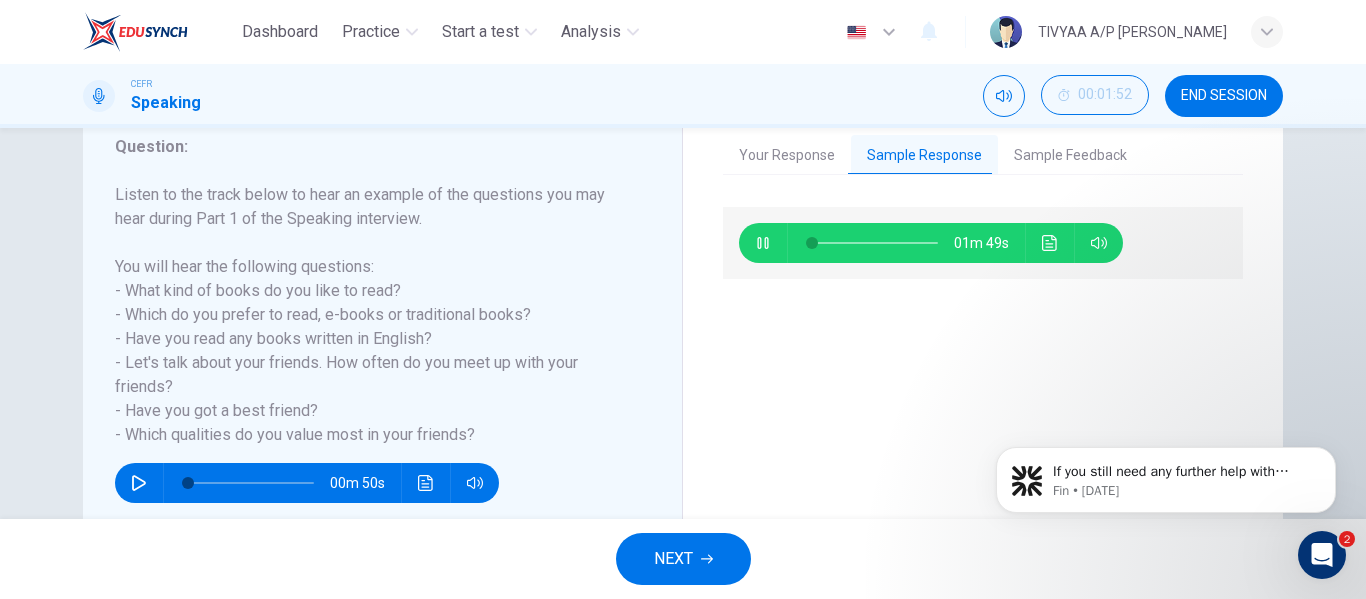 type 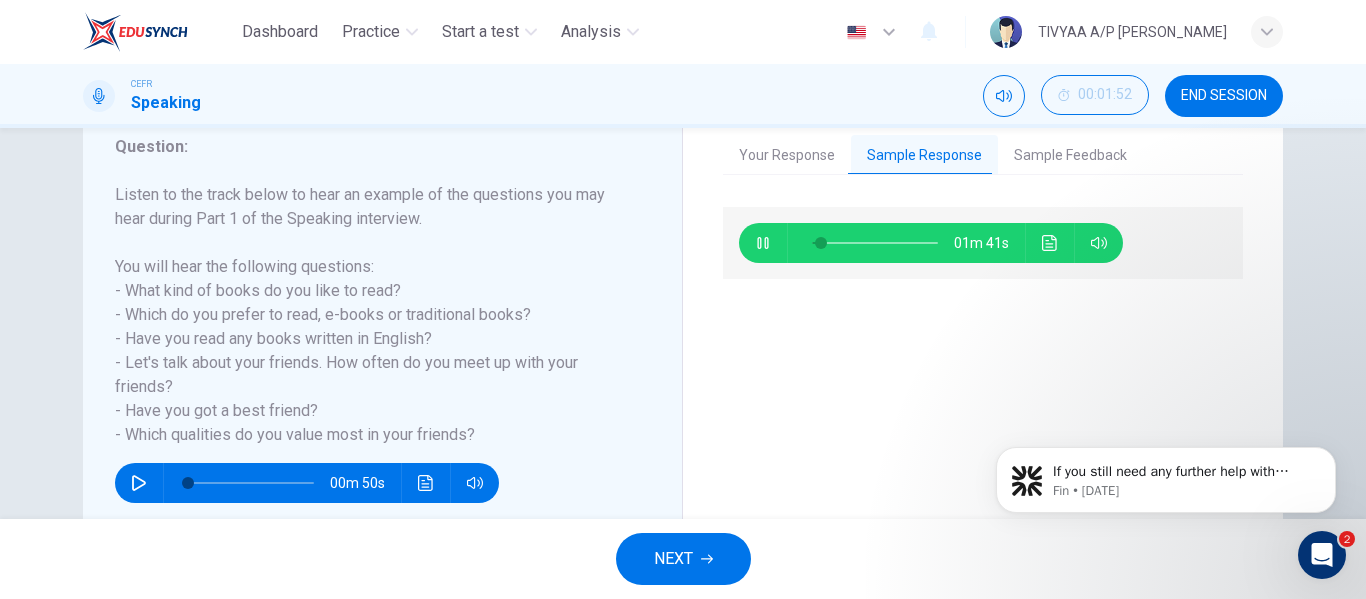 drag, startPoint x: 764, startPoint y: 239, endPoint x: 823, endPoint y: 202, distance: 69.641945 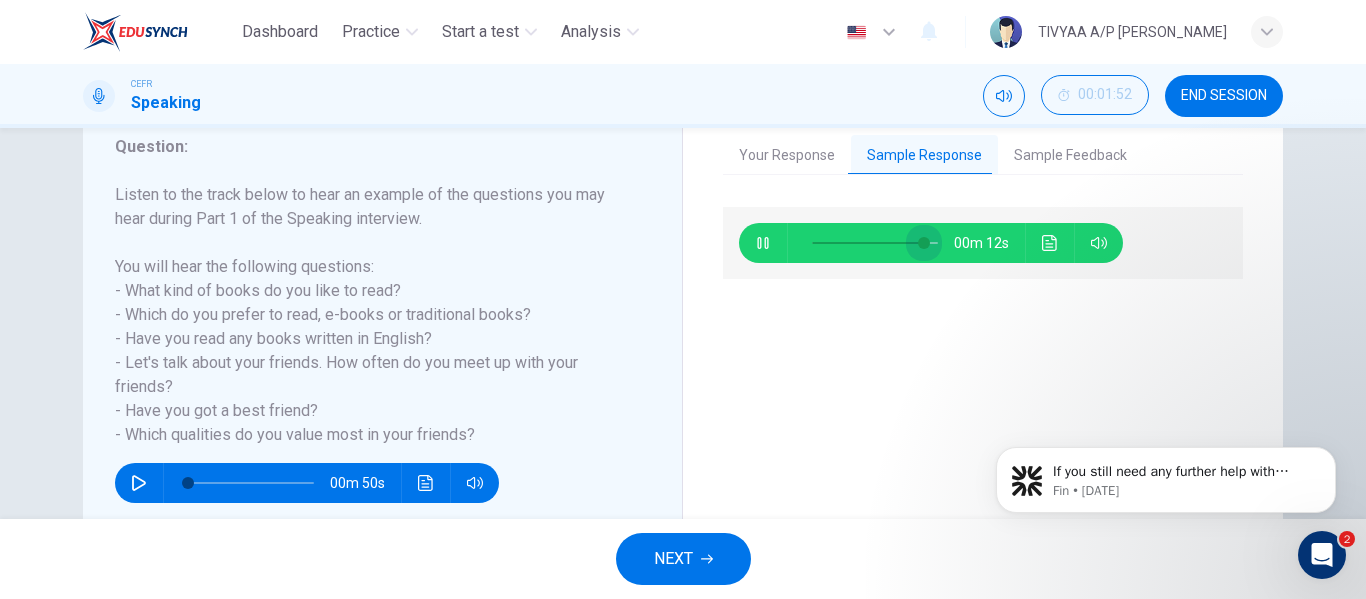 click at bounding box center [875, 243] 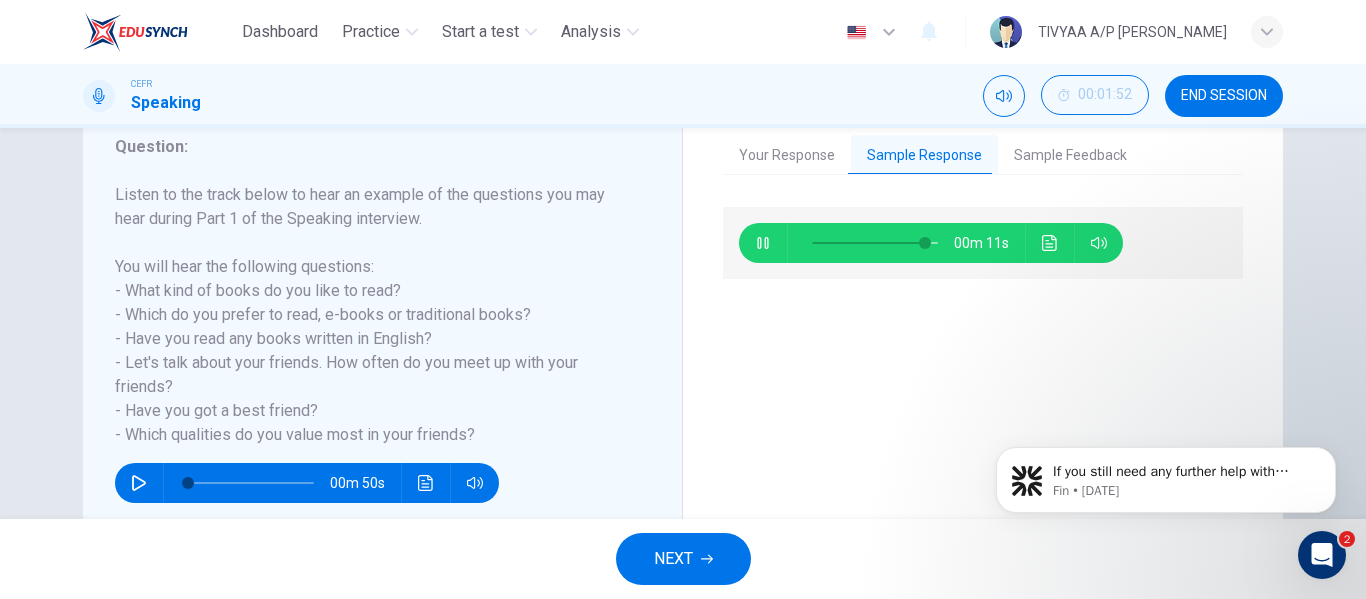 type on "90" 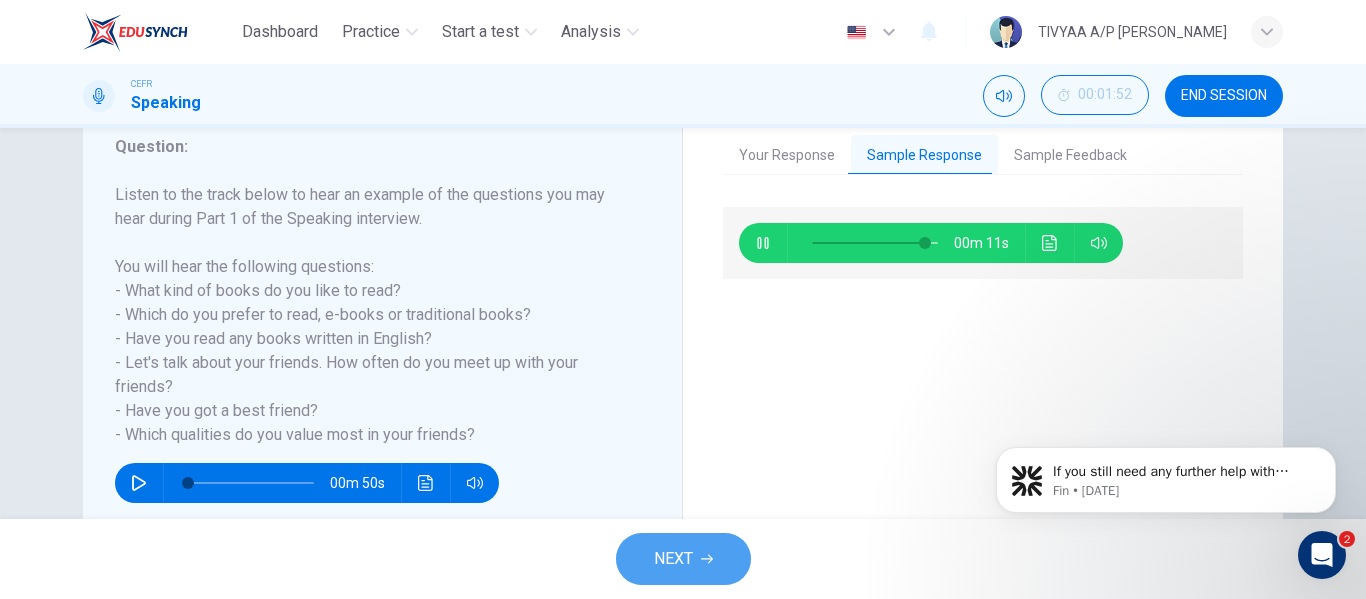 click on "NEXT" at bounding box center [683, 559] 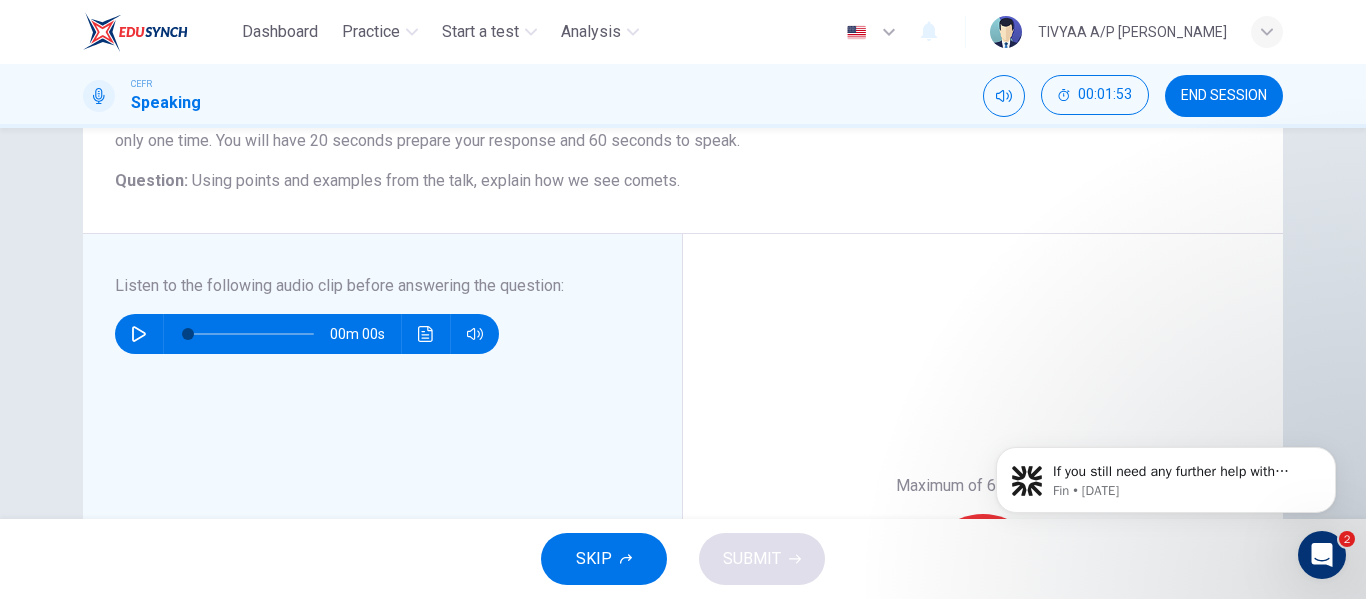 scroll, scrollTop: 217, scrollLeft: 0, axis: vertical 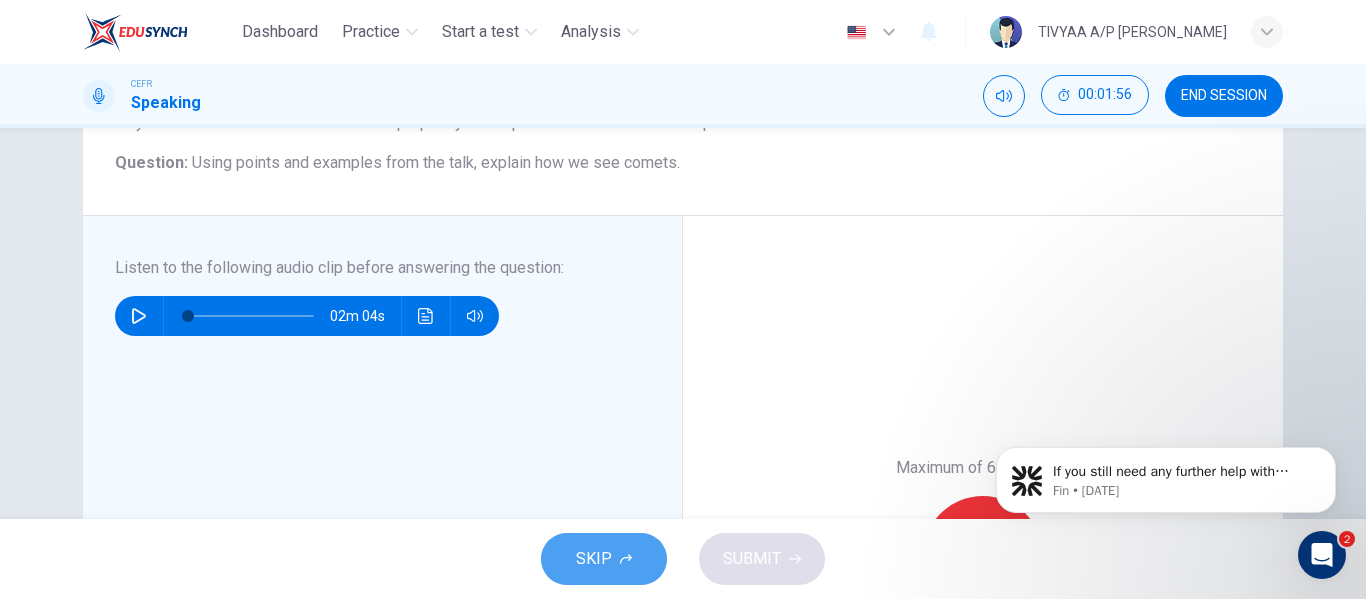 click on "SKIP" at bounding box center [594, 559] 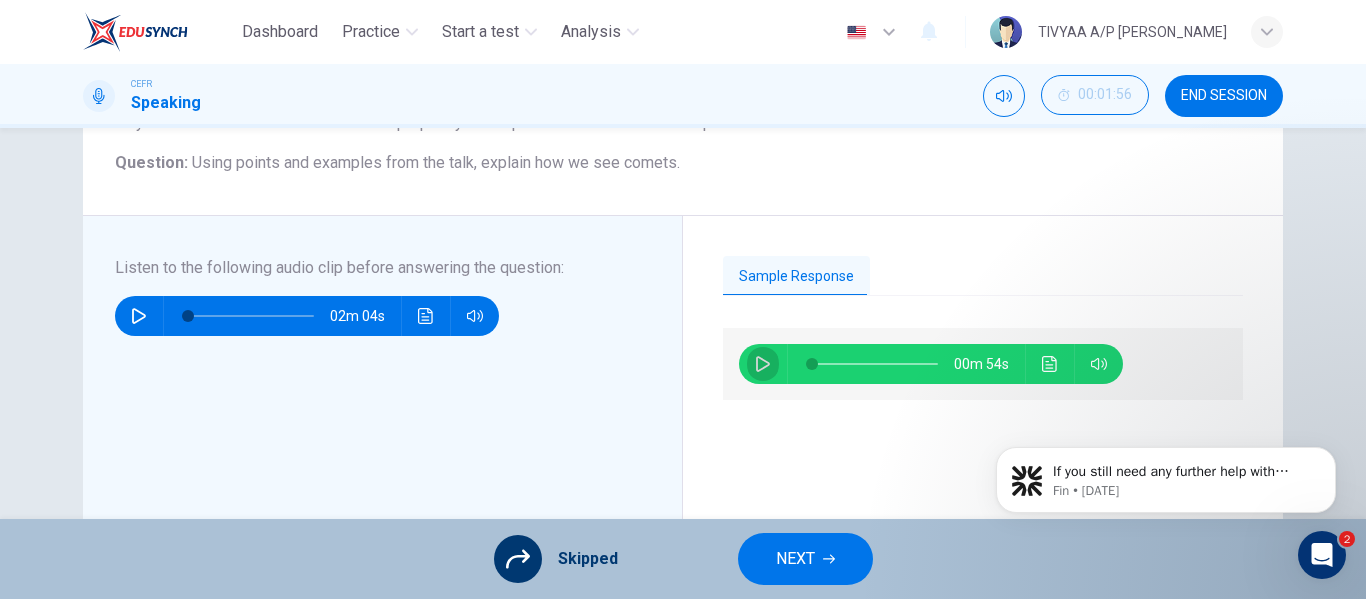 click at bounding box center (763, 364) 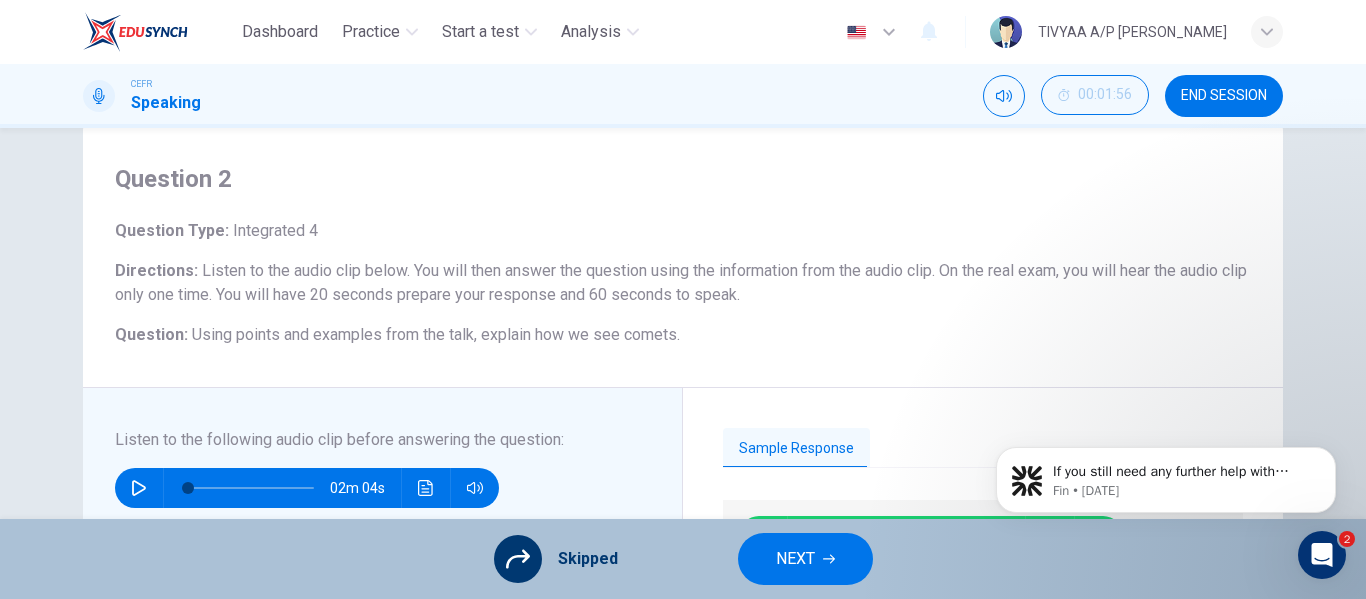 scroll, scrollTop: 343, scrollLeft: 0, axis: vertical 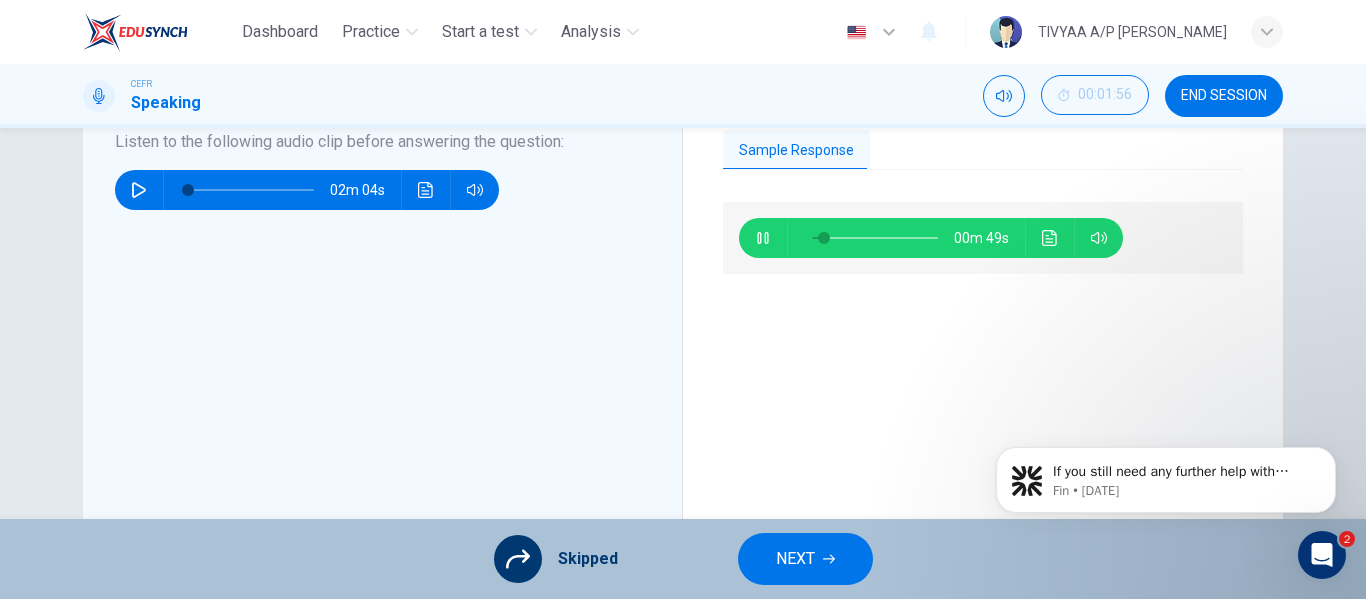 type on "11" 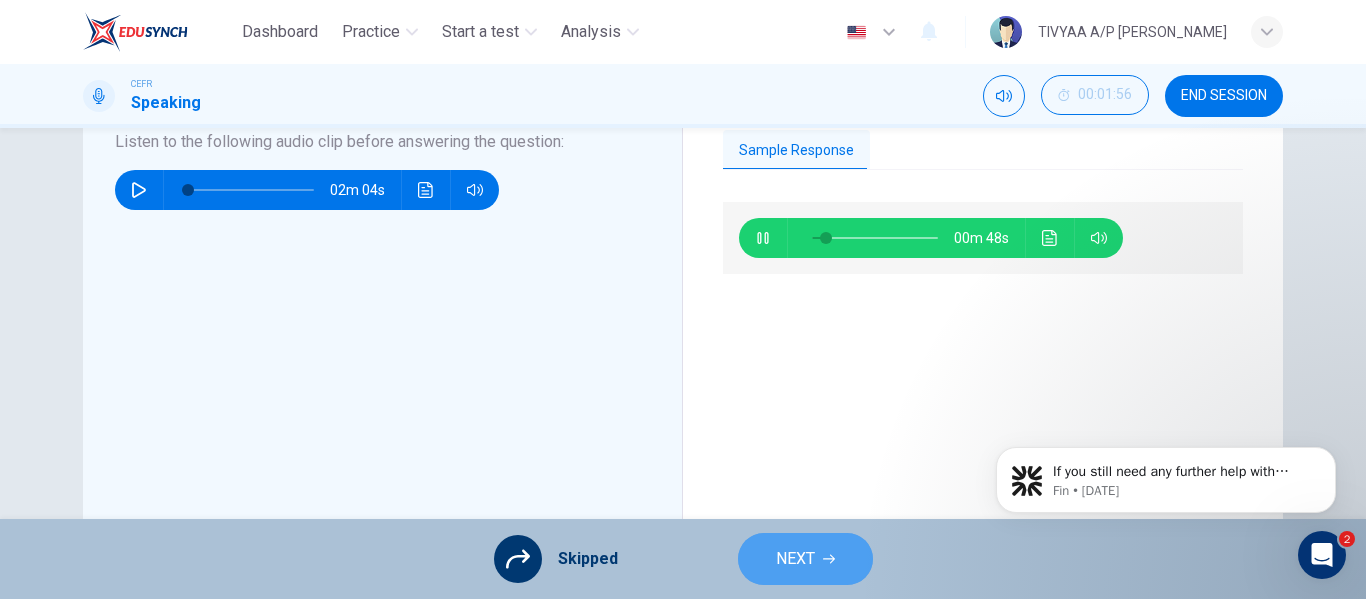 click on "NEXT" at bounding box center (795, 559) 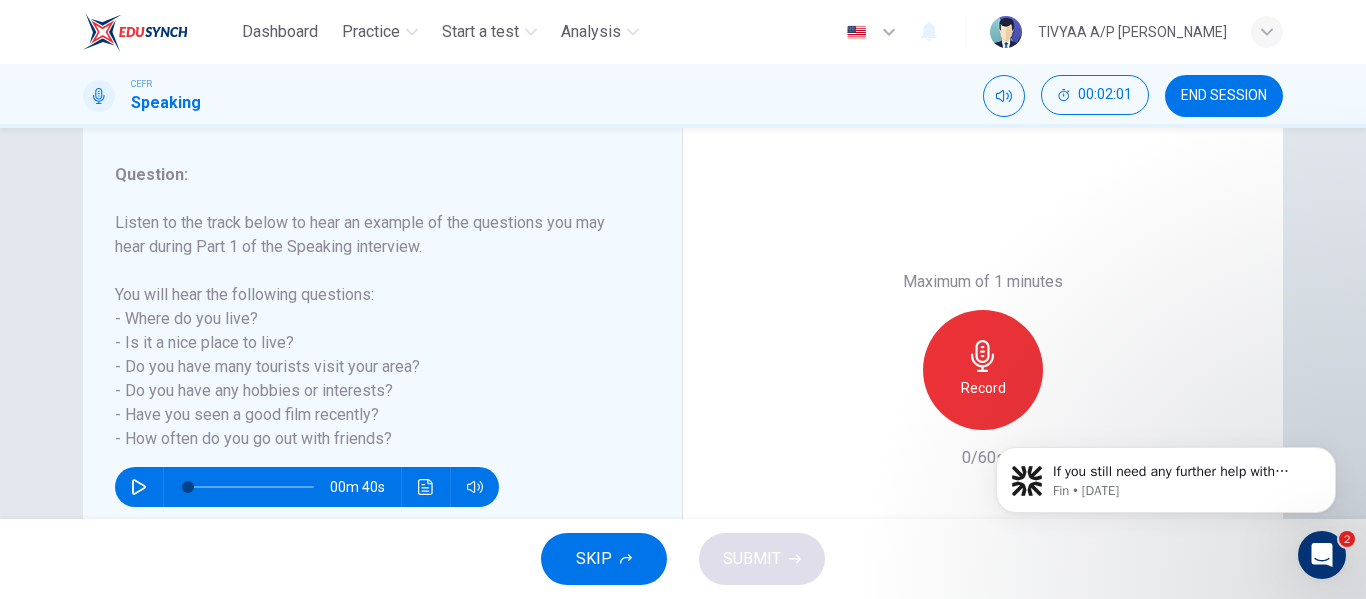 scroll, scrollTop: 247, scrollLeft: 0, axis: vertical 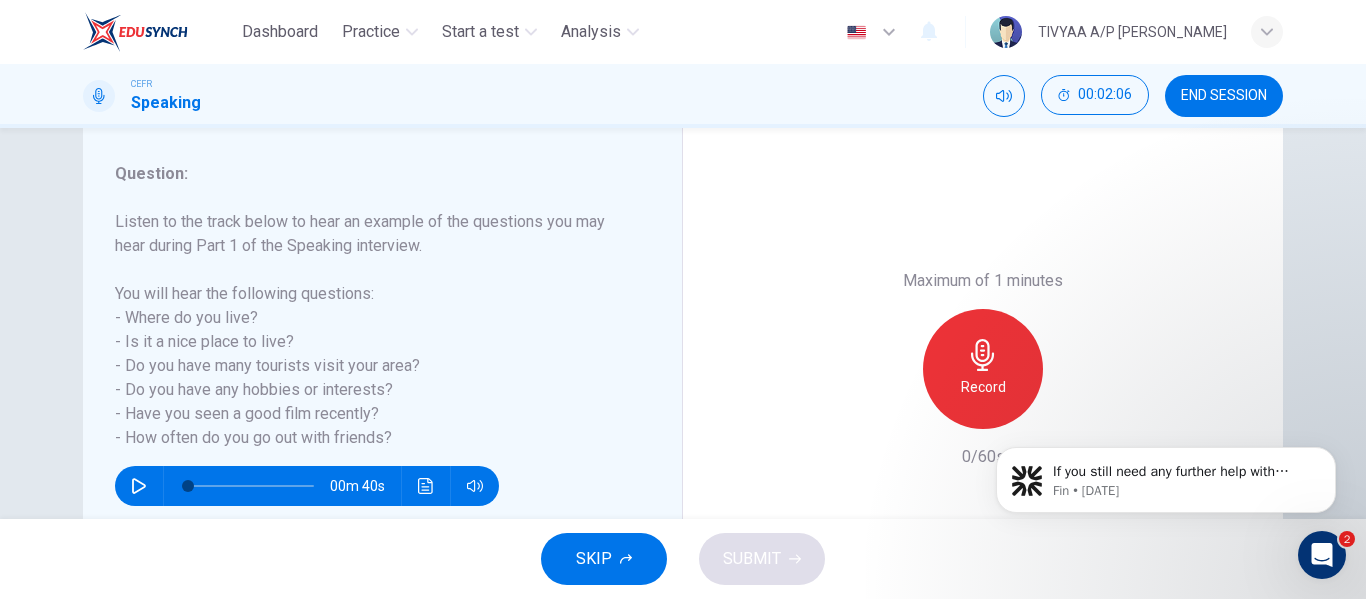 click on "Record" at bounding box center (983, 369) 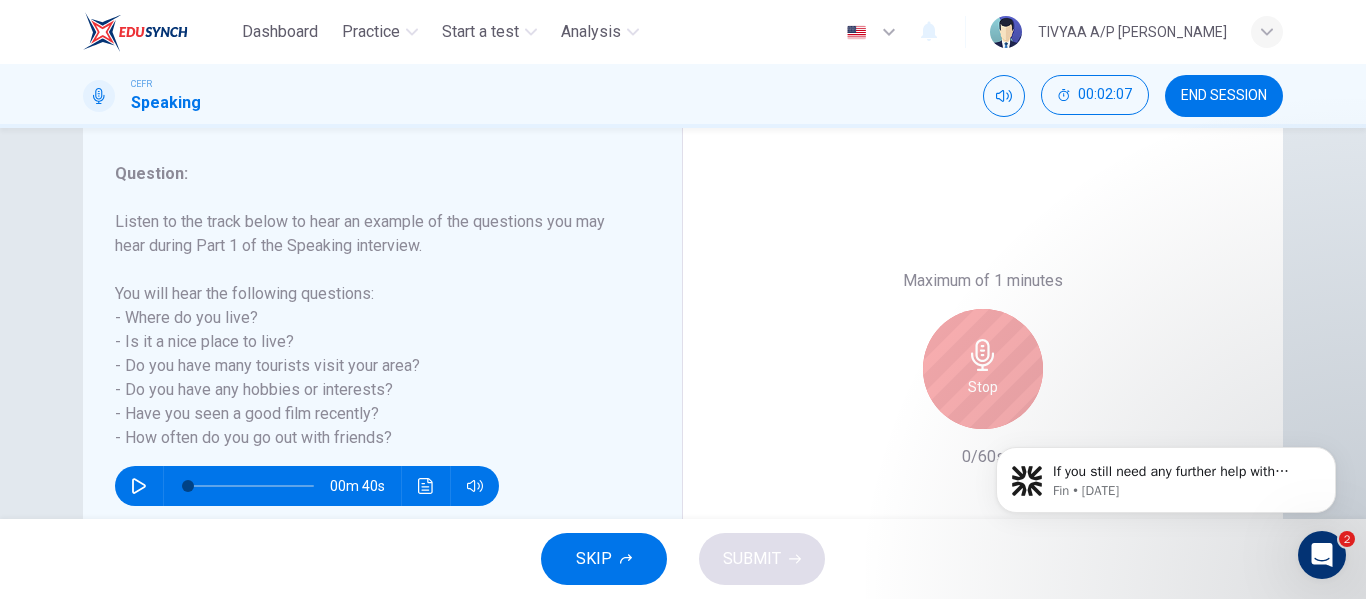 click 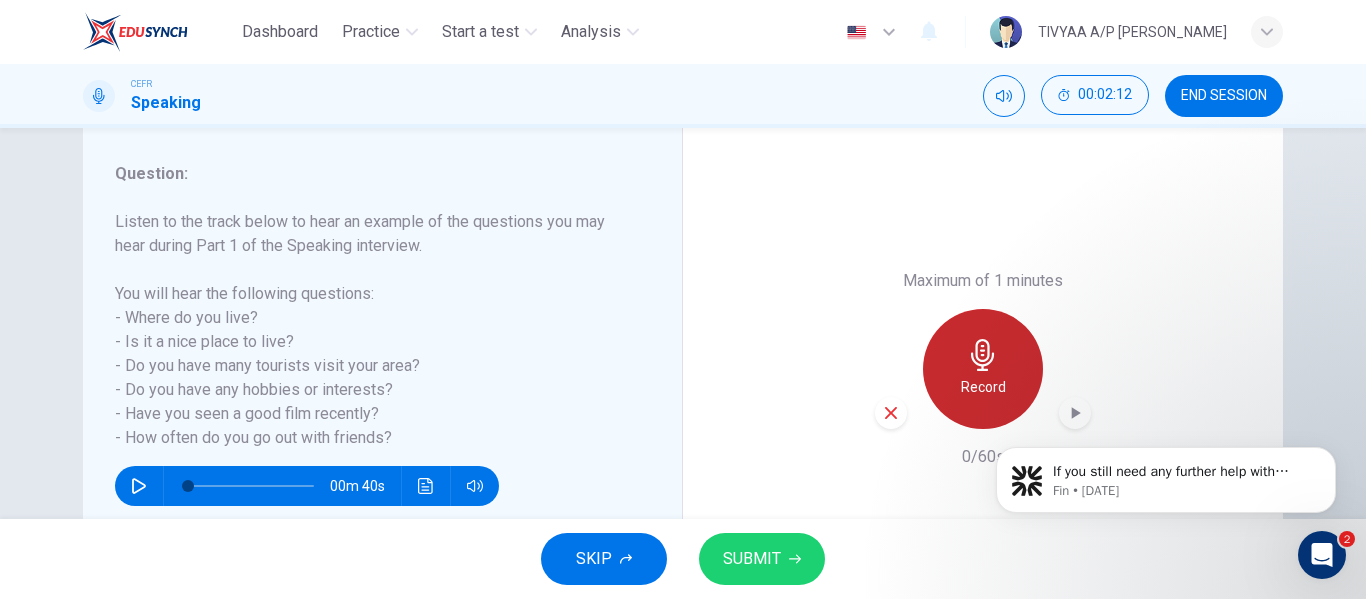 click on "Record" at bounding box center [983, 369] 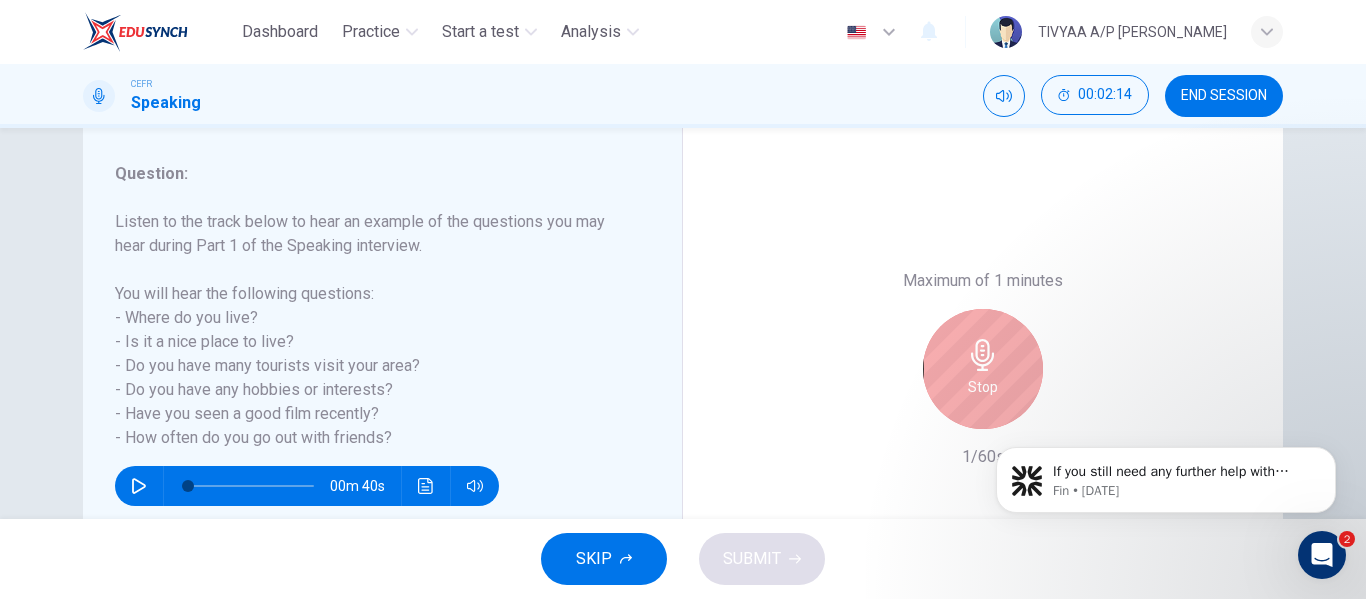 click on "Stop" at bounding box center (983, 369) 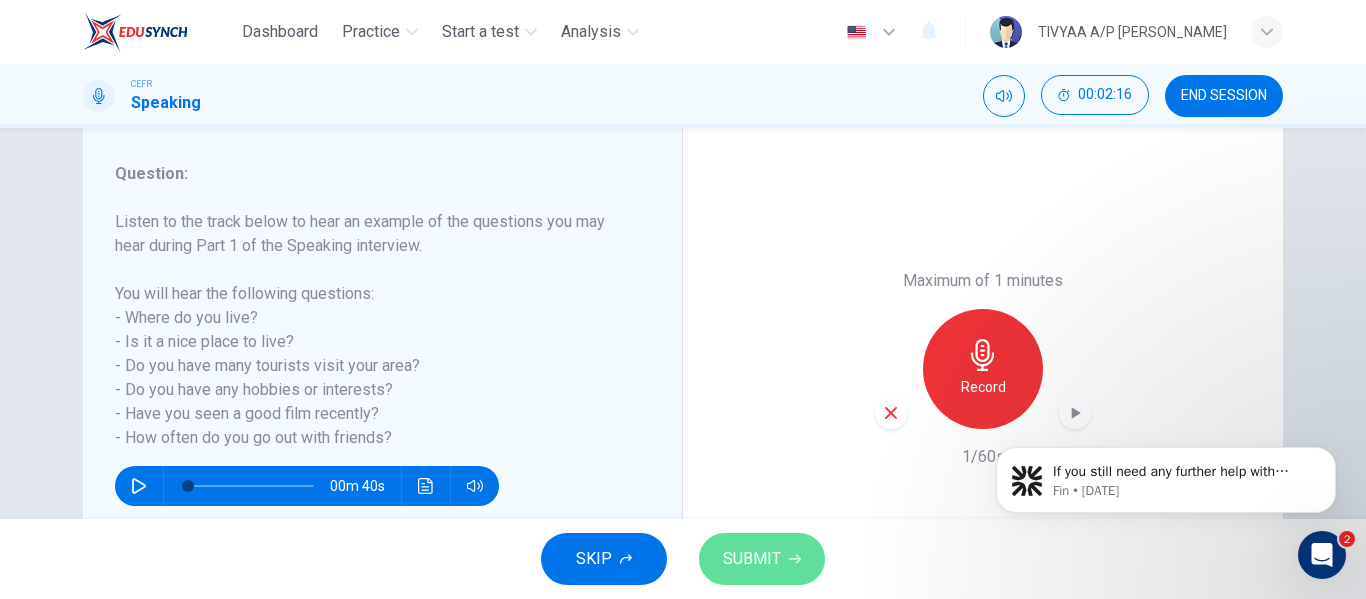 click on "SUBMIT" at bounding box center (752, 559) 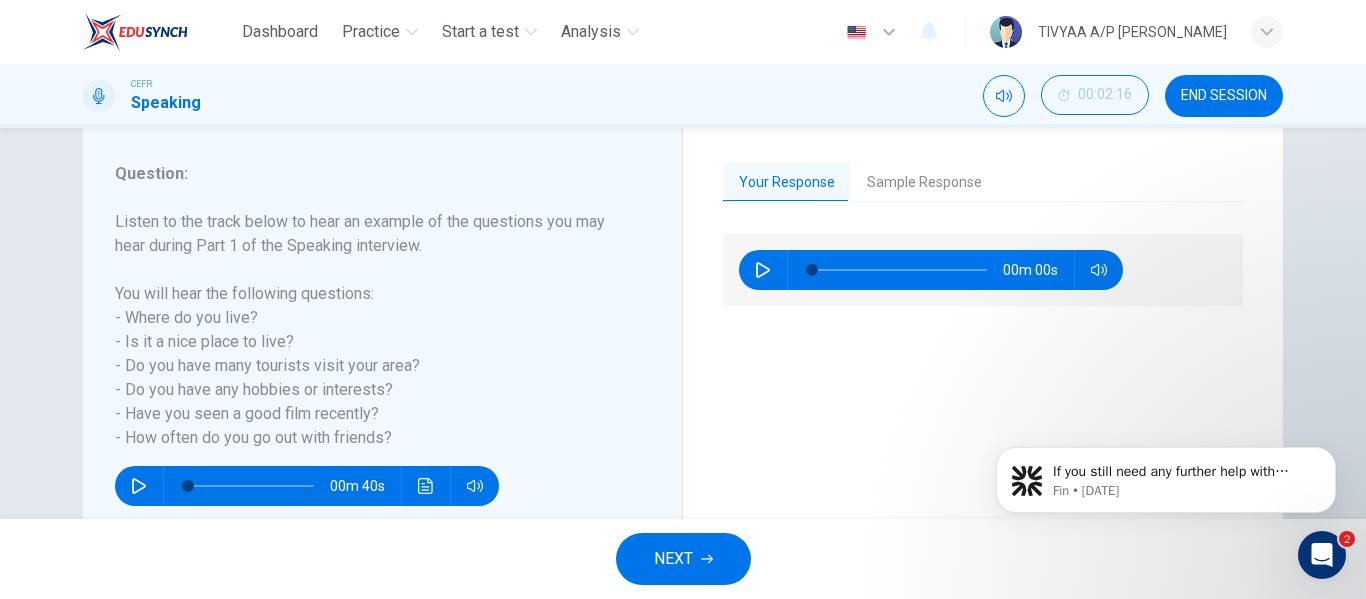 click on "Sample Response" at bounding box center [924, 183] 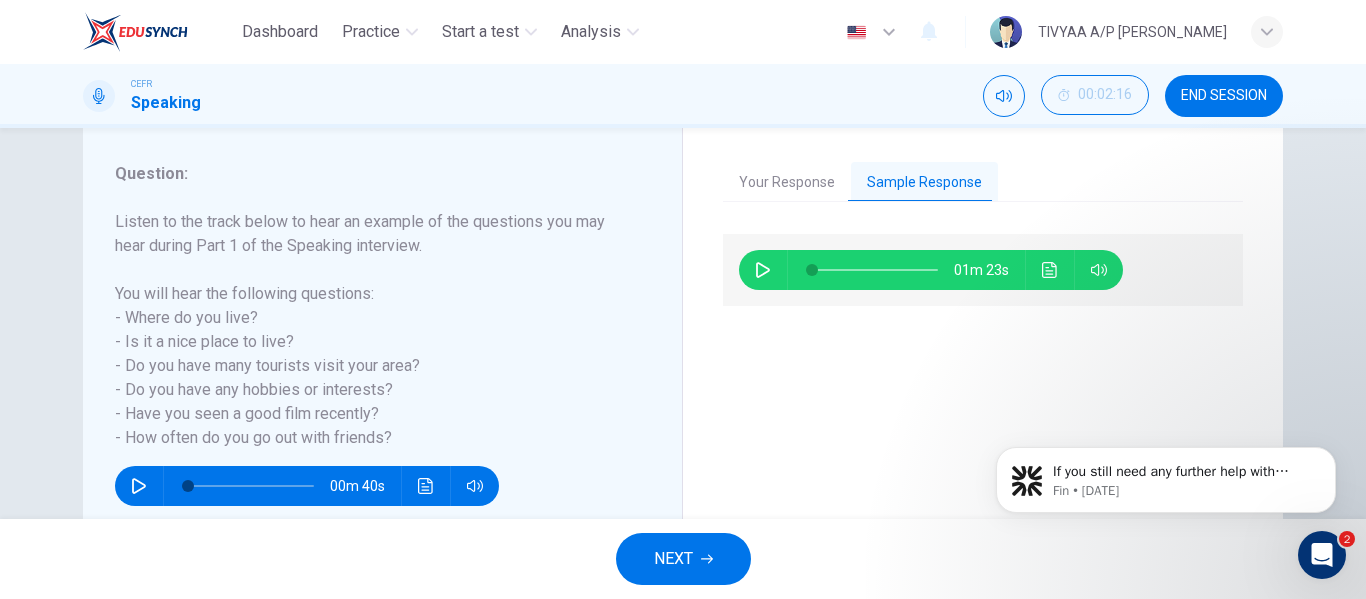 click at bounding box center [763, 270] 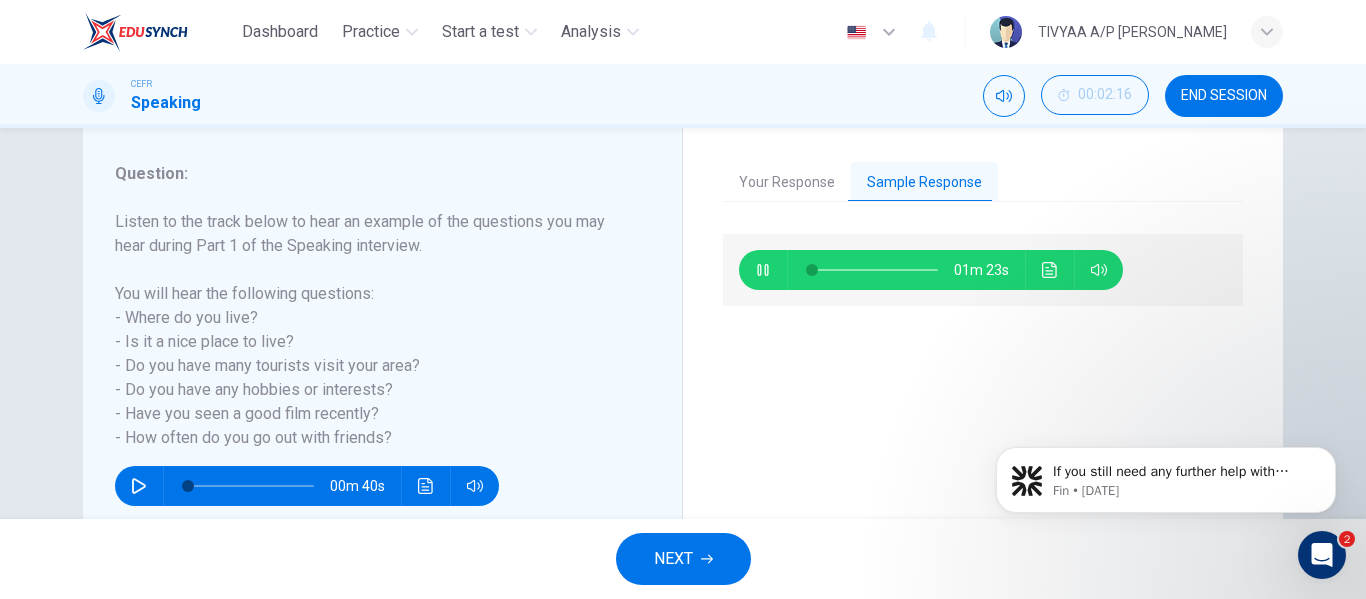 type on "1" 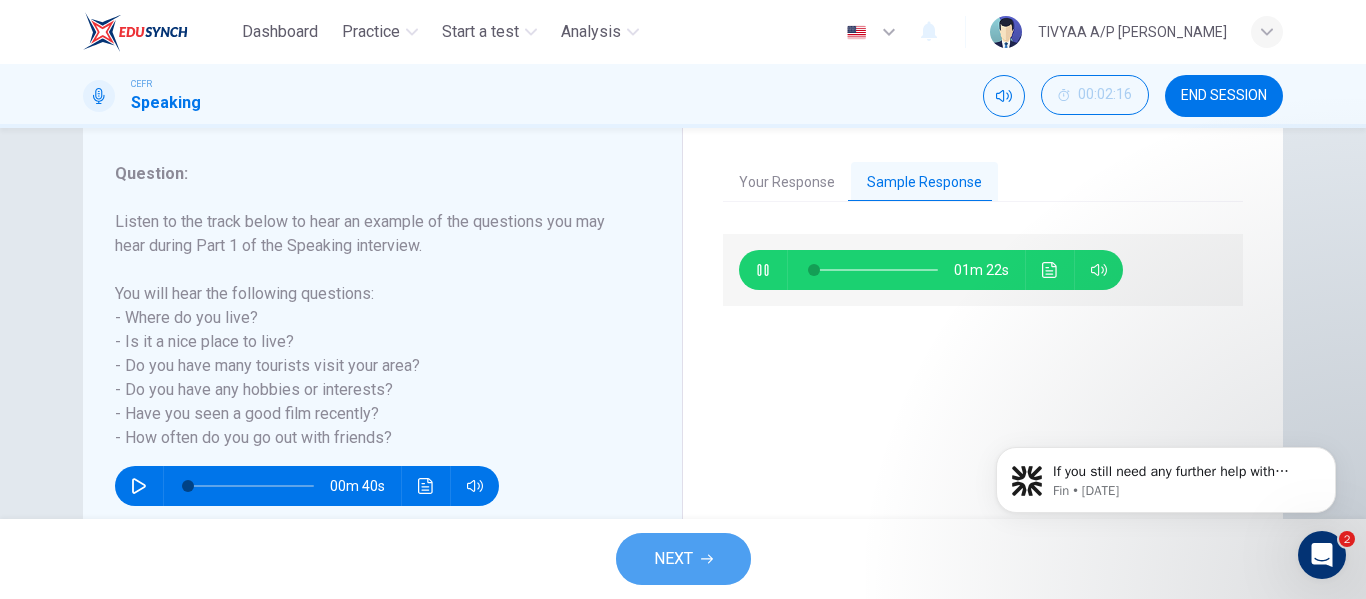 click on "NEXT" at bounding box center (683, 559) 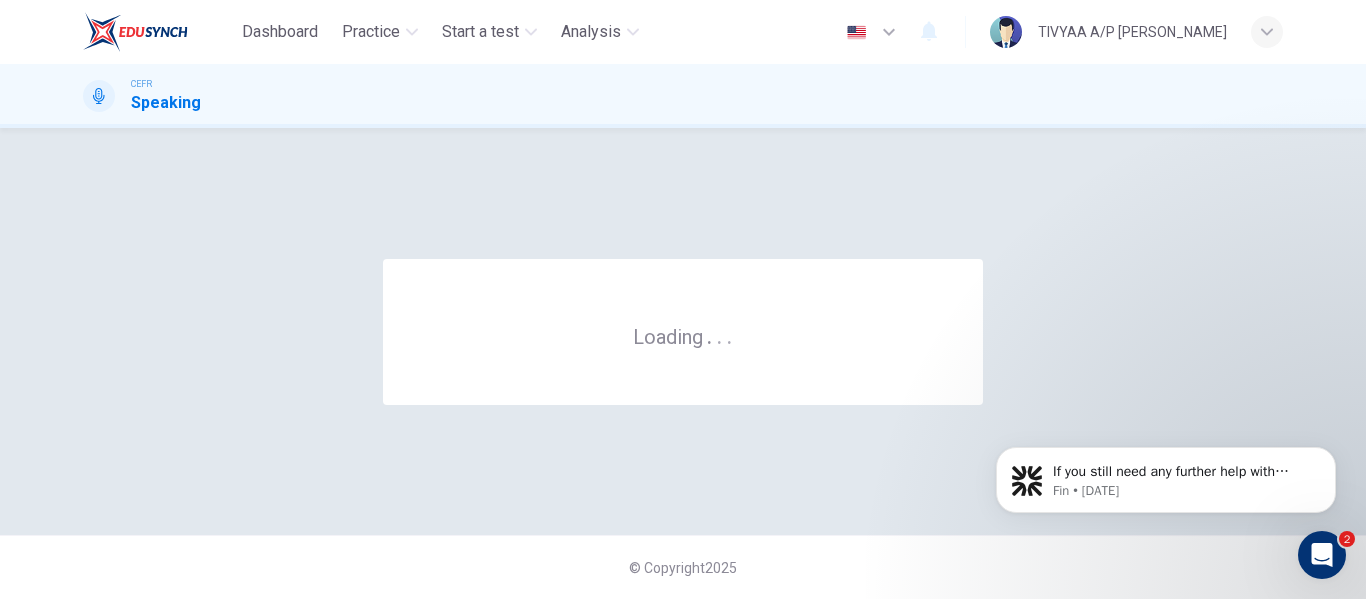 scroll, scrollTop: 0, scrollLeft: 0, axis: both 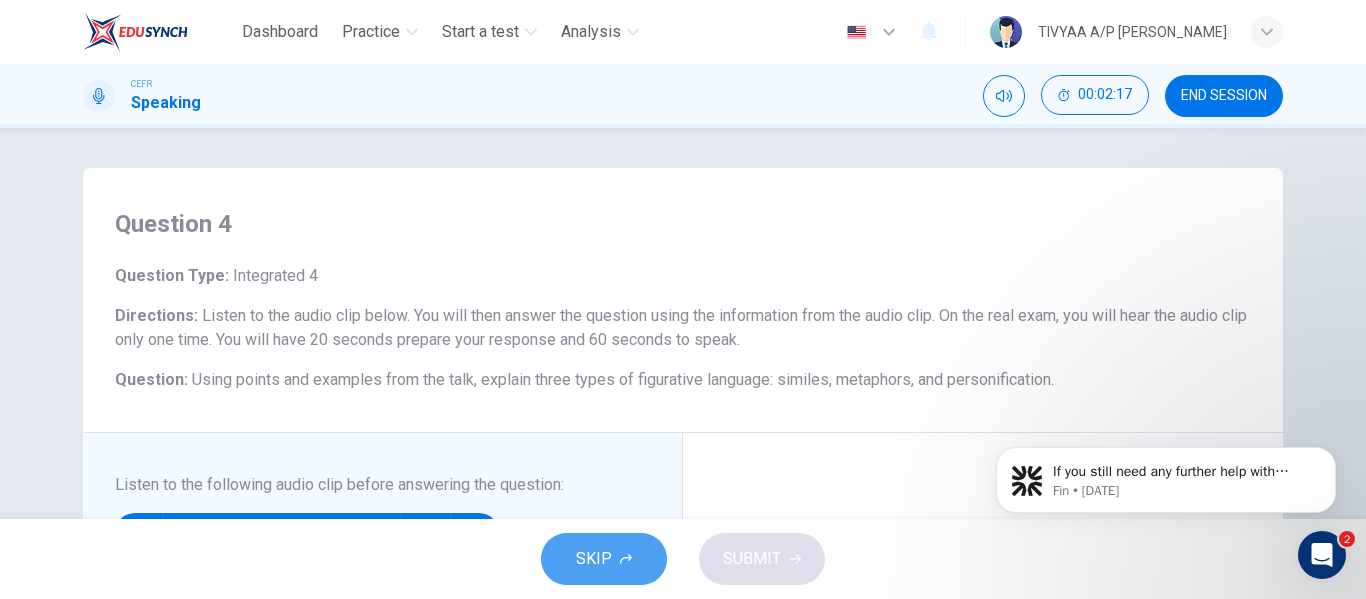 click on "SKIP" at bounding box center (604, 559) 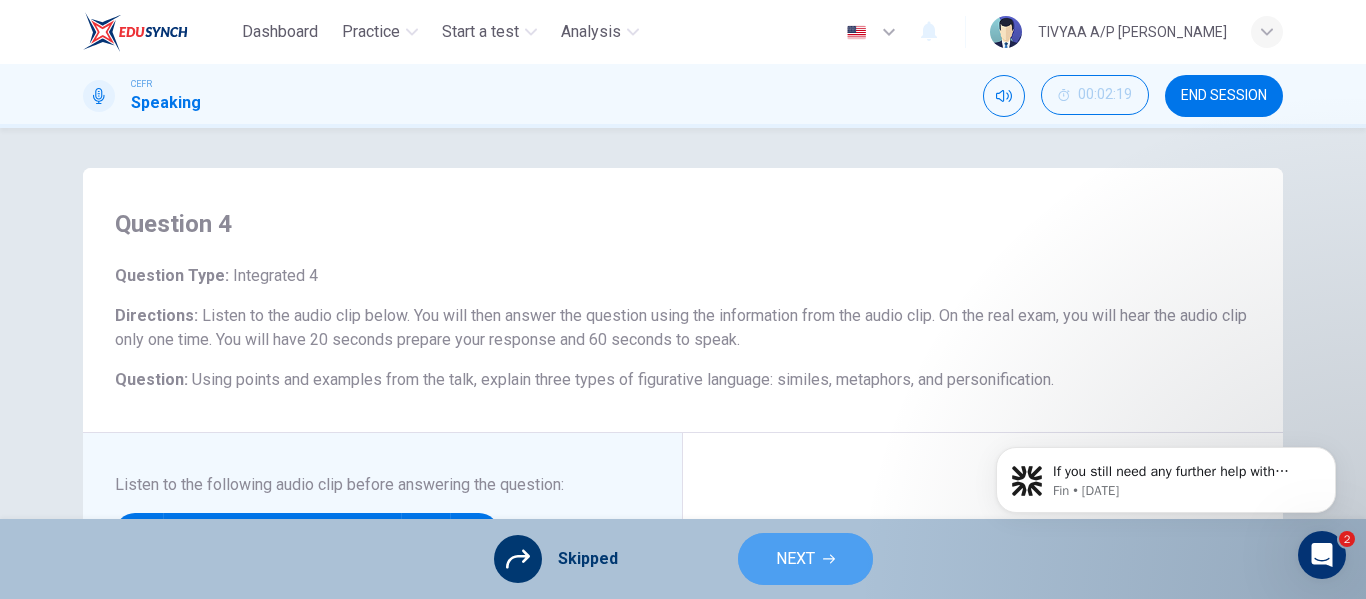 click on "NEXT" at bounding box center (795, 559) 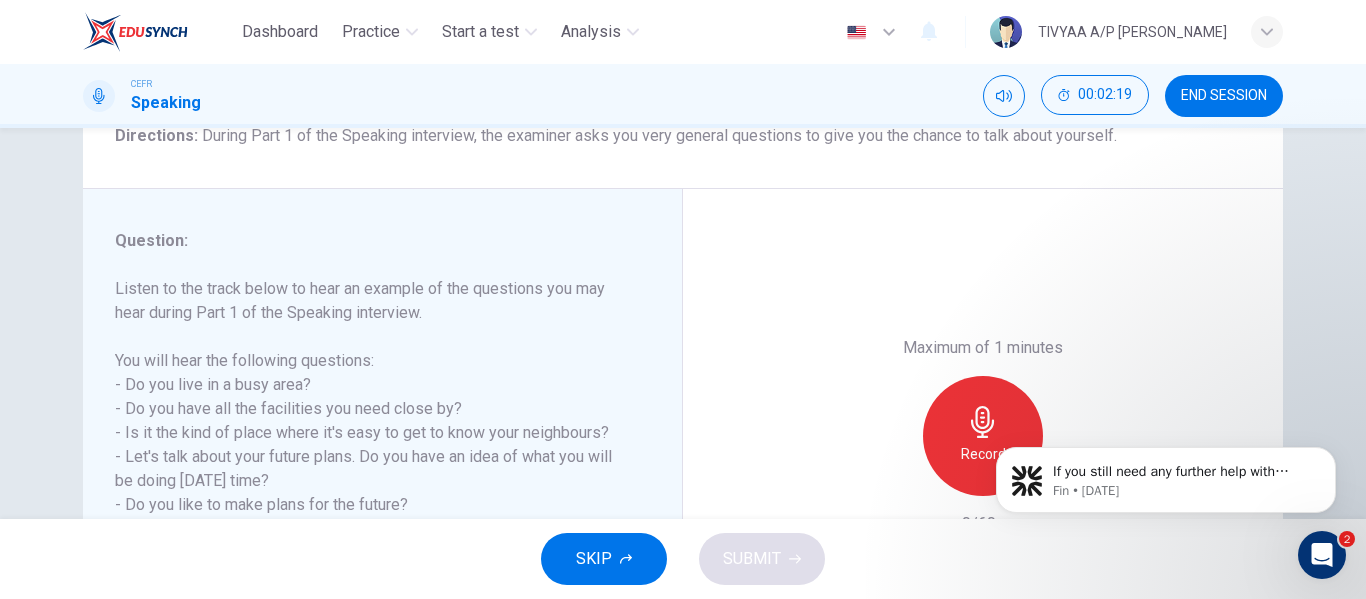 scroll, scrollTop: 181, scrollLeft: 0, axis: vertical 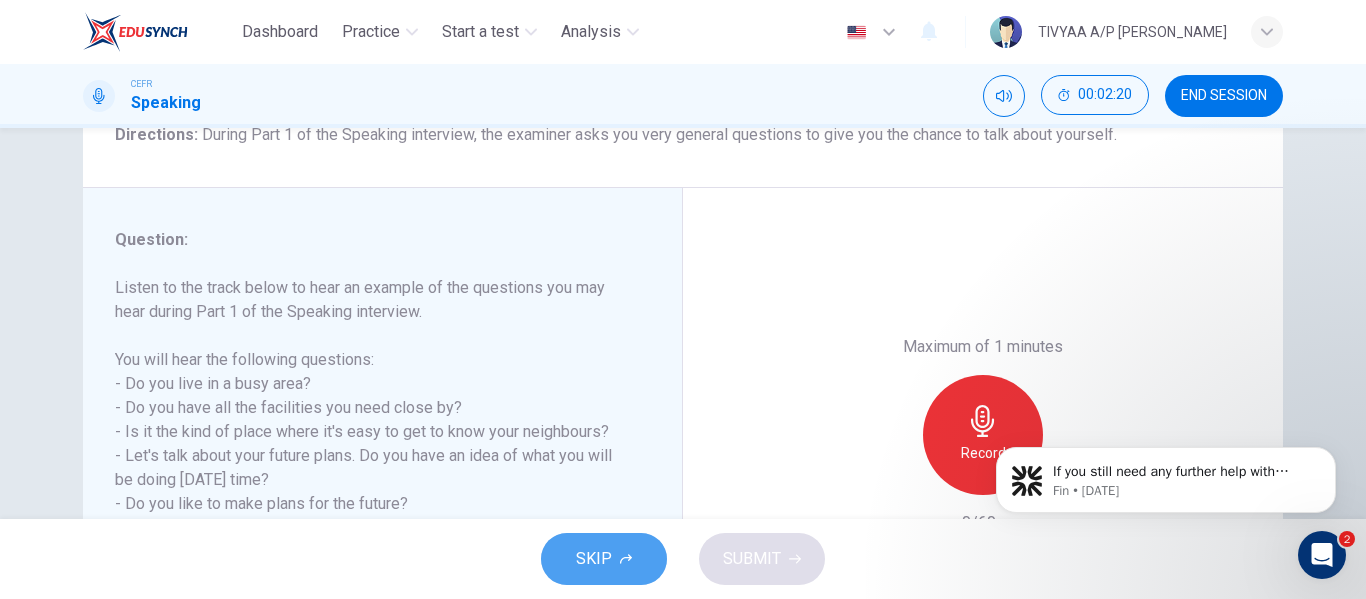 click 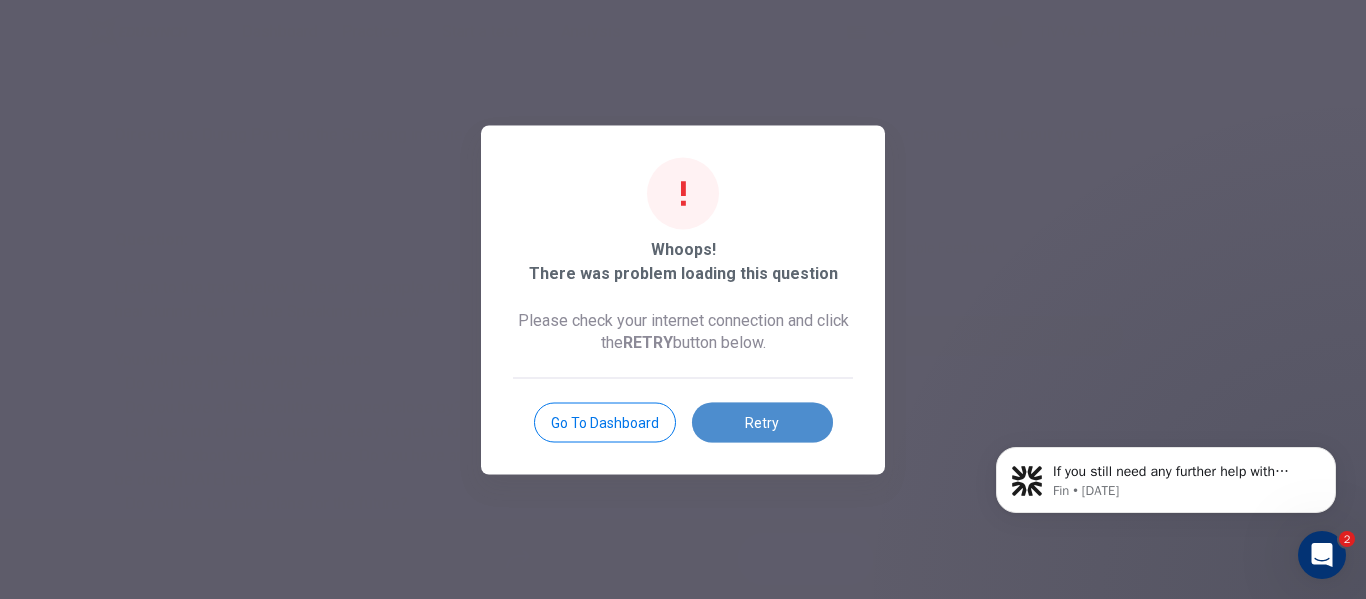 click on "Retry" at bounding box center [762, 422] 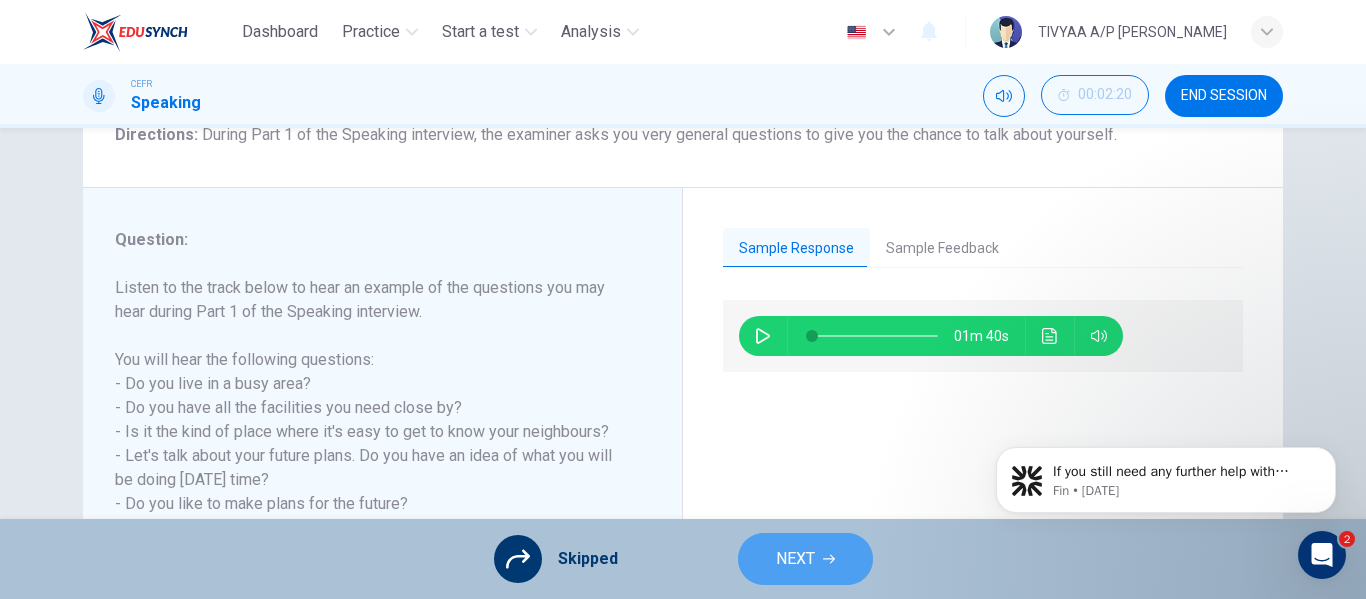 click on "NEXT" at bounding box center [795, 559] 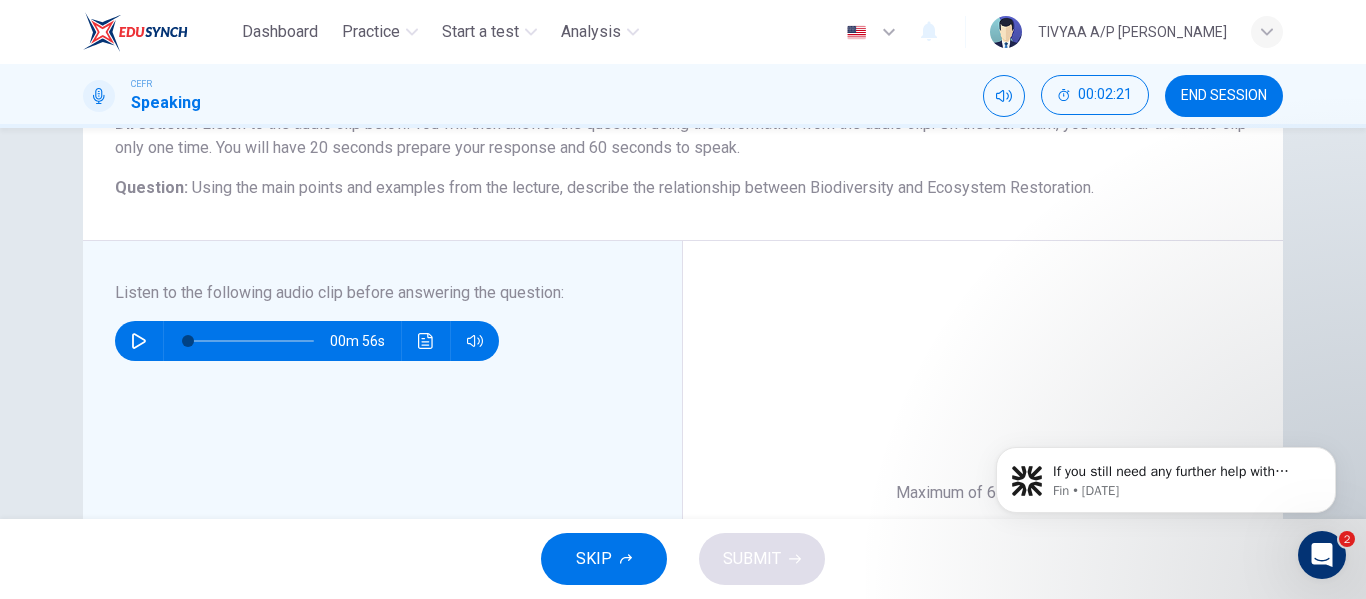 scroll, scrollTop: 193, scrollLeft: 0, axis: vertical 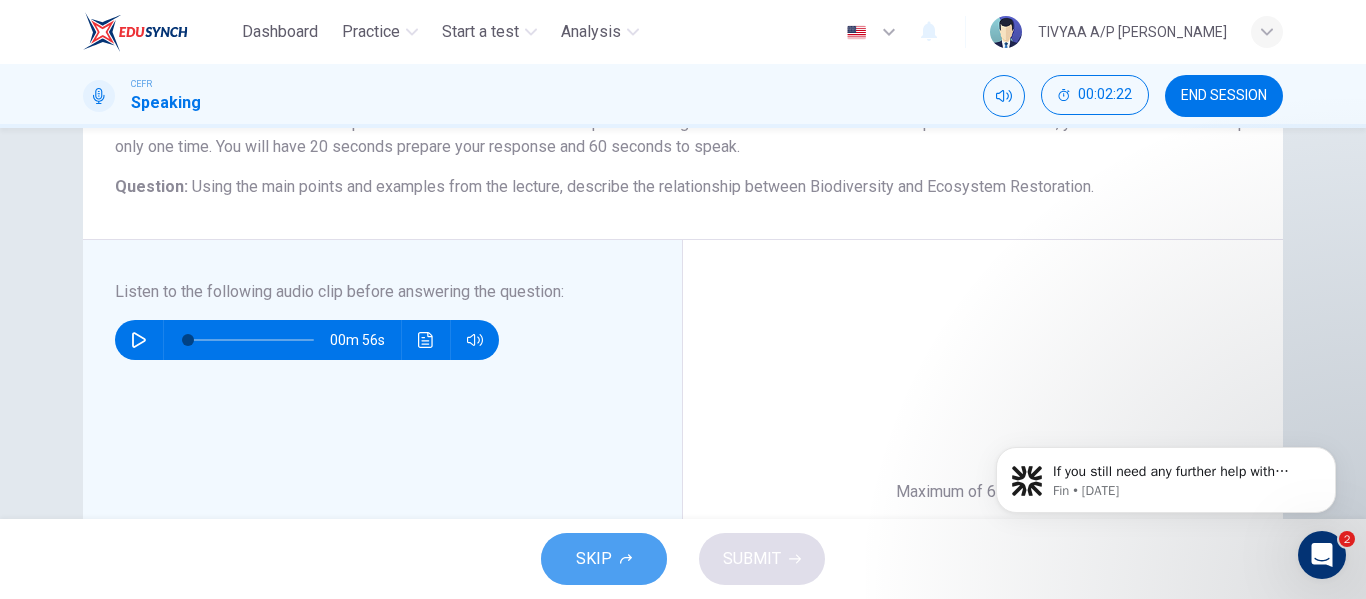 click on "SKIP" at bounding box center [604, 559] 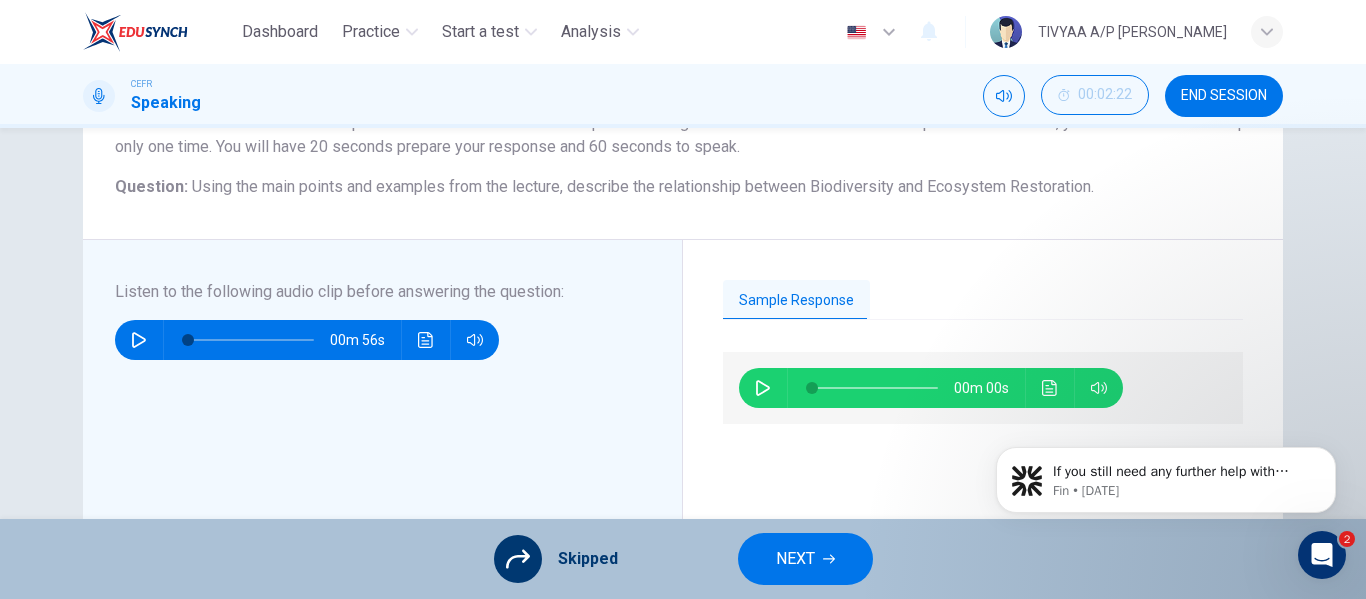 click on "NEXT" at bounding box center [805, 559] 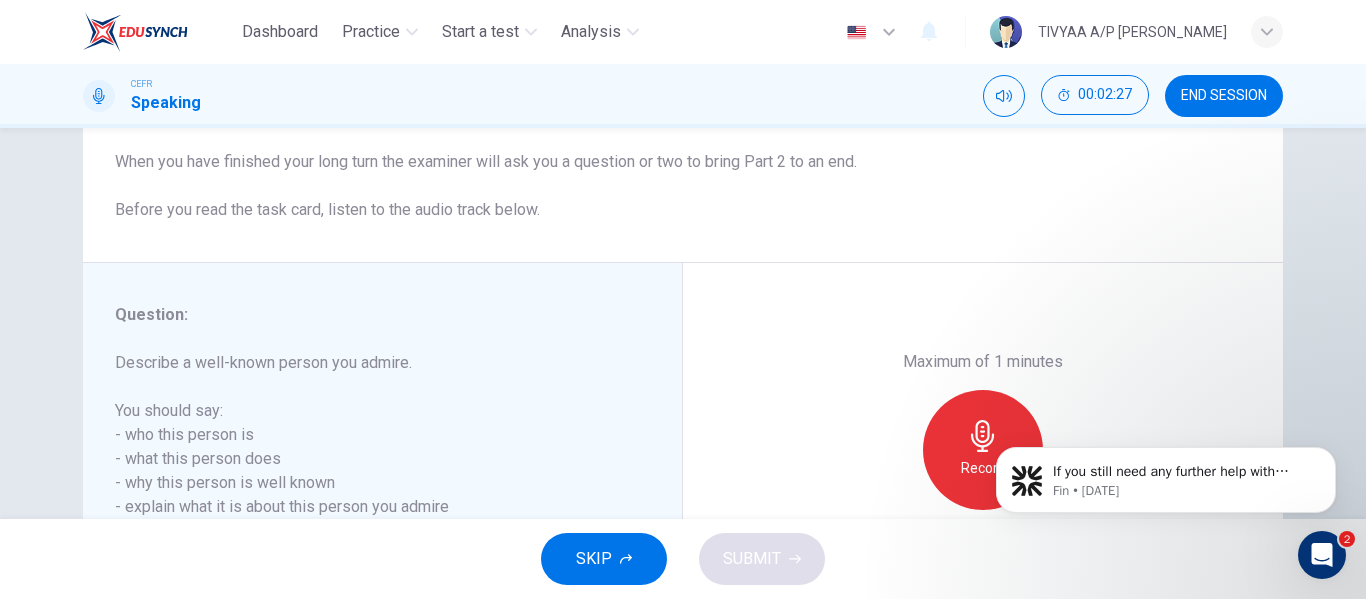 scroll, scrollTop: 335, scrollLeft: 0, axis: vertical 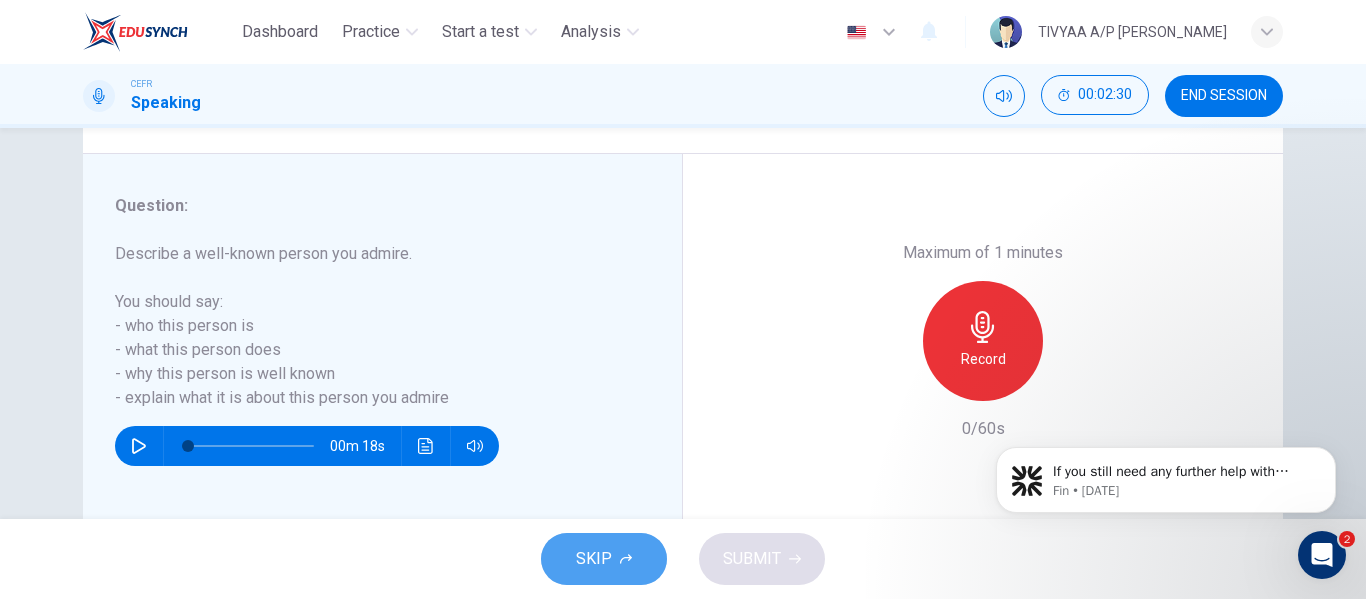 click on "SKIP" at bounding box center [604, 559] 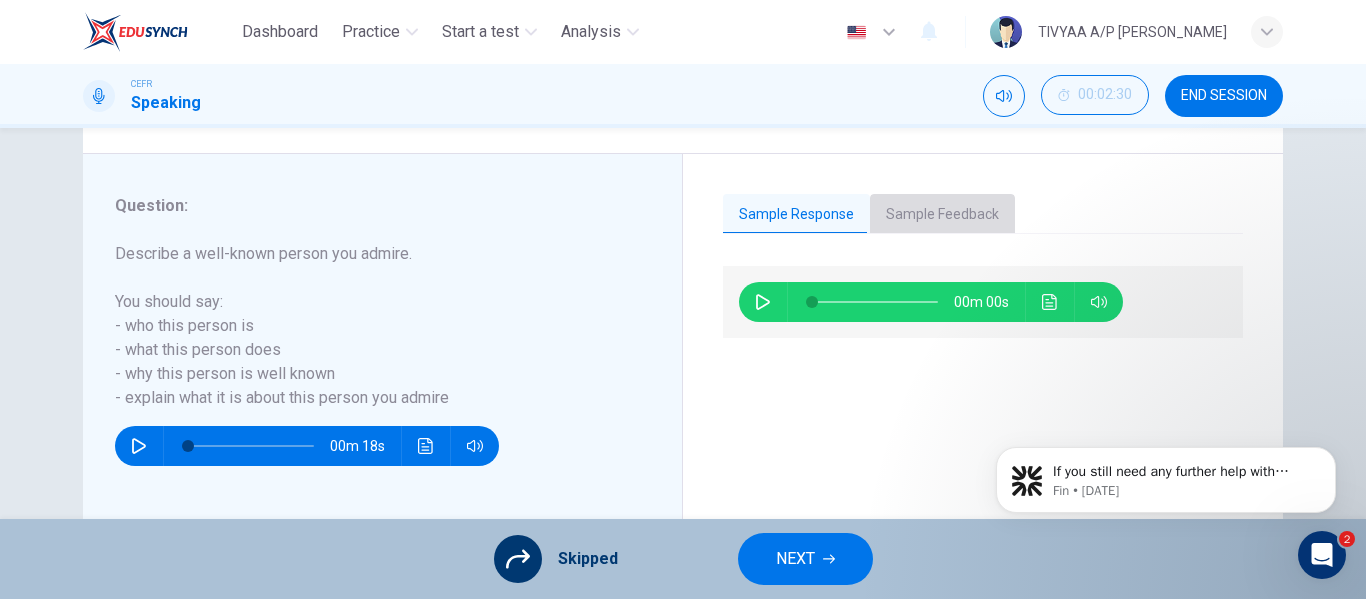 click on "Sample Feedback" at bounding box center [942, 215] 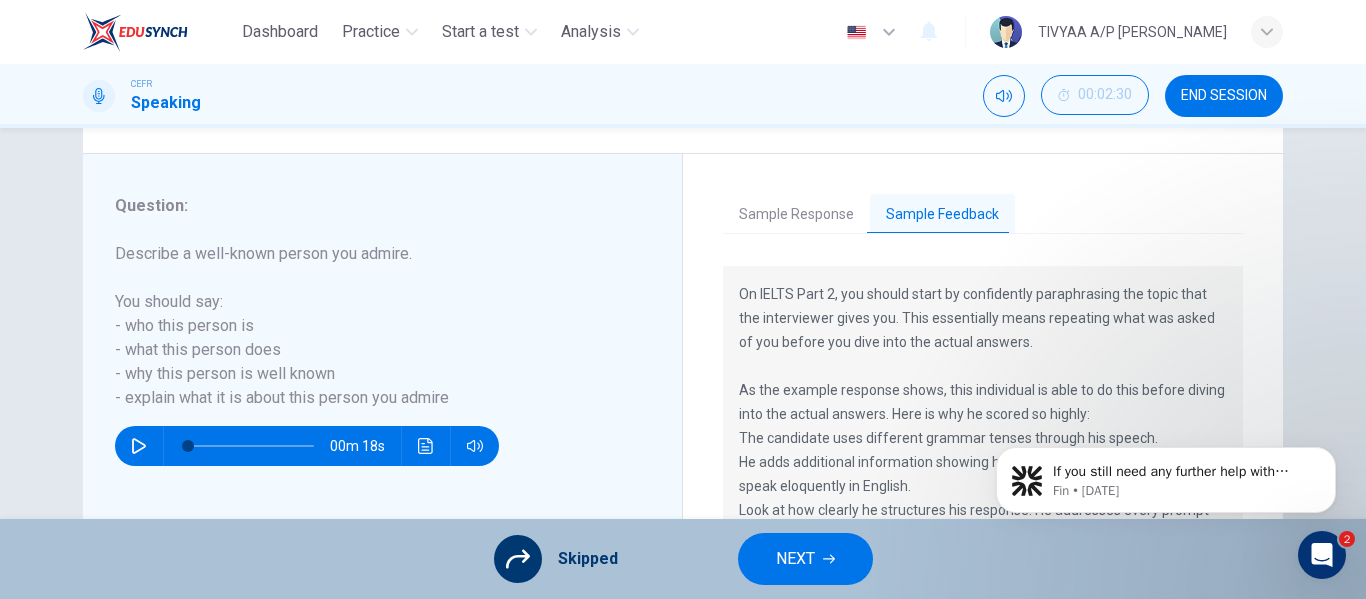 scroll, scrollTop: 72, scrollLeft: 0, axis: vertical 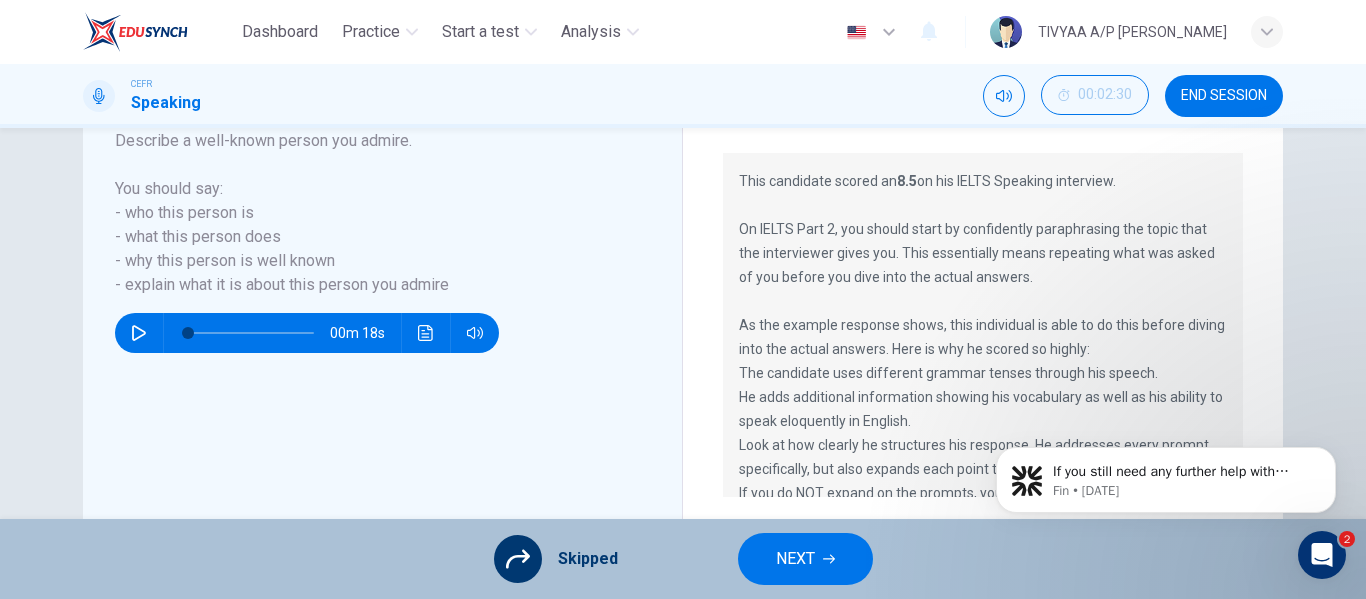 click on "NEXT" at bounding box center [805, 559] 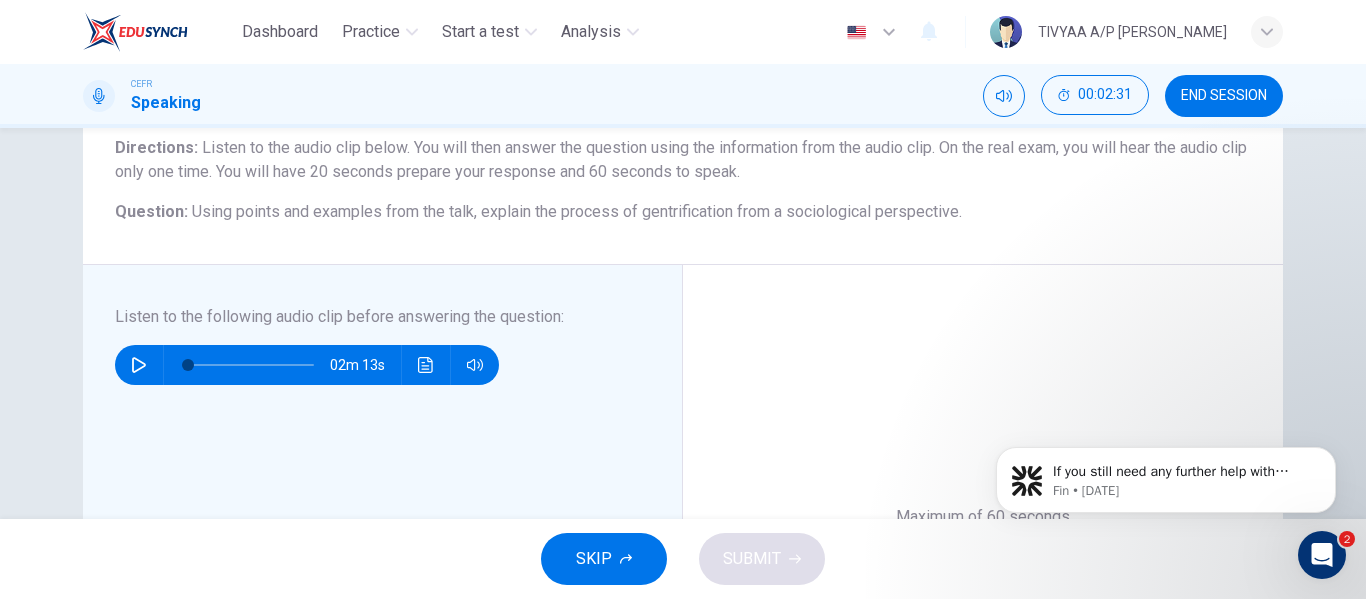 scroll, scrollTop: 170, scrollLeft: 0, axis: vertical 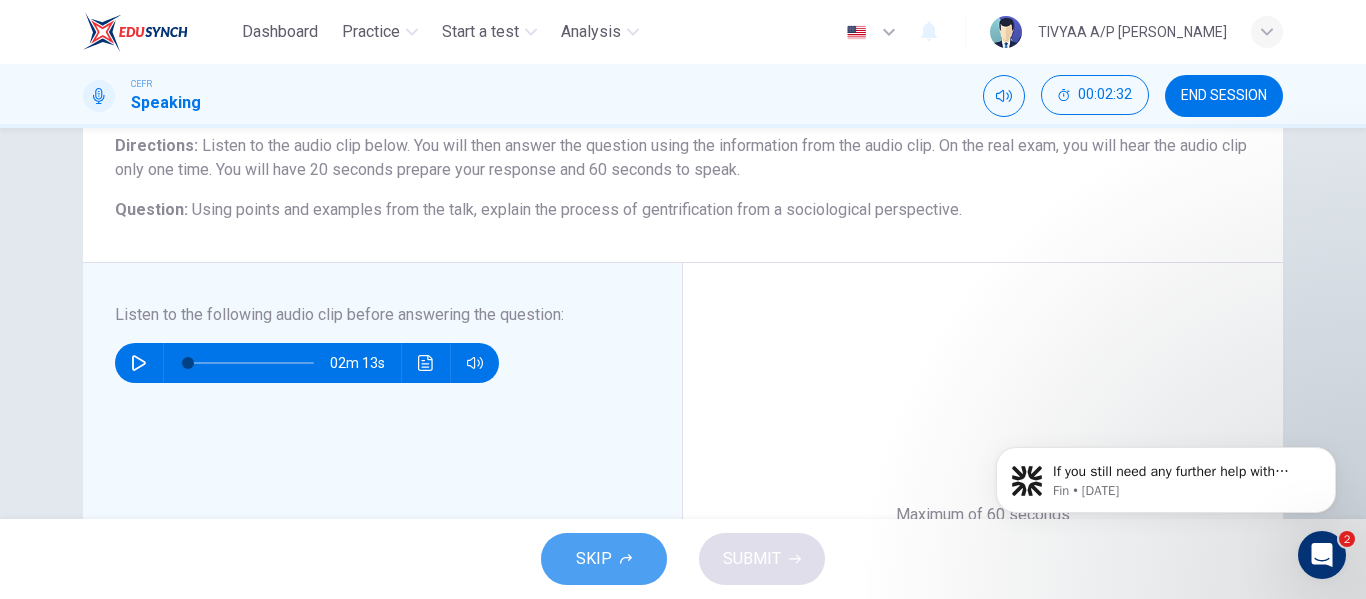 click on "SKIP" at bounding box center [604, 559] 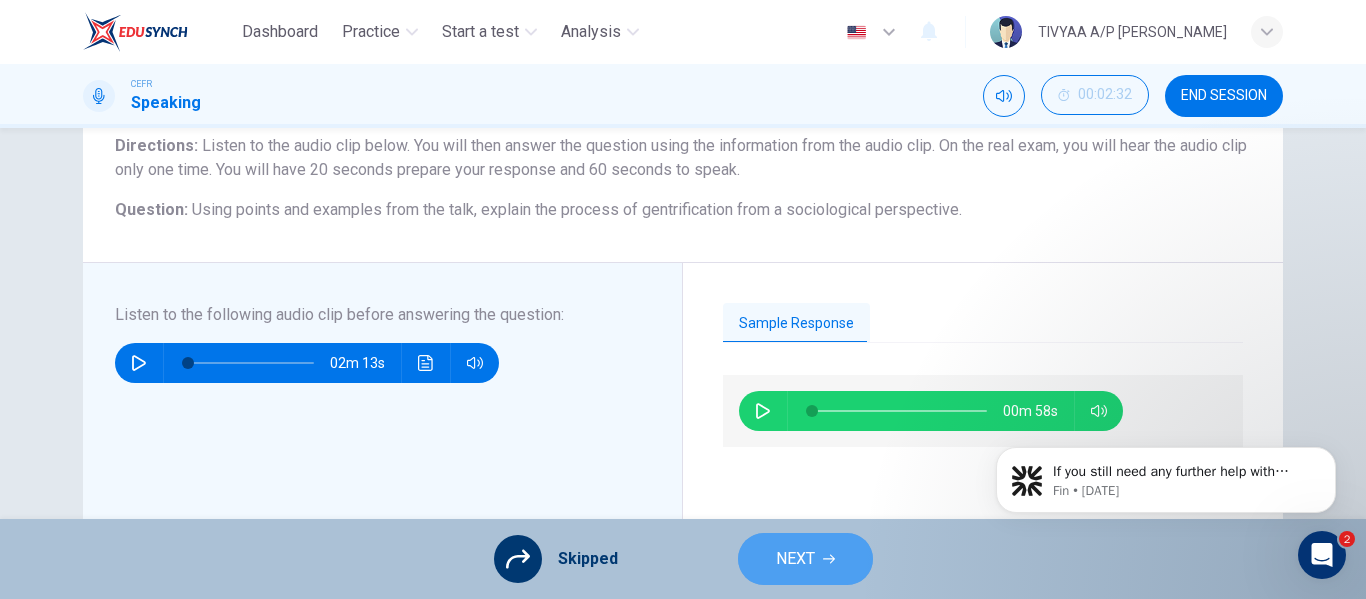 click on "NEXT" at bounding box center [805, 559] 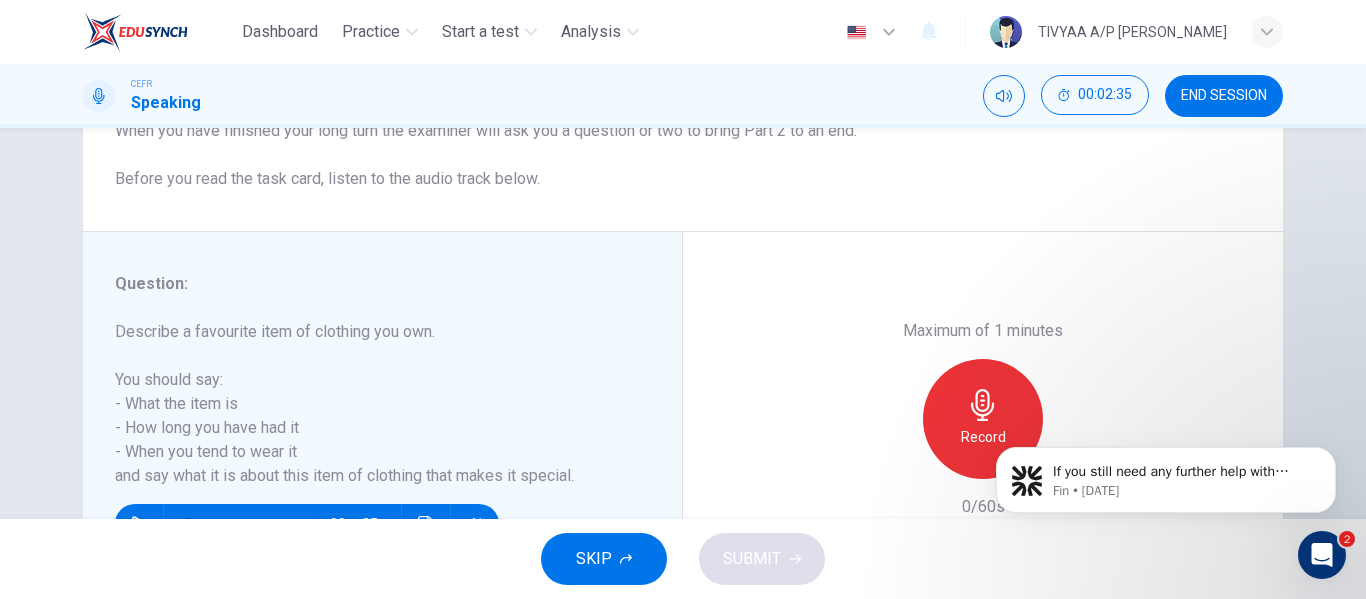 scroll, scrollTop: 260, scrollLeft: 0, axis: vertical 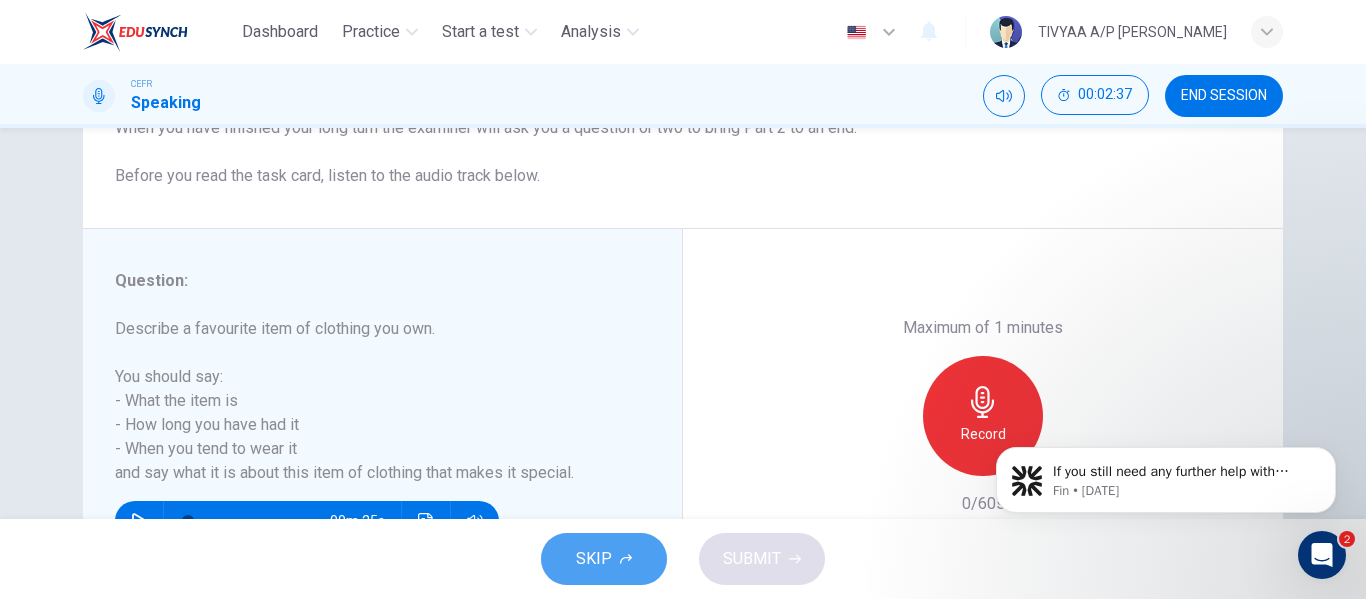 click on "SKIP" at bounding box center [604, 559] 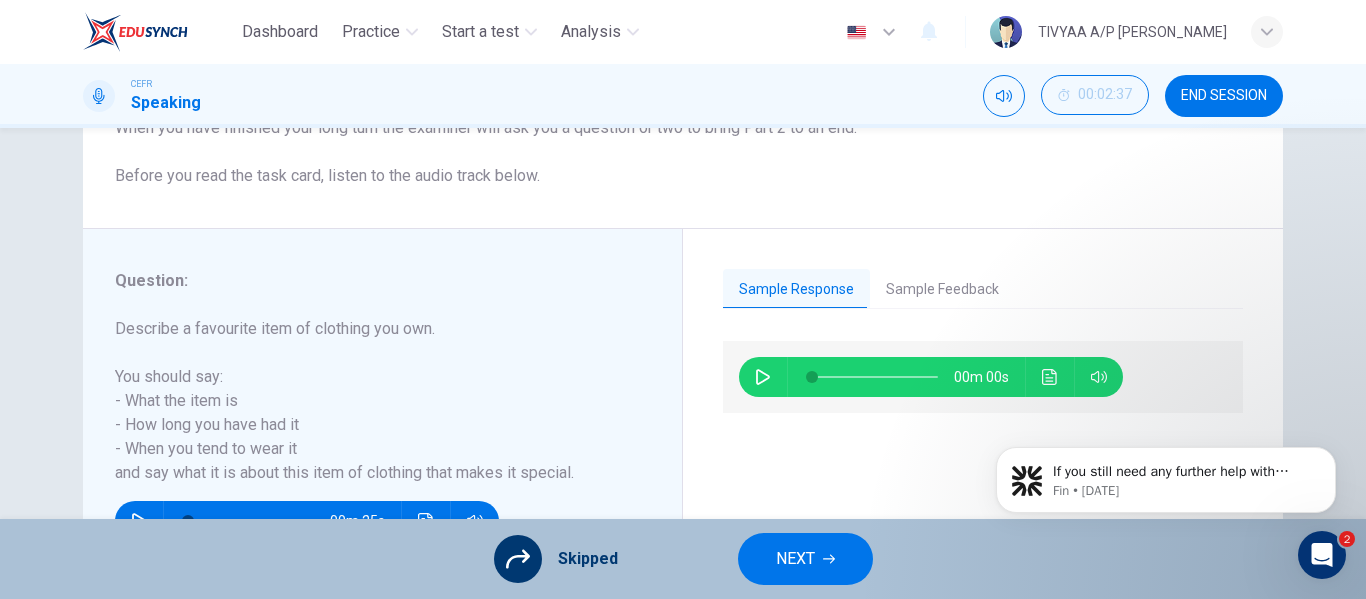 click on "NEXT" at bounding box center [805, 559] 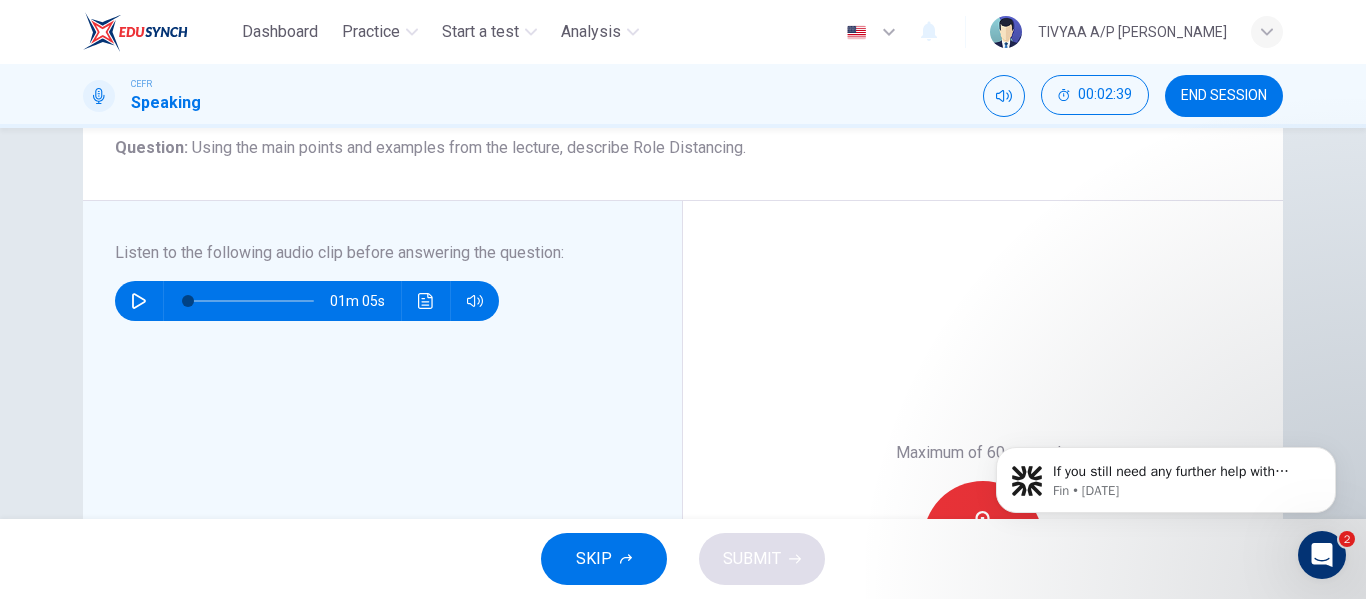scroll, scrollTop: 234, scrollLeft: 0, axis: vertical 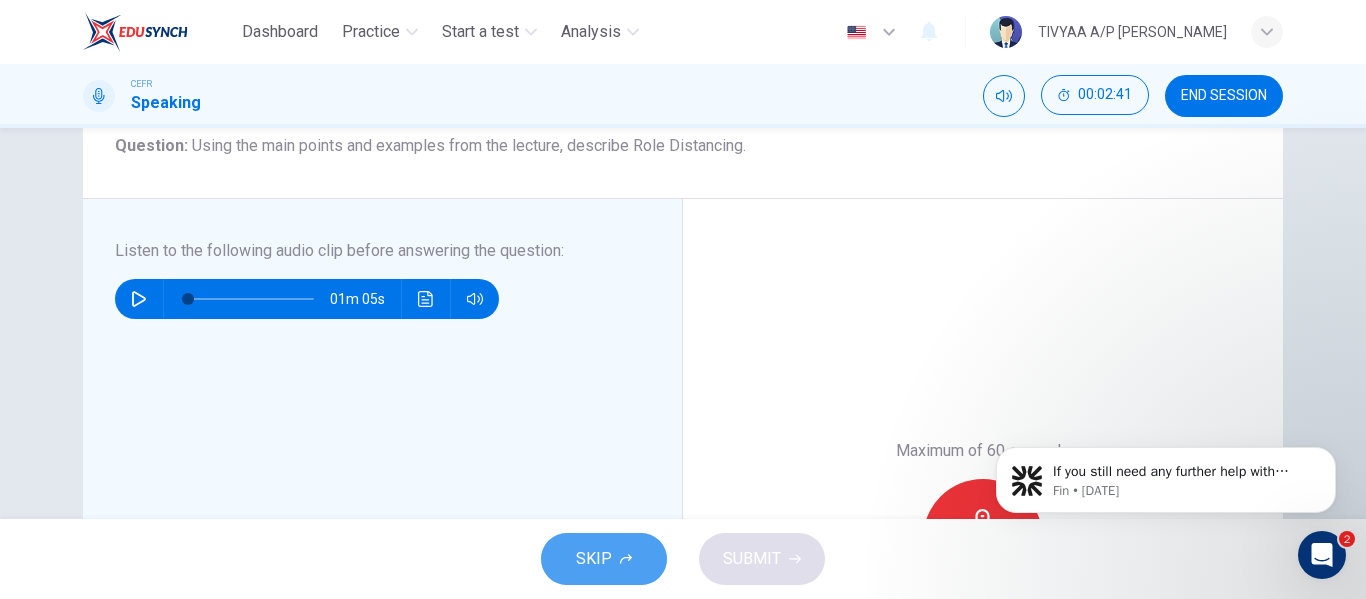 click on "SKIP" at bounding box center [604, 559] 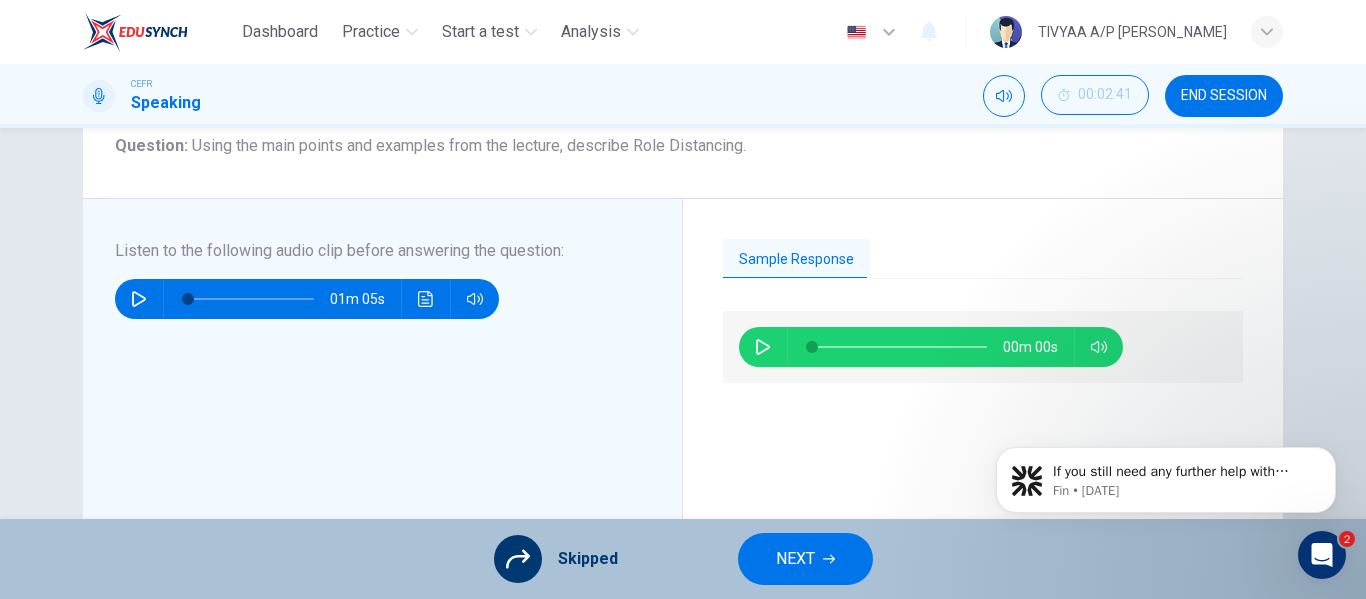 click on "NEXT" at bounding box center (795, 559) 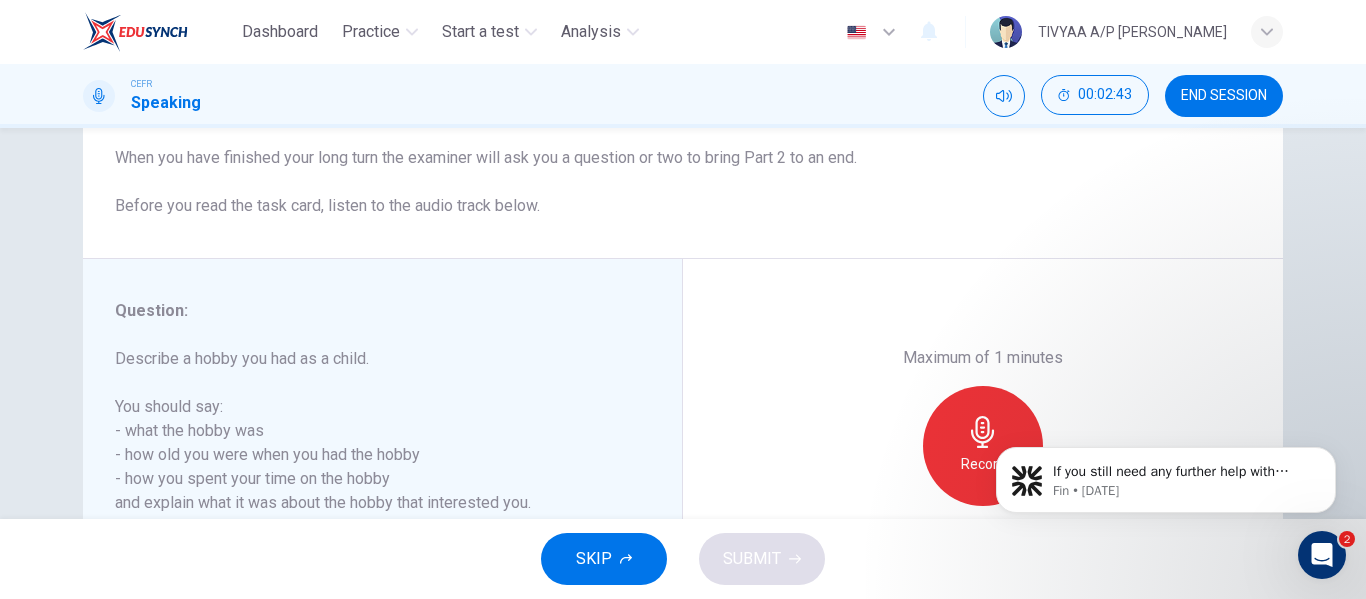 scroll, scrollTop: 374, scrollLeft: 0, axis: vertical 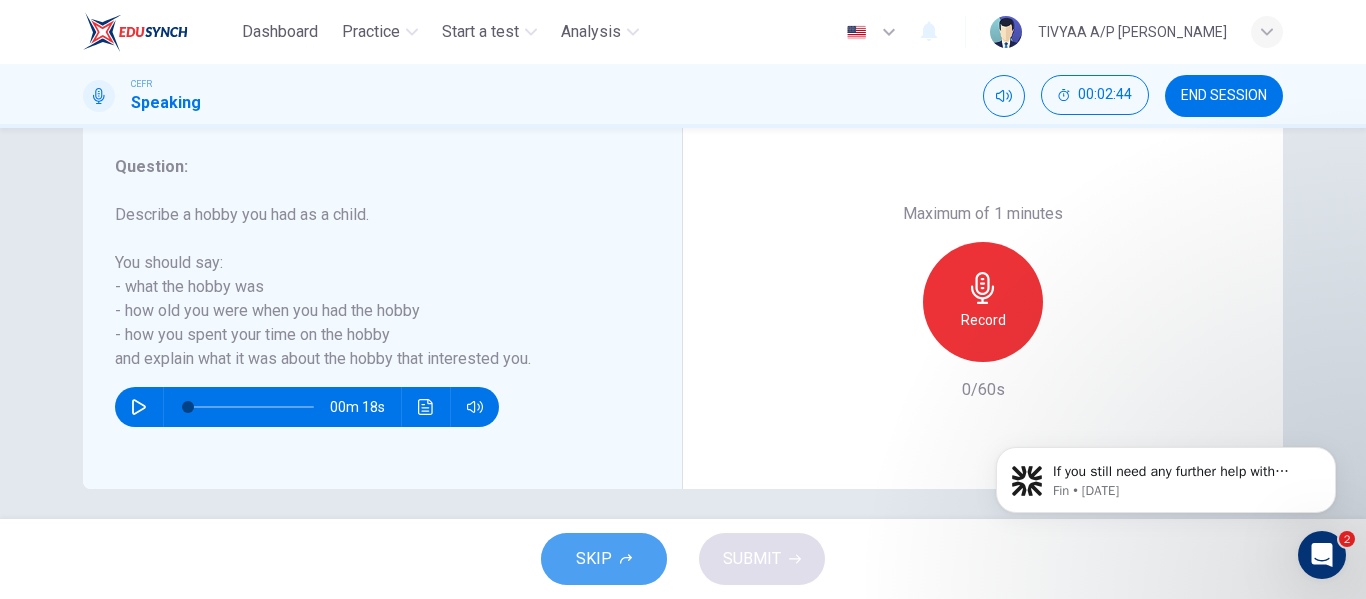 click on "SKIP" at bounding box center [604, 559] 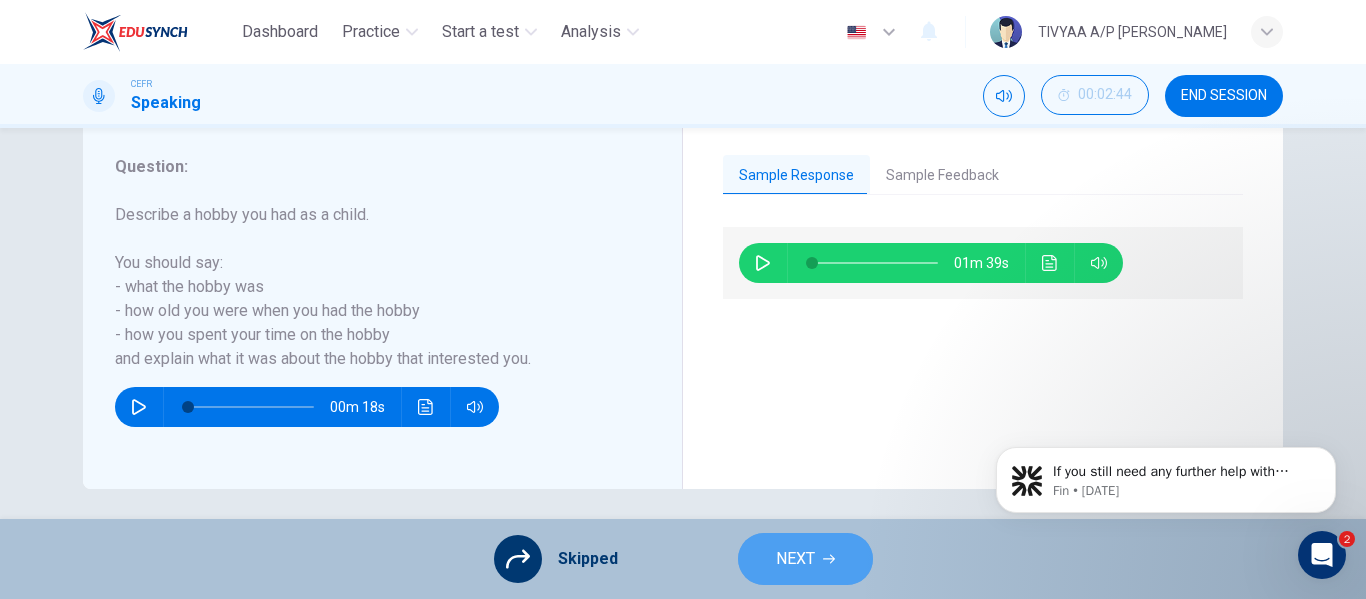 click on "NEXT" at bounding box center (795, 559) 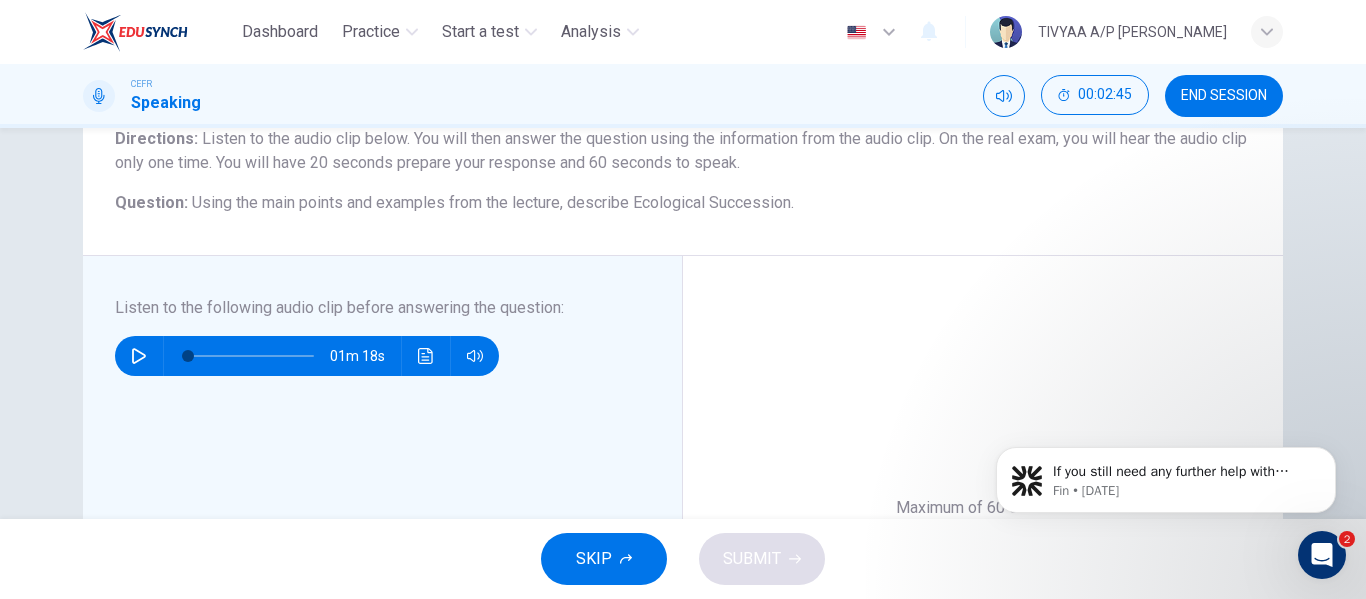 scroll, scrollTop: 212, scrollLeft: 0, axis: vertical 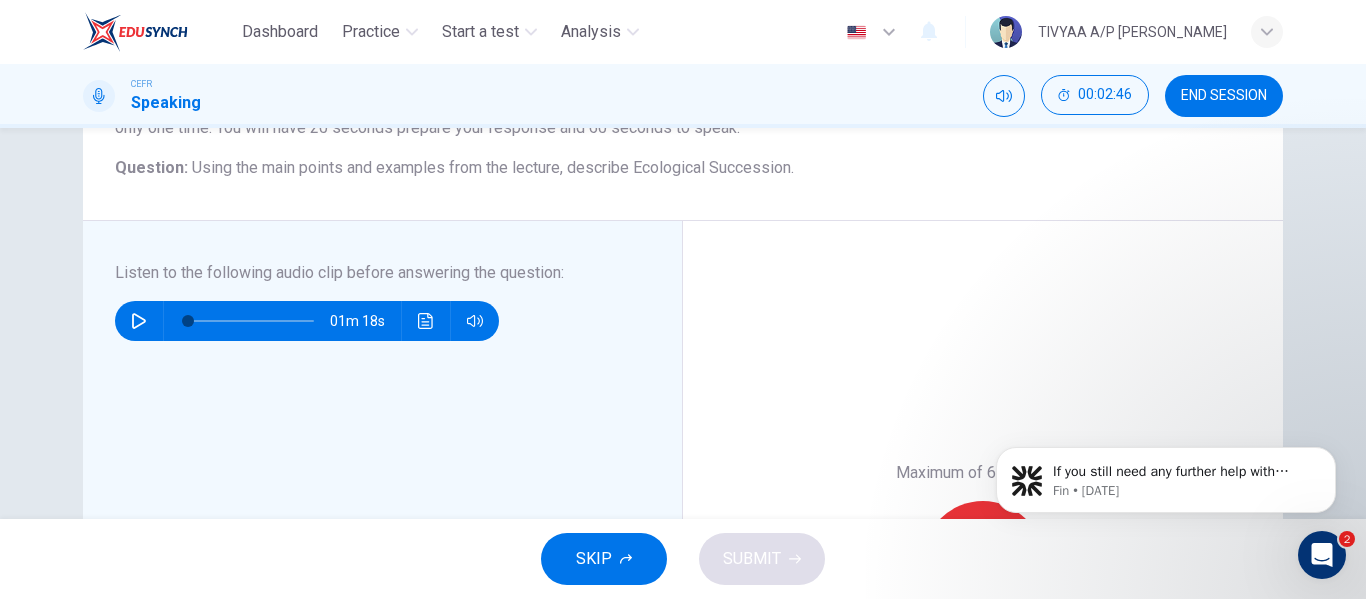 click 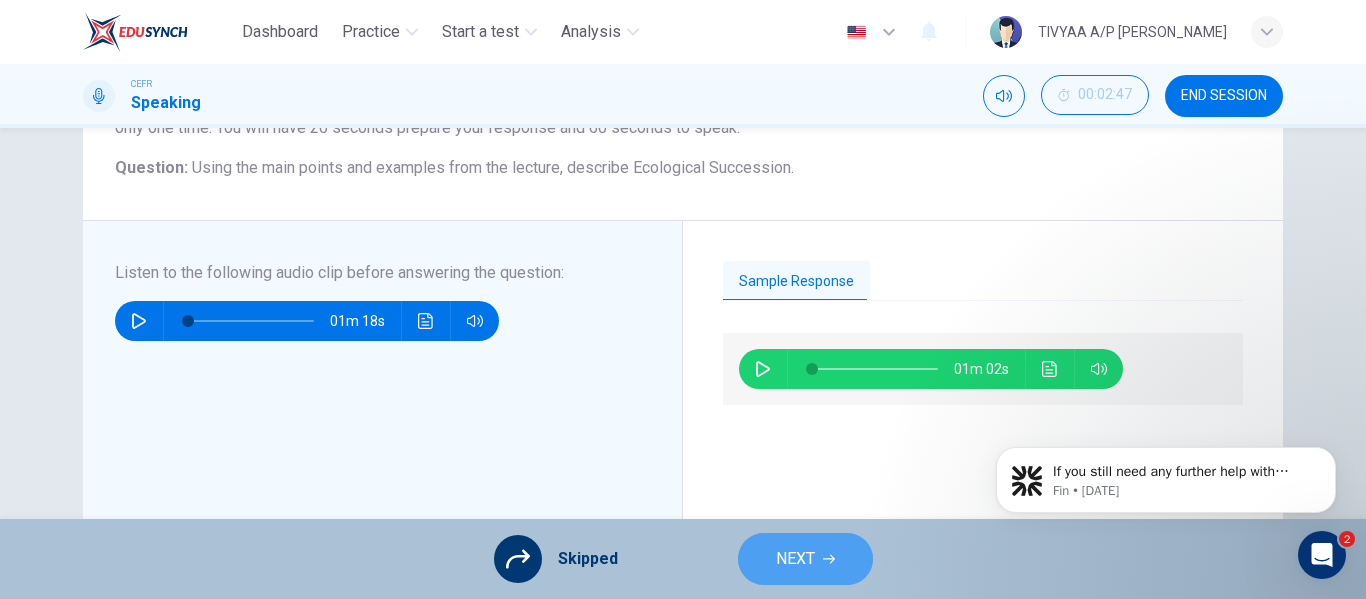 click on "NEXT" at bounding box center [795, 559] 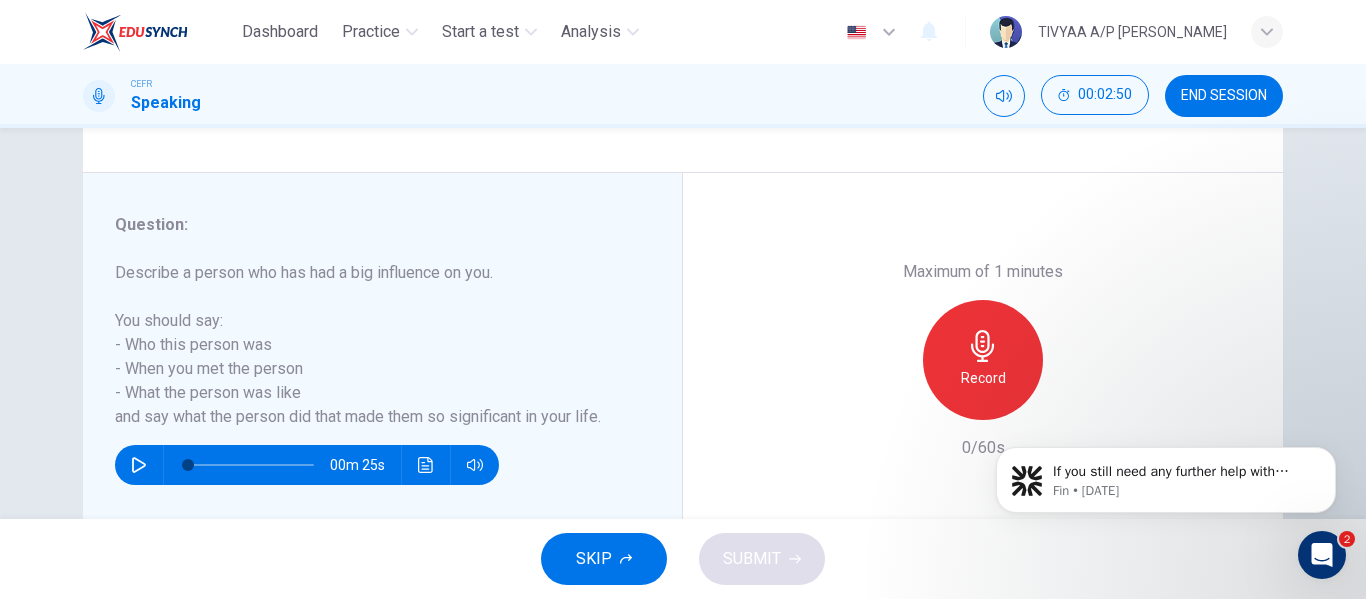 scroll, scrollTop: 318, scrollLeft: 0, axis: vertical 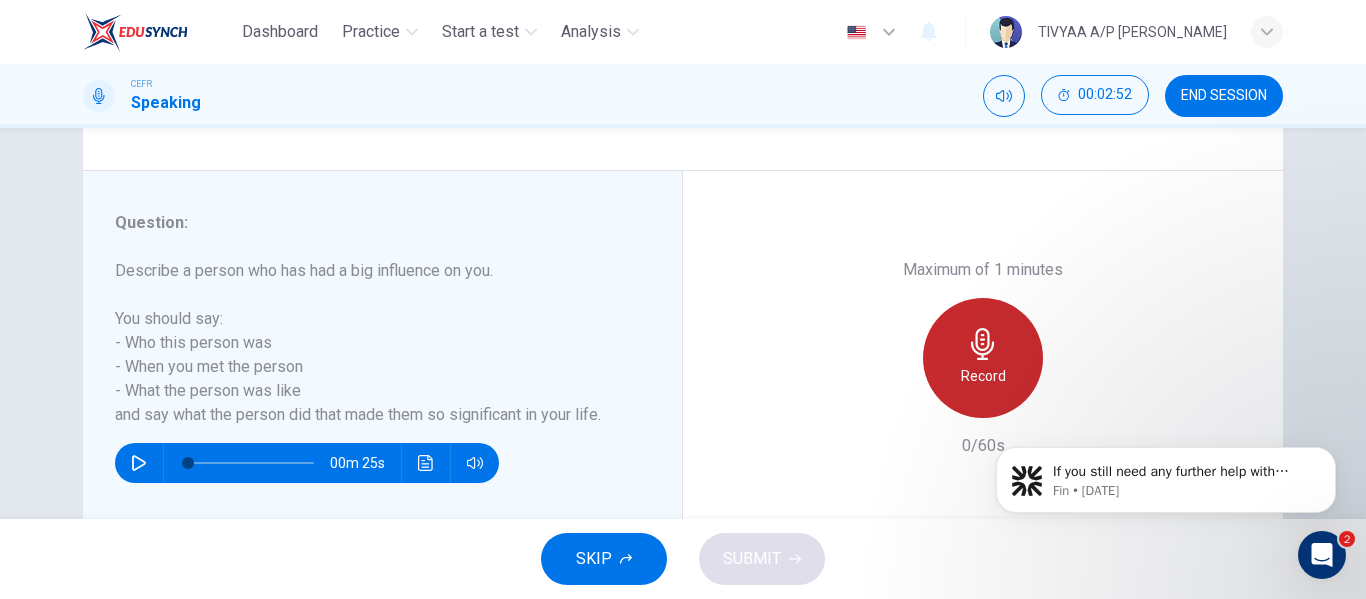 click on "Record" at bounding box center [983, 358] 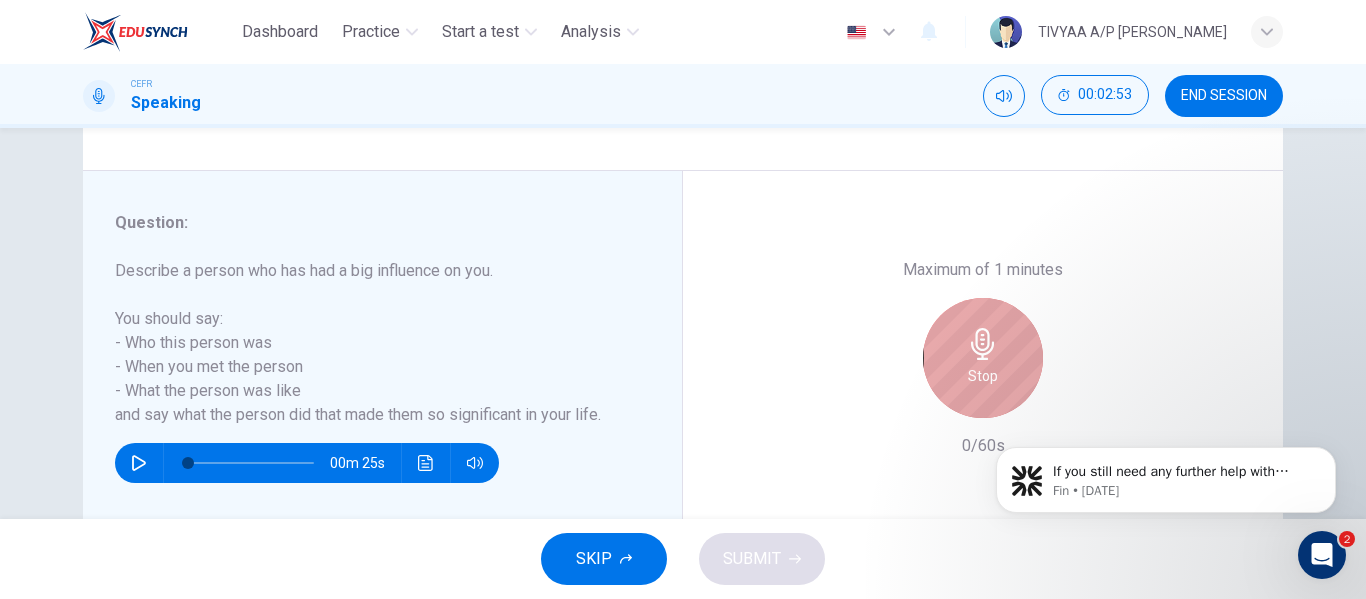 click on "Stop" at bounding box center [983, 358] 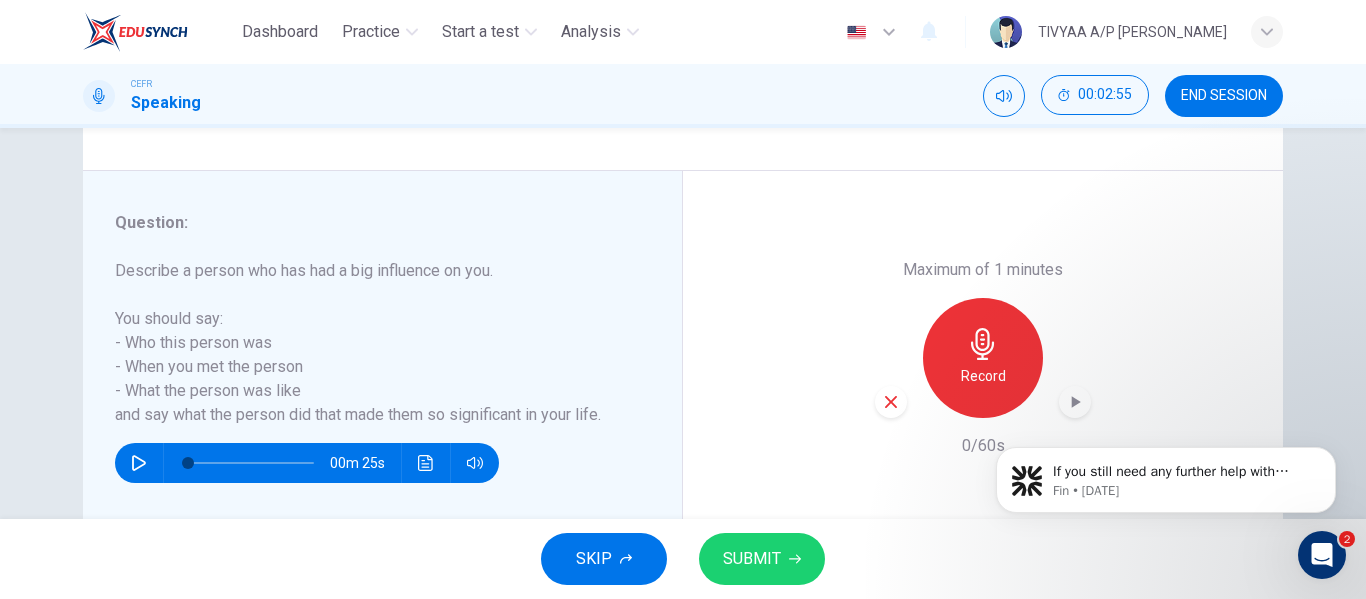click on "SUBMIT" at bounding box center [752, 559] 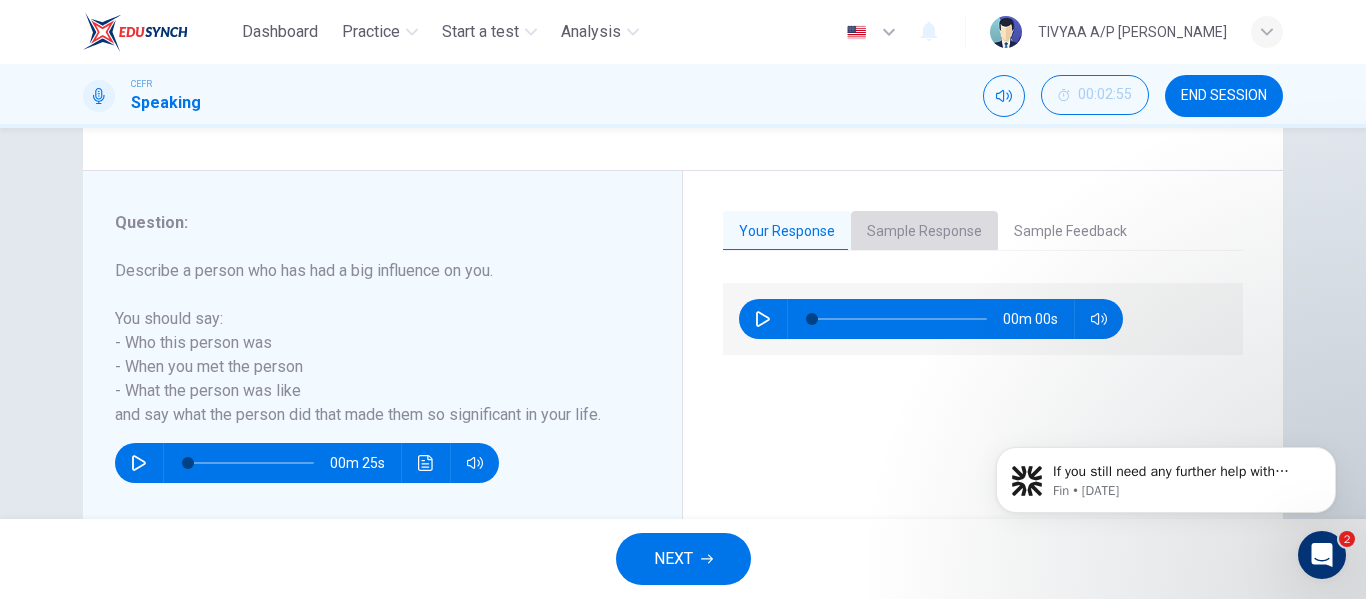 click on "Sample Response" at bounding box center [924, 232] 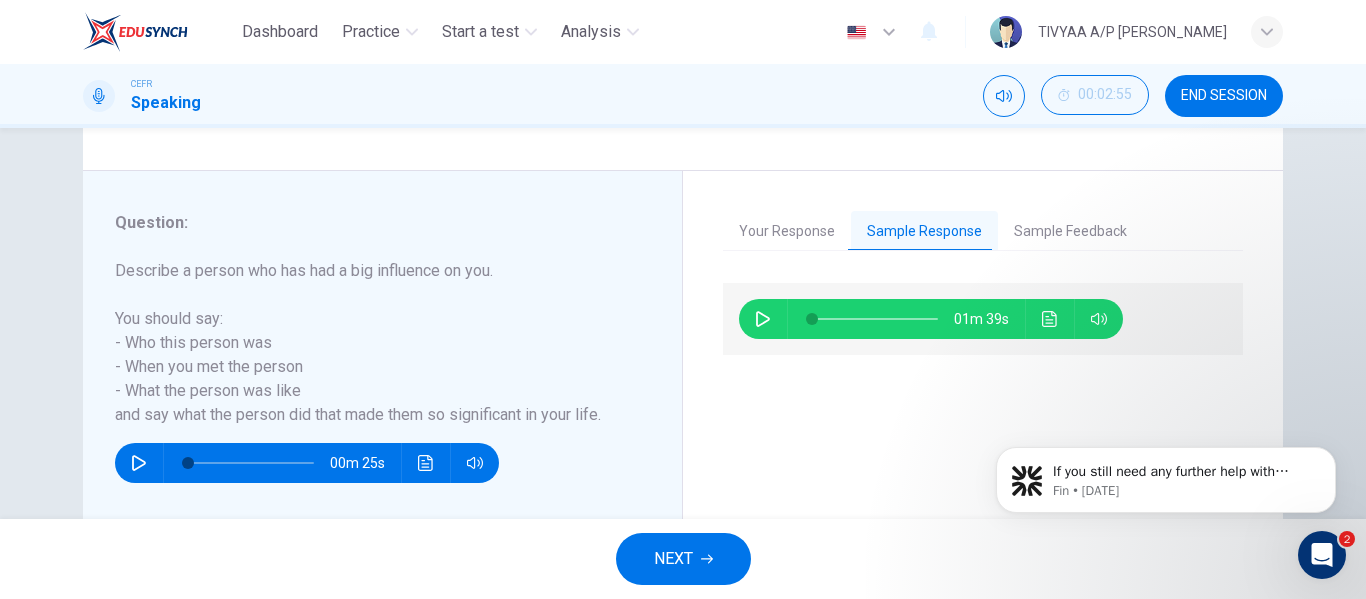 click 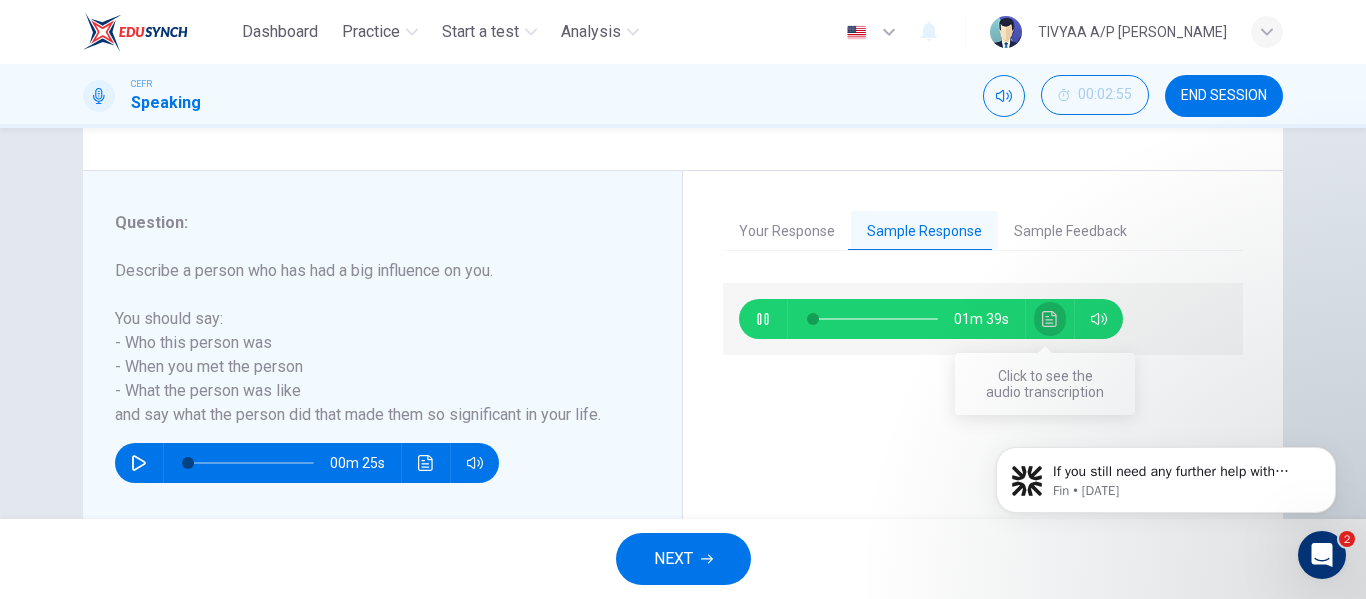 click 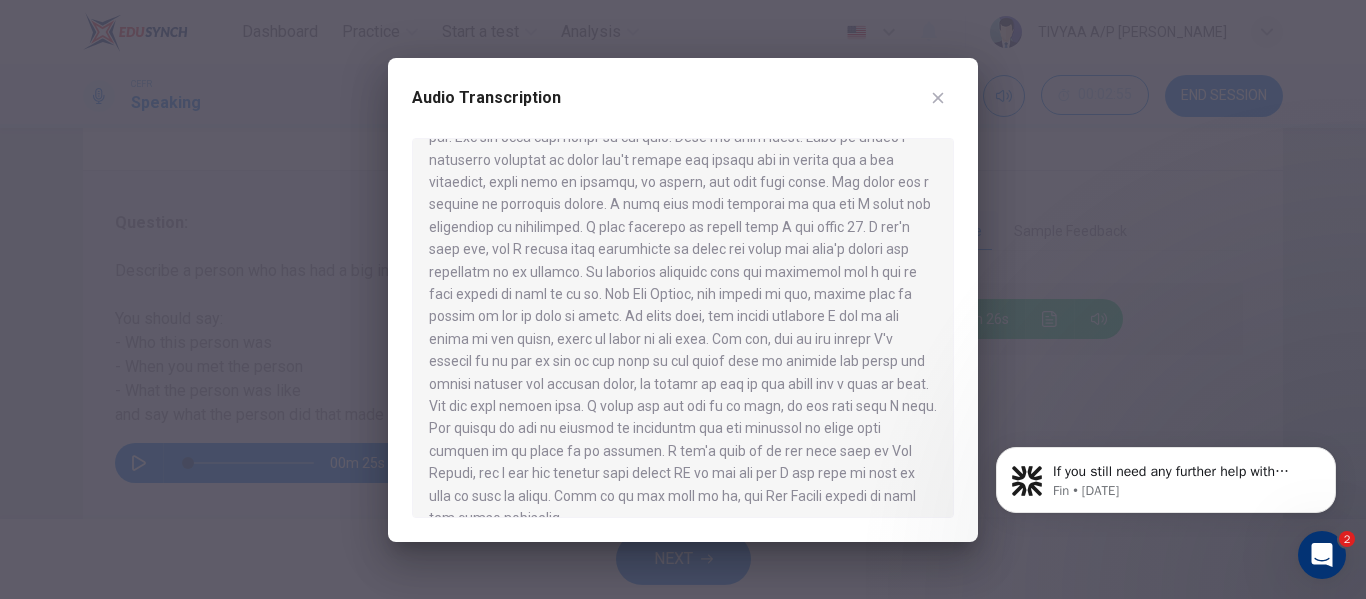 scroll, scrollTop: 83, scrollLeft: 0, axis: vertical 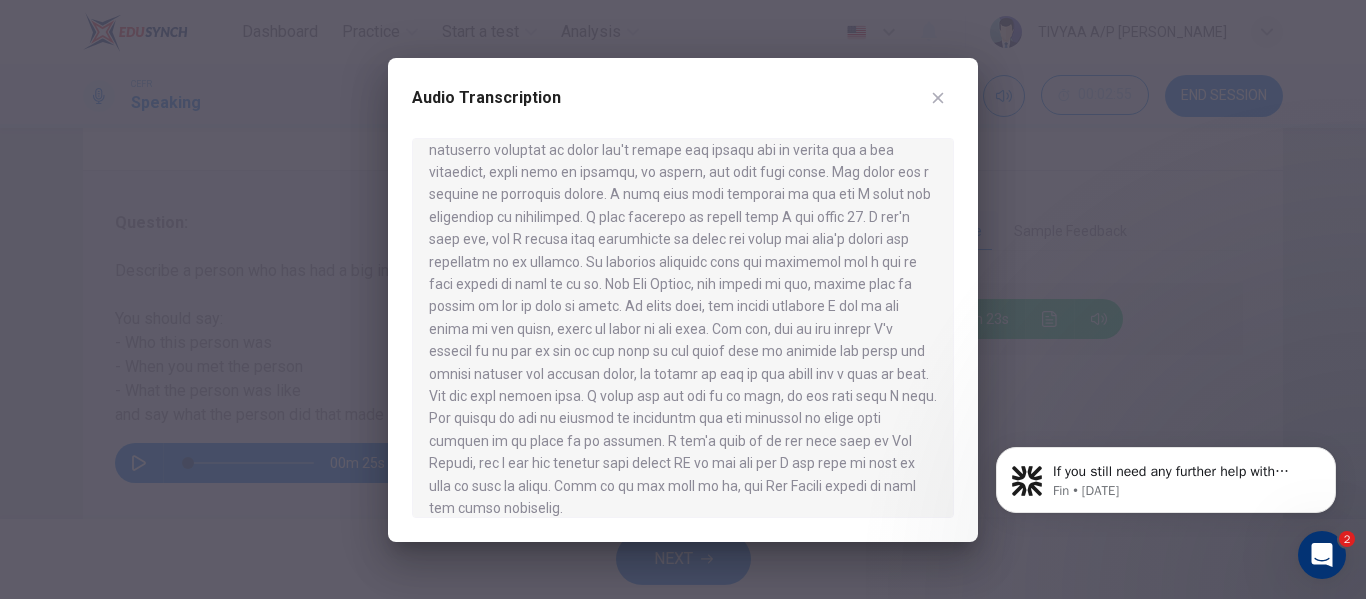 click 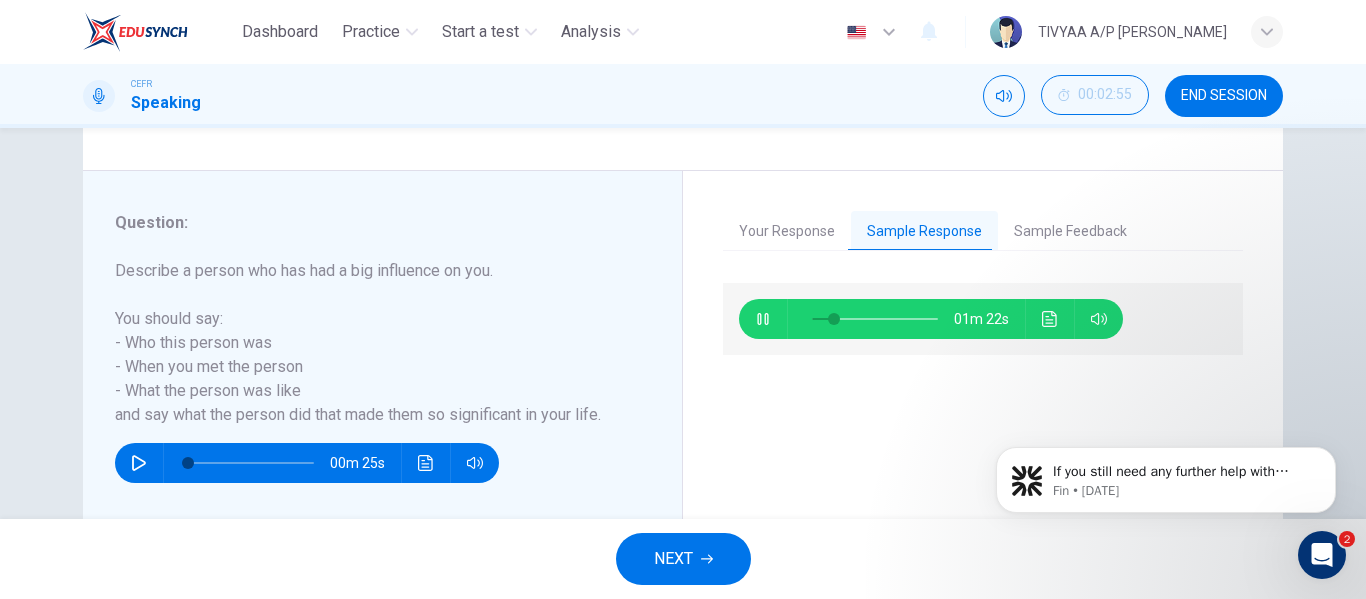 type on "18" 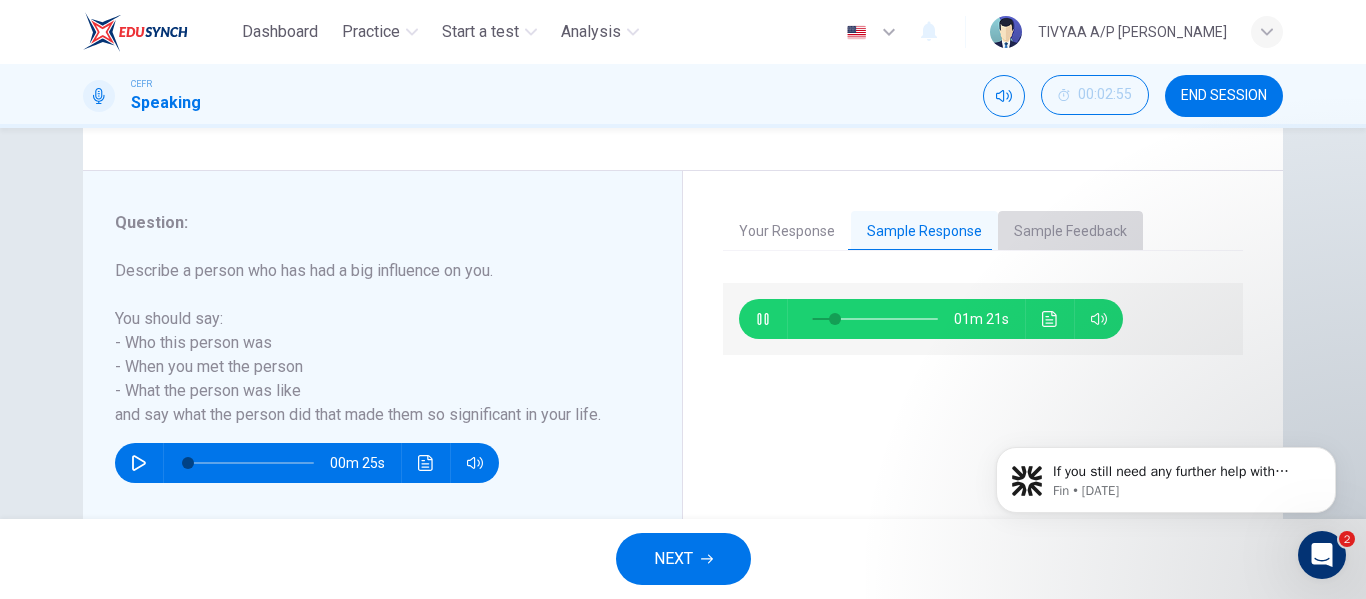 click on "Sample Feedback" at bounding box center [1070, 232] 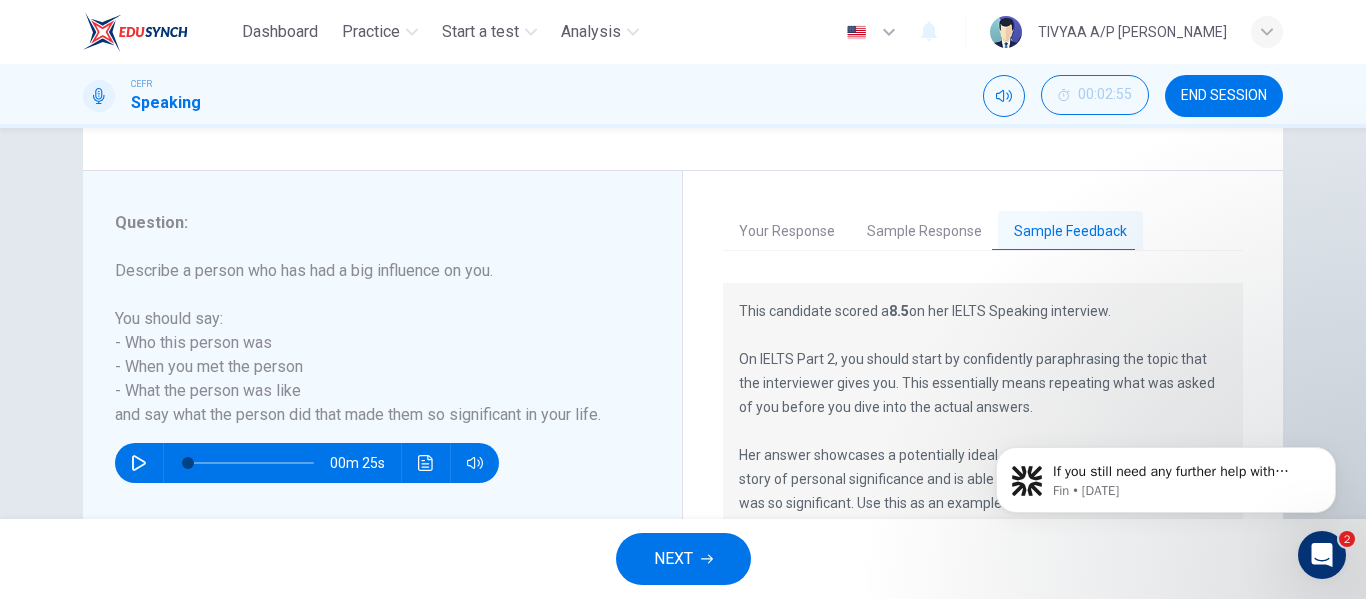 scroll, scrollTop: 400, scrollLeft: 0, axis: vertical 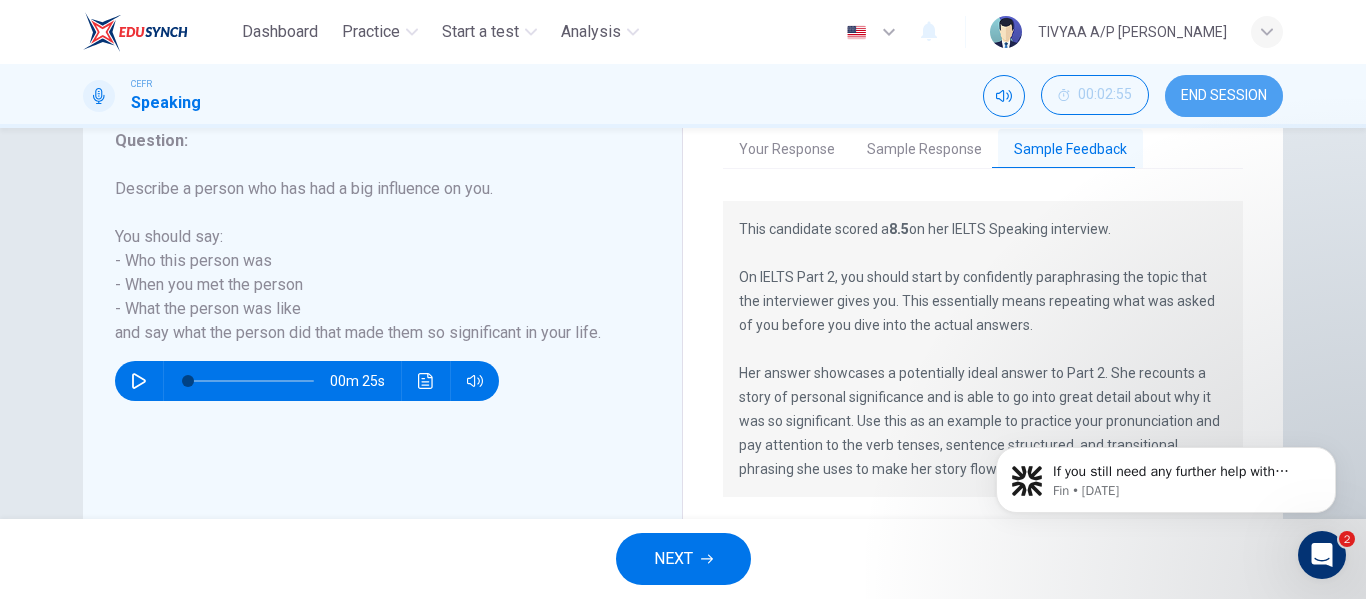 click on "END SESSION" at bounding box center [1224, 96] 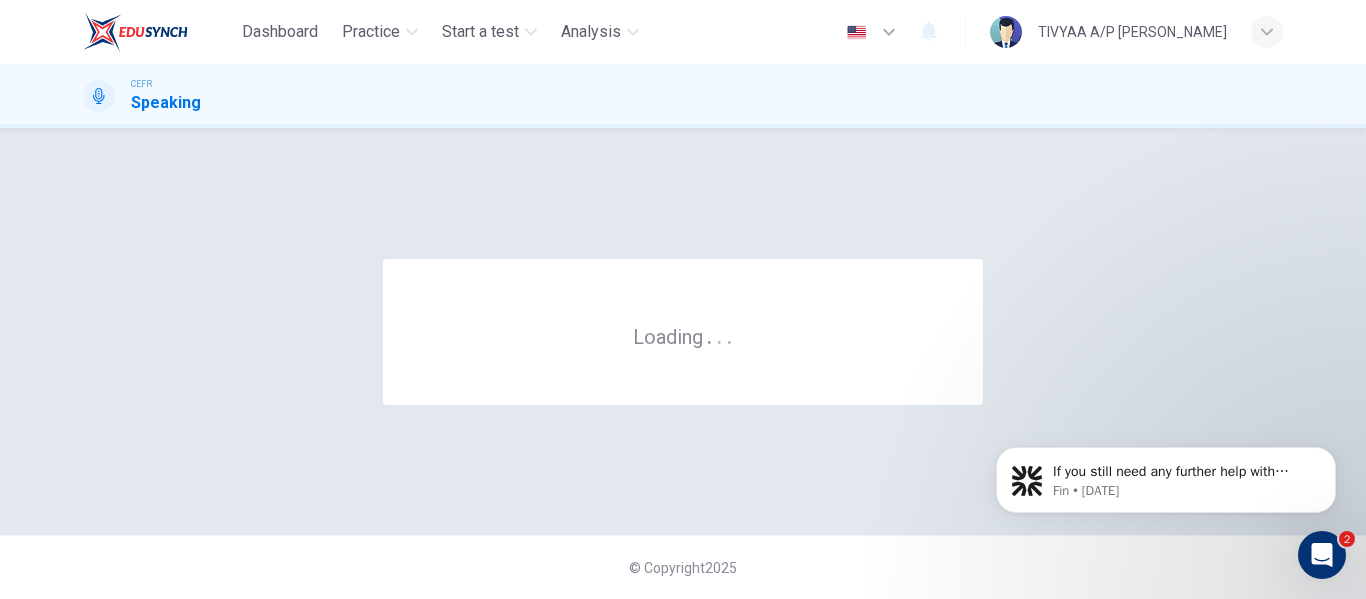 scroll, scrollTop: 0, scrollLeft: 0, axis: both 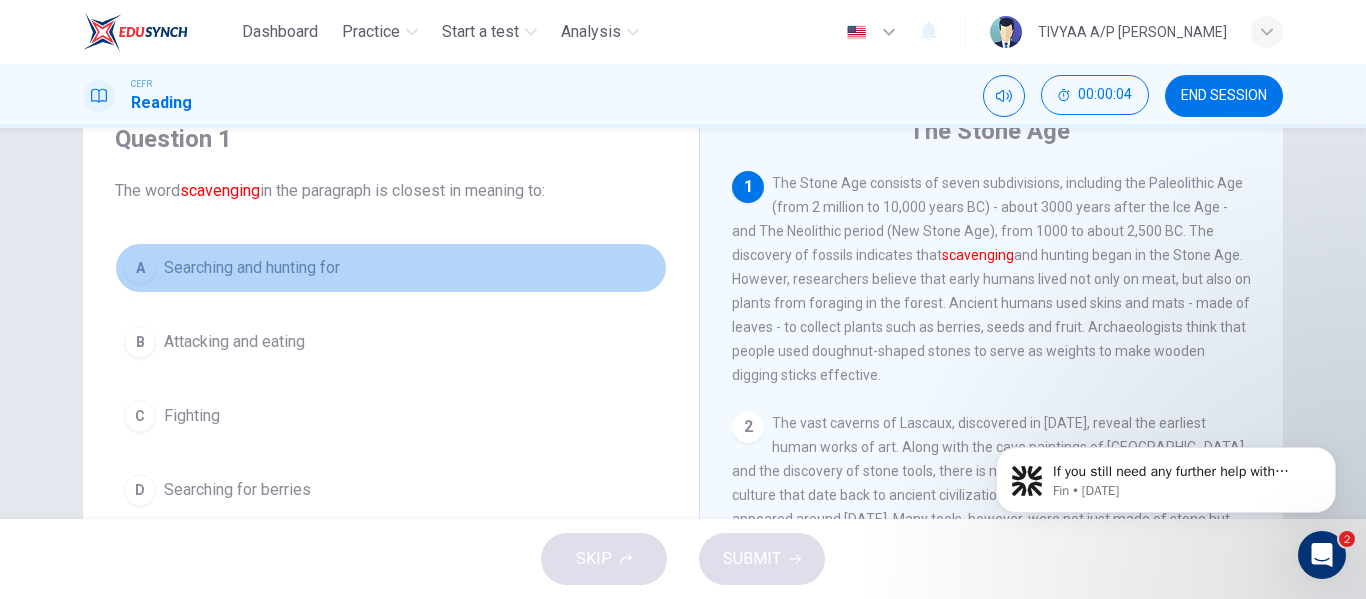 click on "A Searching and hunting for" at bounding box center (391, 268) 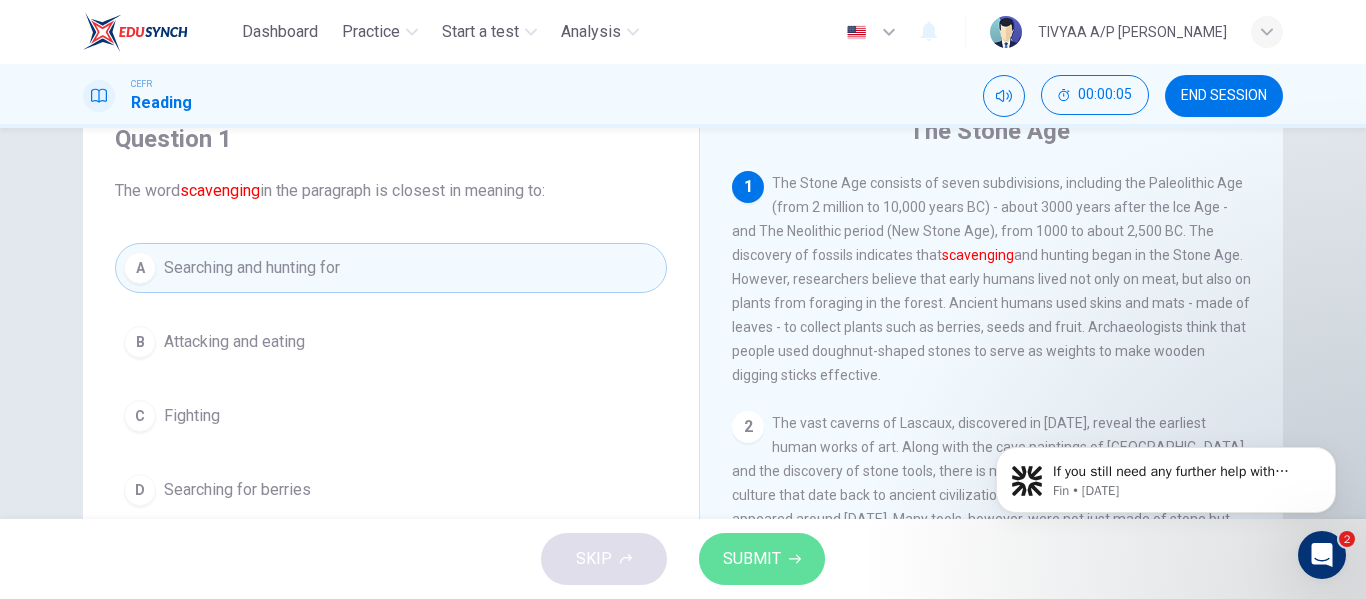 click on "SUBMIT" at bounding box center [752, 559] 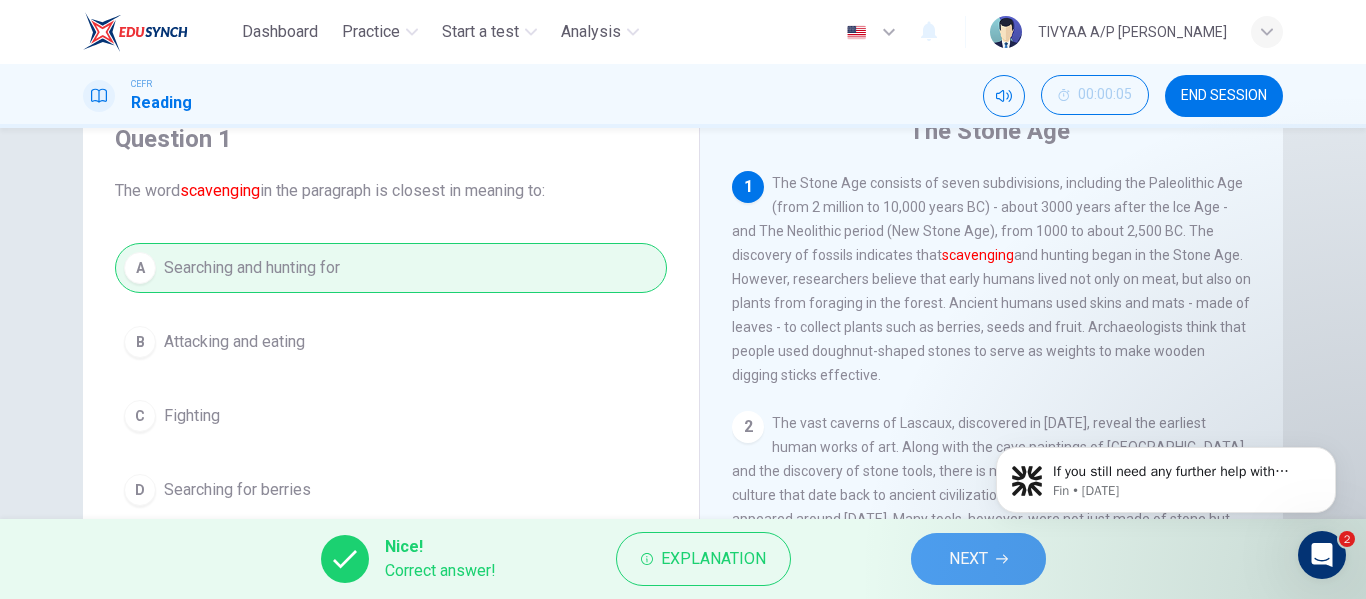 click on "NEXT" at bounding box center [968, 559] 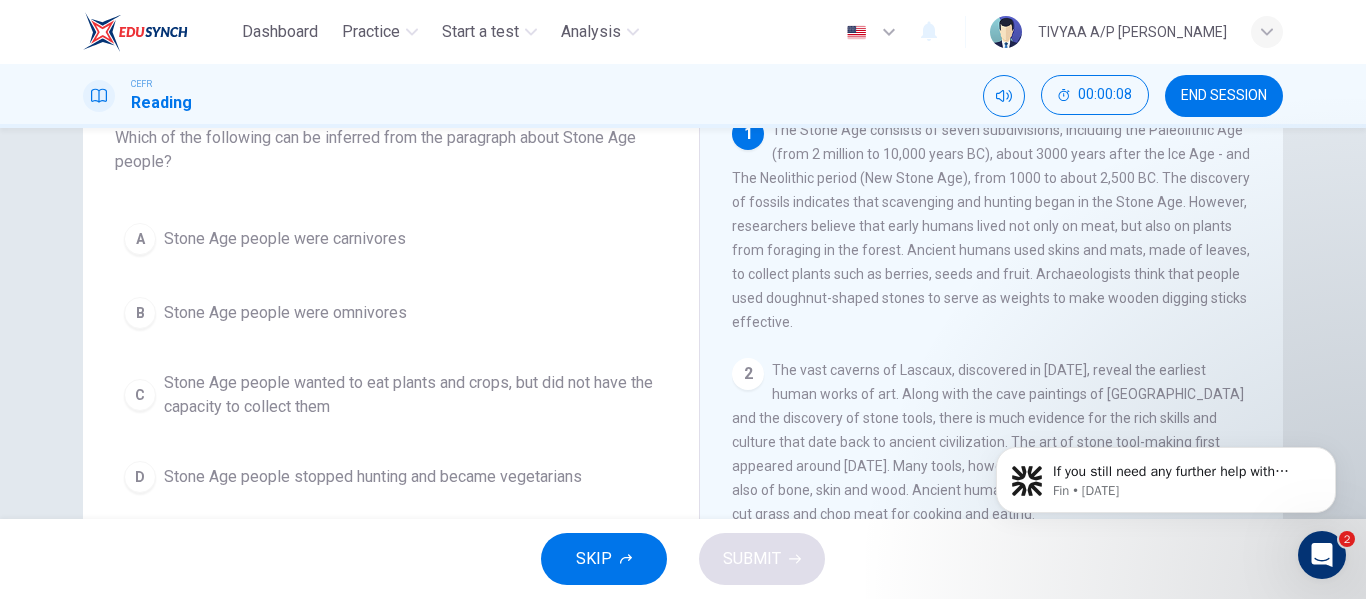 scroll, scrollTop: 141, scrollLeft: 0, axis: vertical 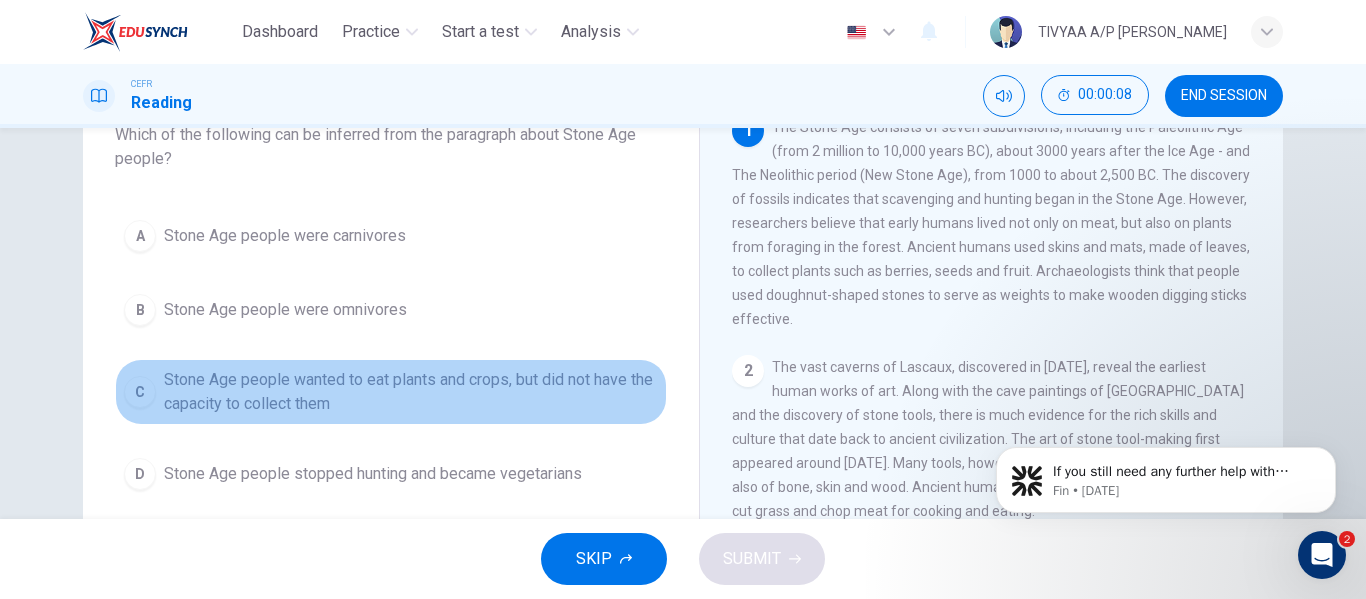 click on "Stone Age people wanted to eat plants and crops, but did not have the capacity to collect them" at bounding box center [411, 392] 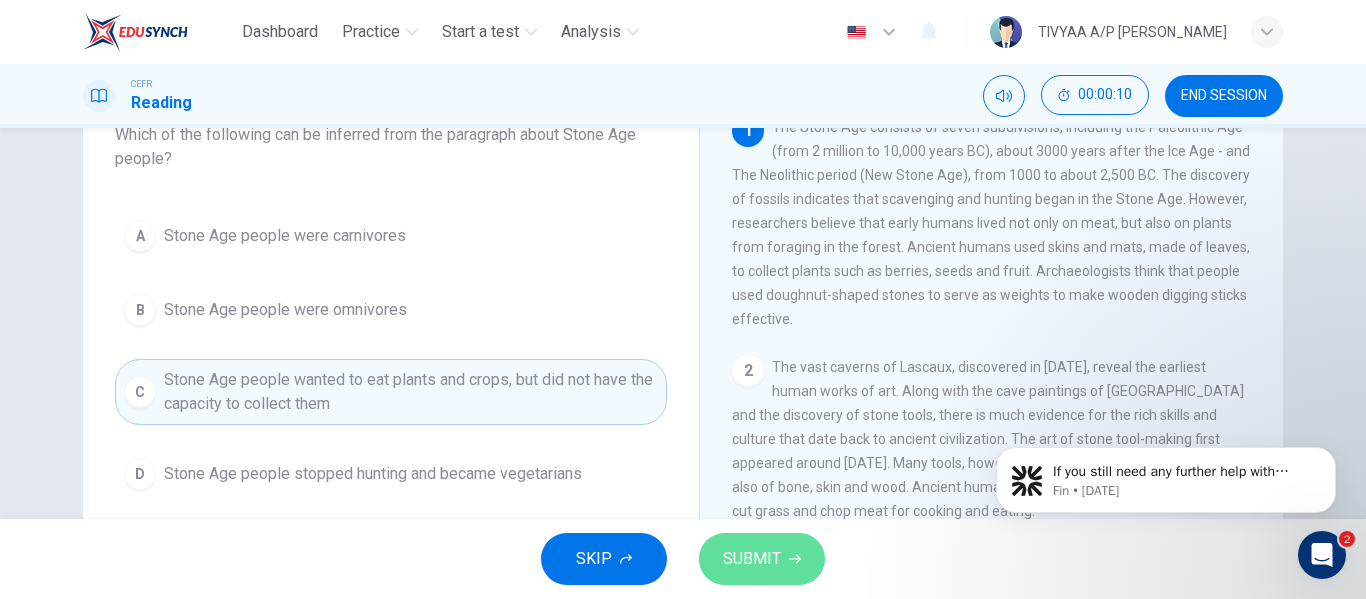 click on "SUBMIT" at bounding box center (752, 559) 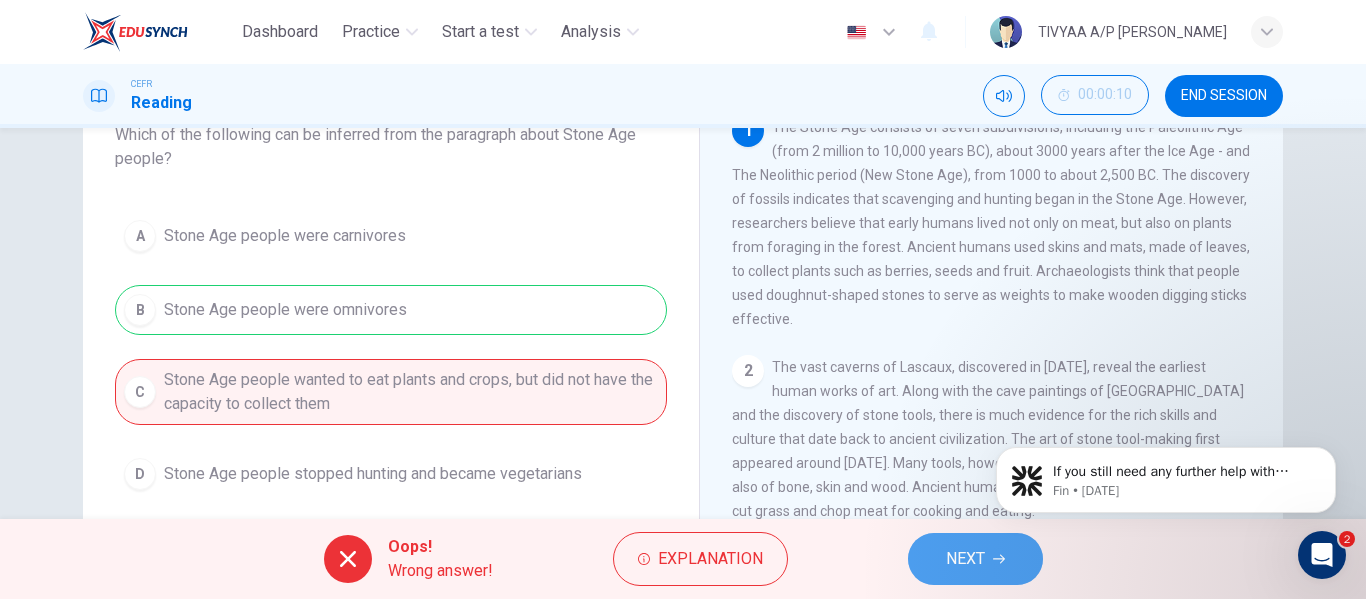 click on "NEXT" at bounding box center [965, 559] 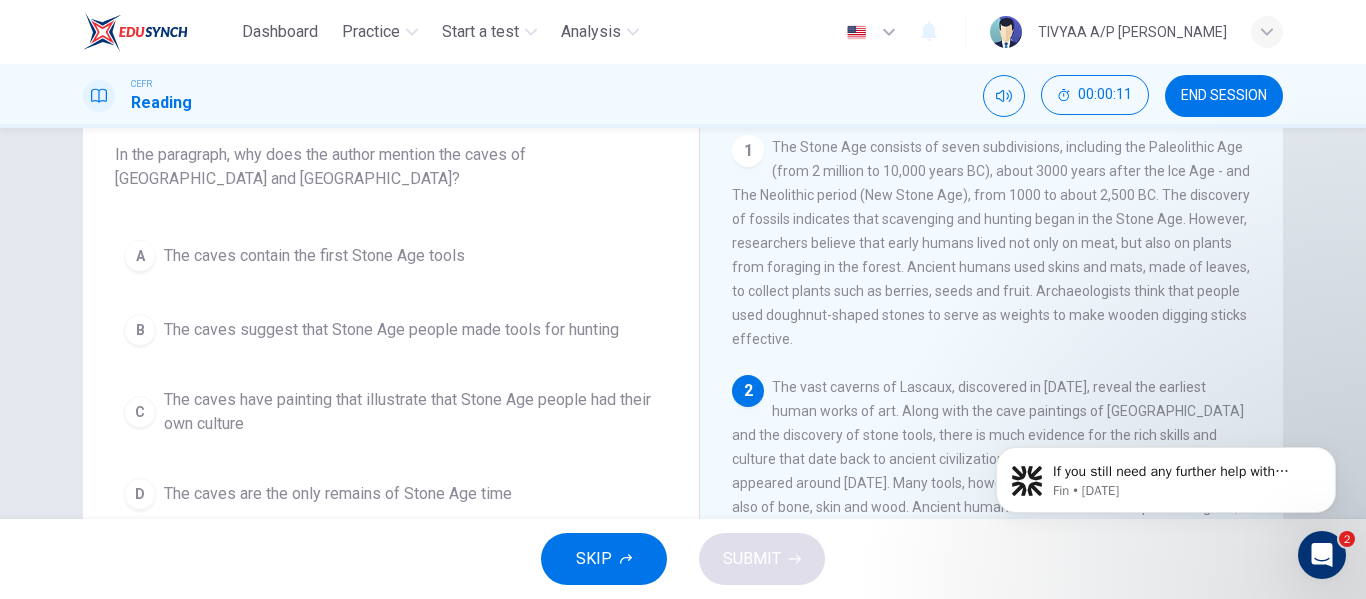 scroll, scrollTop: 120, scrollLeft: 0, axis: vertical 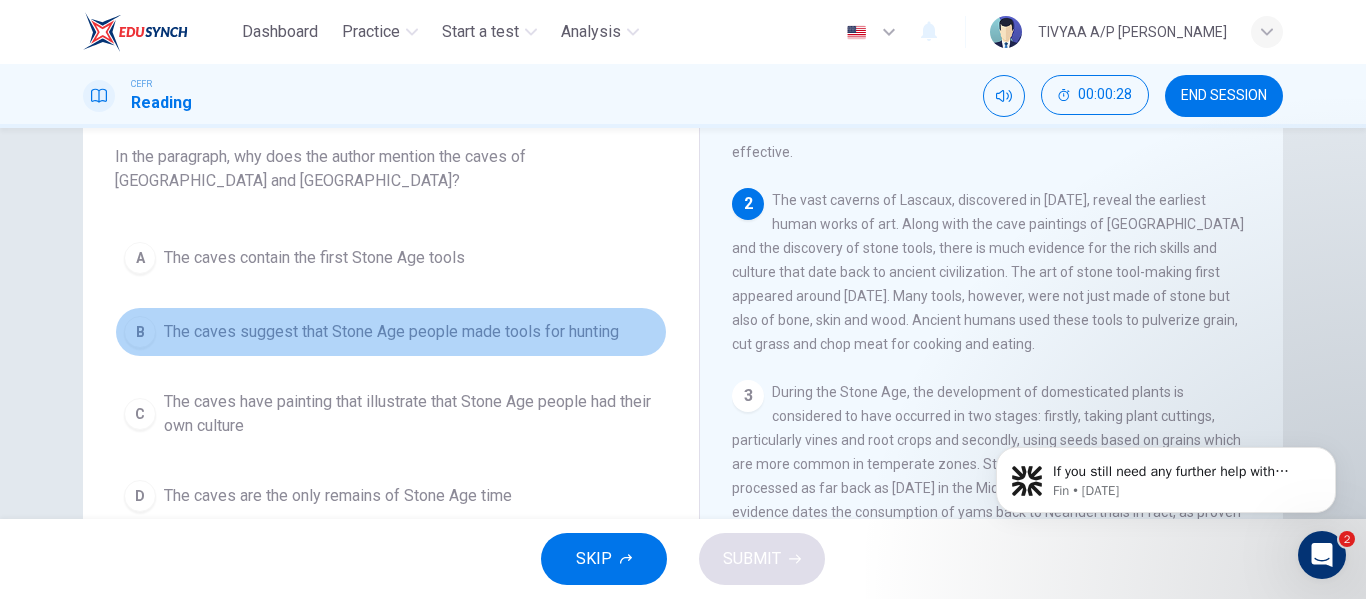 click on "The caves suggest that Stone Age people made tools for hunting" at bounding box center (391, 332) 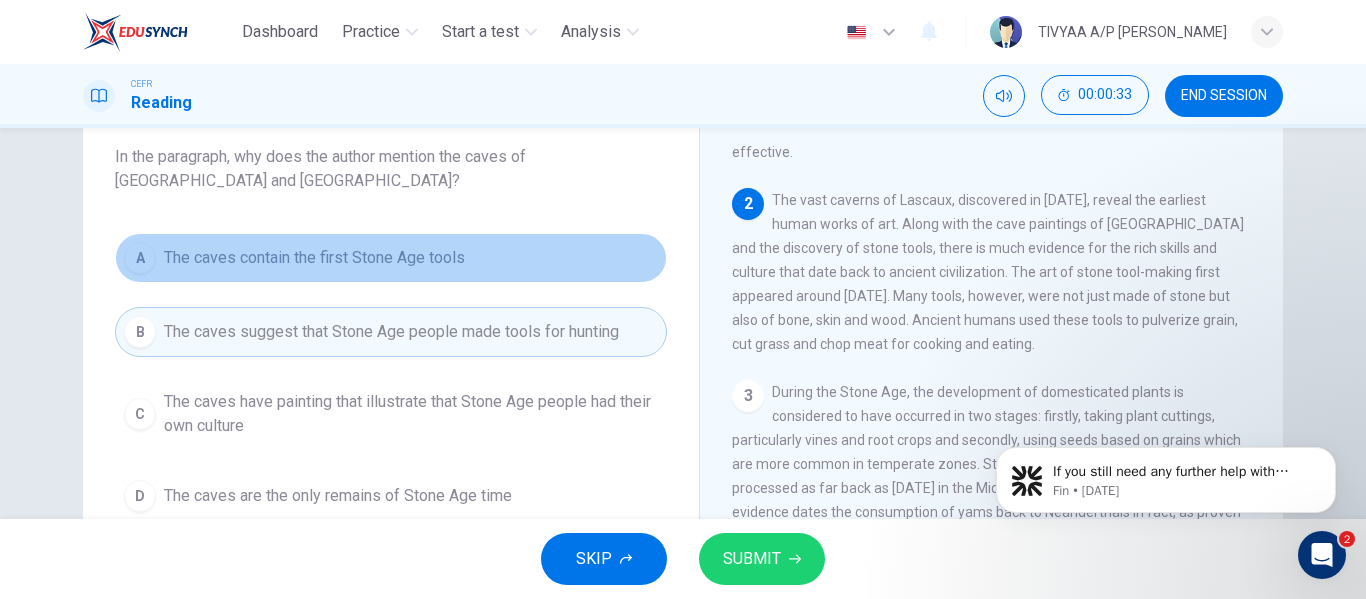 click on "The caves contain the first Stone Age tools" at bounding box center (314, 258) 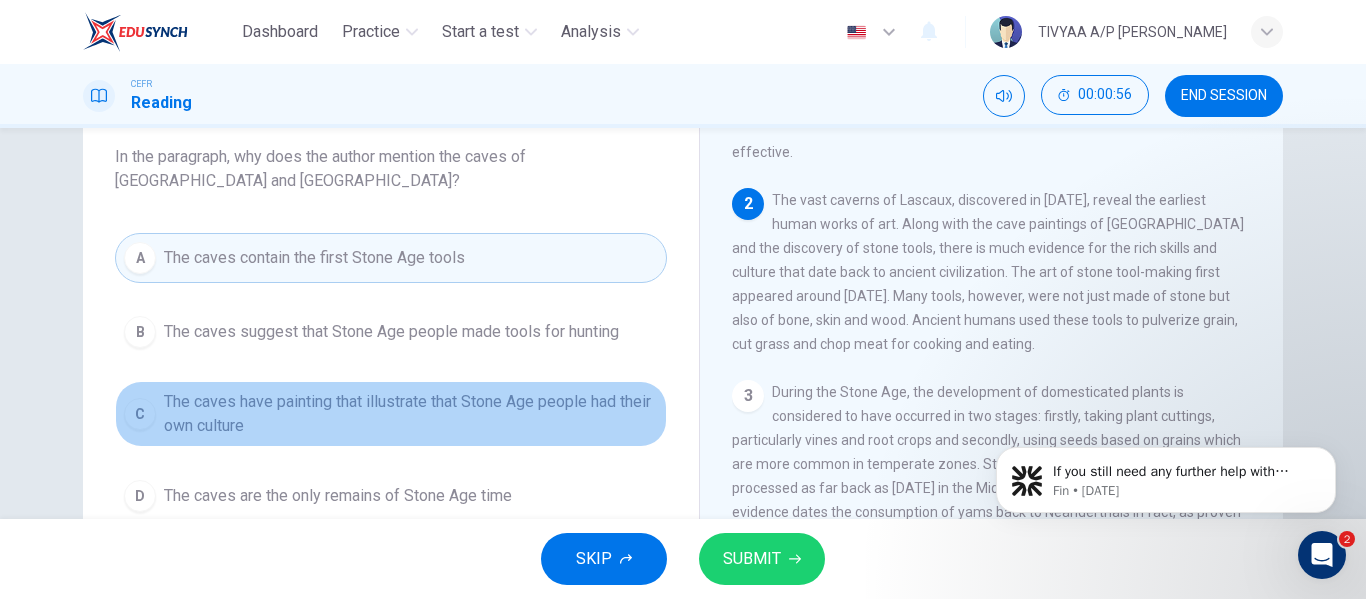 click on "The caves have painting that illustrate that Stone Age people had their own culture" at bounding box center (411, 414) 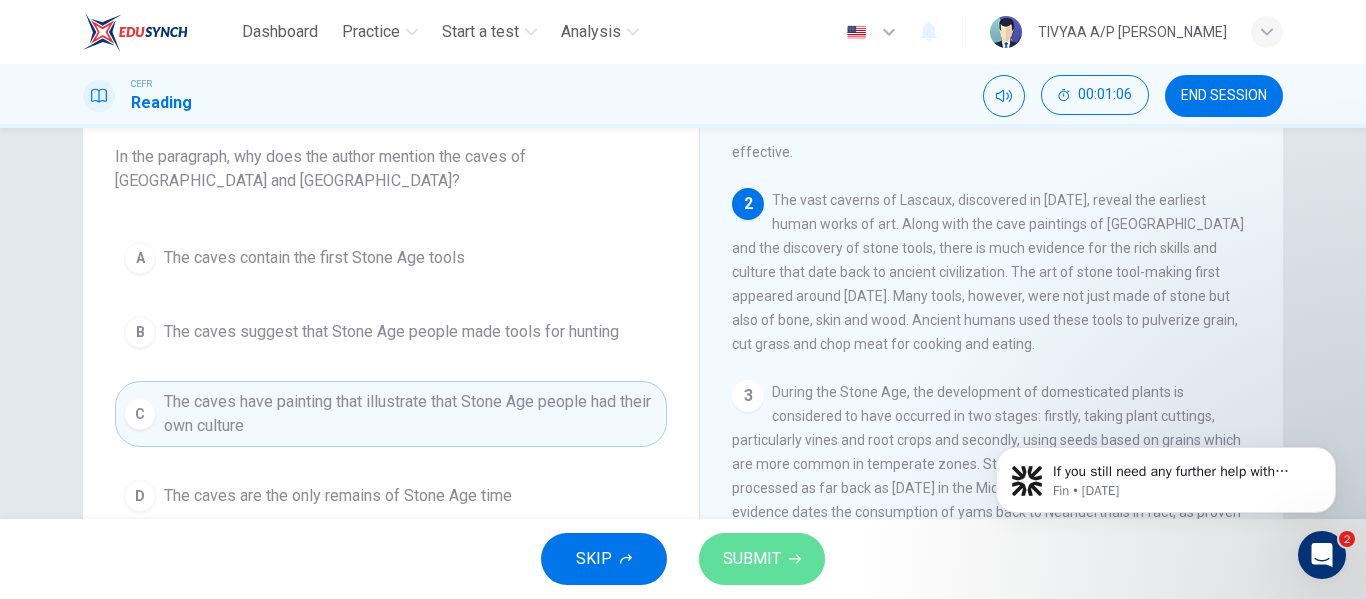click on "SUBMIT" at bounding box center [752, 559] 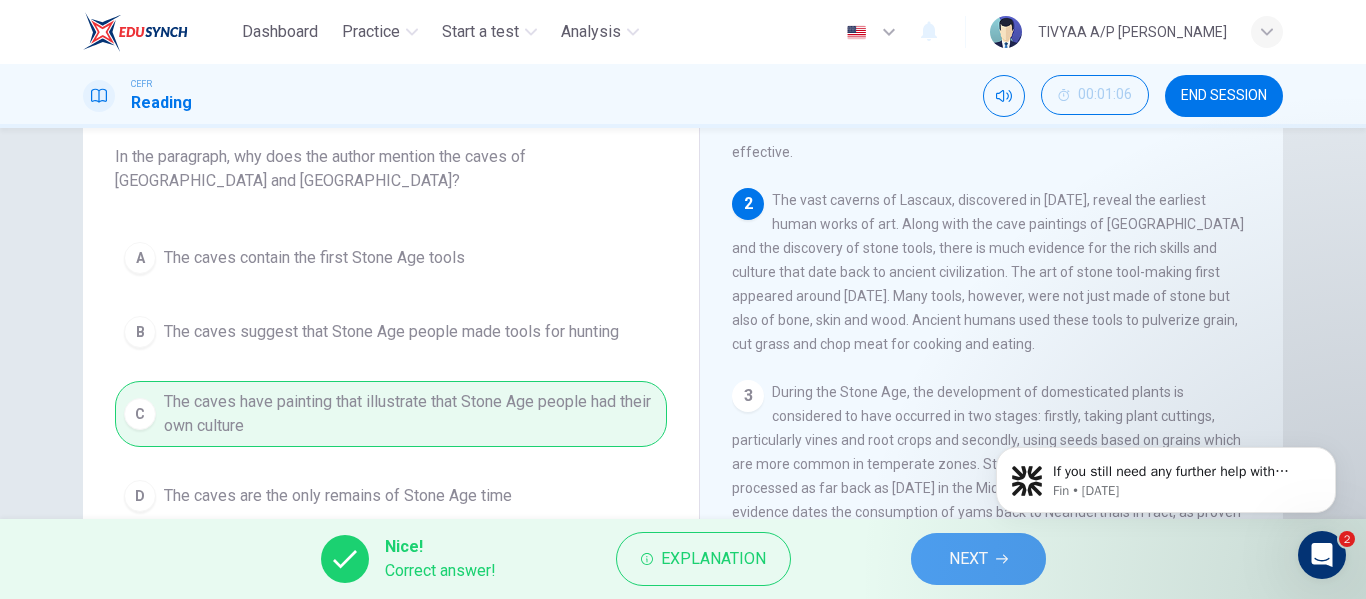 click on "NEXT" at bounding box center [968, 559] 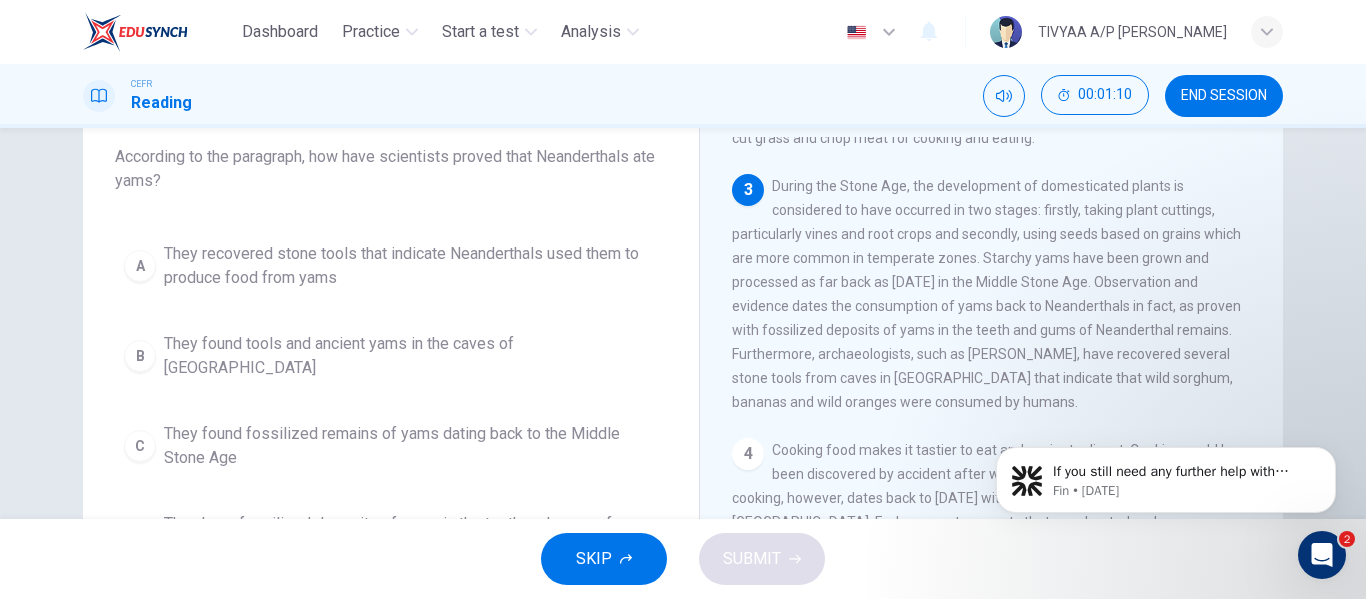 scroll, scrollTop: 415, scrollLeft: 0, axis: vertical 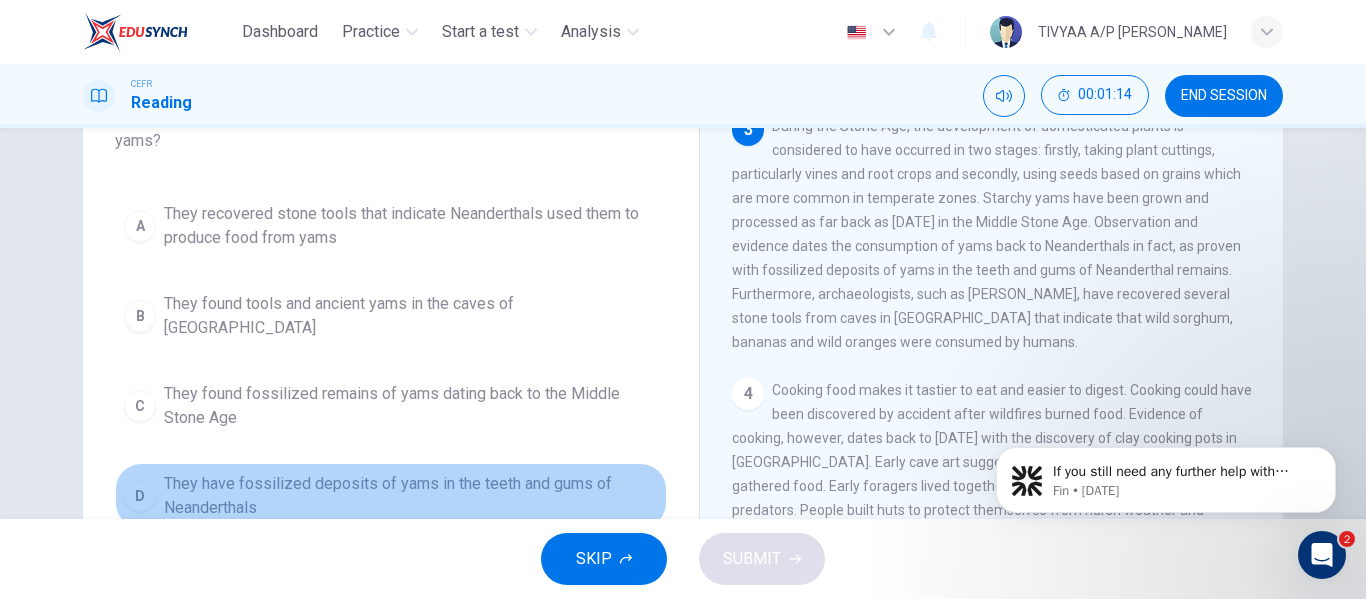 click on "D They have fossilized deposits of yams in the teeth and gums of Neanderthals" at bounding box center [391, 496] 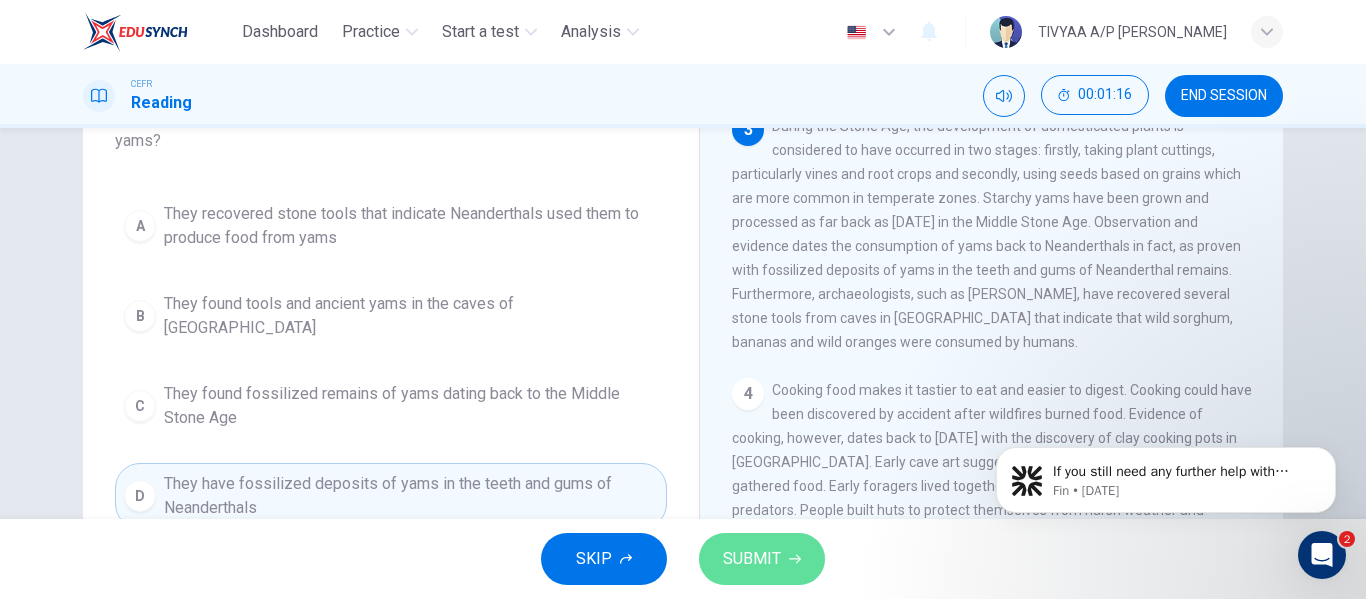 click on "SUBMIT" at bounding box center [762, 559] 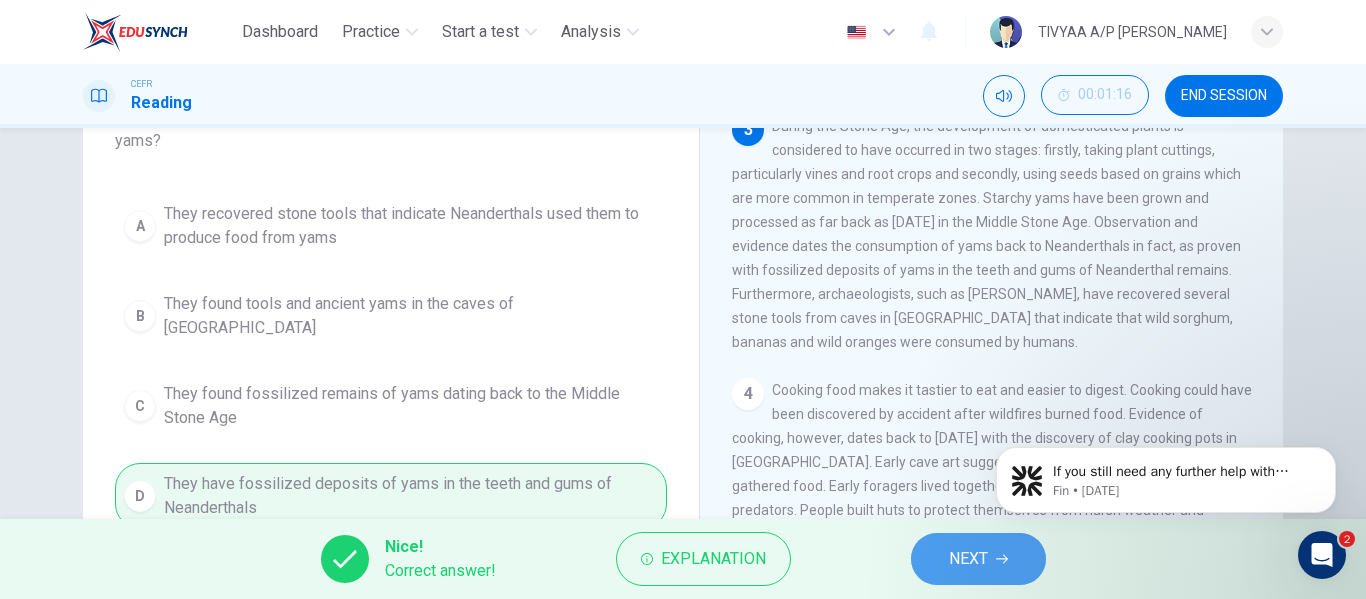 click on "NEXT" at bounding box center [968, 559] 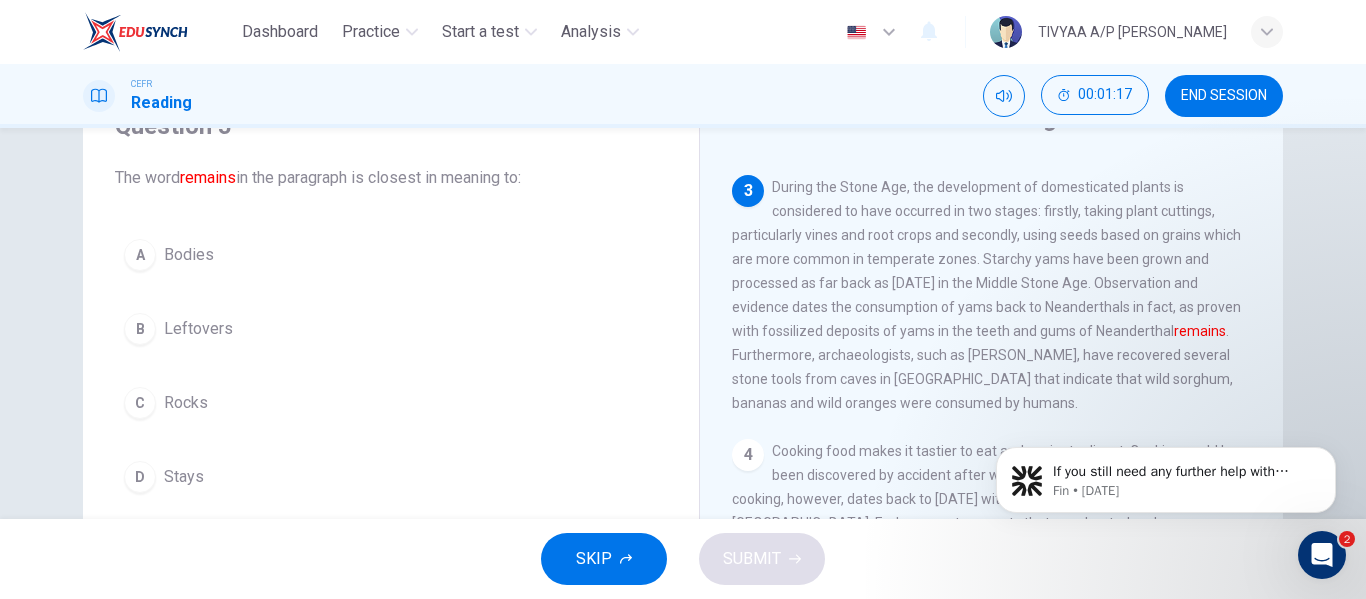 scroll, scrollTop: 105, scrollLeft: 0, axis: vertical 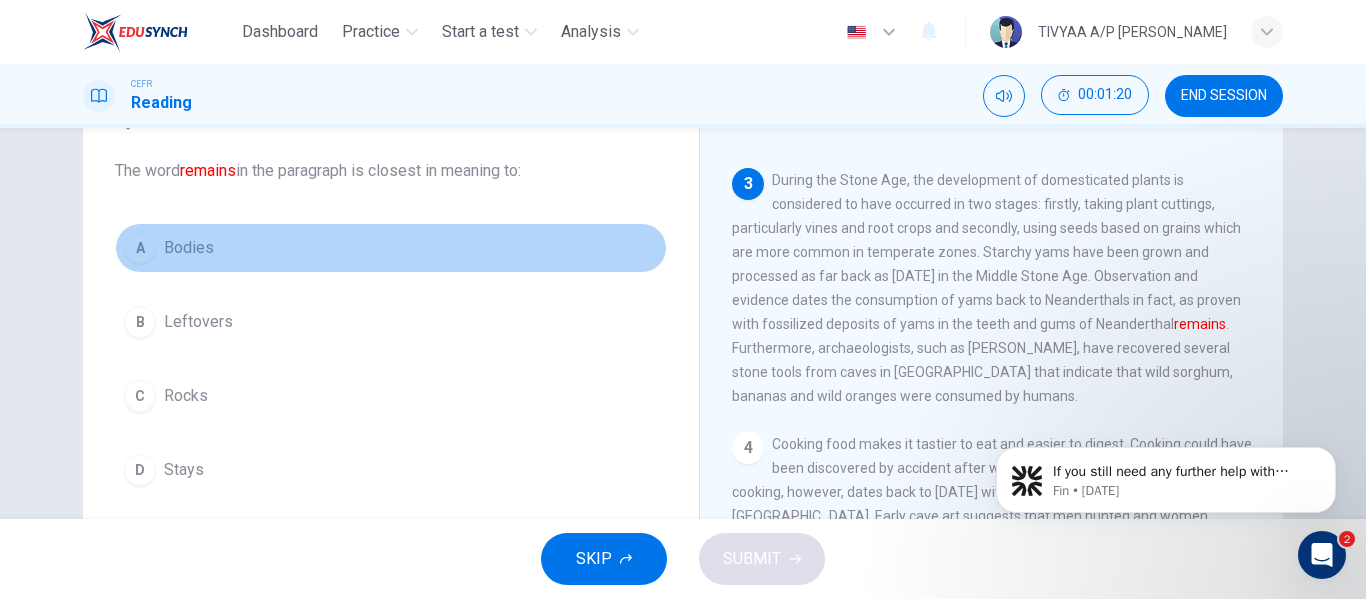click on "A Bodies" at bounding box center [391, 248] 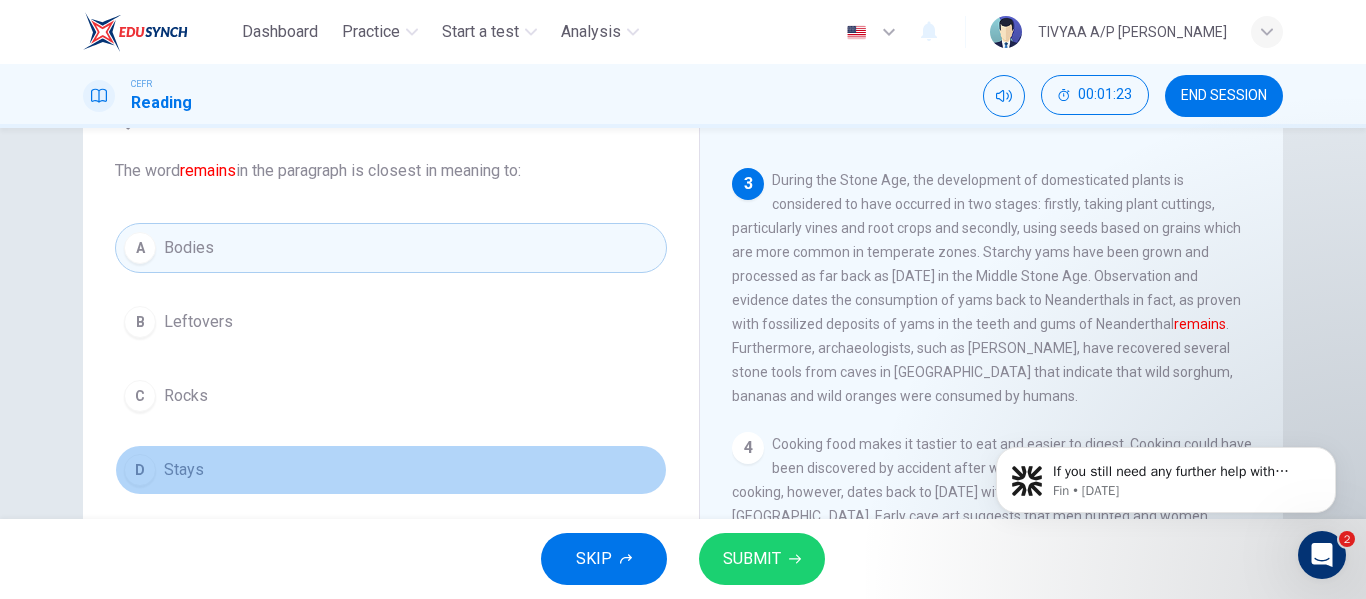 click on "D Stays" at bounding box center [391, 470] 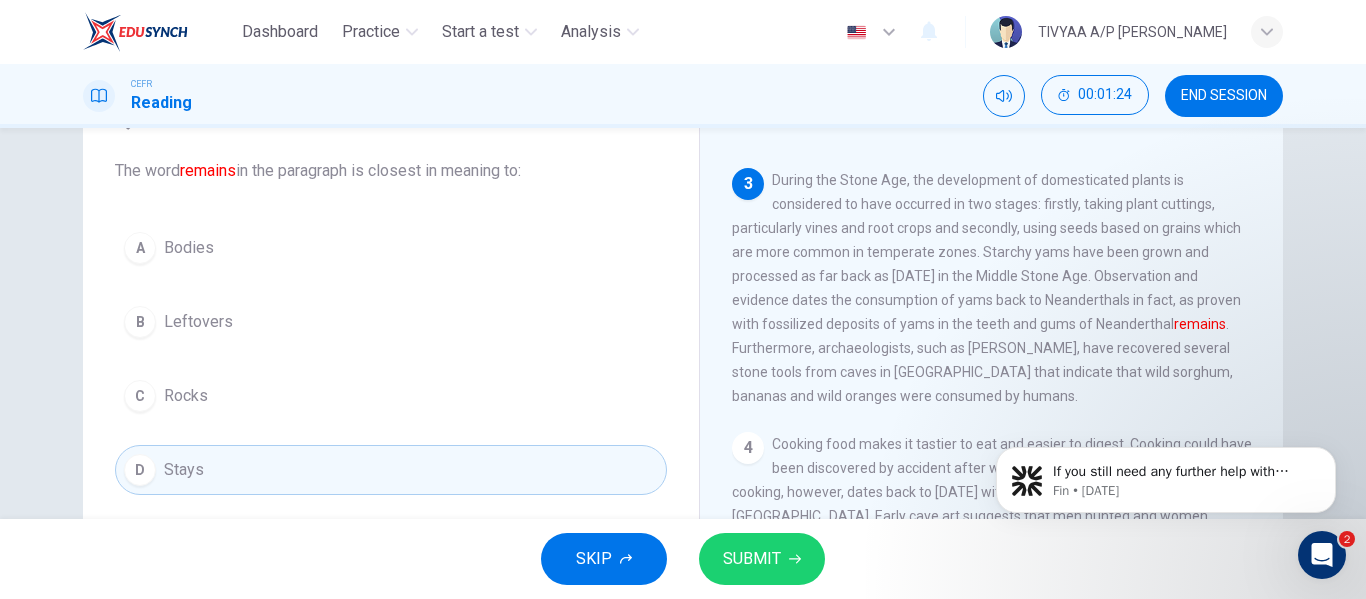 click on "SUBMIT" at bounding box center (752, 559) 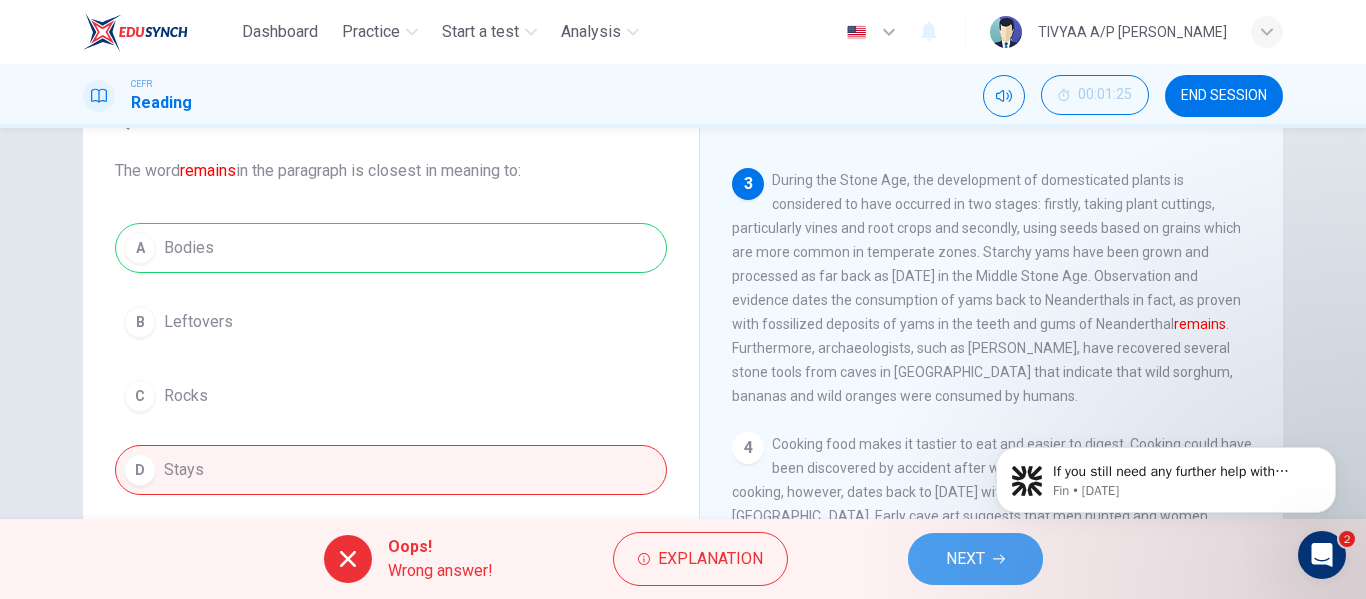 click 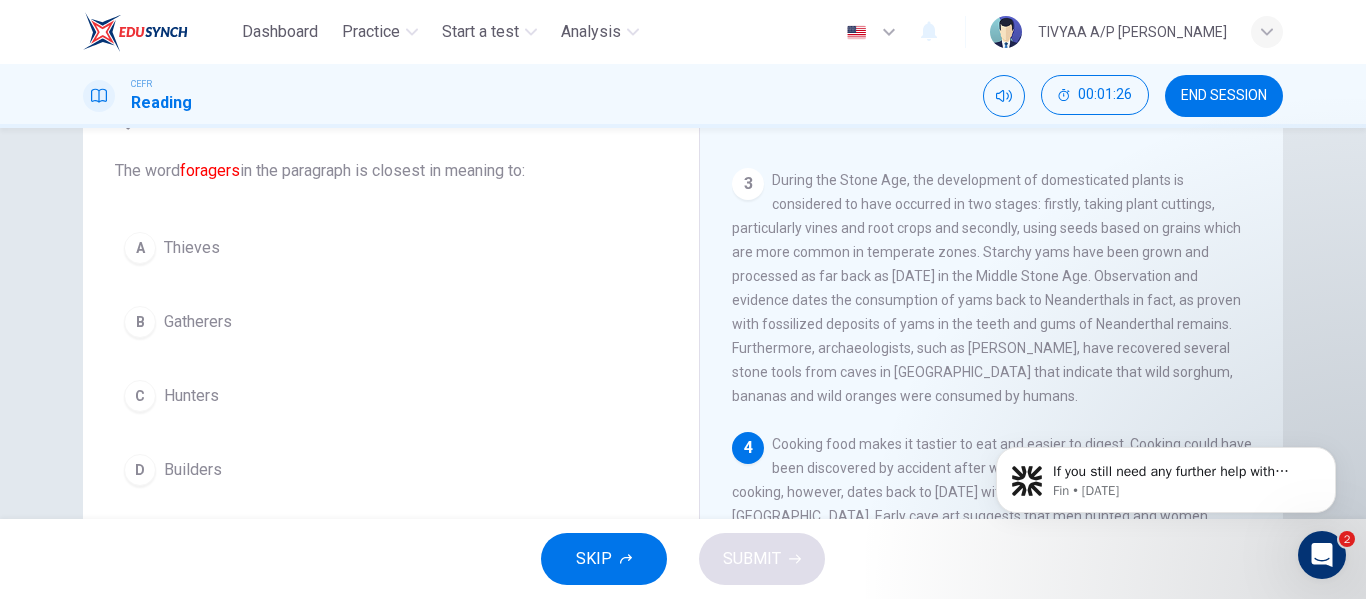 click on "B Gatherers" at bounding box center (391, 322) 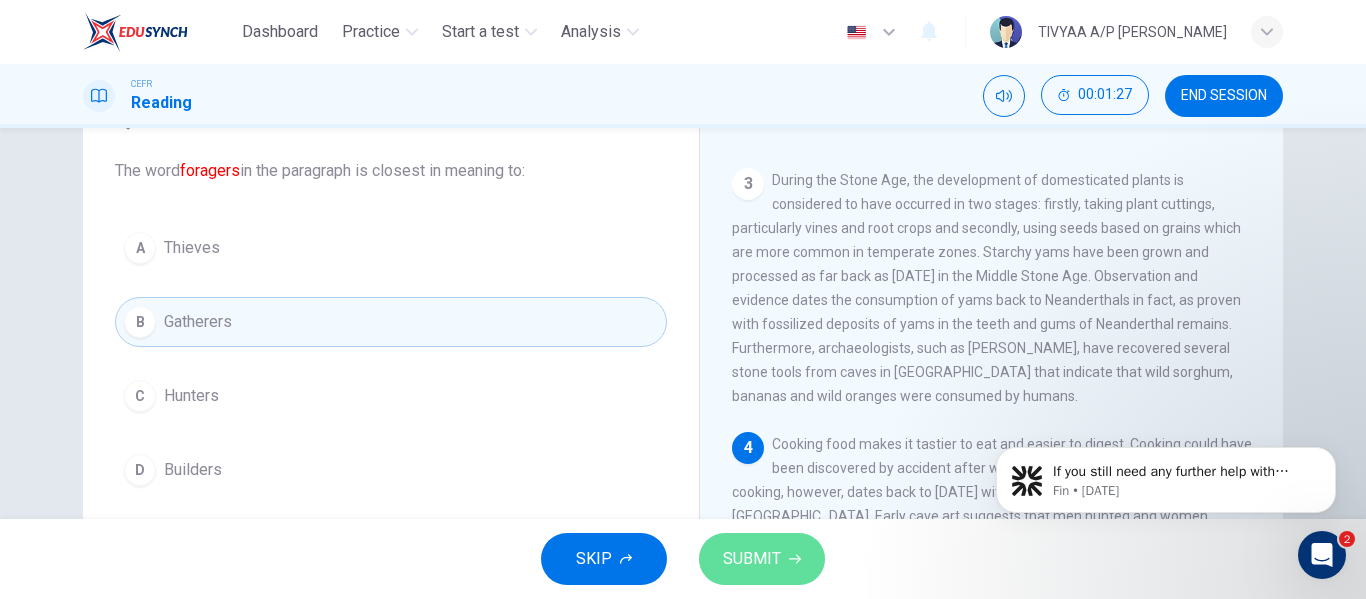 click on "SUBMIT" at bounding box center (752, 559) 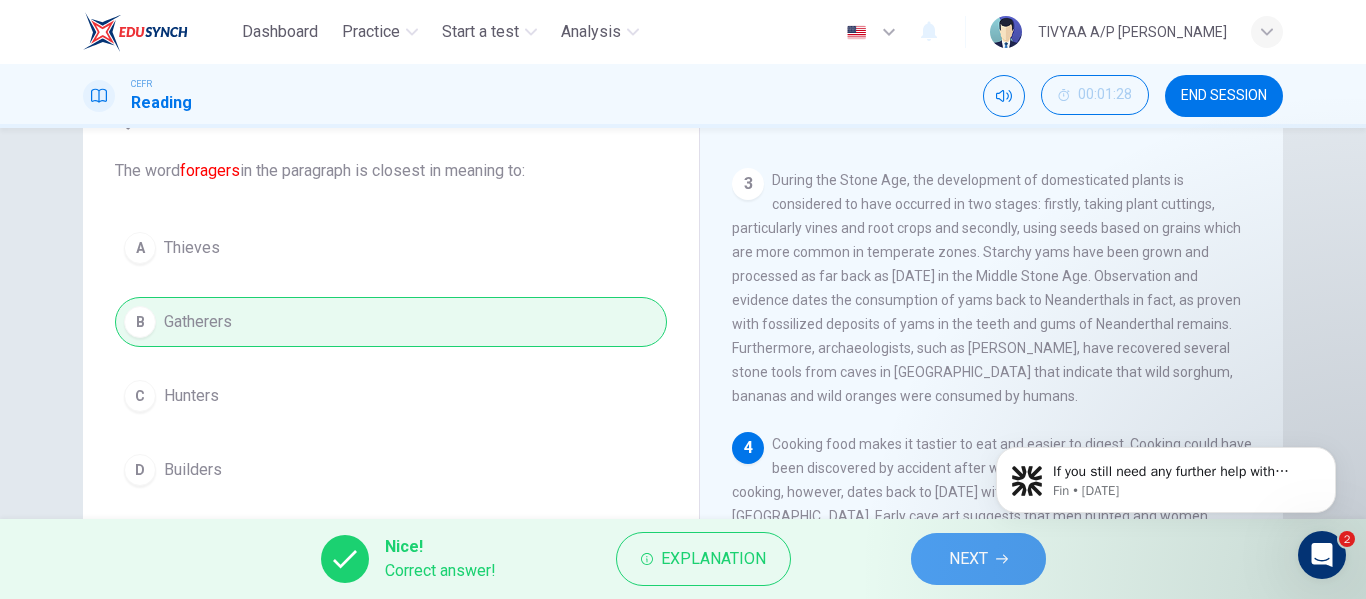 click on "NEXT" at bounding box center [968, 559] 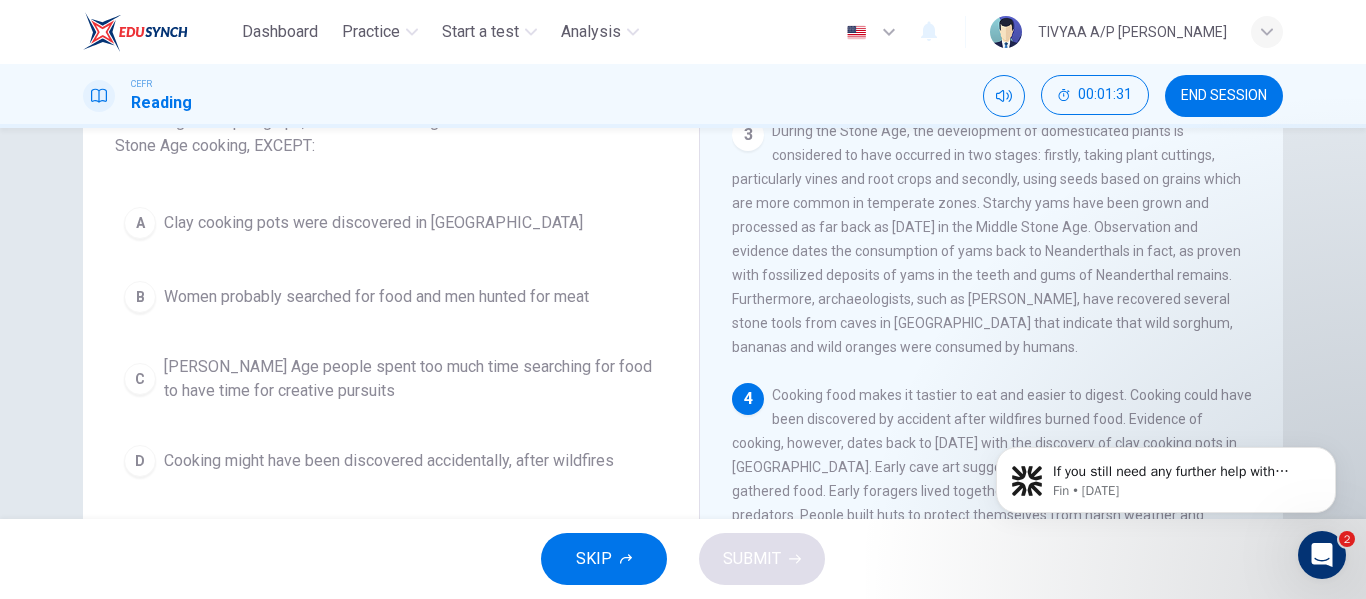 scroll, scrollTop: 162, scrollLeft: 0, axis: vertical 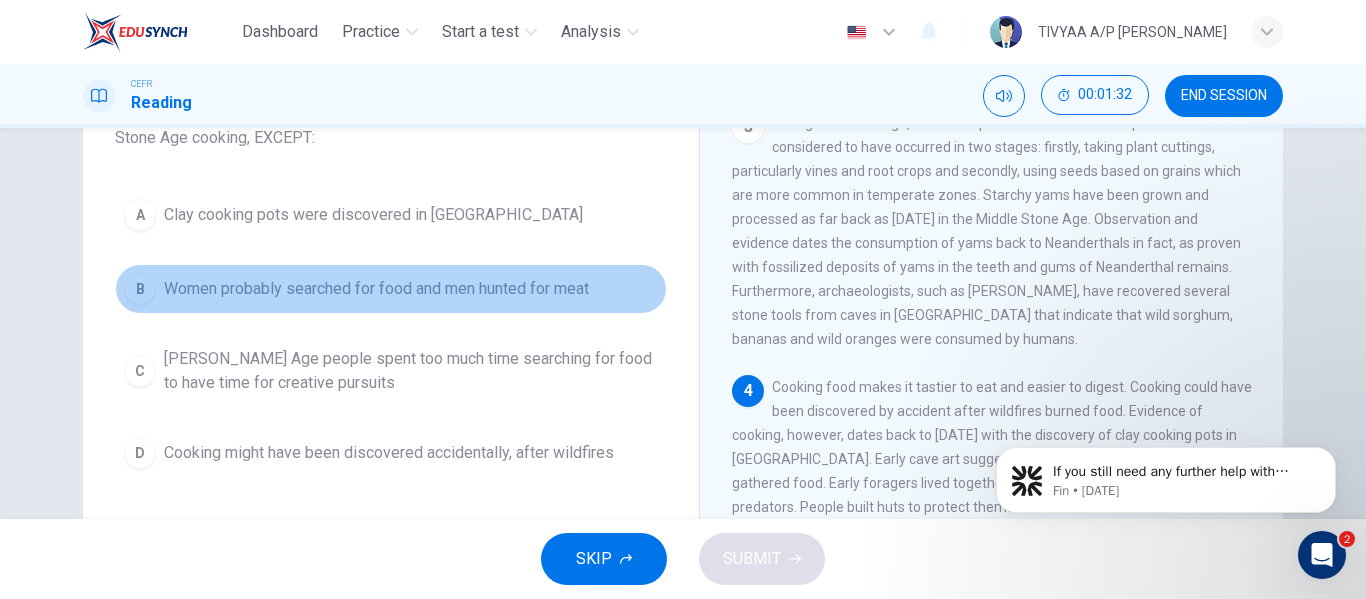 click on "Women probably searched for food and men hunted for meat" at bounding box center (376, 289) 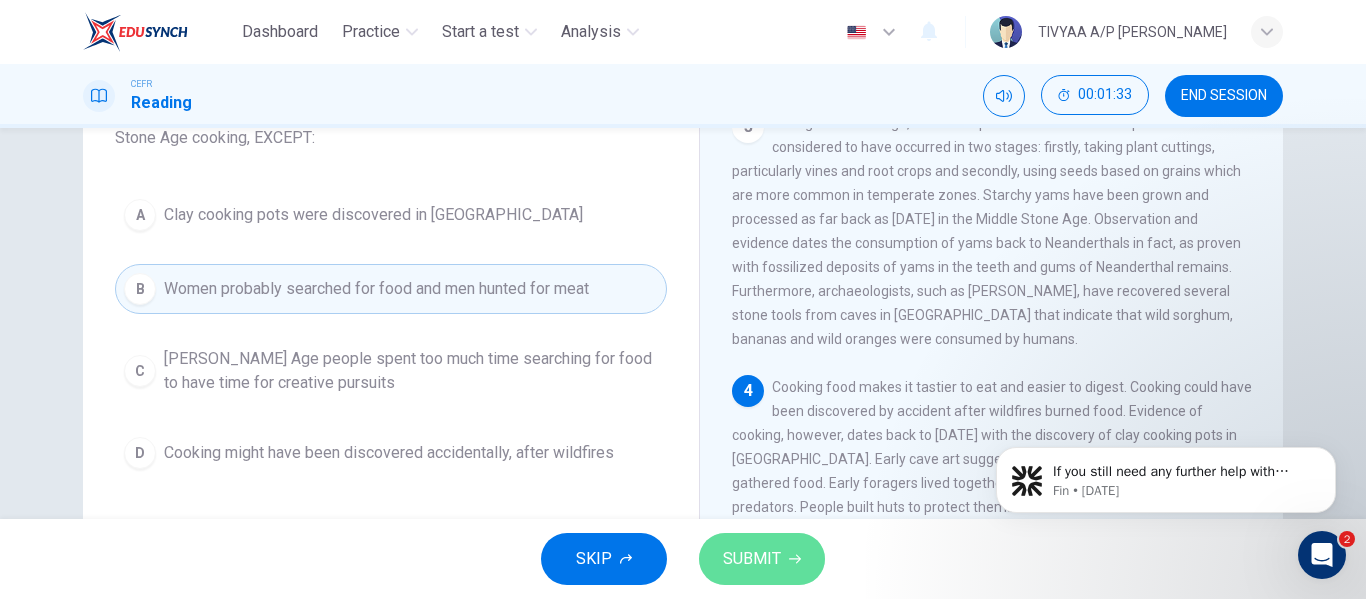 click on "SUBMIT" at bounding box center [752, 559] 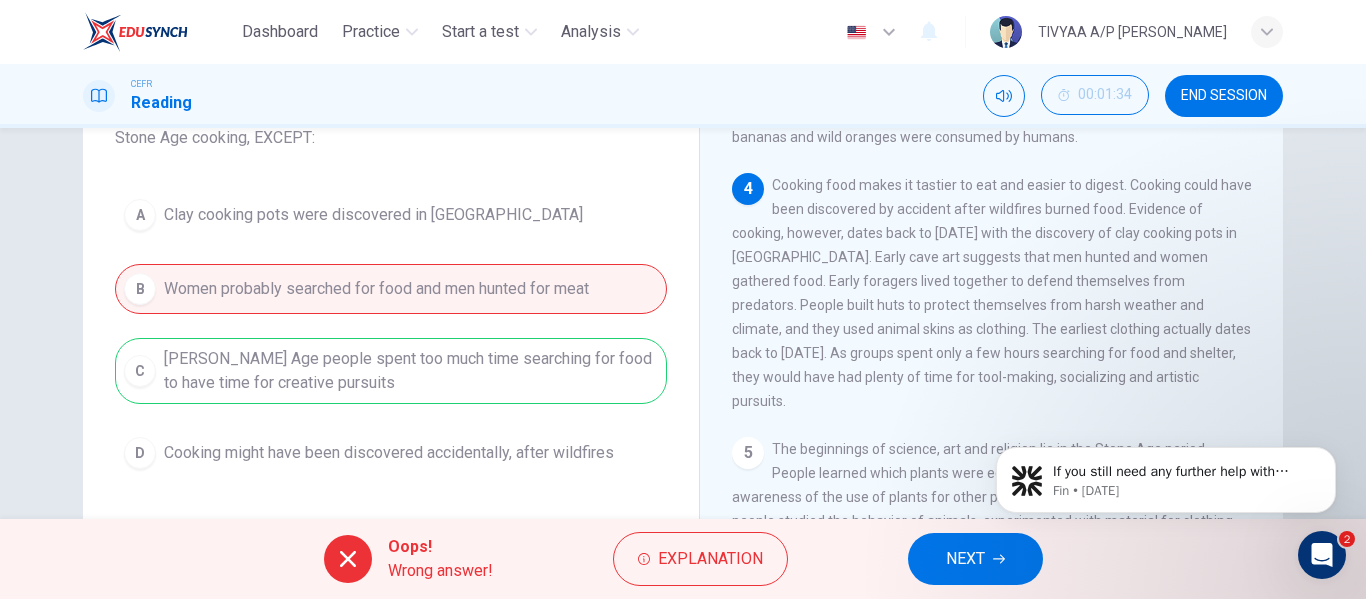 scroll, scrollTop: 622, scrollLeft: 0, axis: vertical 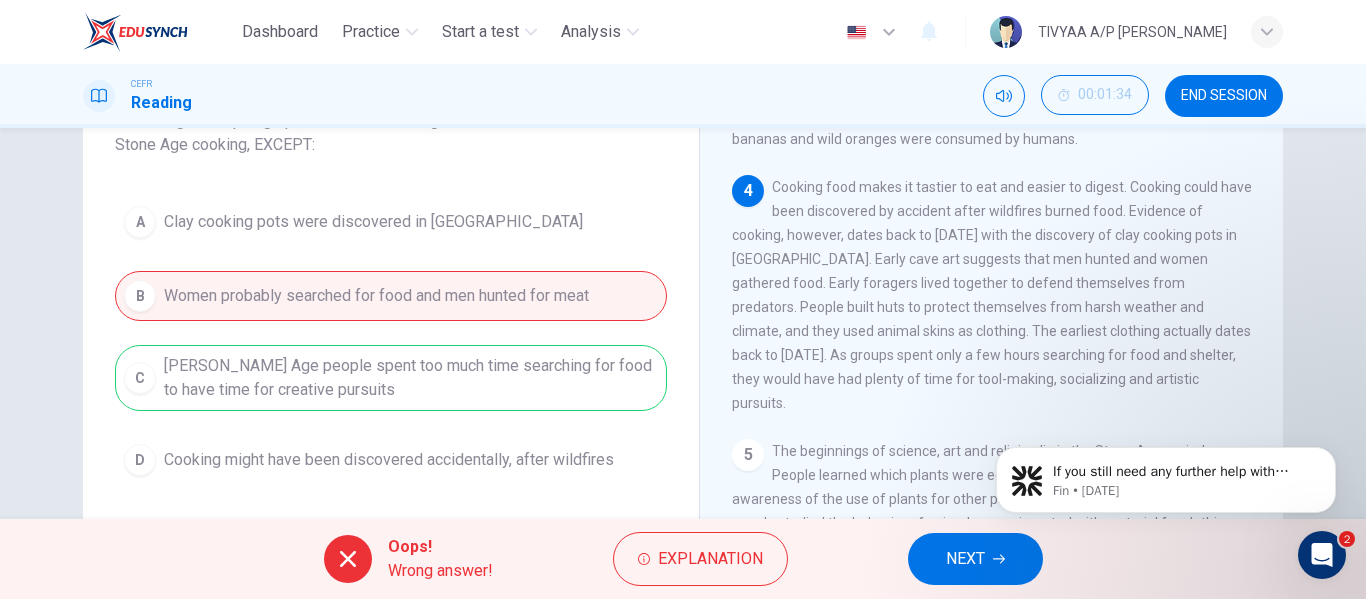 click on "NEXT" at bounding box center (965, 559) 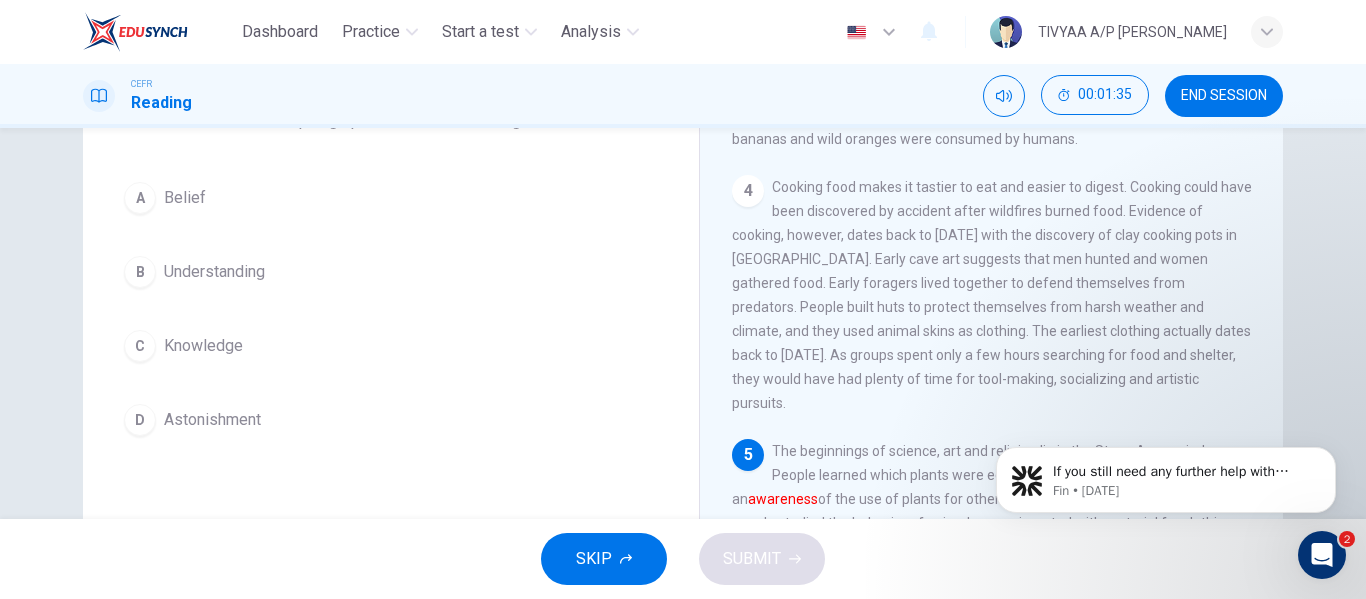 scroll, scrollTop: 109, scrollLeft: 0, axis: vertical 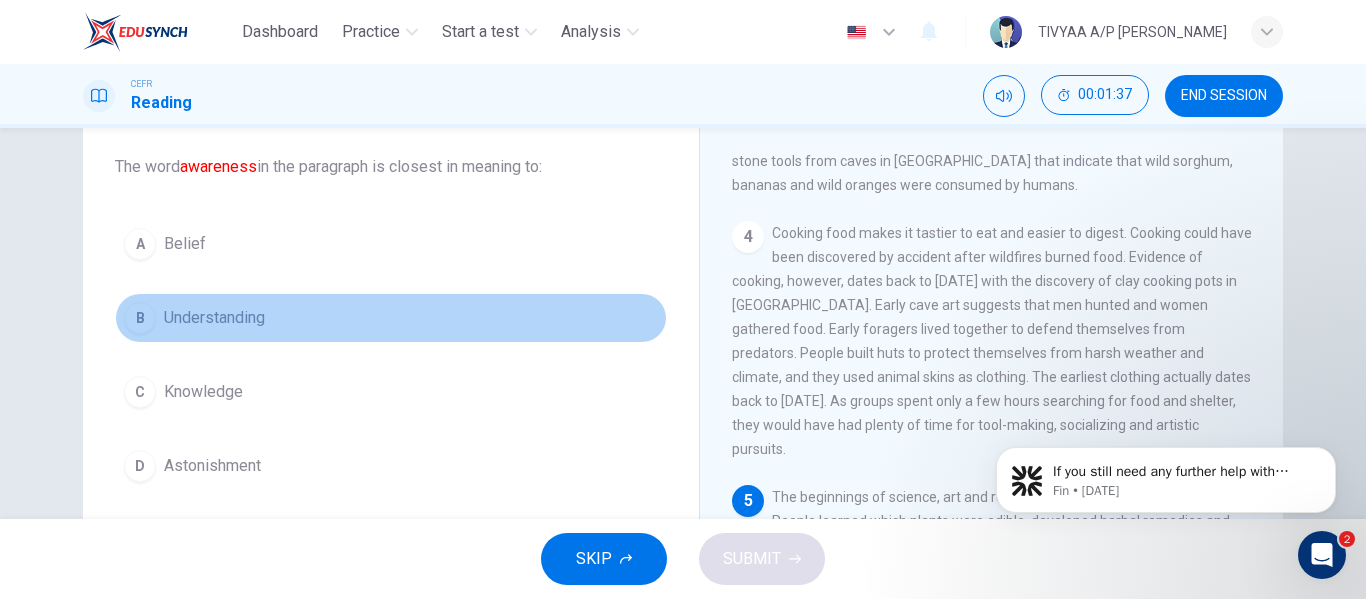 click on "Understanding" at bounding box center (214, 318) 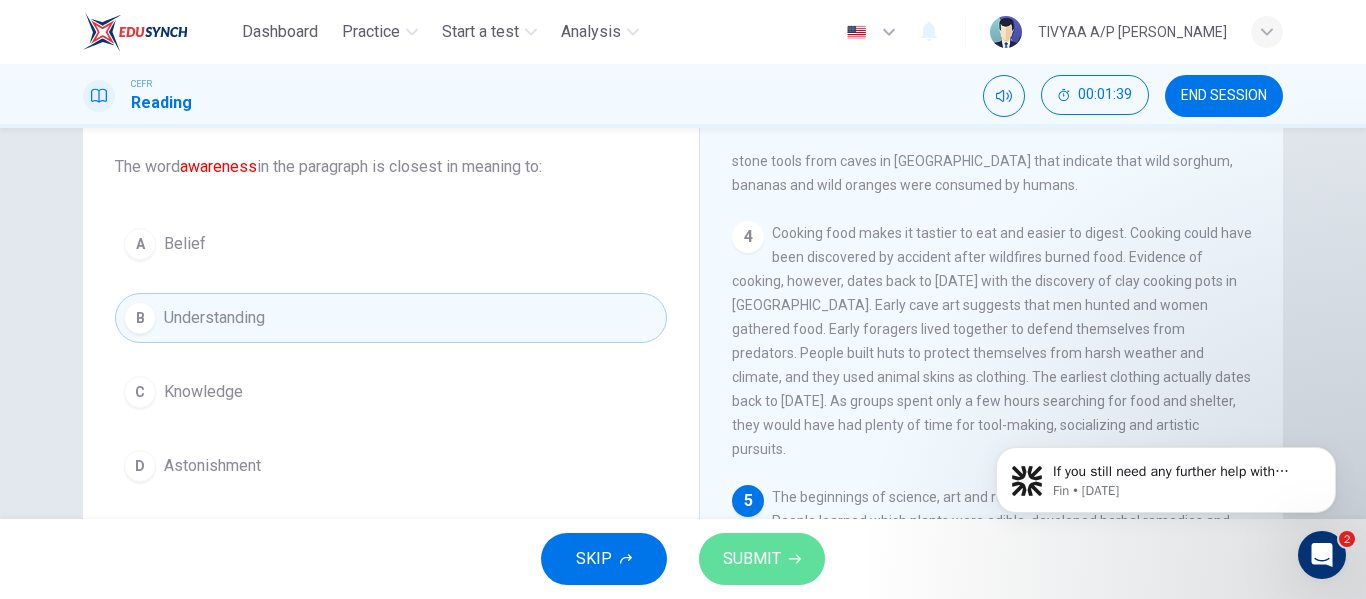 click on "SUBMIT" at bounding box center (762, 559) 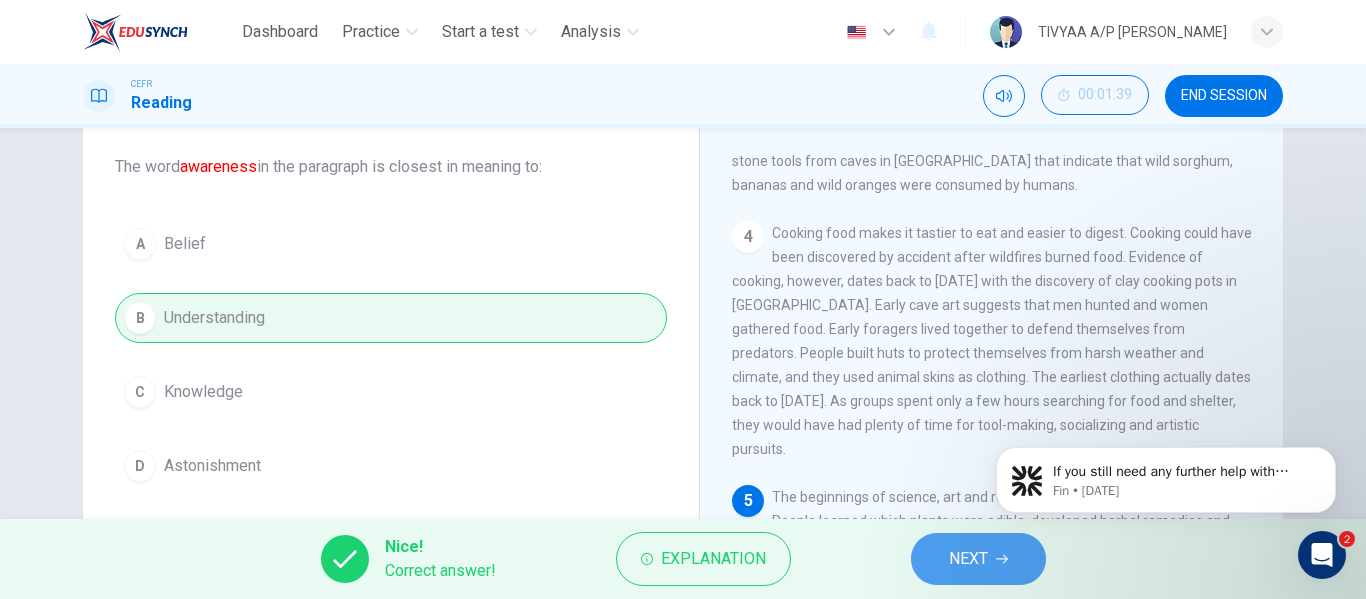 click on "NEXT" at bounding box center (968, 559) 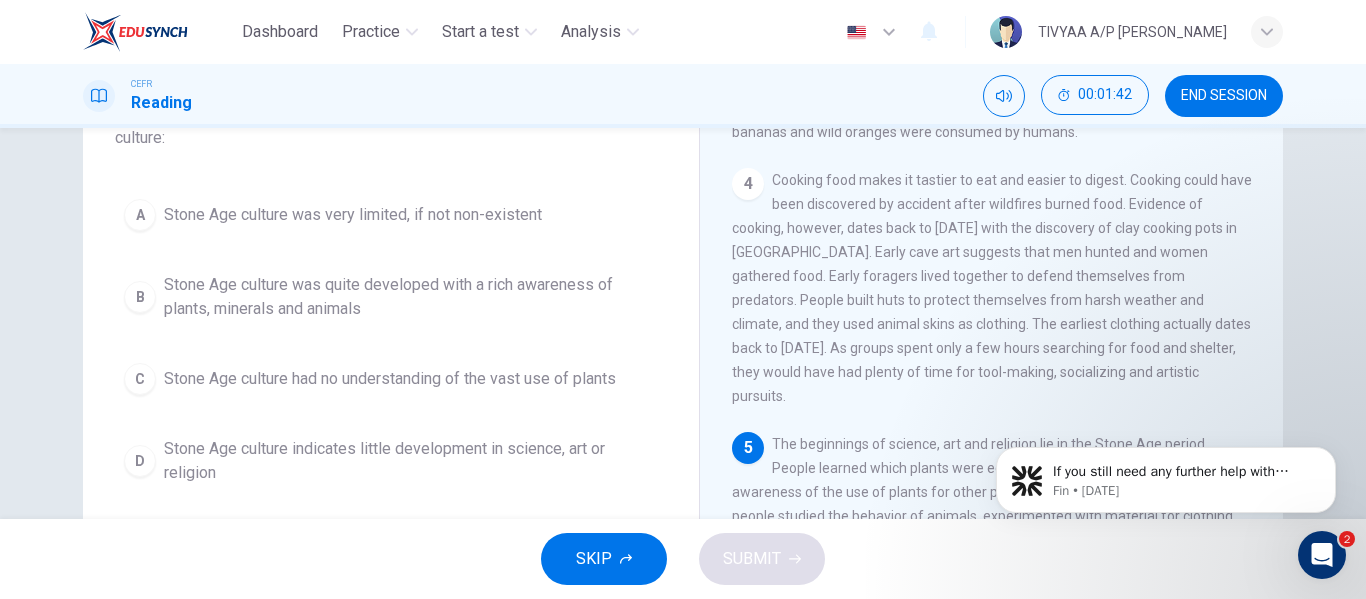 scroll, scrollTop: 163, scrollLeft: 0, axis: vertical 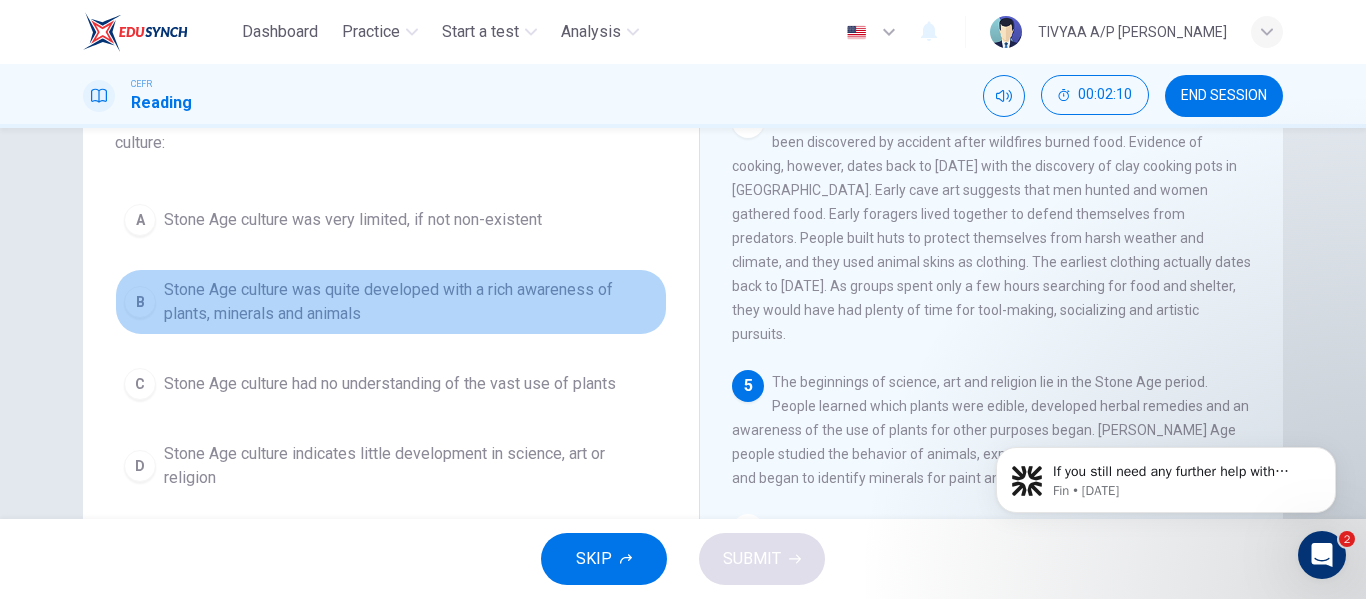 click on "Stone Age culture was quite developed with a rich awareness of plants, minerals and animals" at bounding box center (411, 302) 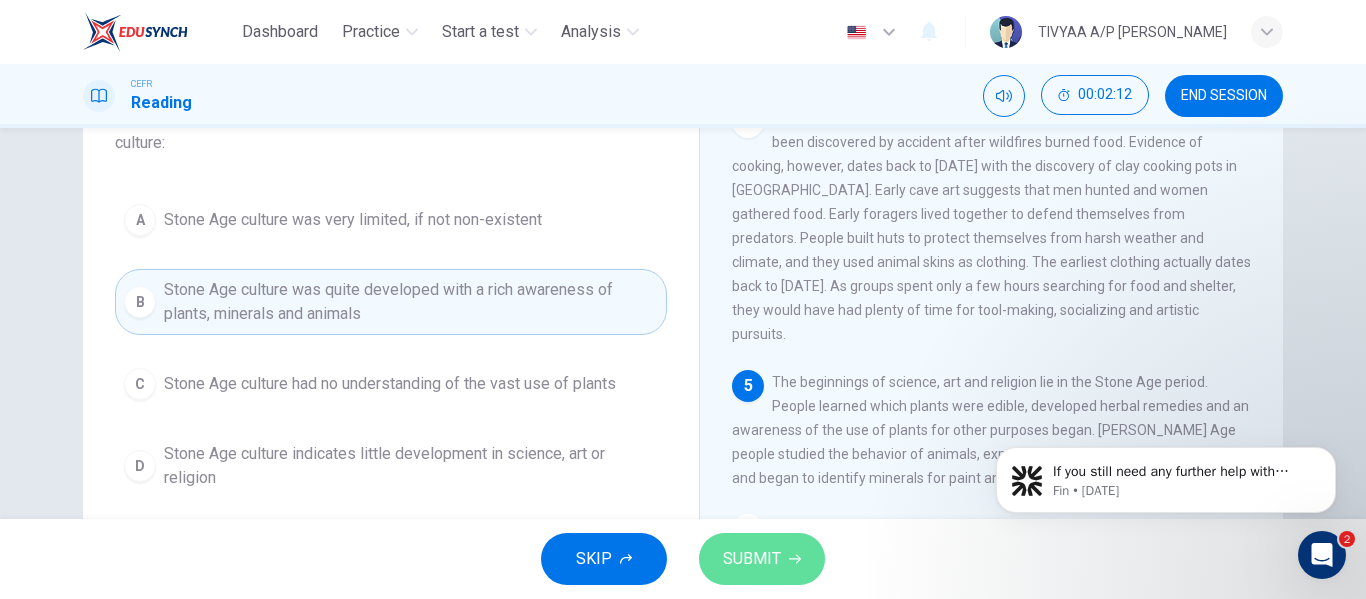 click on "SUBMIT" at bounding box center [762, 559] 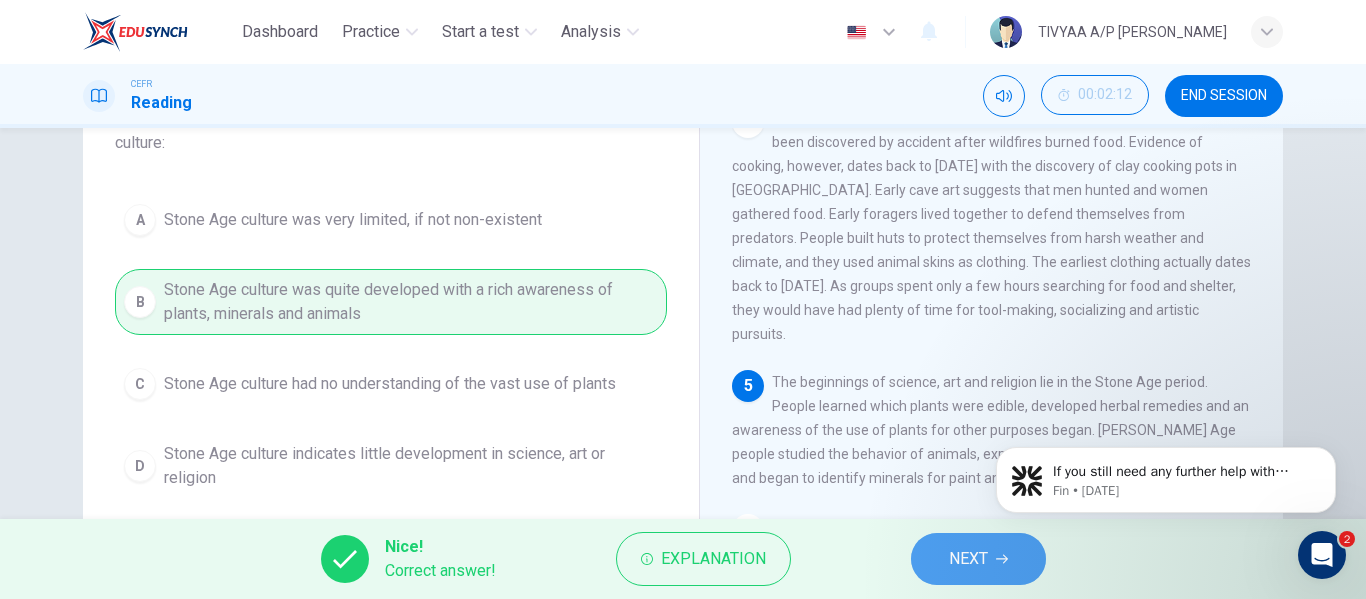 click on "NEXT" at bounding box center [968, 559] 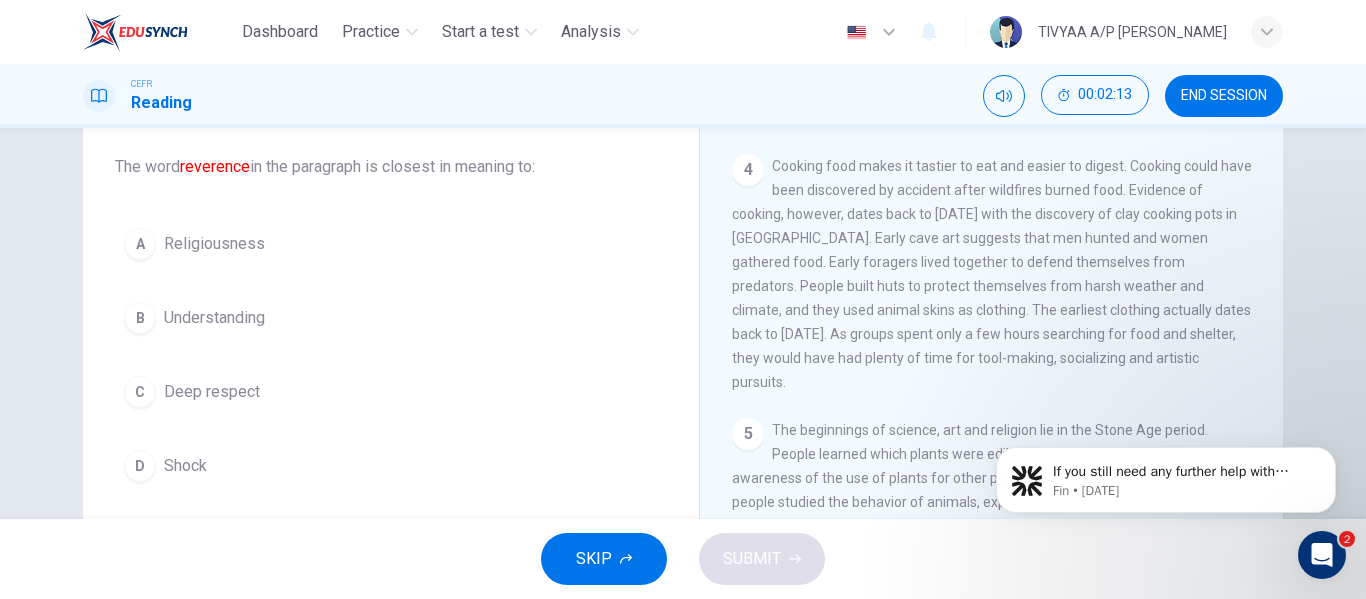 scroll, scrollTop: 118, scrollLeft: 0, axis: vertical 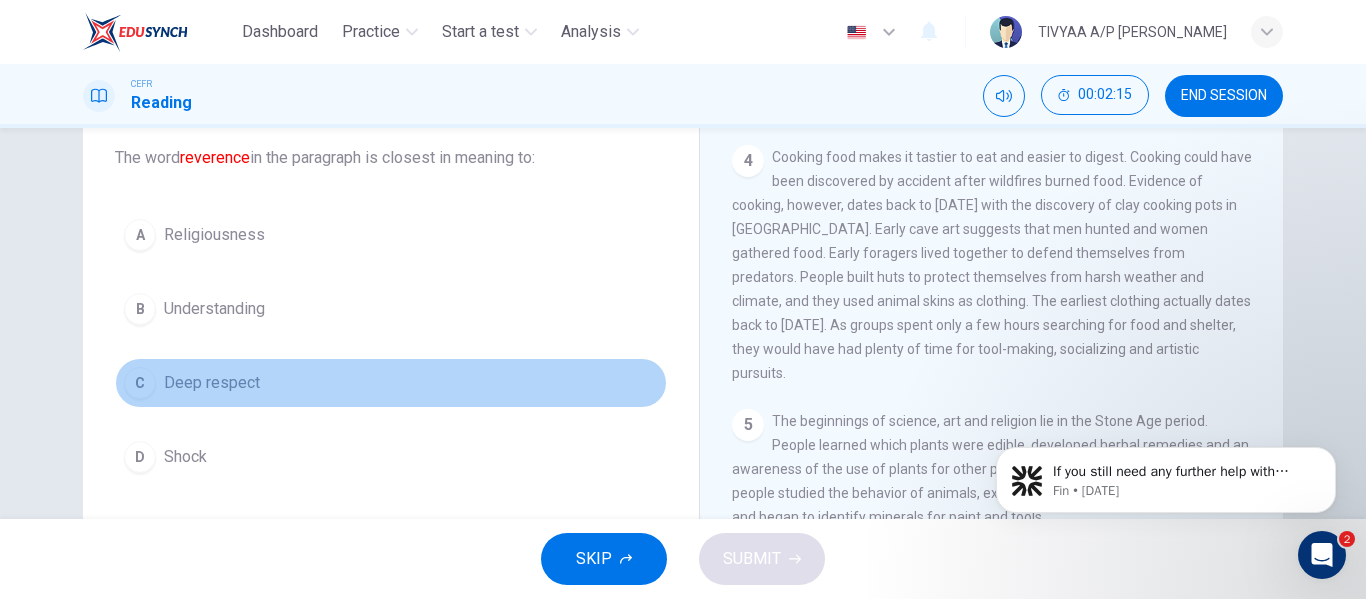 click on "Deep respect" at bounding box center (212, 383) 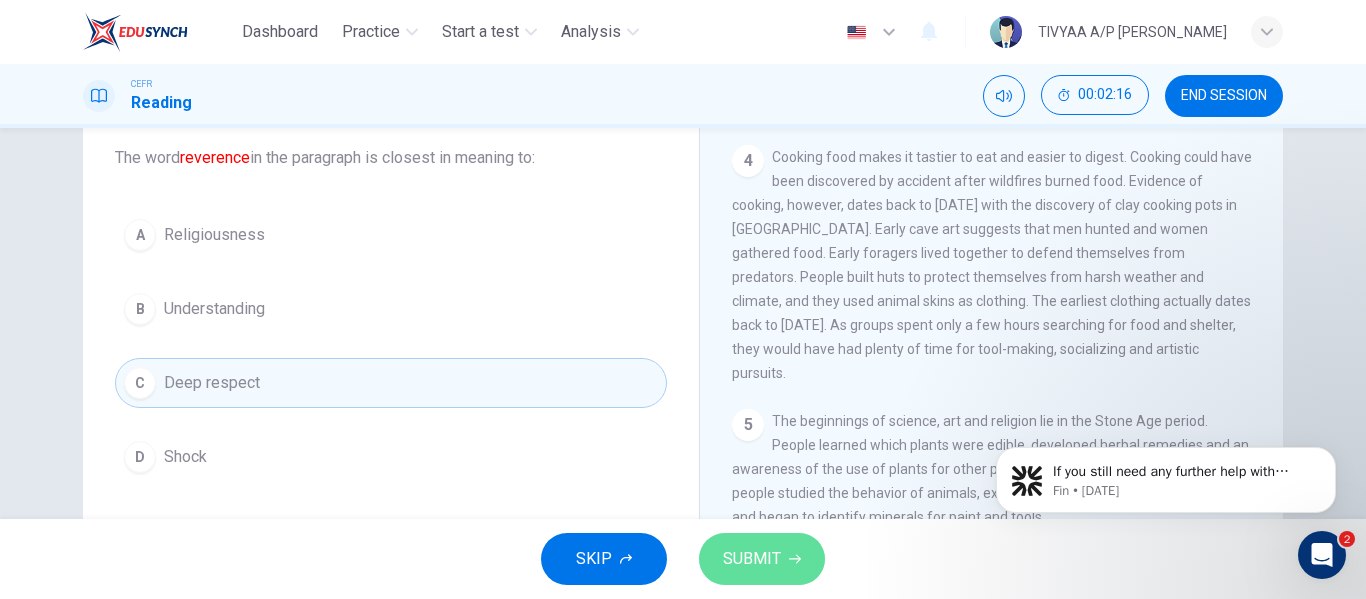 click on "SUBMIT" at bounding box center [762, 559] 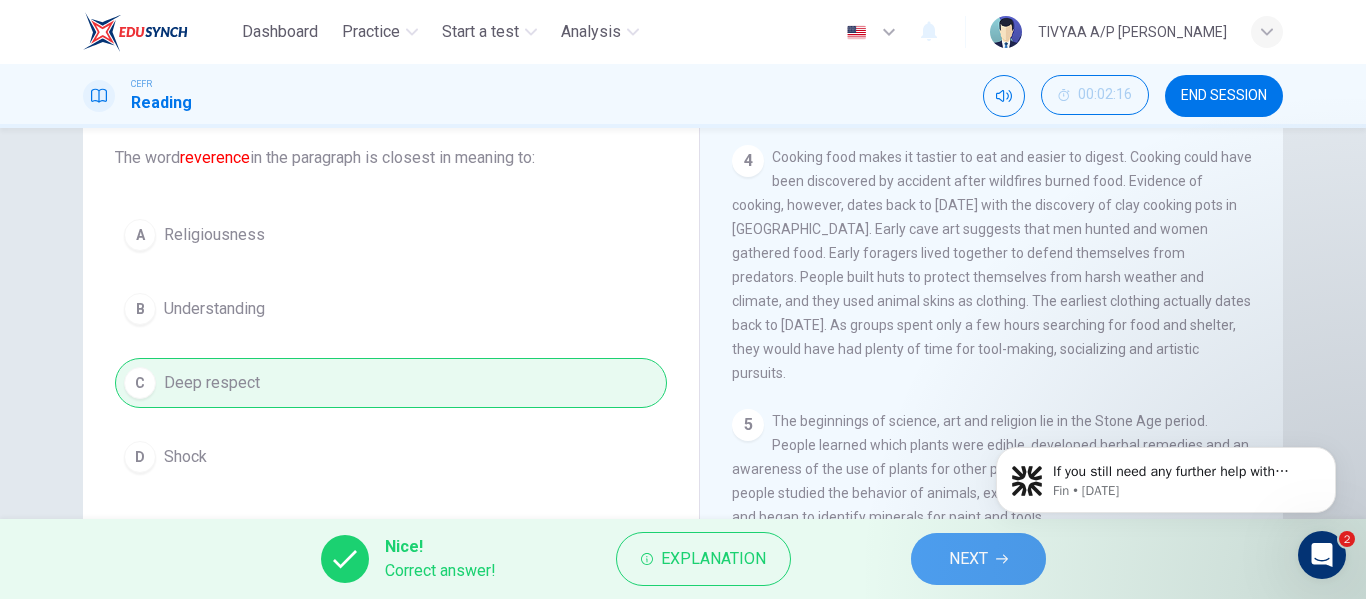 click on "NEXT" at bounding box center (968, 559) 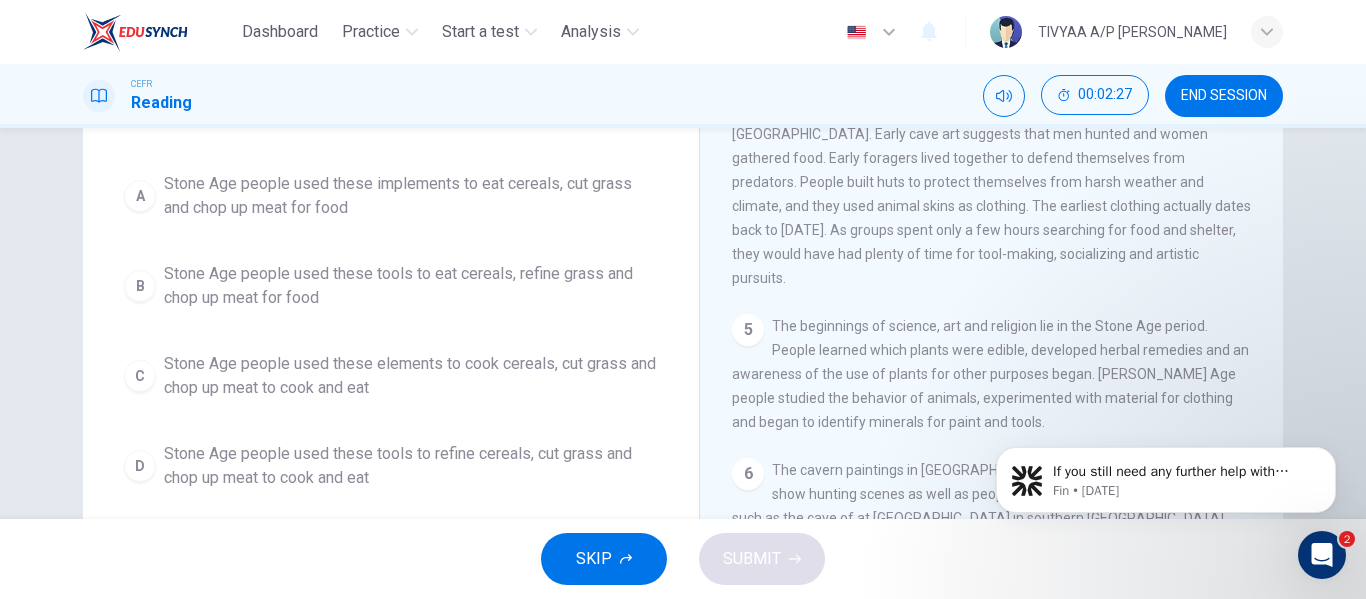scroll, scrollTop: 214, scrollLeft: 0, axis: vertical 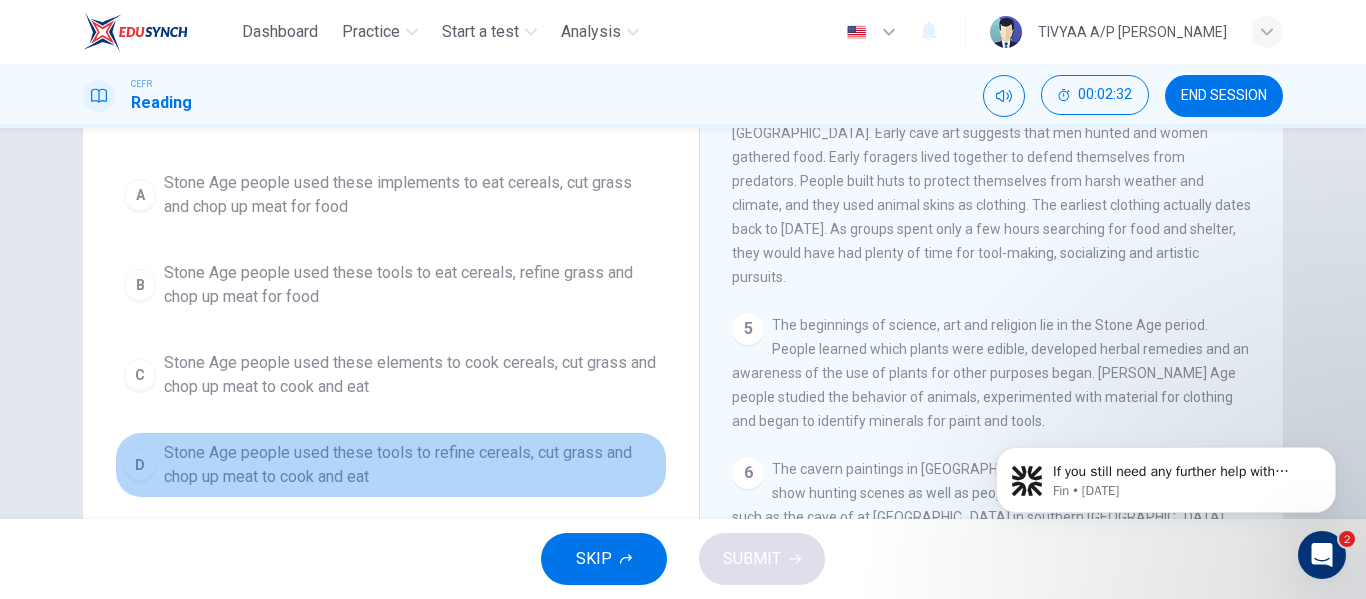 click on "Stone Age people used these tools to refine cereals, cut grass and chop up meat to cook and eat" at bounding box center [411, 465] 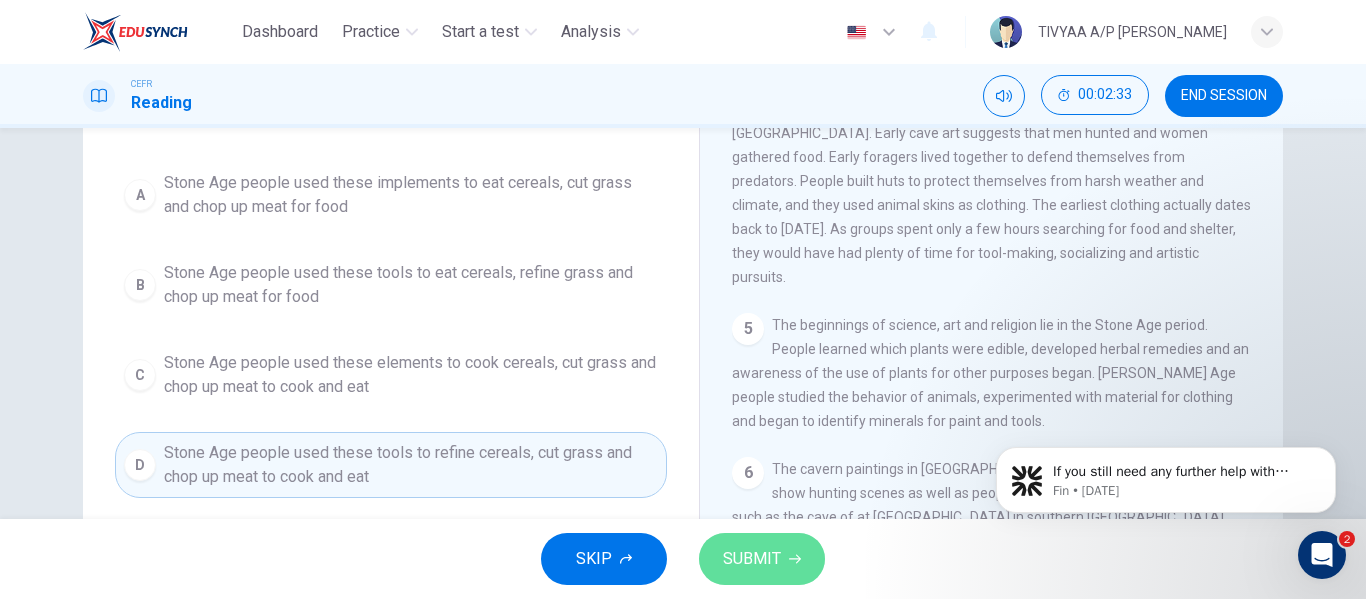 click on "SUBMIT" at bounding box center [752, 559] 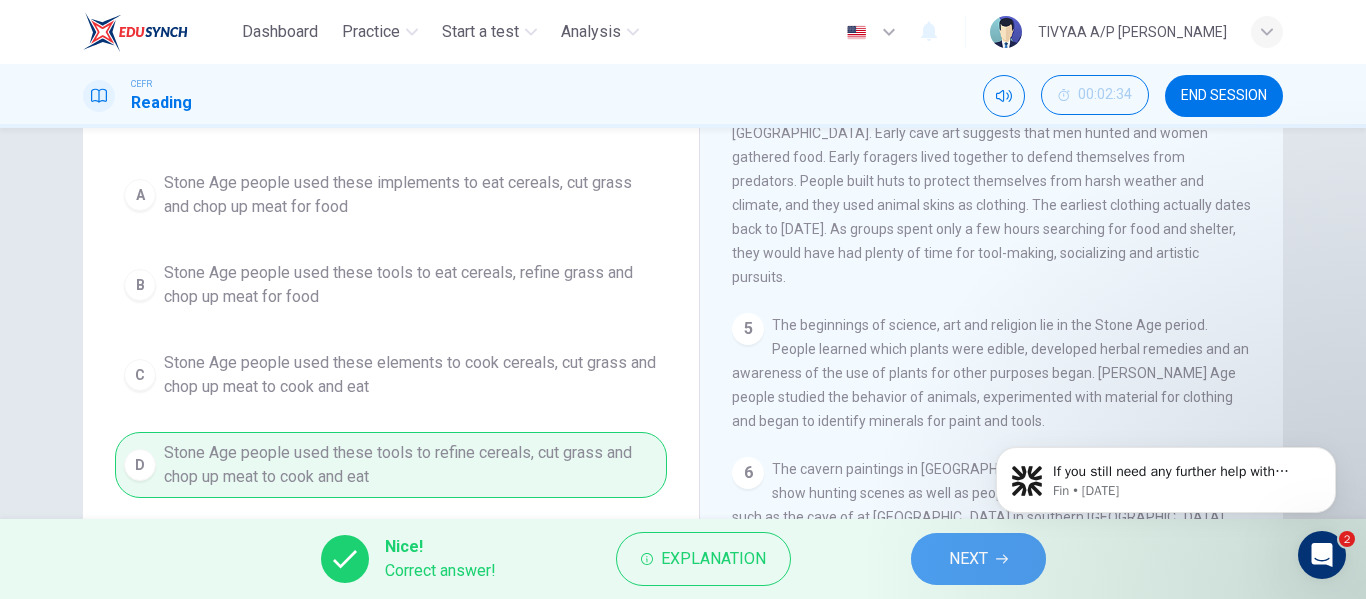 click on "NEXT" at bounding box center (968, 559) 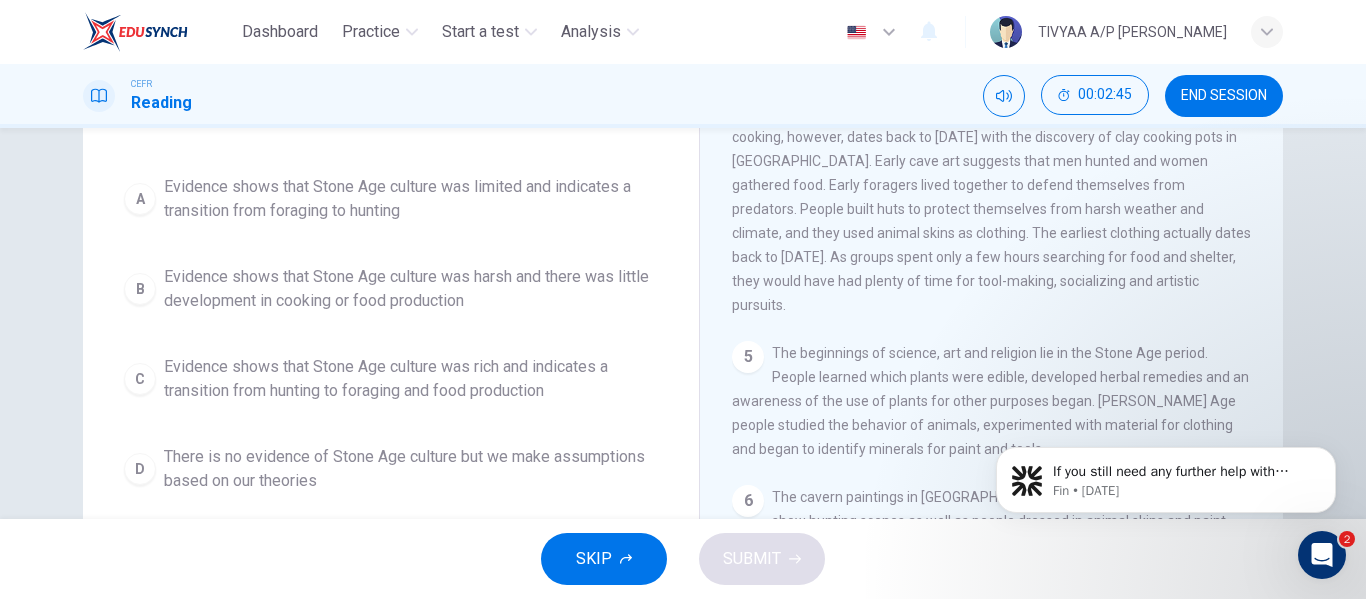 scroll, scrollTop: 193, scrollLeft: 0, axis: vertical 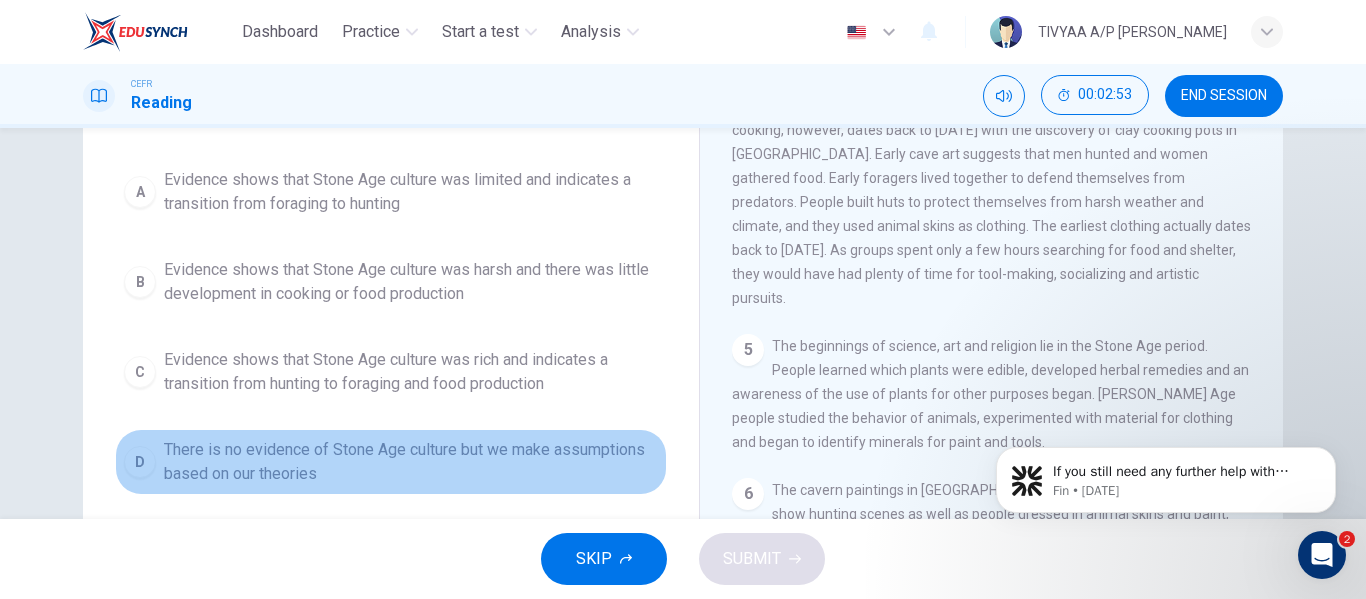 click on "There is no evidence of Stone Age culture but we make assumptions based on our theories" at bounding box center (411, 462) 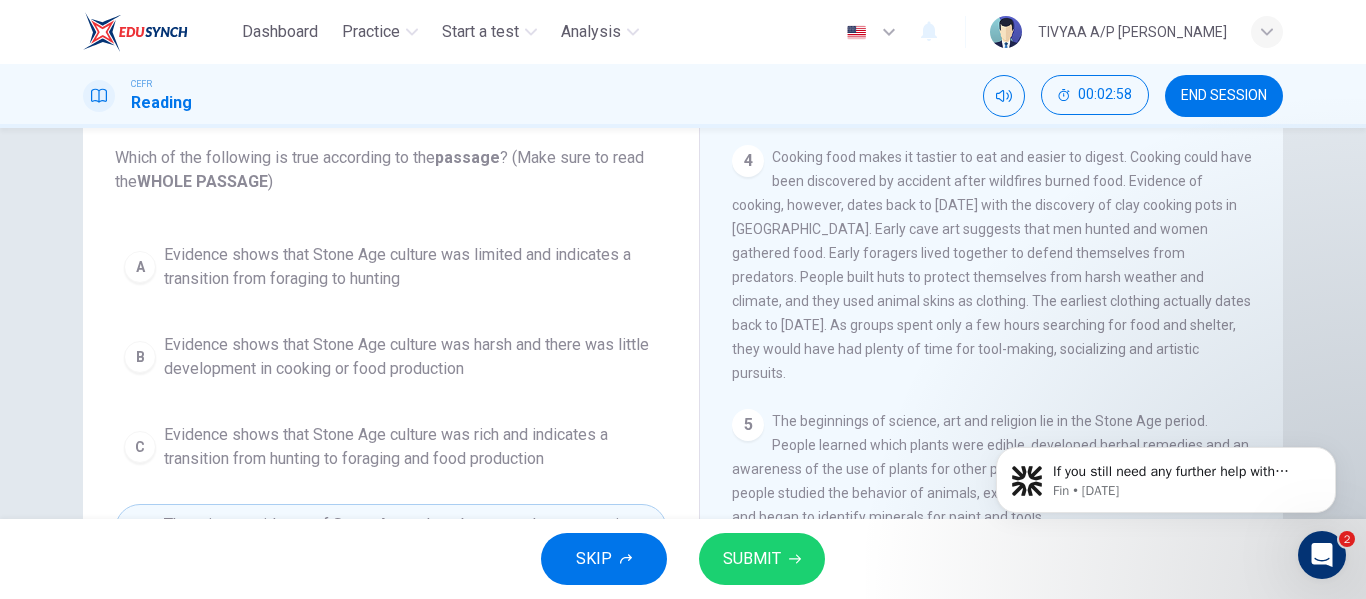 scroll, scrollTop: 118, scrollLeft: 0, axis: vertical 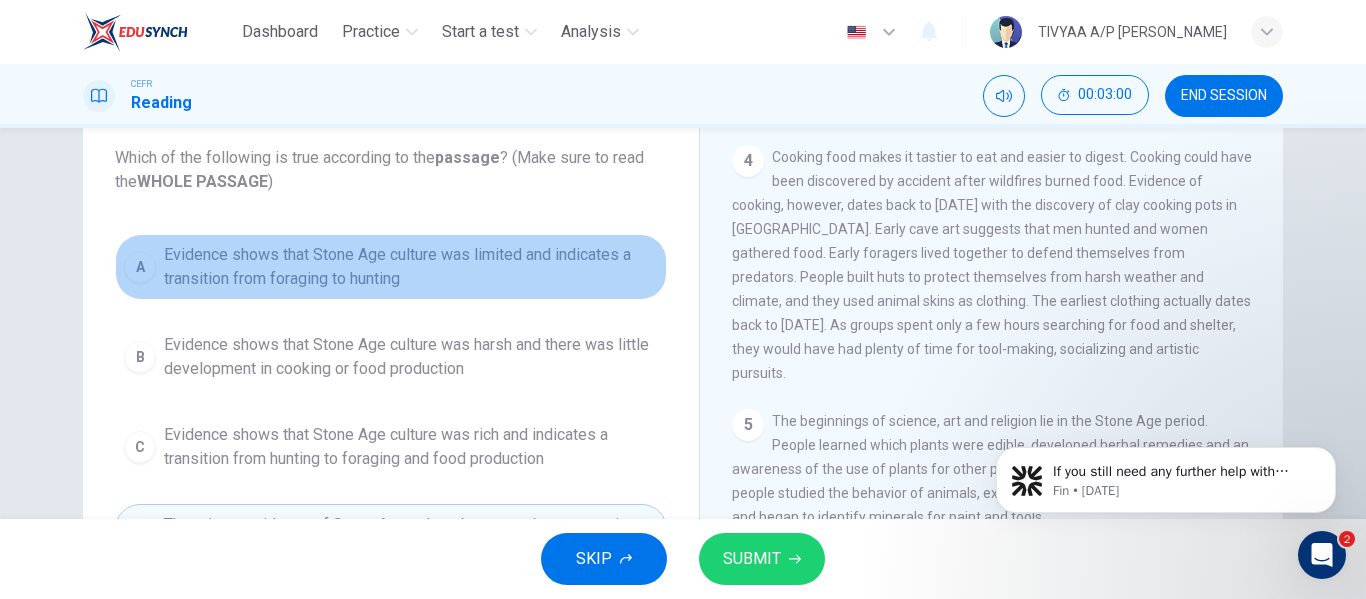 click on "Evidence shows that Stone Age culture was limited and indicates a transition from foraging to hunting" at bounding box center (411, 267) 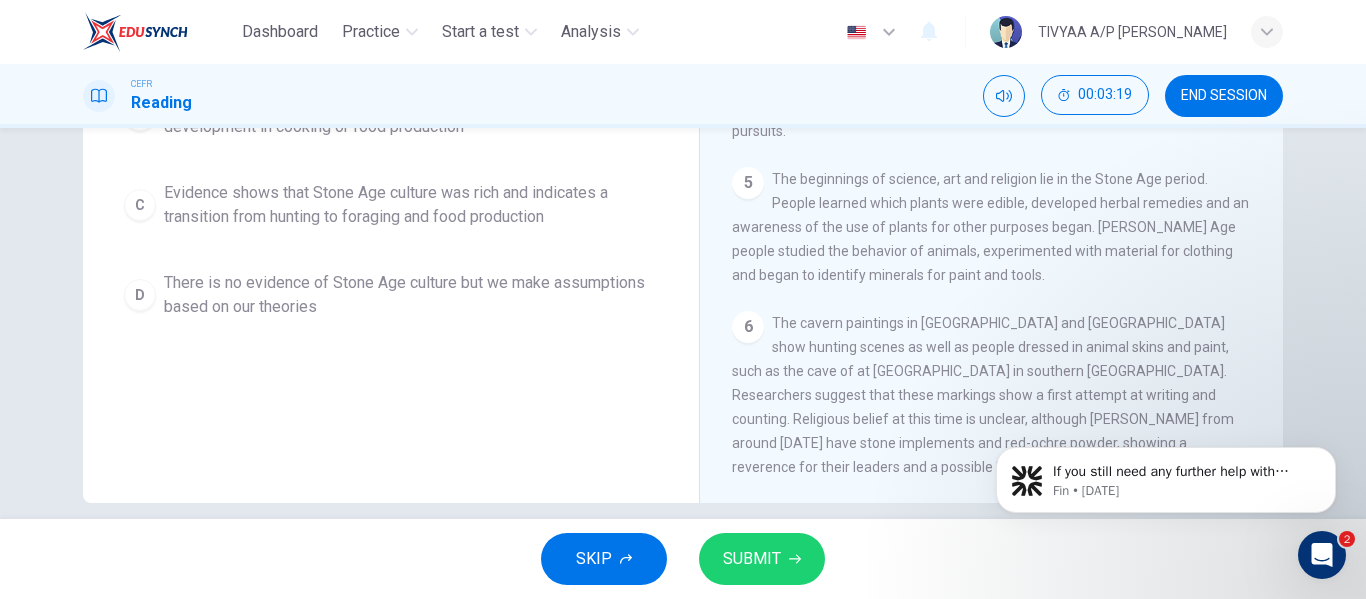 scroll, scrollTop: 362, scrollLeft: 0, axis: vertical 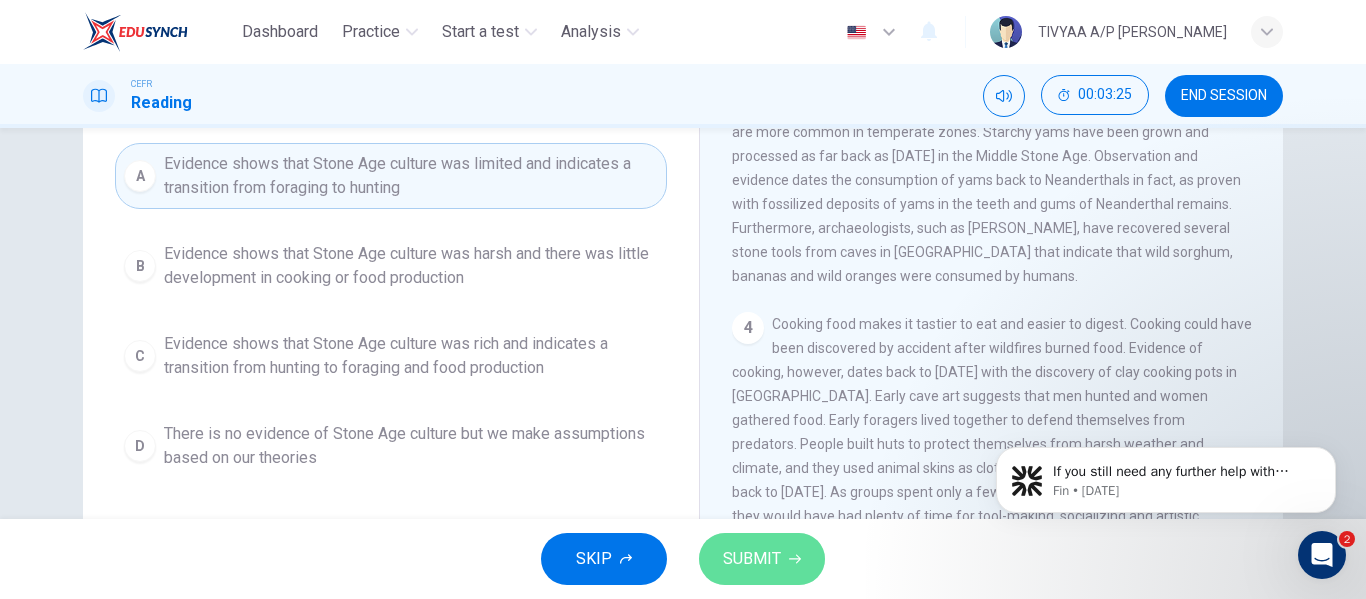 click on "SUBMIT" at bounding box center [762, 559] 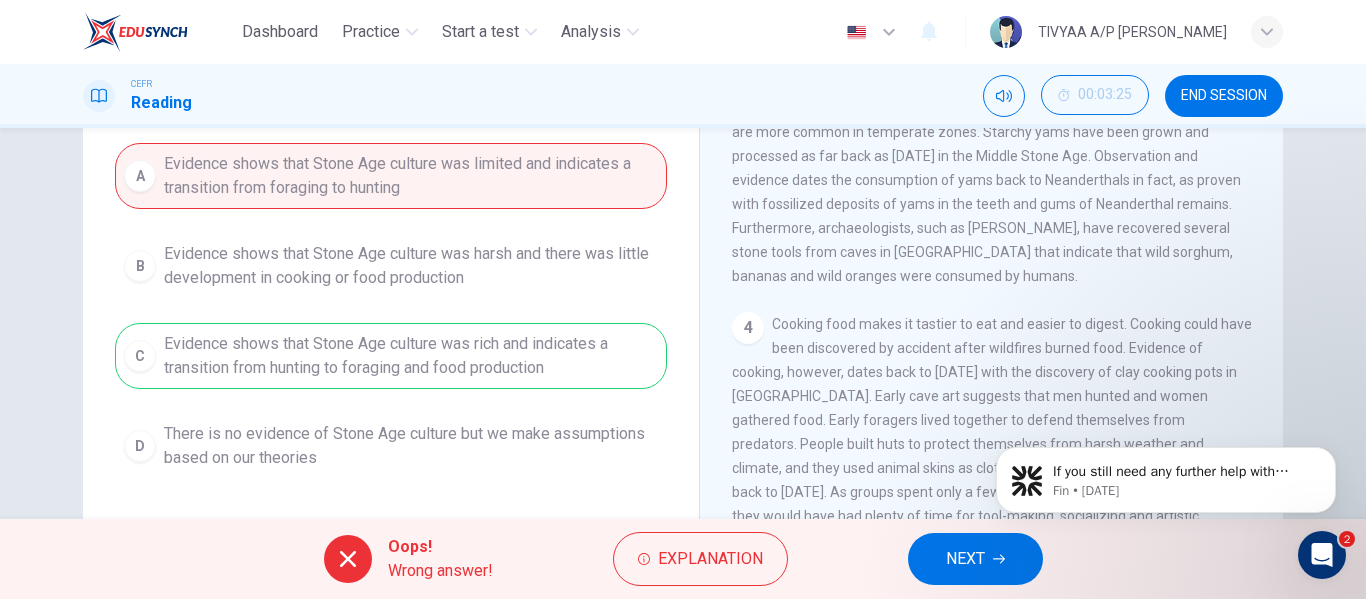 click on "NEXT" at bounding box center (975, 559) 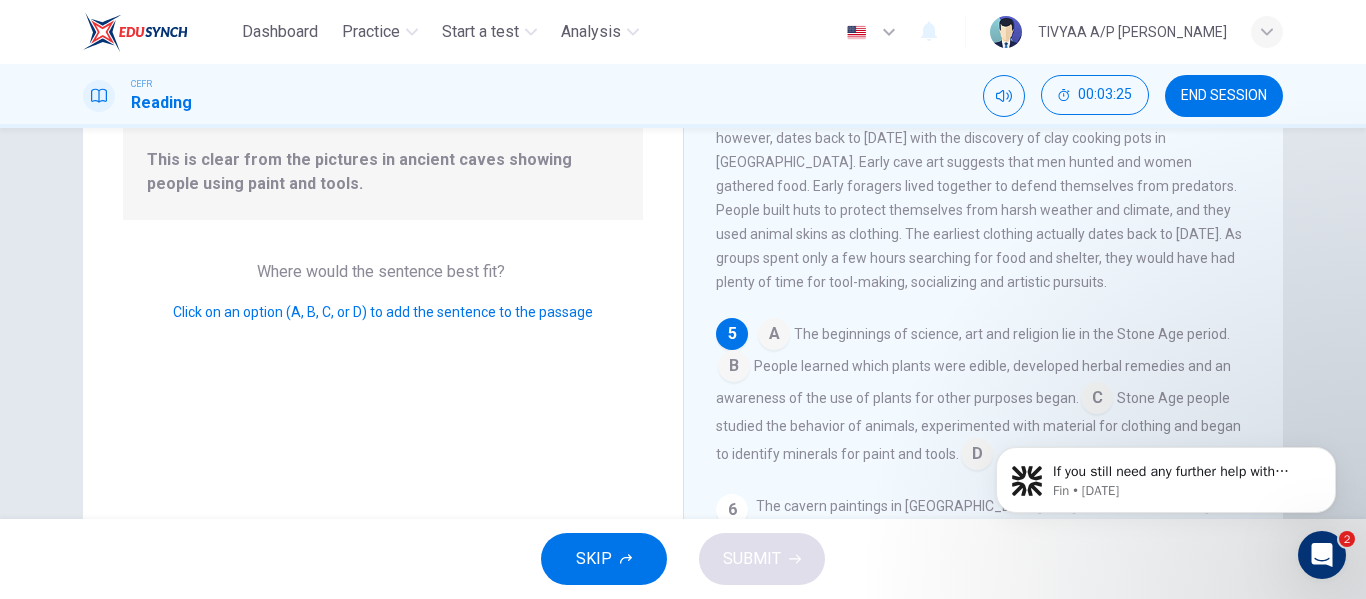 scroll, scrollTop: 746, scrollLeft: 0, axis: vertical 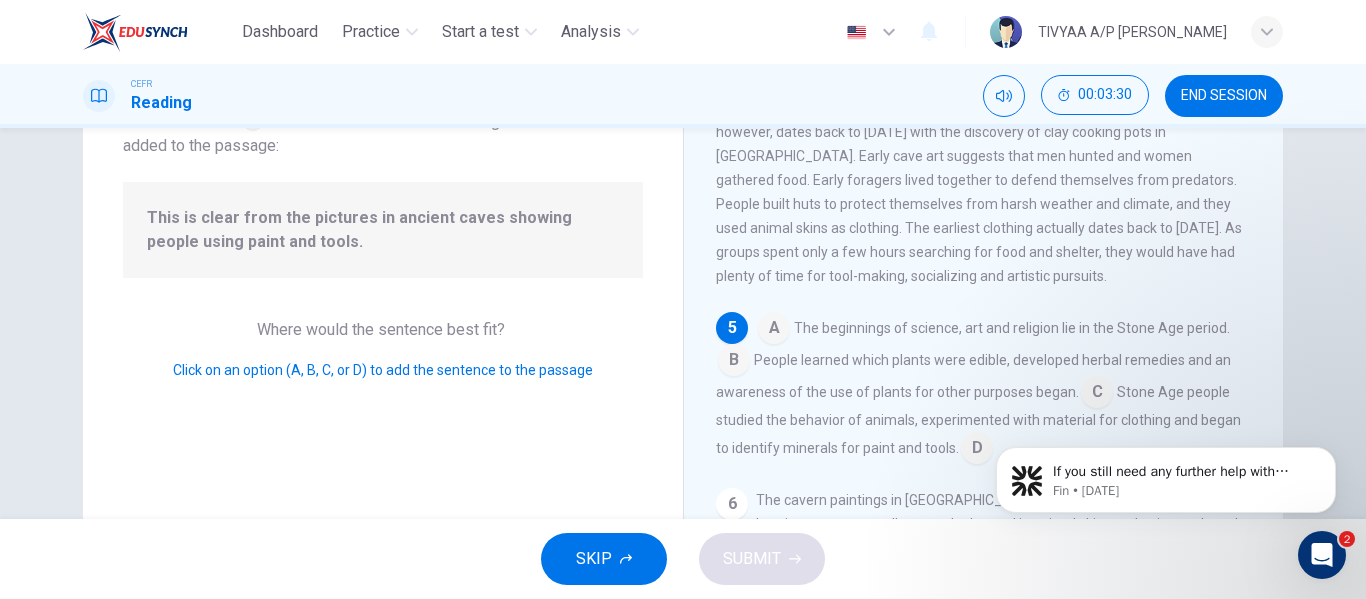 click at bounding box center [774, 330] 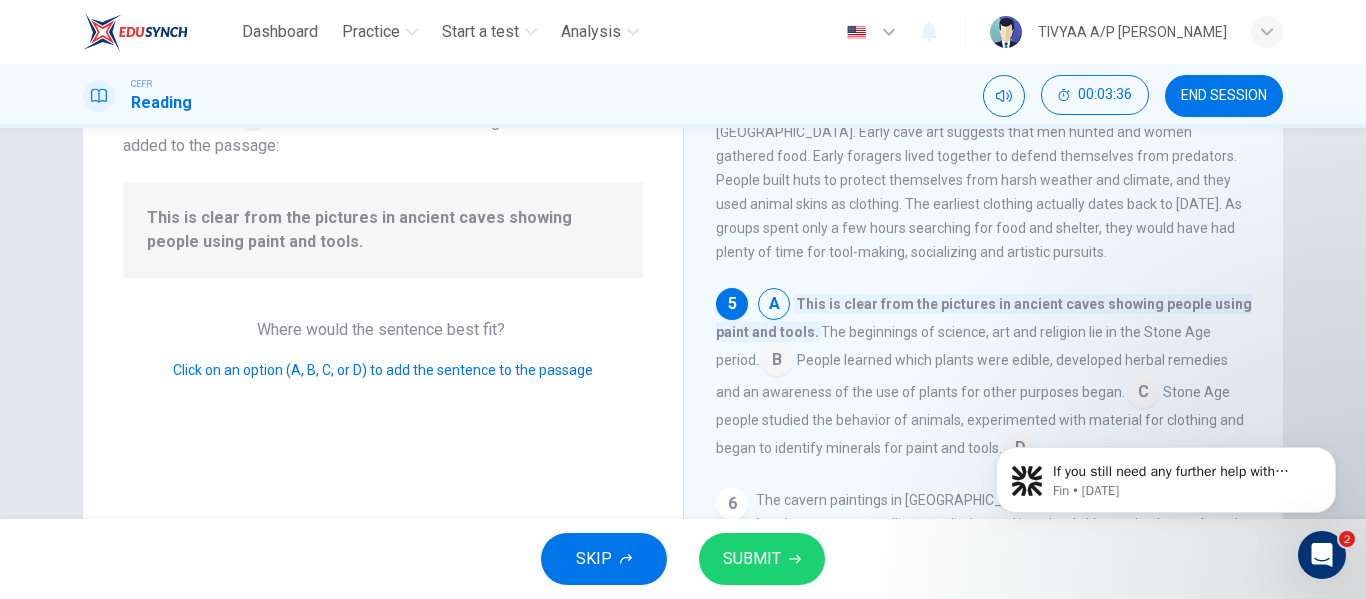 scroll, scrollTop: 770, scrollLeft: 0, axis: vertical 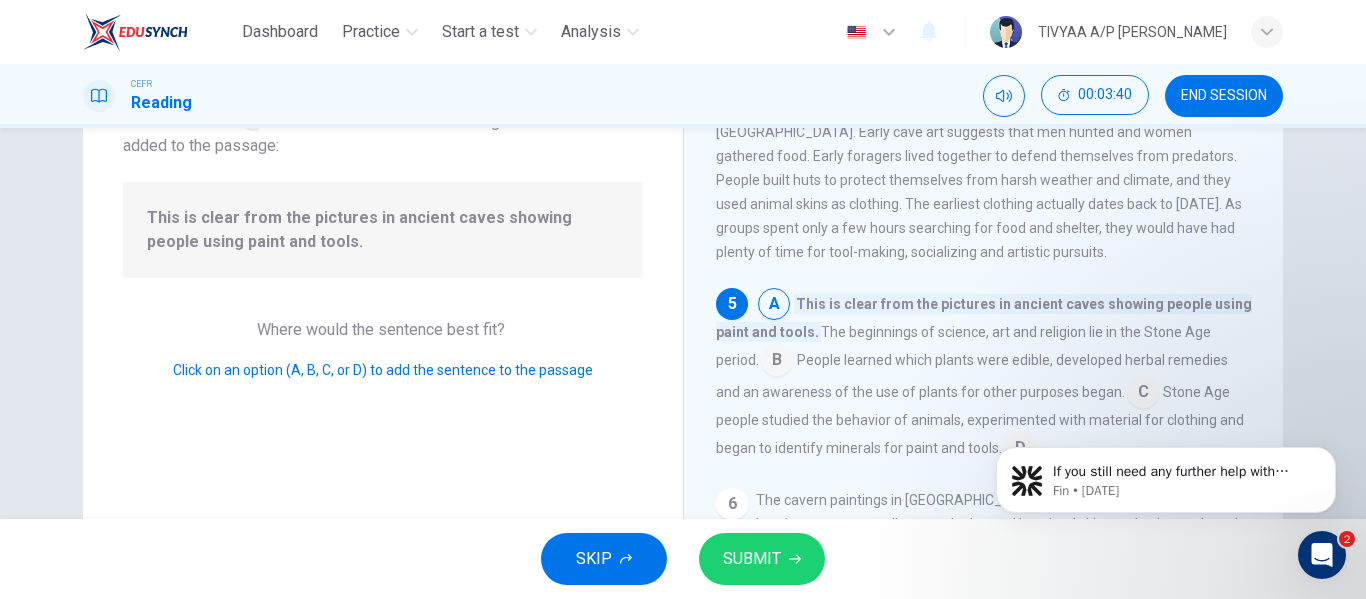 click at bounding box center (777, 362) 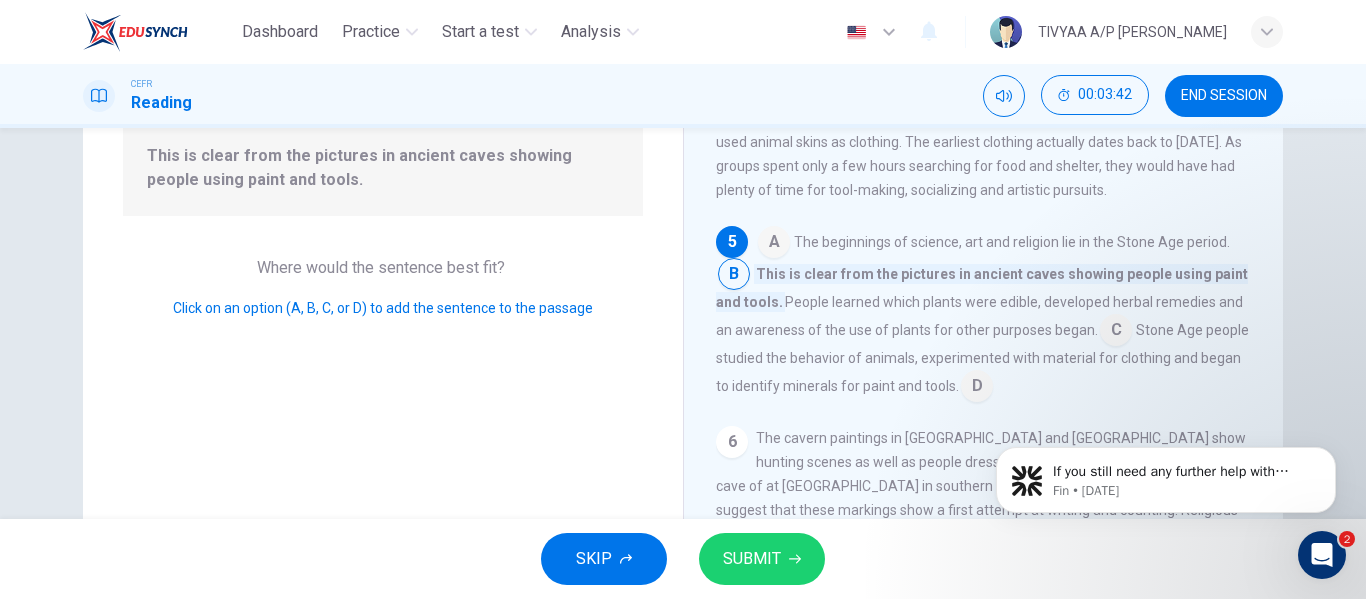 scroll, scrollTop: 214, scrollLeft: 0, axis: vertical 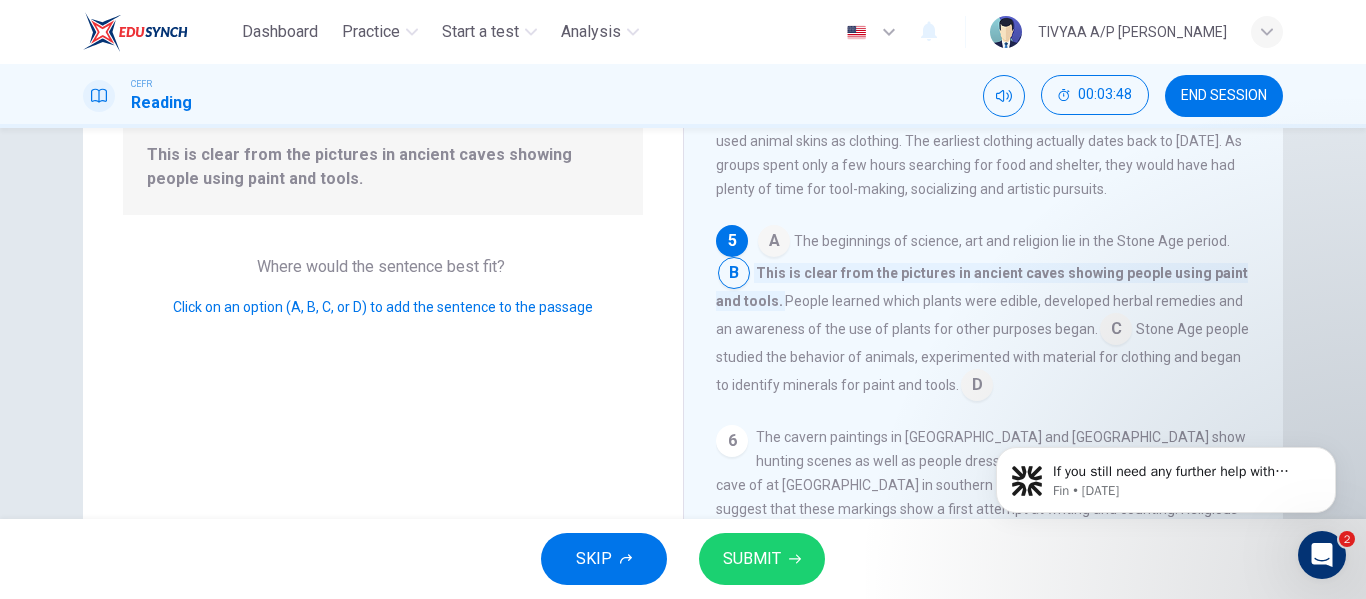 click at bounding box center (977, 387) 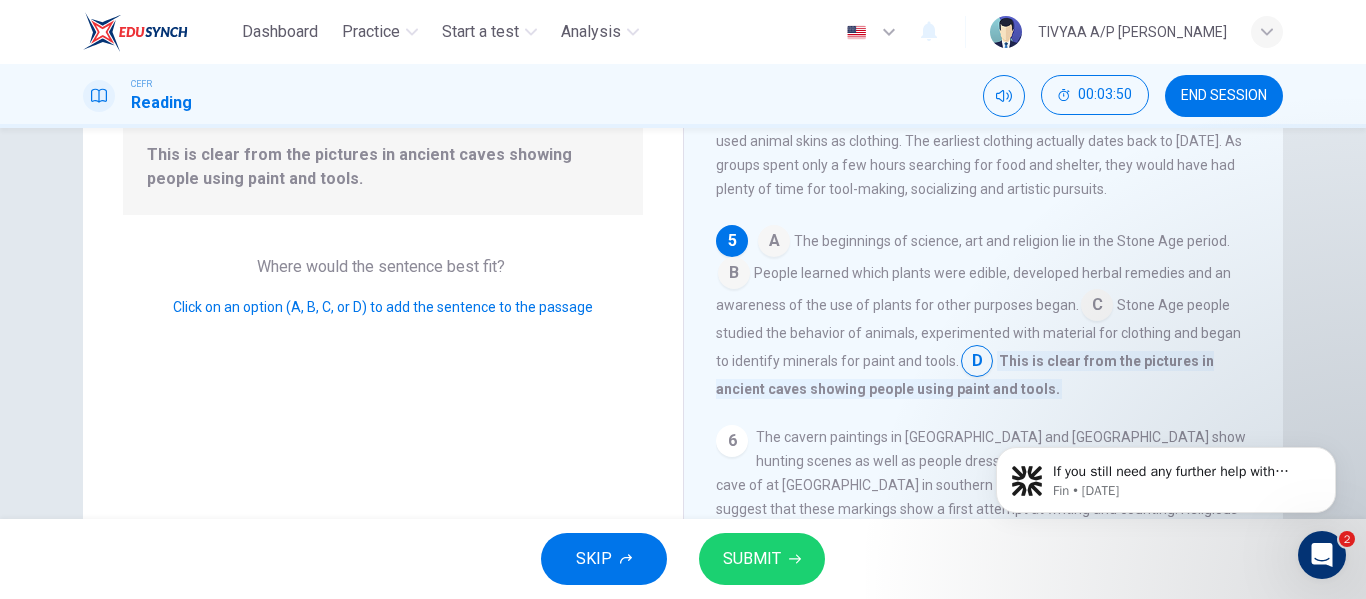 click at bounding box center [1097, 307] 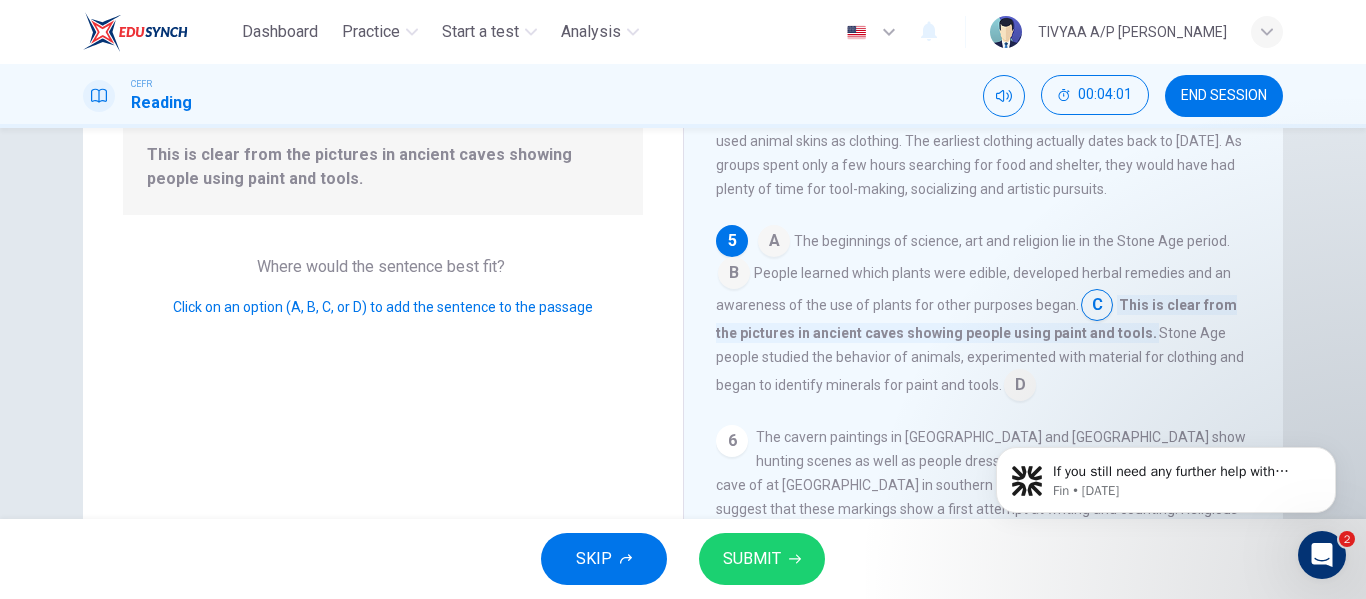 click at bounding box center [1020, 387] 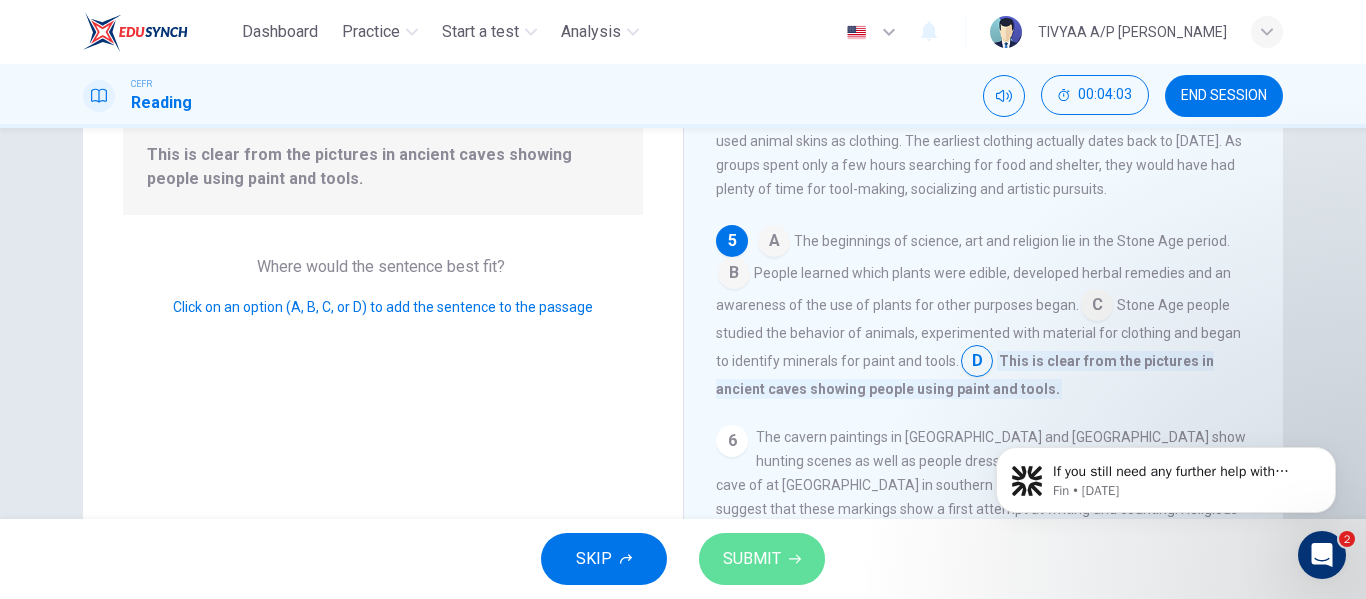 click on "SUBMIT" at bounding box center [752, 559] 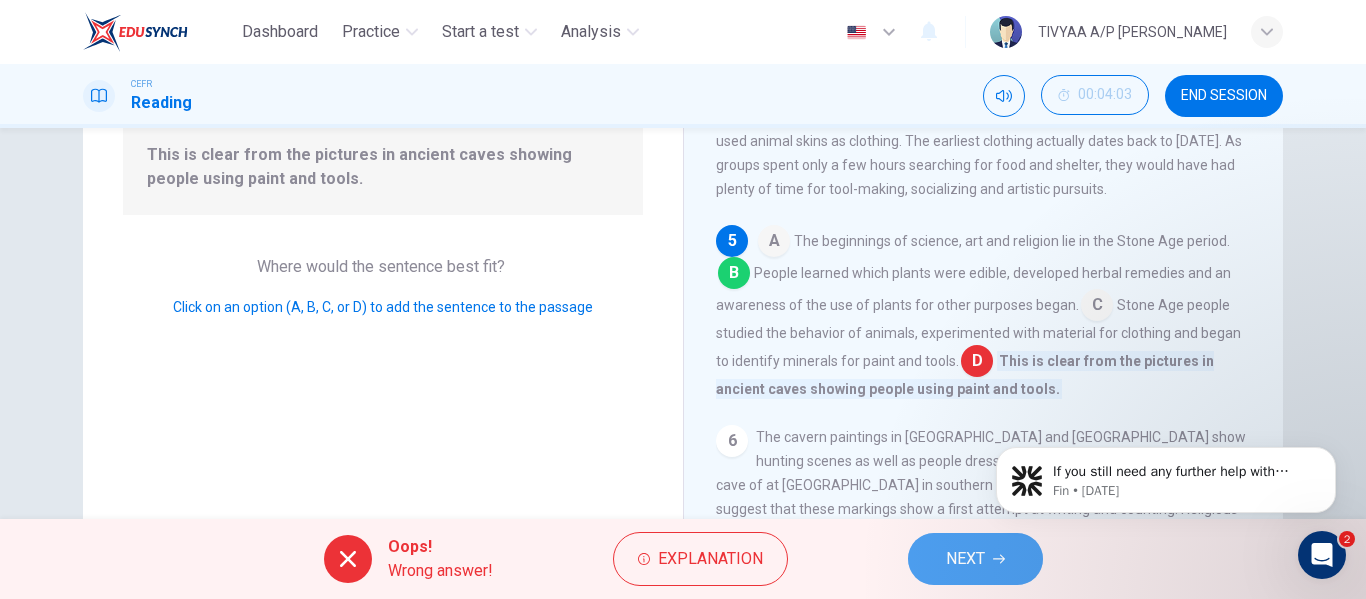 click on "NEXT" at bounding box center [975, 559] 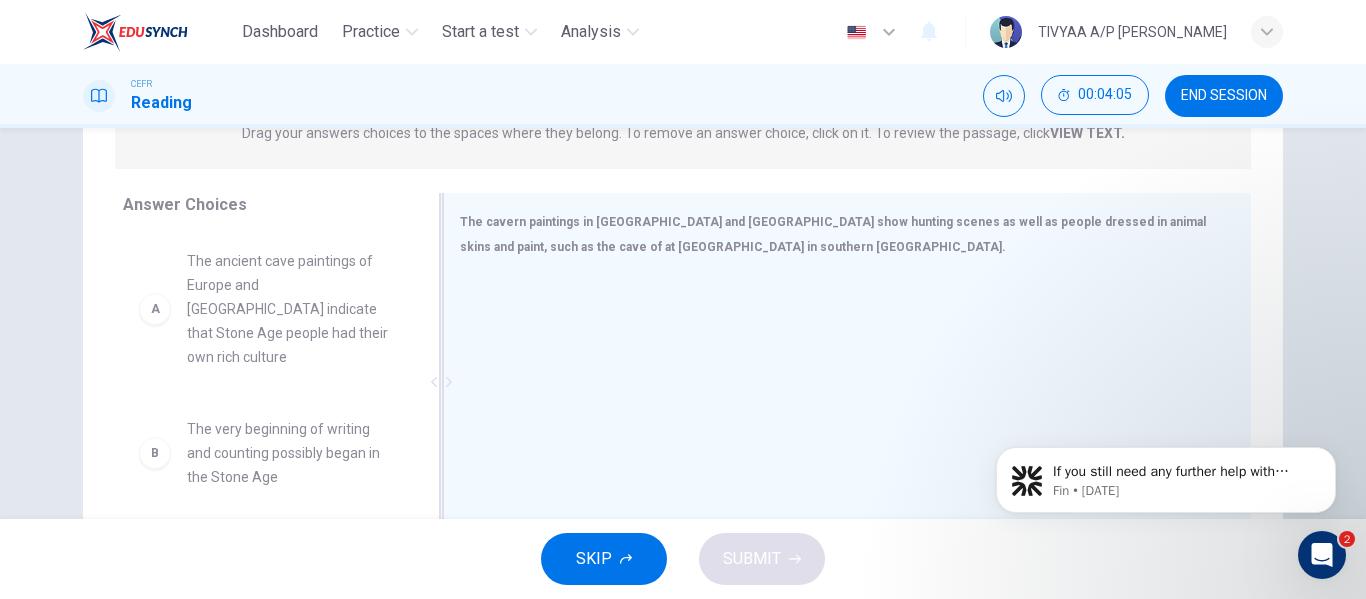 scroll, scrollTop: 281, scrollLeft: 0, axis: vertical 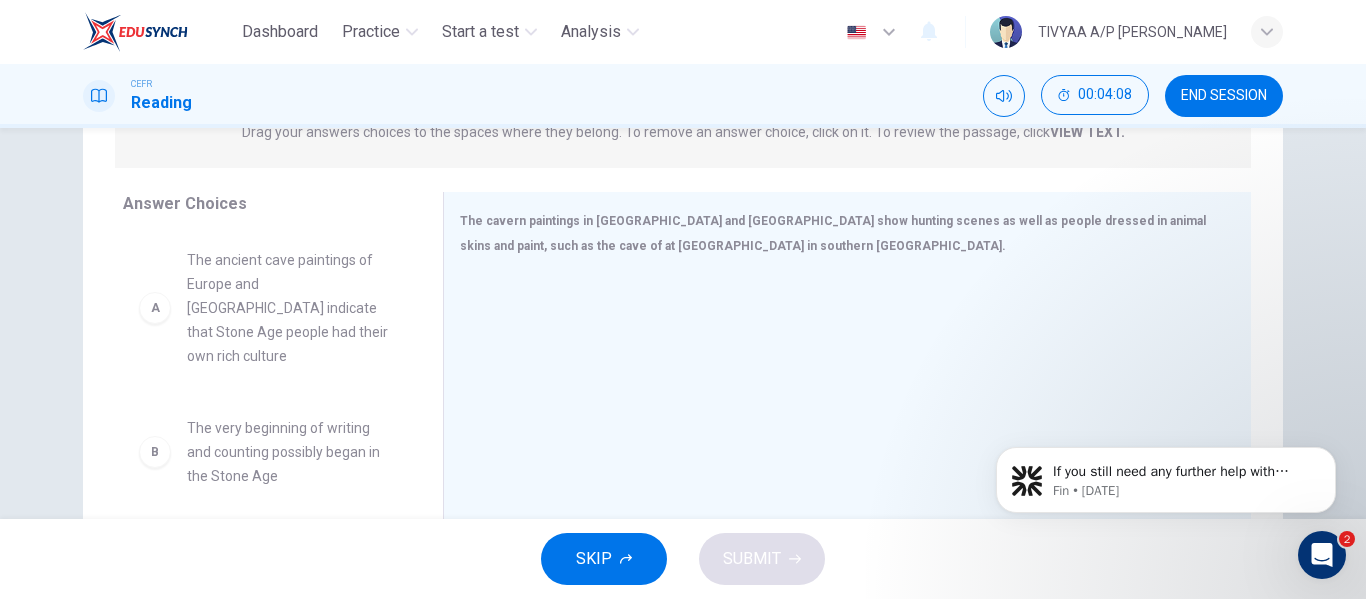 click on "A The ancient cave paintings of Europe and [GEOGRAPHIC_DATA] indicate that Stone Age people had their own rich culture" at bounding box center [267, 308] 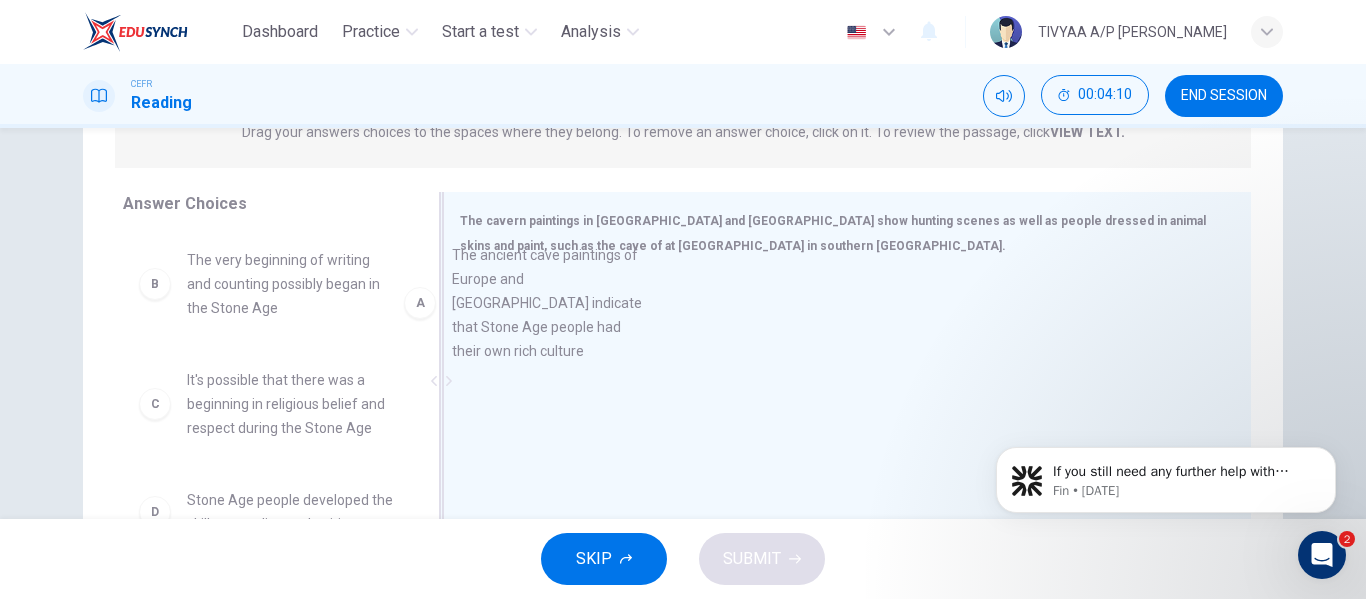 drag, startPoint x: 299, startPoint y: 307, endPoint x: 582, endPoint y: 302, distance: 283.04416 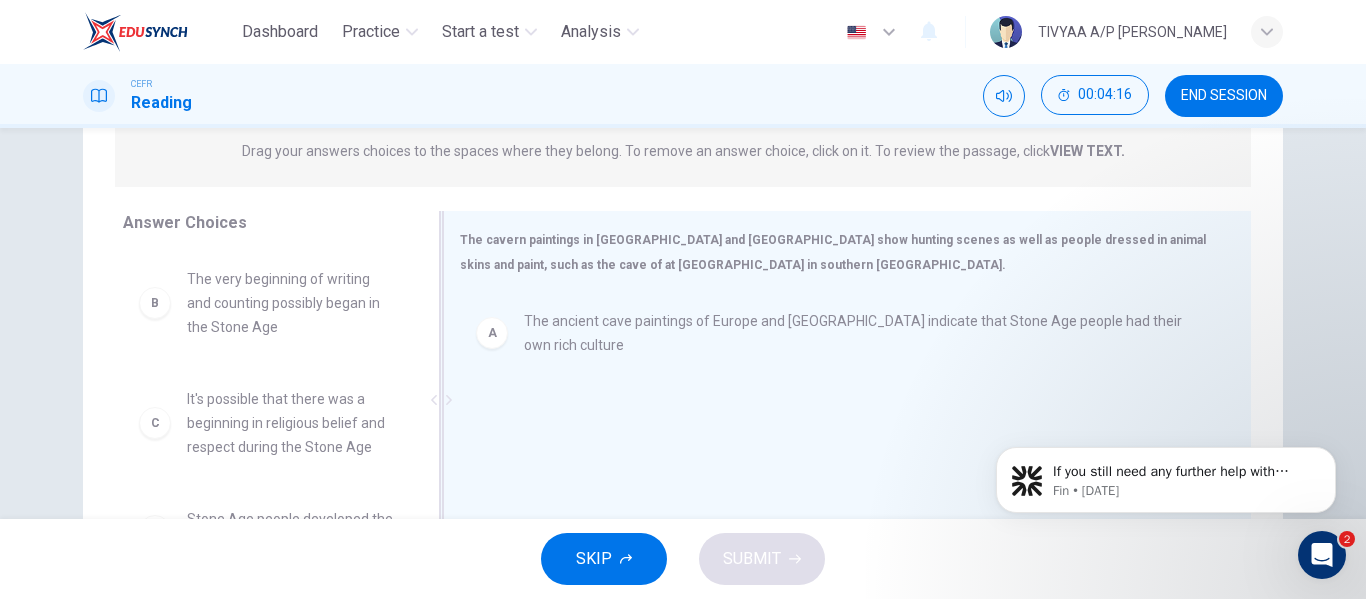 scroll, scrollTop: 263, scrollLeft: 0, axis: vertical 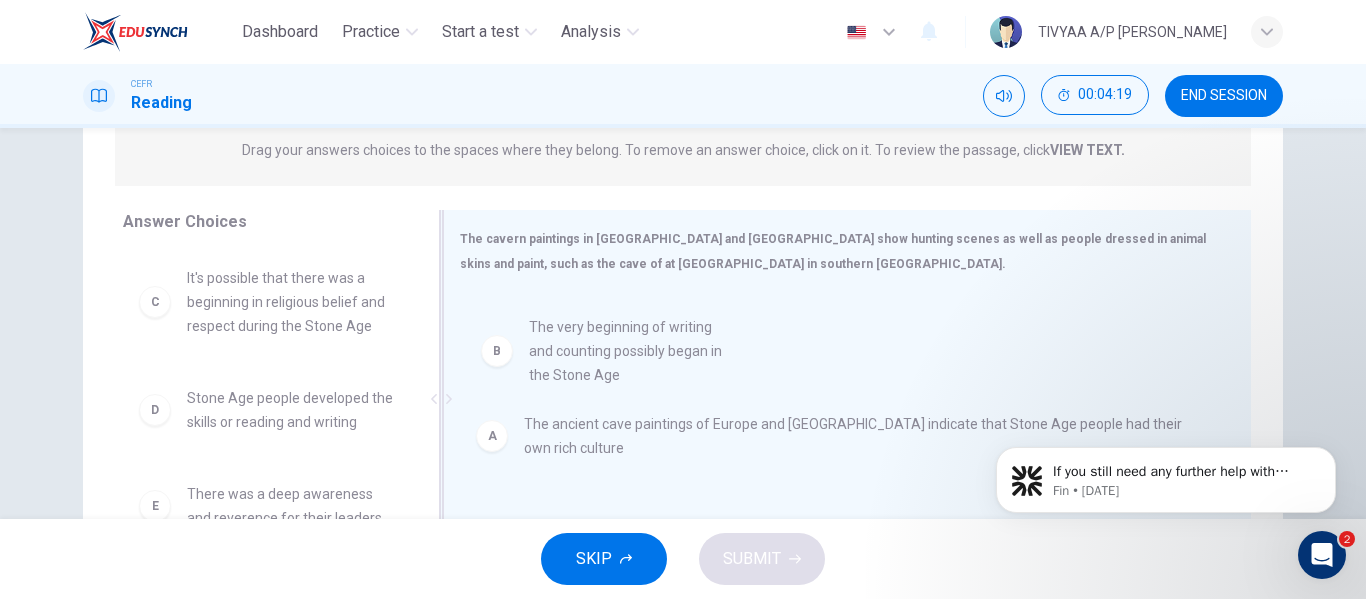 drag, startPoint x: 258, startPoint y: 326, endPoint x: 642, endPoint y: 377, distance: 387.37192 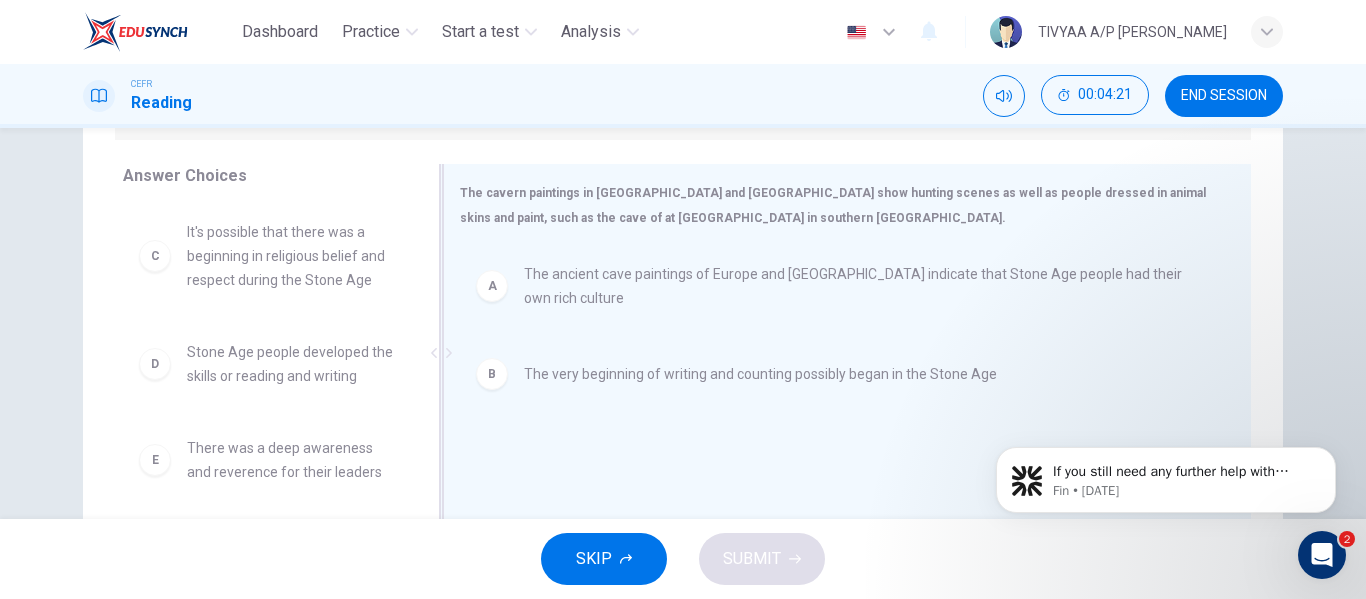 scroll, scrollTop: 332, scrollLeft: 0, axis: vertical 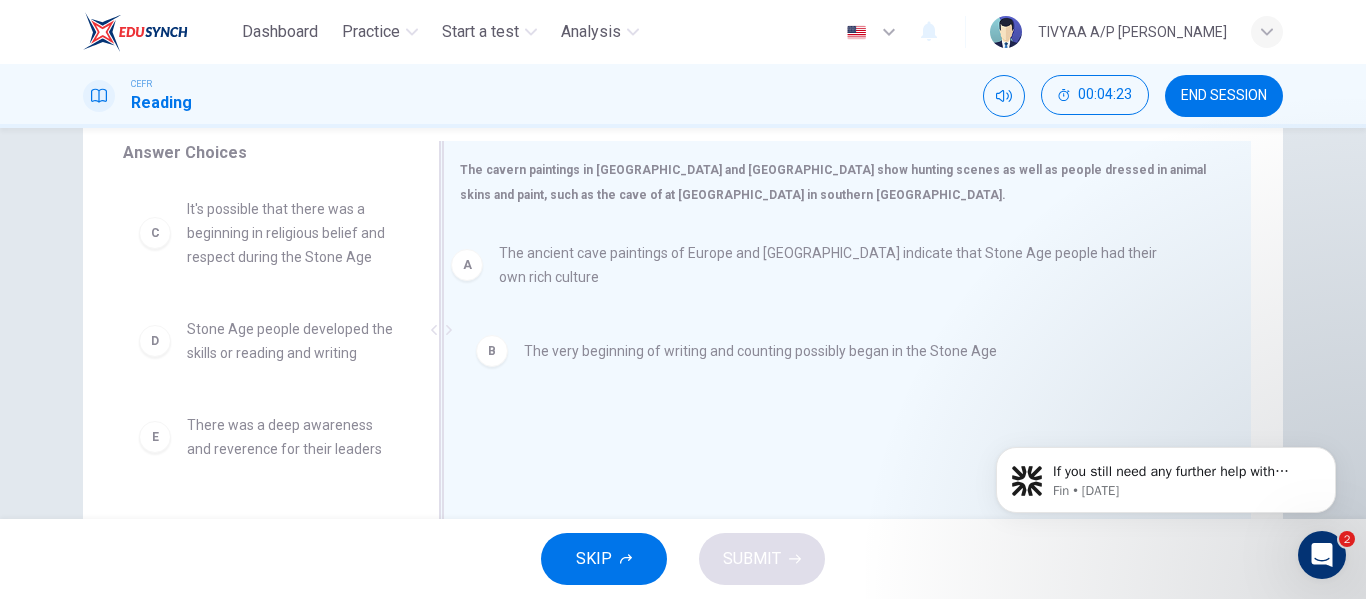 drag, startPoint x: 596, startPoint y: 269, endPoint x: 578, endPoint y: 269, distance: 18 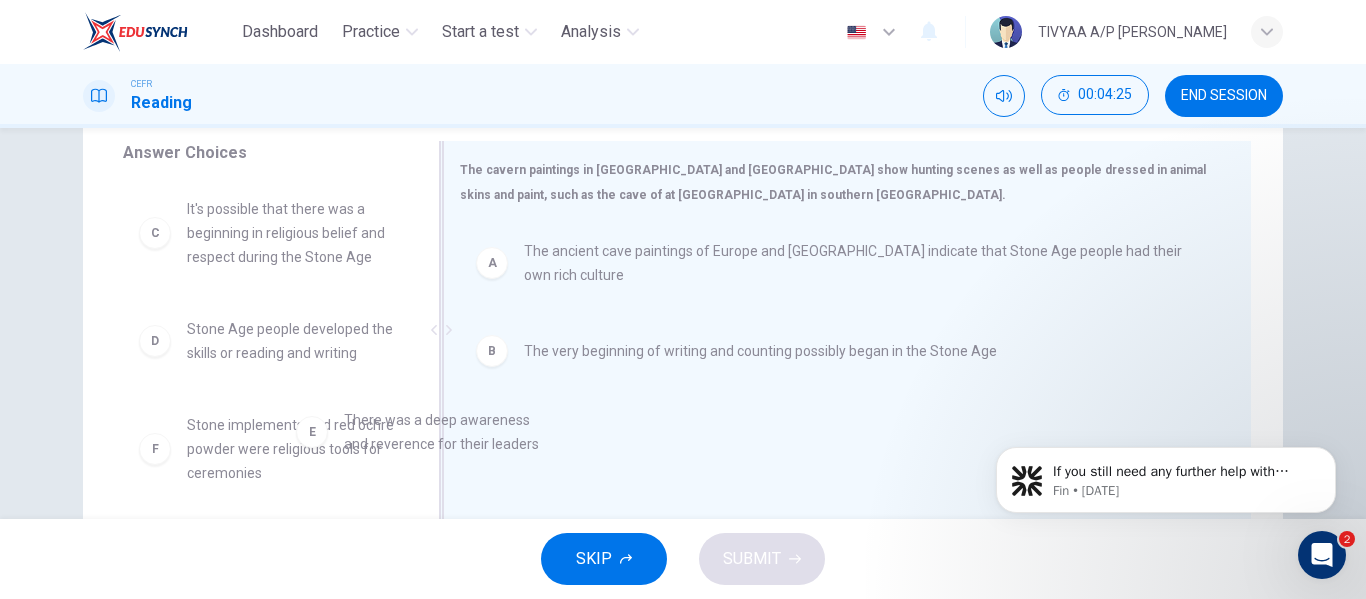 scroll, scrollTop: 6, scrollLeft: 0, axis: vertical 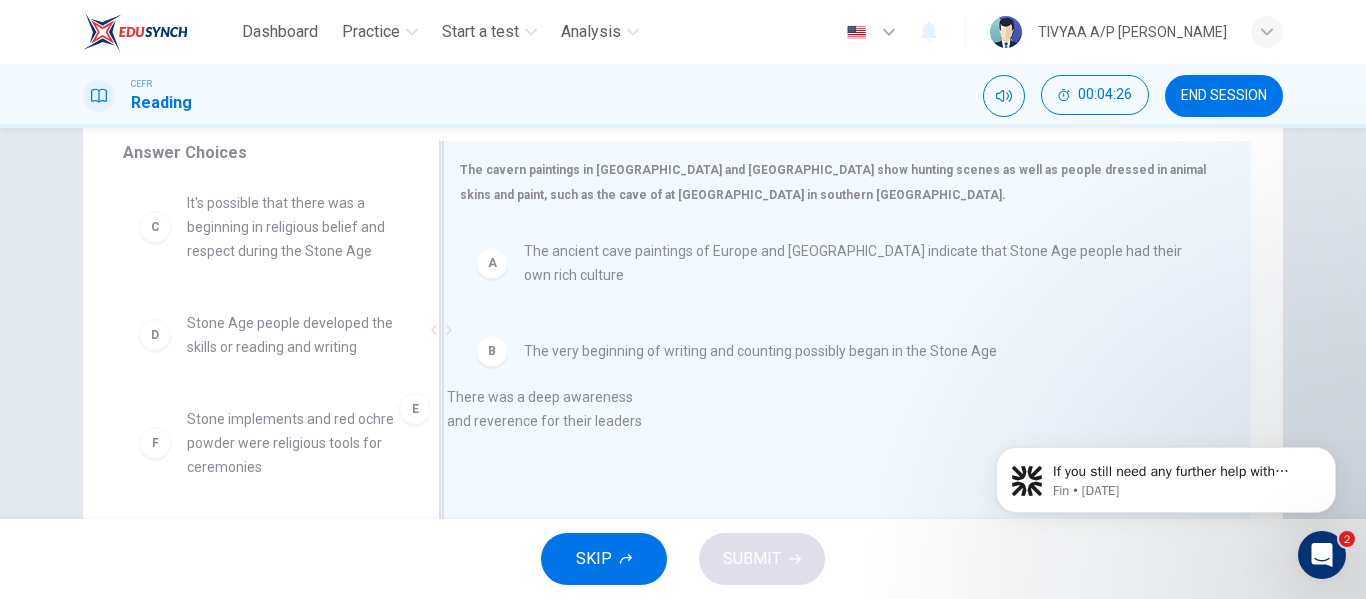 drag, startPoint x: 348, startPoint y: 424, endPoint x: 634, endPoint y: 394, distance: 287.56912 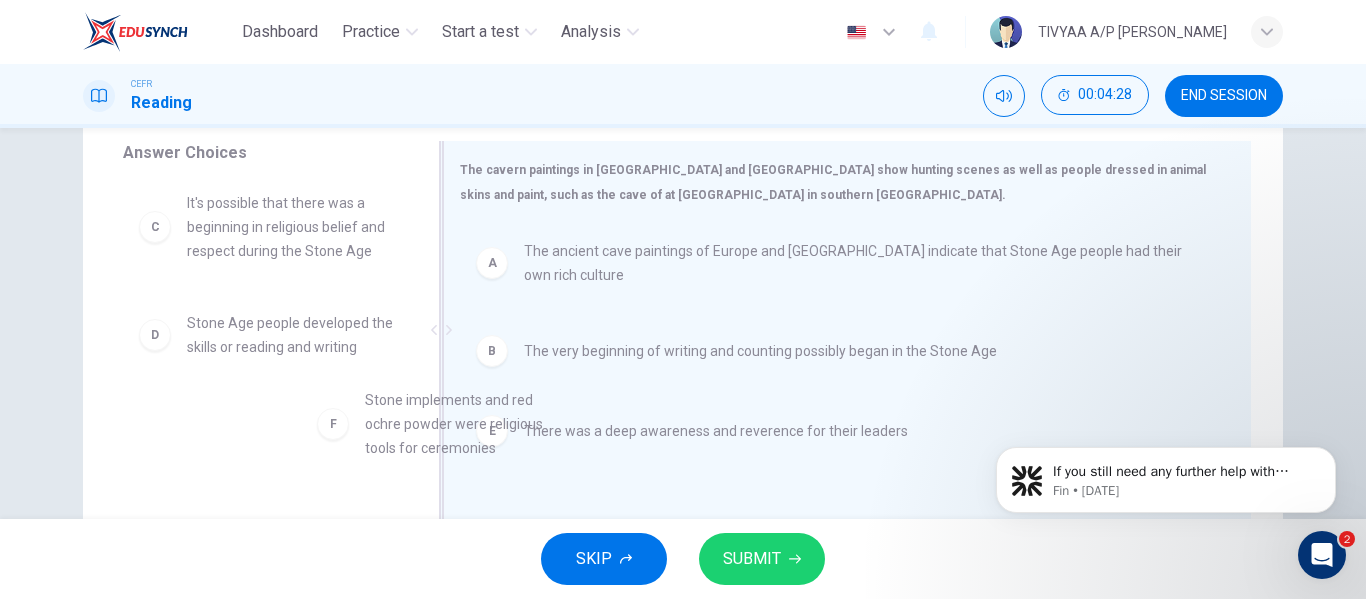 scroll, scrollTop: 12, scrollLeft: 0, axis: vertical 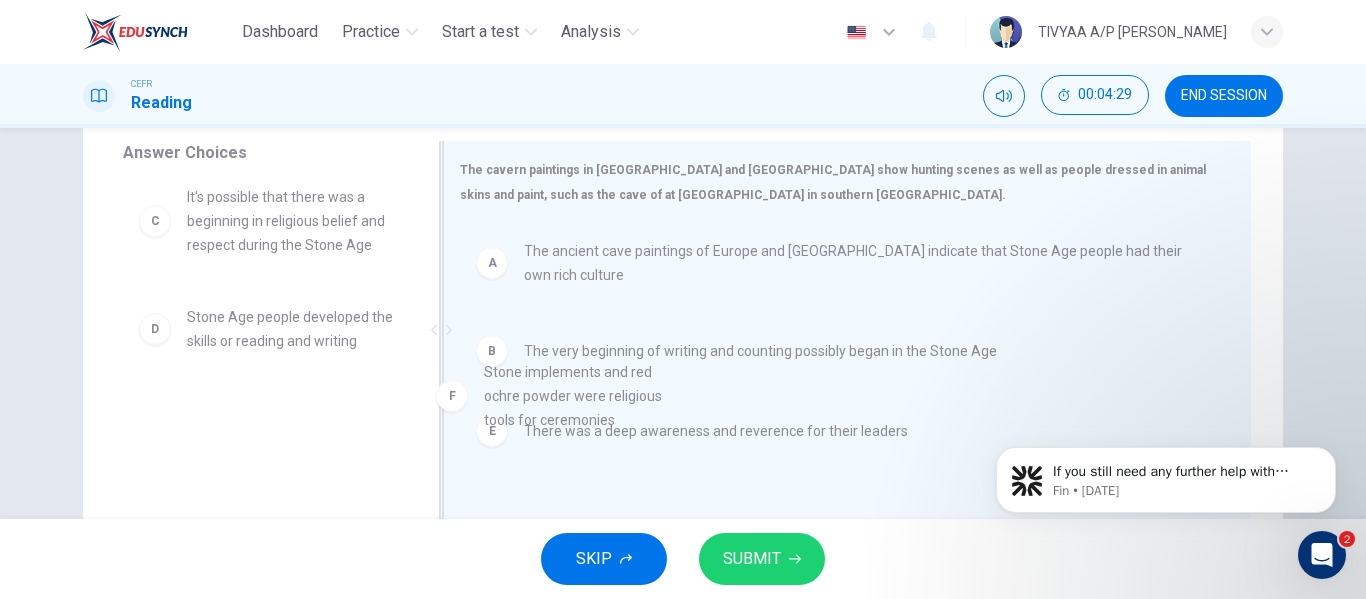 drag, startPoint x: 258, startPoint y: 447, endPoint x: 572, endPoint y: 398, distance: 317.80026 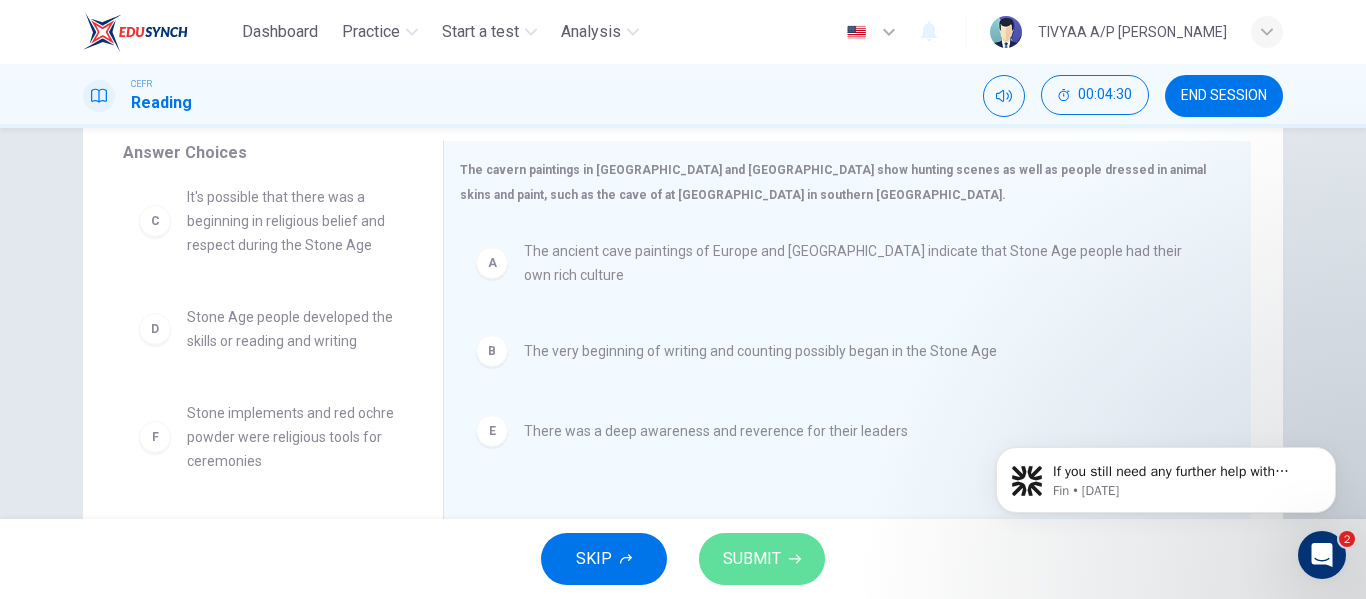 click on "SUBMIT" at bounding box center [762, 559] 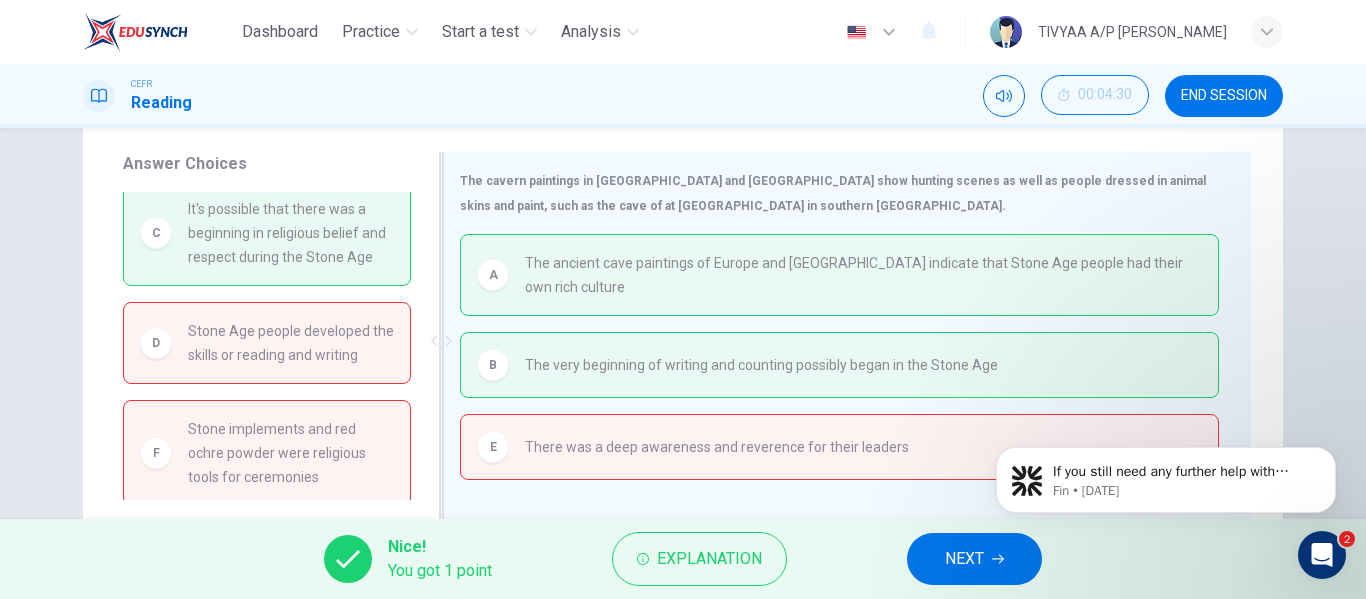 scroll, scrollTop: 320, scrollLeft: 0, axis: vertical 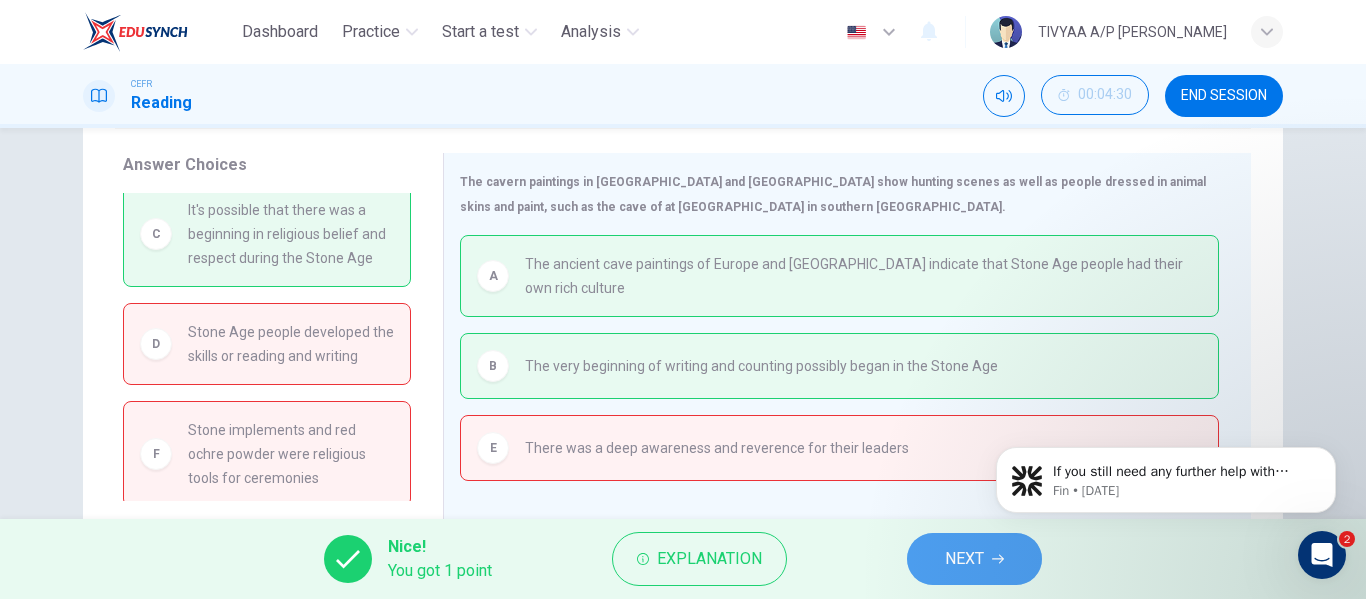 click on "NEXT" at bounding box center [964, 559] 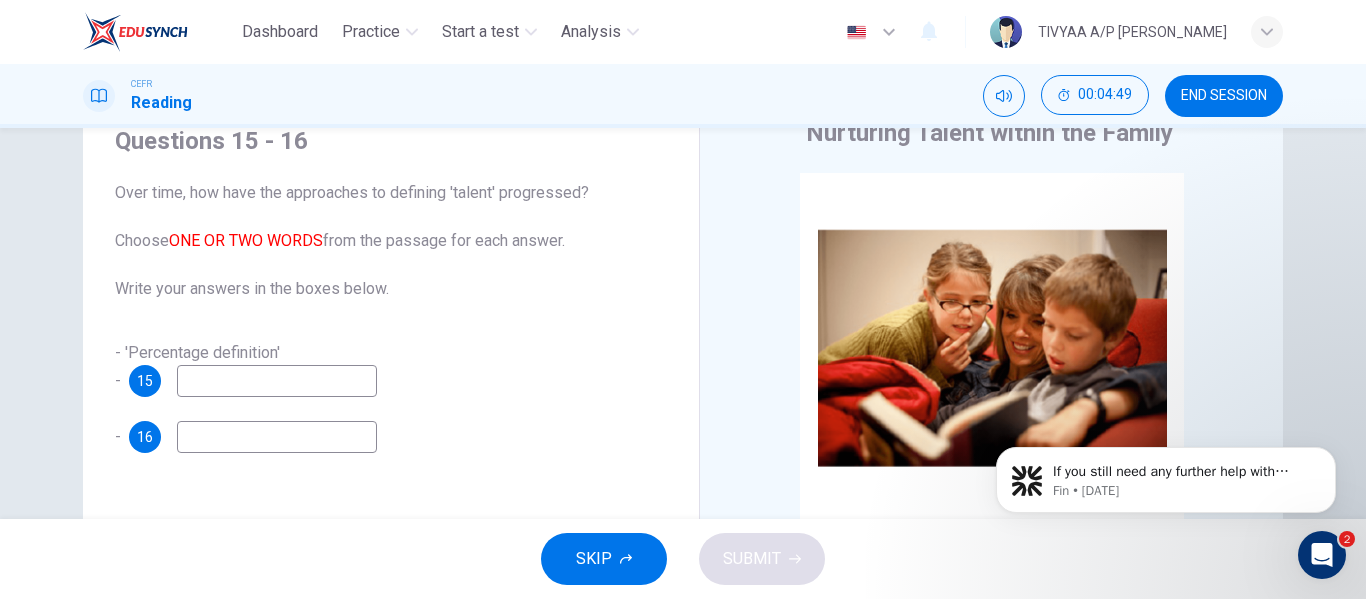 scroll, scrollTop: 85, scrollLeft: 0, axis: vertical 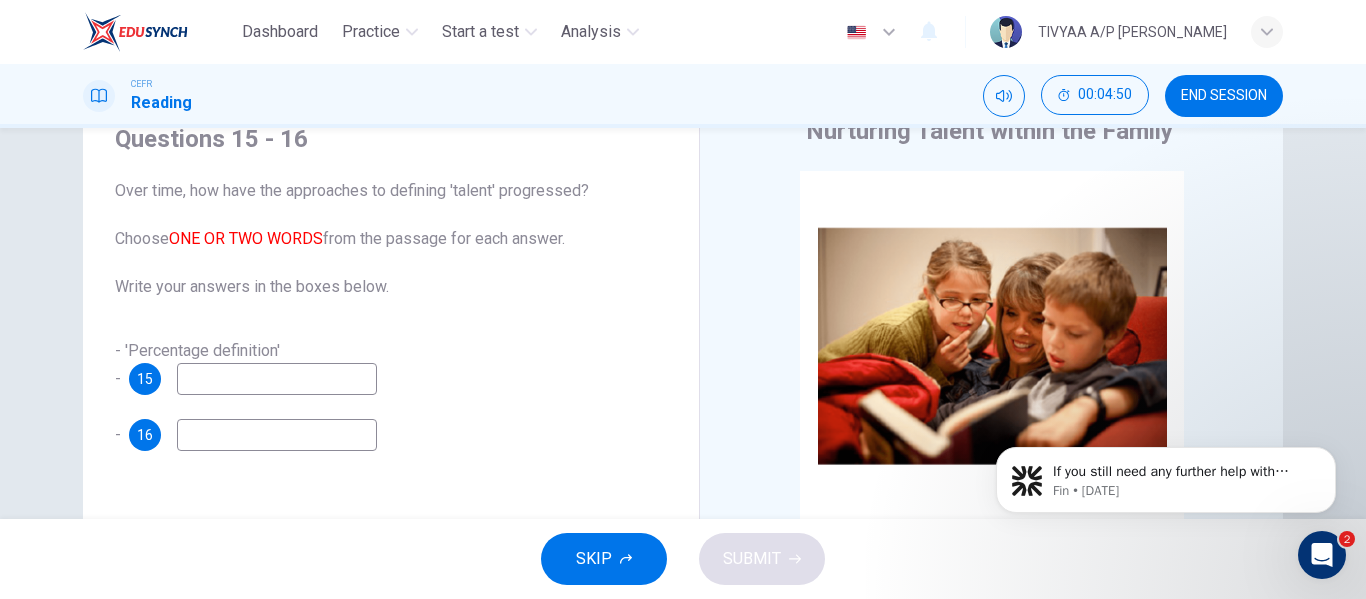 click at bounding box center (277, 379) 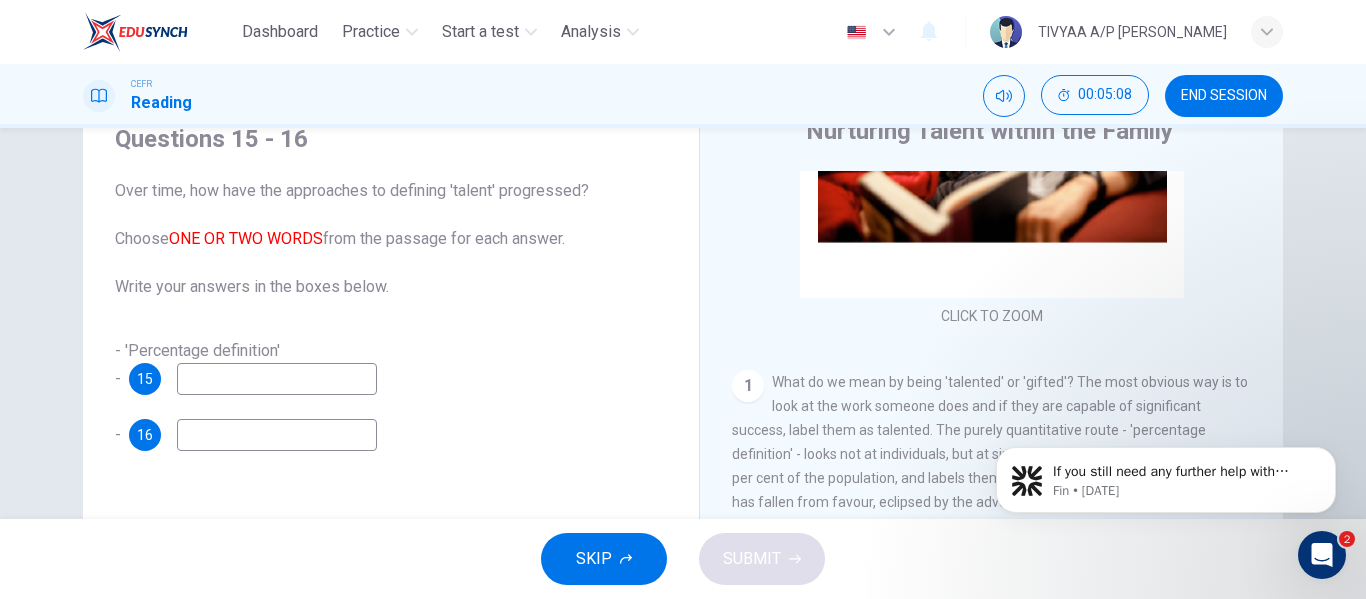 scroll, scrollTop: 360, scrollLeft: 0, axis: vertical 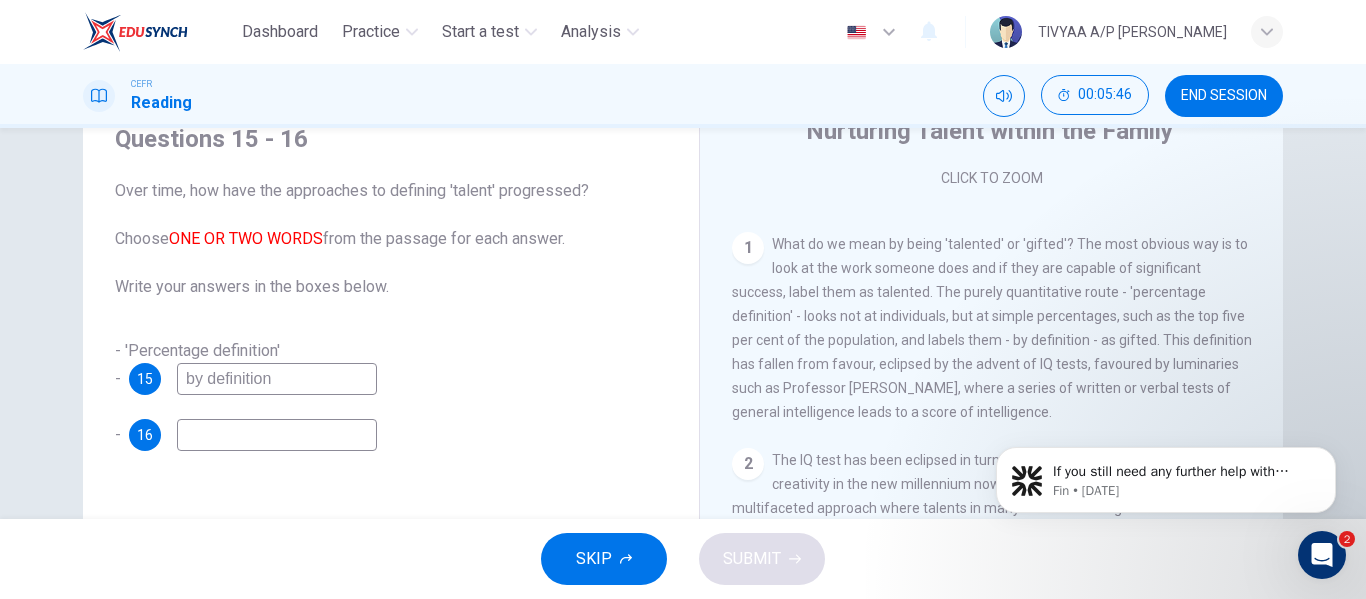 type on "by definition" 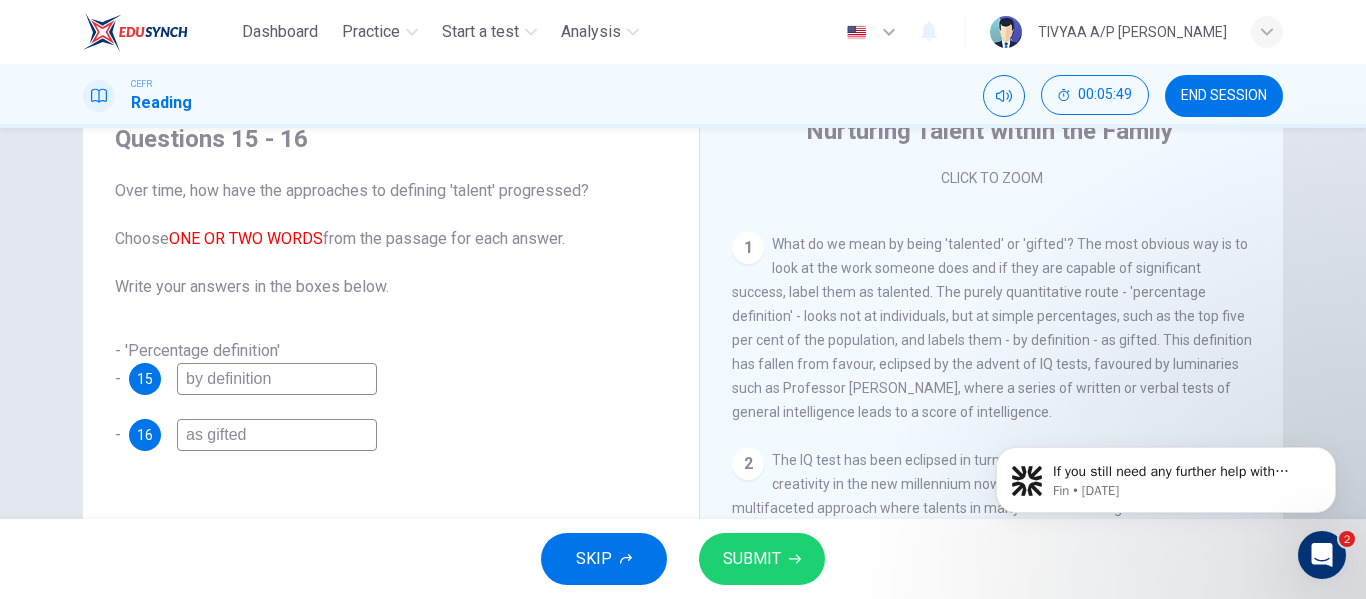 type on "as gifted" 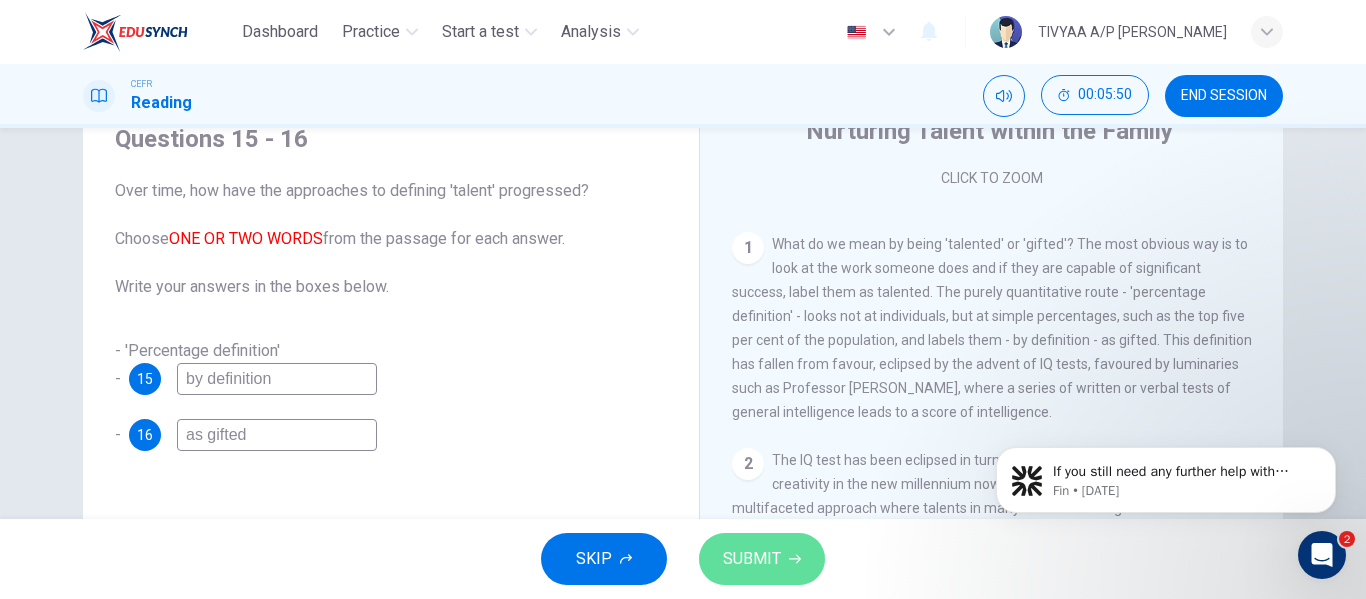 click on "SUBMIT" at bounding box center [762, 559] 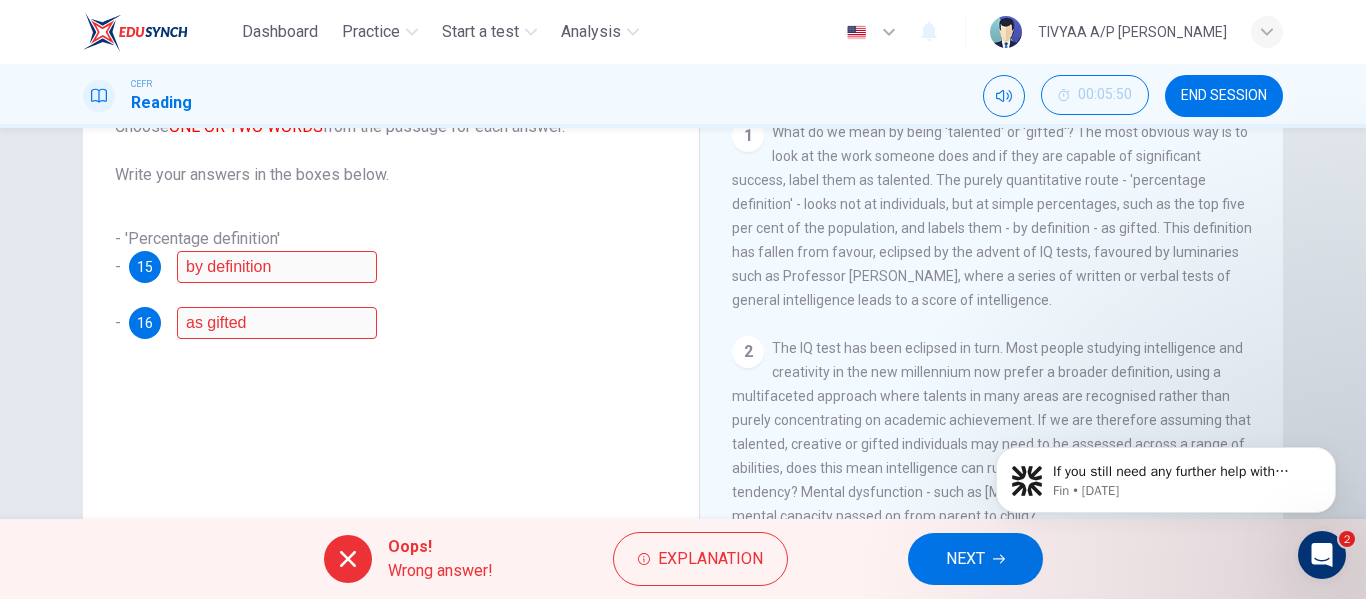 scroll, scrollTop: 198, scrollLeft: 0, axis: vertical 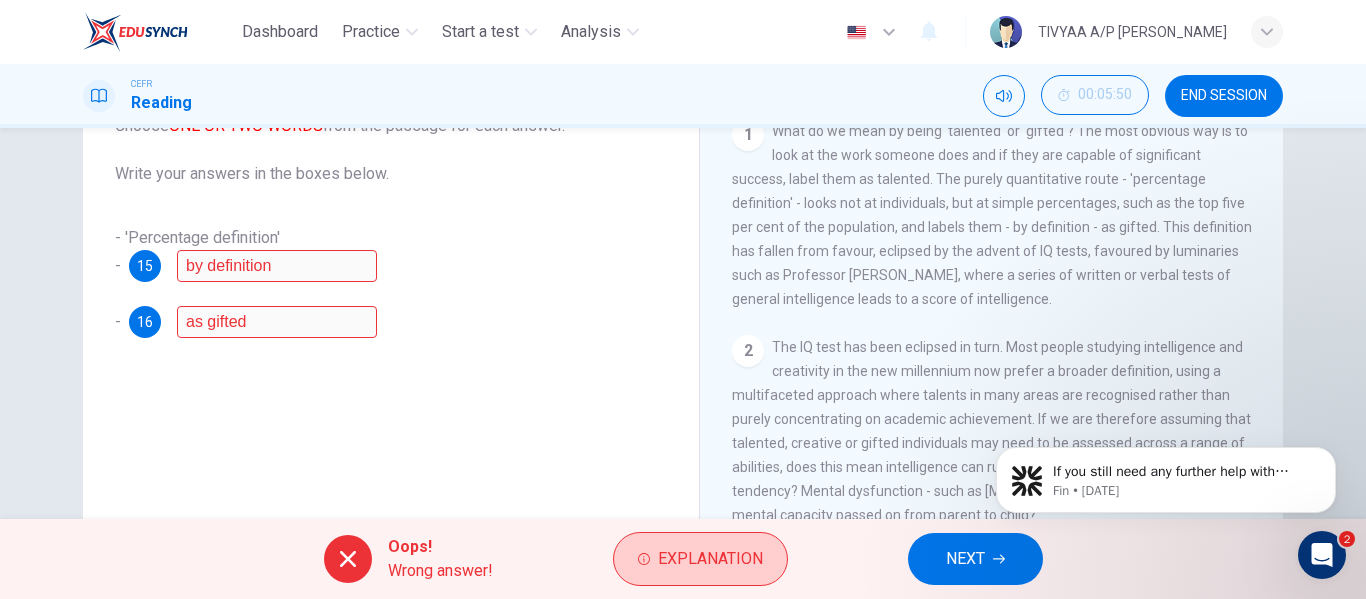 click on "Explanation" at bounding box center [710, 559] 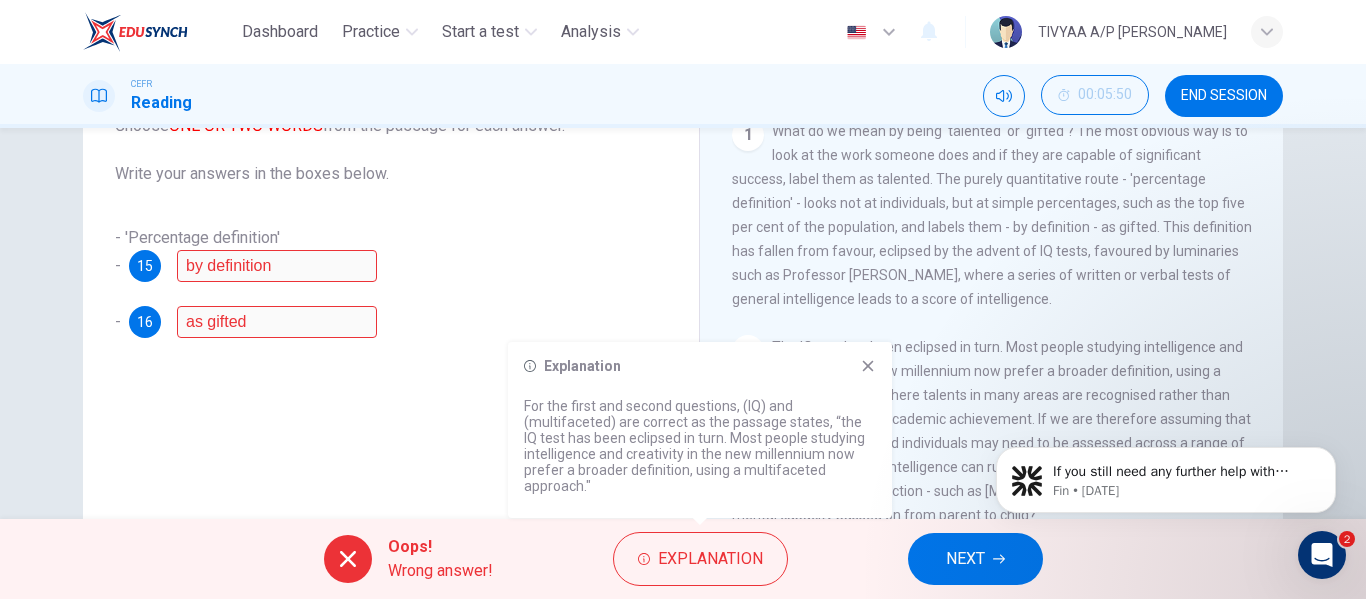 click 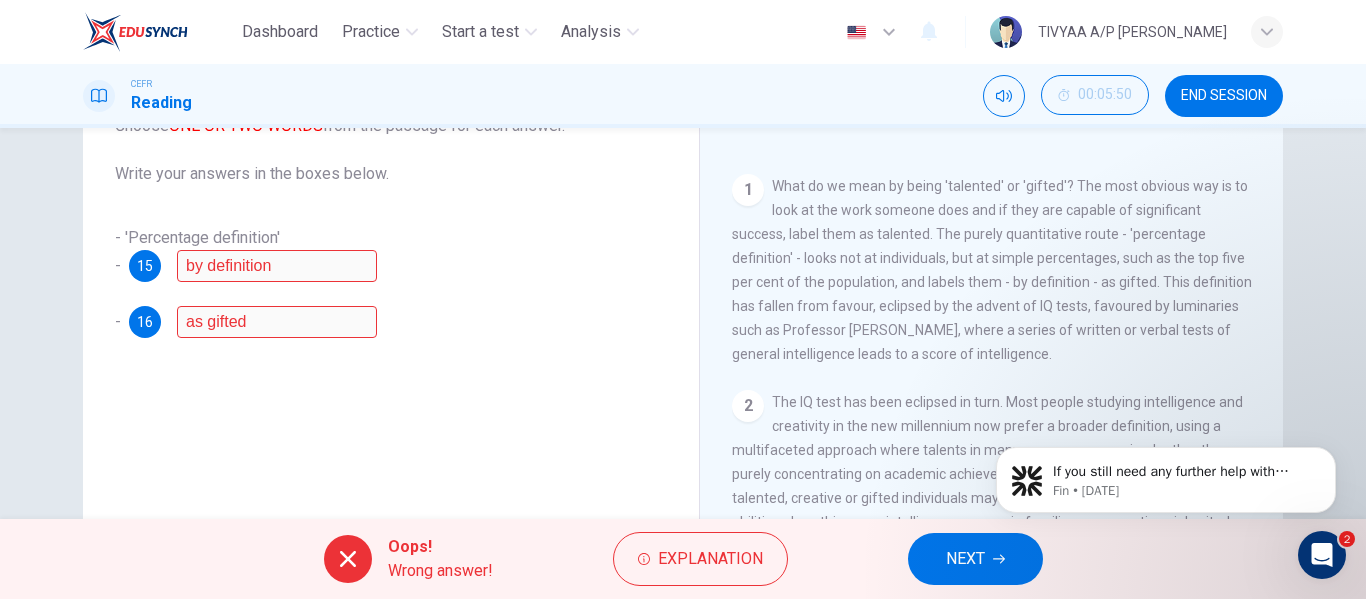 scroll, scrollTop: 304, scrollLeft: 0, axis: vertical 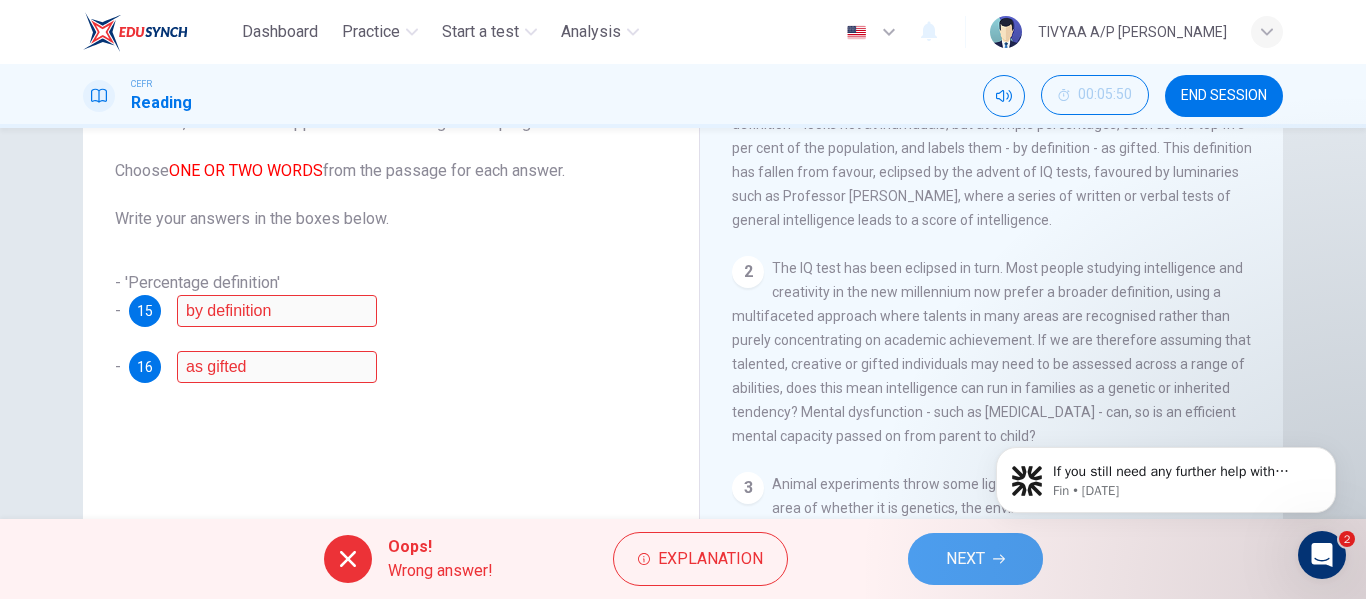 click on "NEXT" at bounding box center (965, 559) 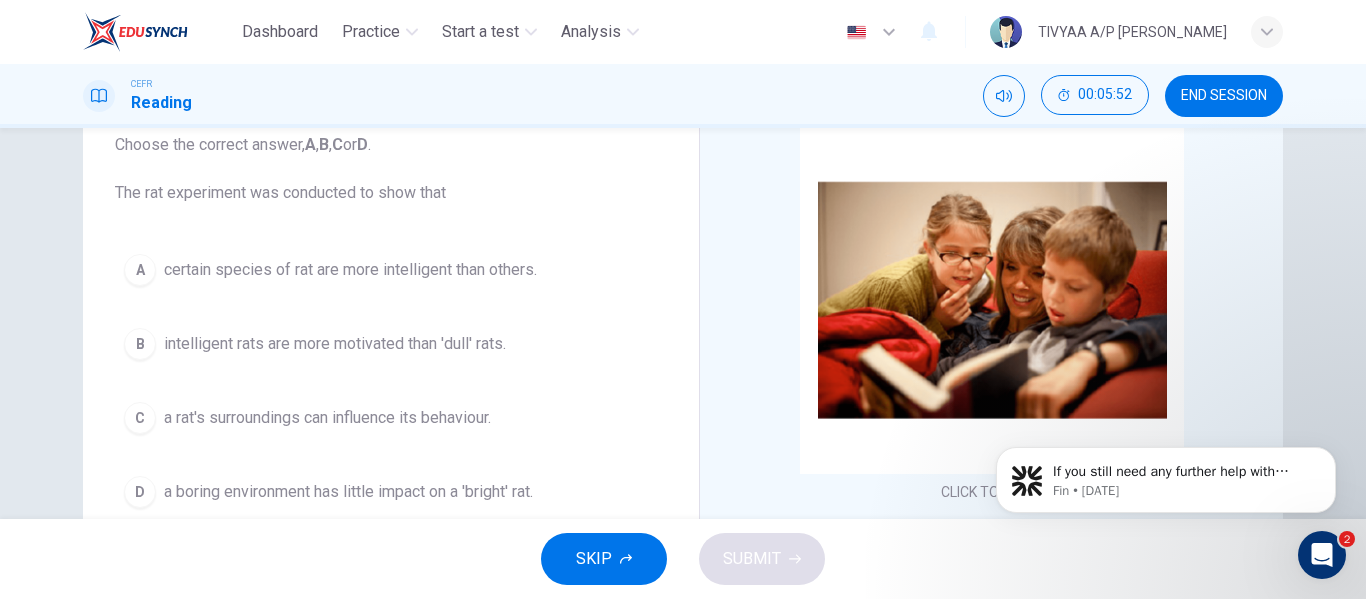 scroll, scrollTop: 130, scrollLeft: 0, axis: vertical 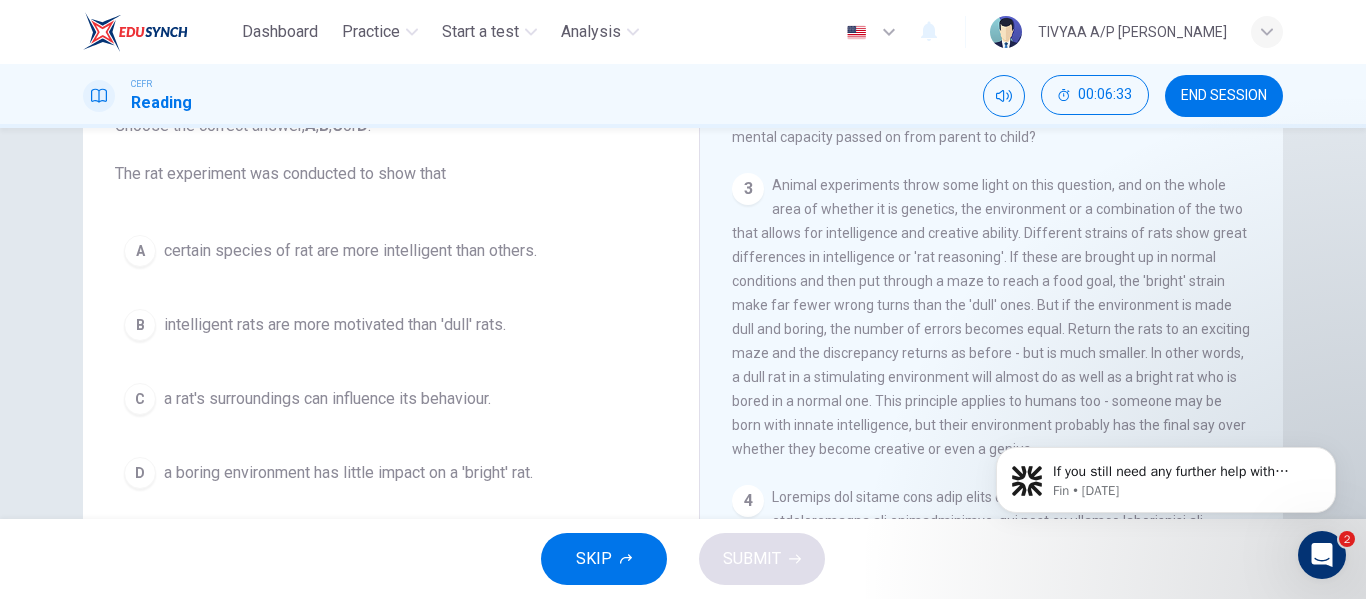 click on "Animal experiments throw some light on this question, and on the whole area of whether it is genetics, the environment or a combination of the two that allows for intelligence and creative ability. Different strains of rats show great differences in intelligence or 'rat reasoning'. If these are brought up in normal conditions and then put through a maze to reach a food goal, the 'bright' strain make far fewer wrong turns than the 'dull' ones. But if the environment is made dull and boring, the number of errors becomes equal. Return the rats to an exciting maze and the discrepancy returns as before - but is much smaller. In other words, a dull rat in a stimulating environment will almost do as well as a bright rat who is bored in a normal one. This principle applies to humans too - someone may be born with innate intelligence, but their environment probably has the final say over whether they become creative or even a genius." at bounding box center [991, 317] 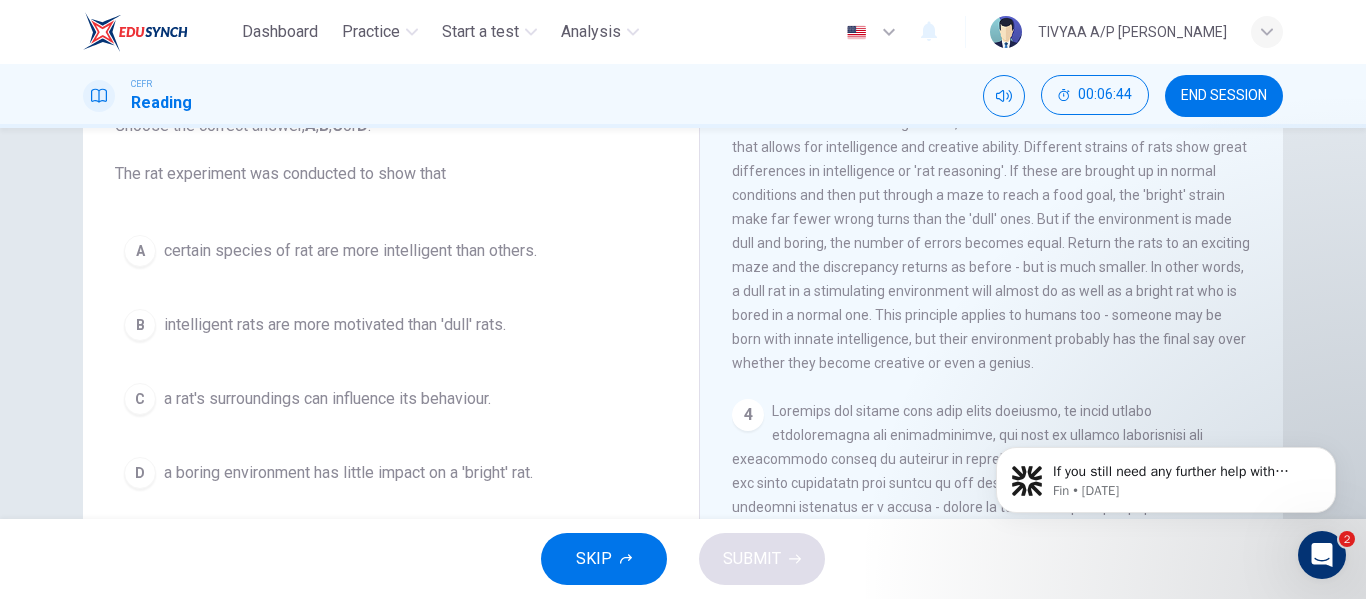 scroll, scrollTop: 882, scrollLeft: 0, axis: vertical 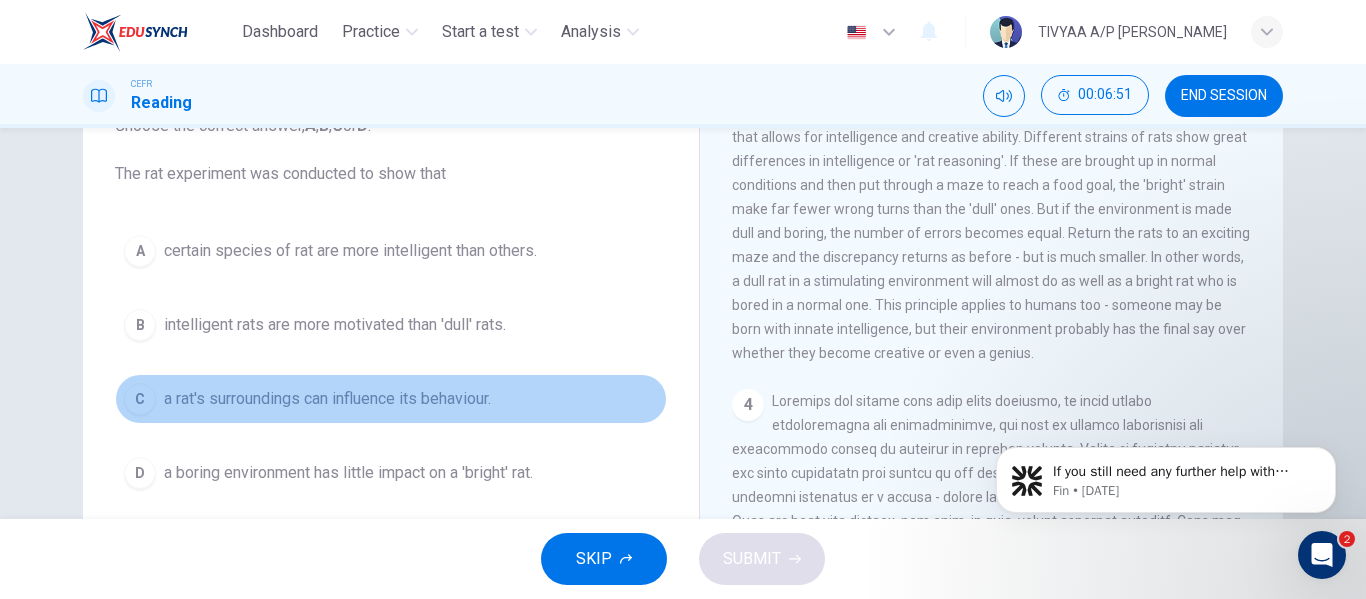 click on "a rat's surroundings can influence its behaviour." at bounding box center (327, 399) 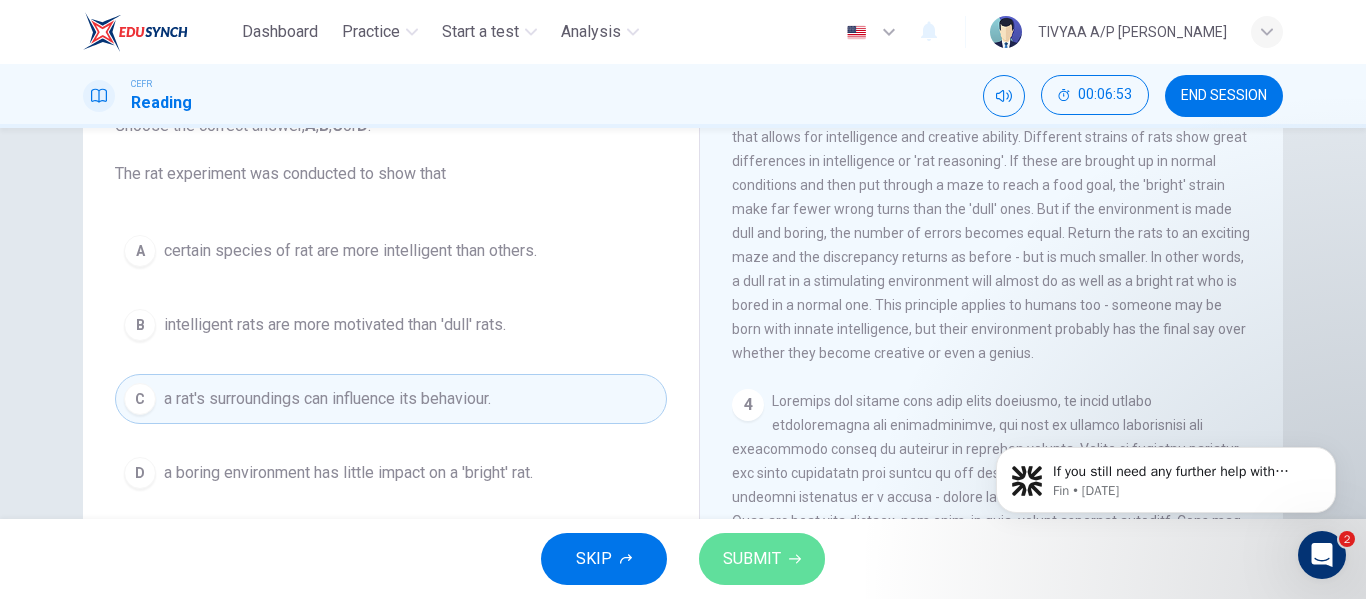 click on "SUBMIT" at bounding box center [752, 559] 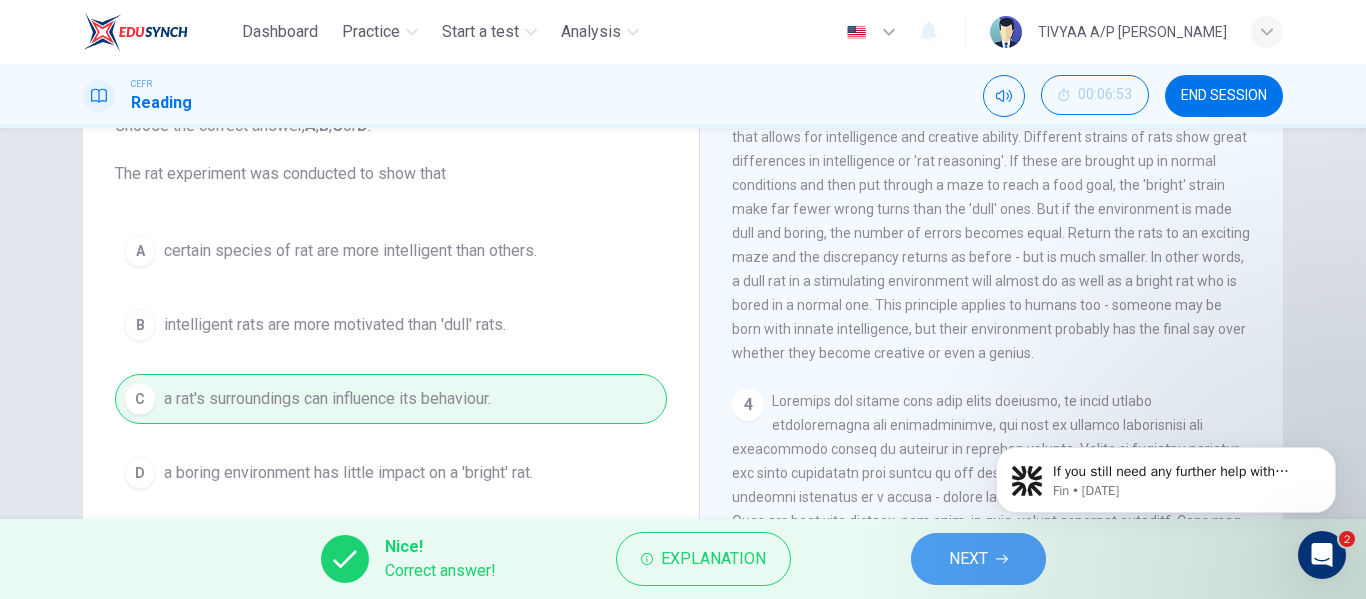 click on "NEXT" at bounding box center (968, 559) 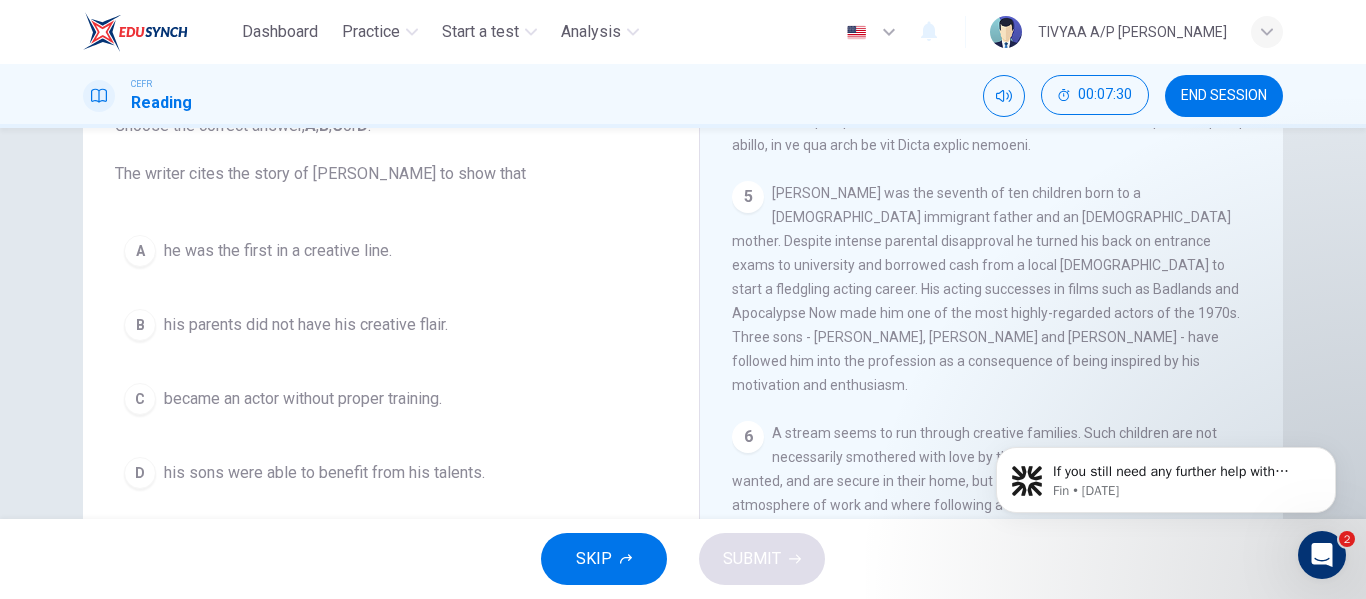 scroll, scrollTop: 1540, scrollLeft: 0, axis: vertical 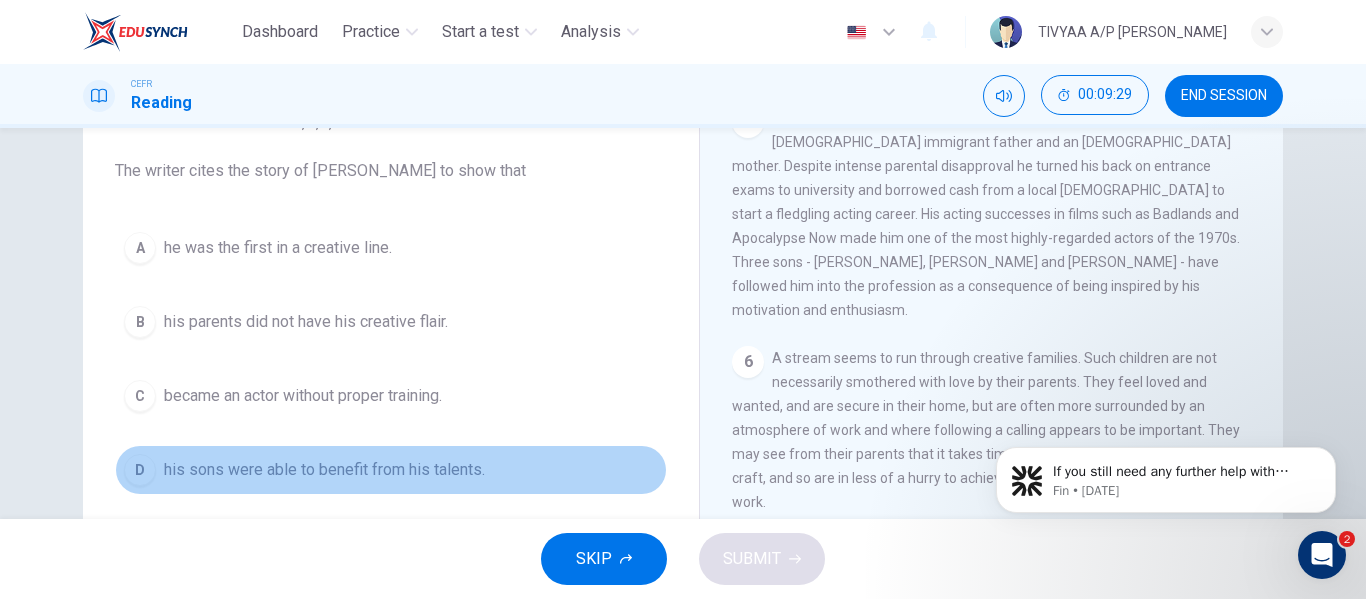 click on "his sons were able to benefit from his talents." at bounding box center [324, 470] 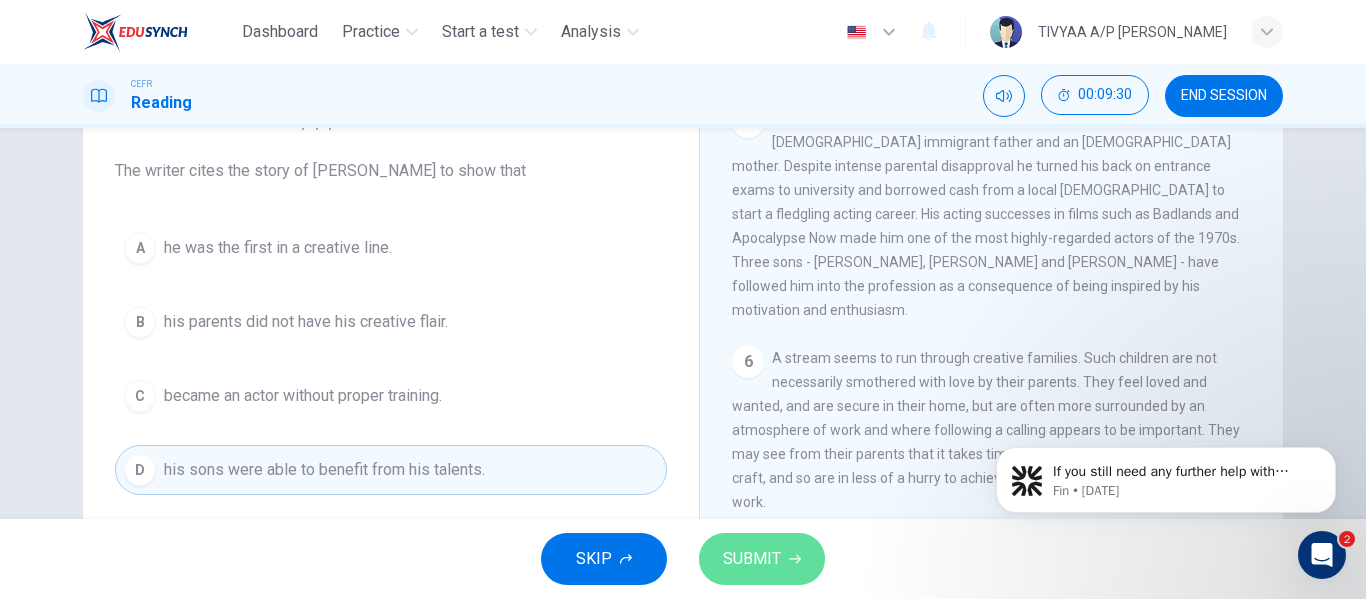 click on "SUBMIT" at bounding box center [752, 559] 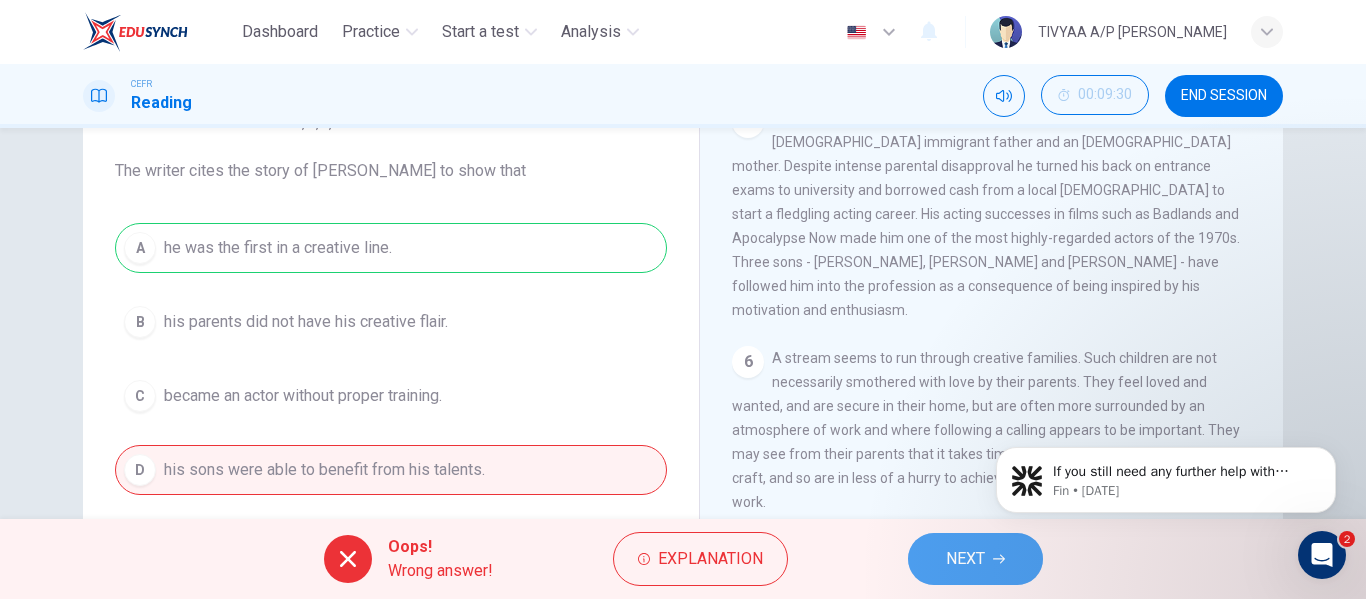 click on "NEXT" at bounding box center [965, 559] 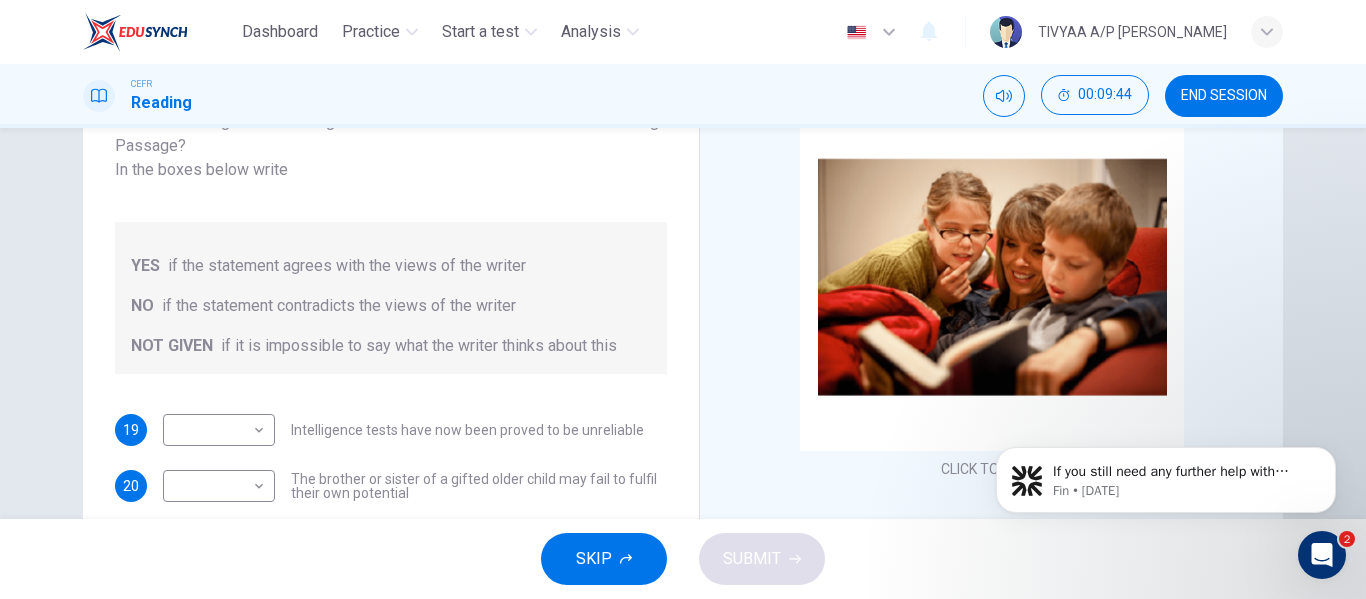 scroll, scrollTop: 155, scrollLeft: 0, axis: vertical 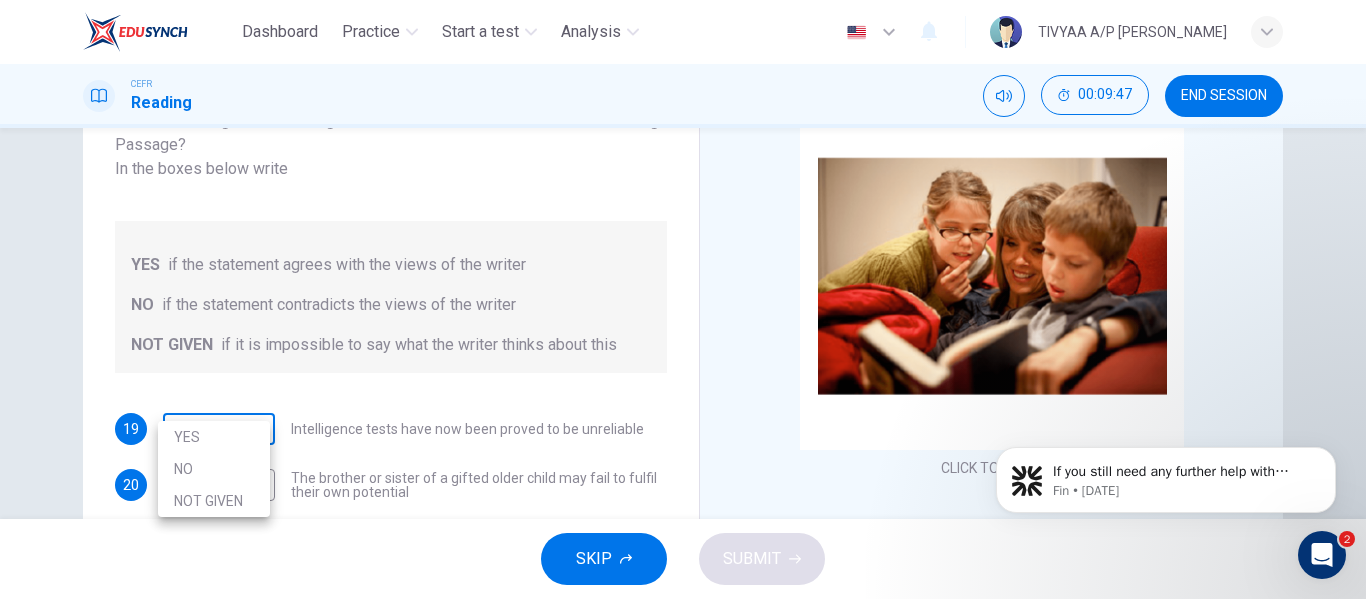 click on "Dashboard Practice Start a test Analysis English en ​ TIVYAA A/P [PERSON_NAME] CEFR Reading 00:09:47 END SESSION Questions 19 - 23 Do the following statements agree with the claims of the writer in the Reading Passage?
In the boxes below write YES if the statement agrees with the views of the writer NO if the statement contradicts the views of the writer NOT GIVEN if it is impossible to say what the writer thinks about this 19 ​ ​ Intelligence tests have now been proved to be unreliable 20 ​ ​ The brother or sister of a gifted older child may fail to fulfil their own potential 21 ​ ​ The importance of luck in the genius equation tends to be ignored 22 ​ ​ [PERSON_NAME] was acutely aware of his own remarkable talent 23 ​ ​ [PERSON_NAME] and [PERSON_NAME] would have achieved success in any era Nurturing Talent within the Family CLICK TO ZOOM Click to Zoom 1 2 3 4 5 6 7 8 SKIP SUBMIT EduSynch - Online Language Proficiency Testing 2 Dashboard Practice Start a test Analysis Notifications © Copyright  2025 YES NO" at bounding box center (683, 299) 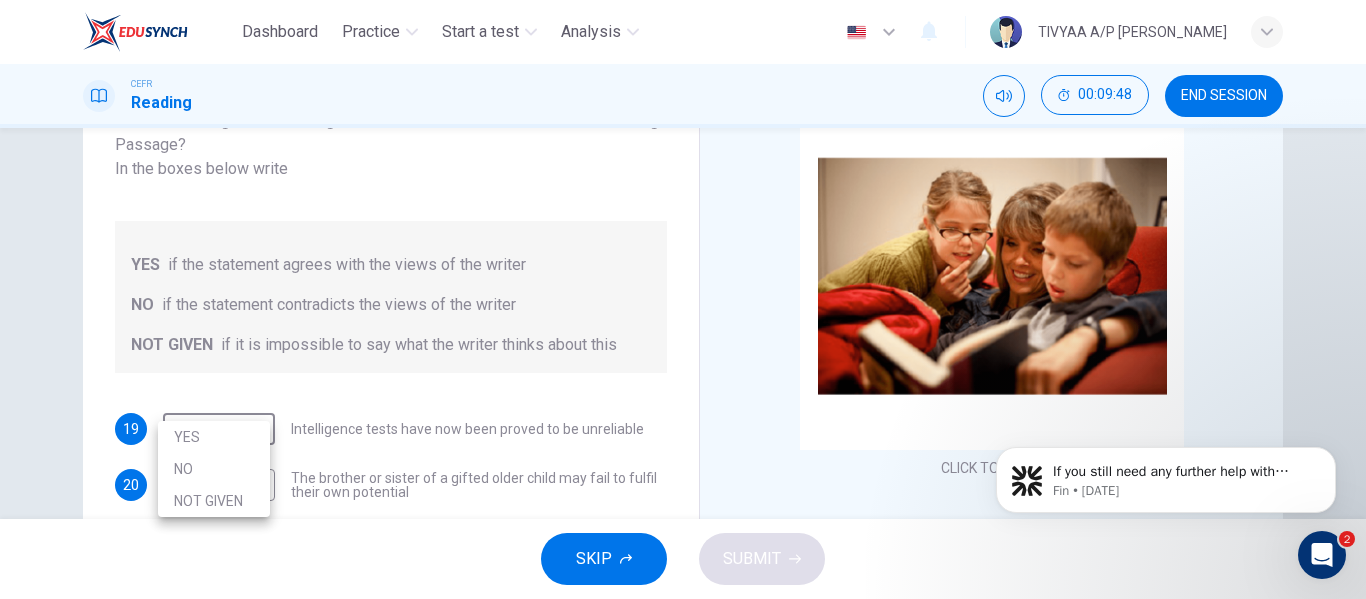 click at bounding box center (683, 299) 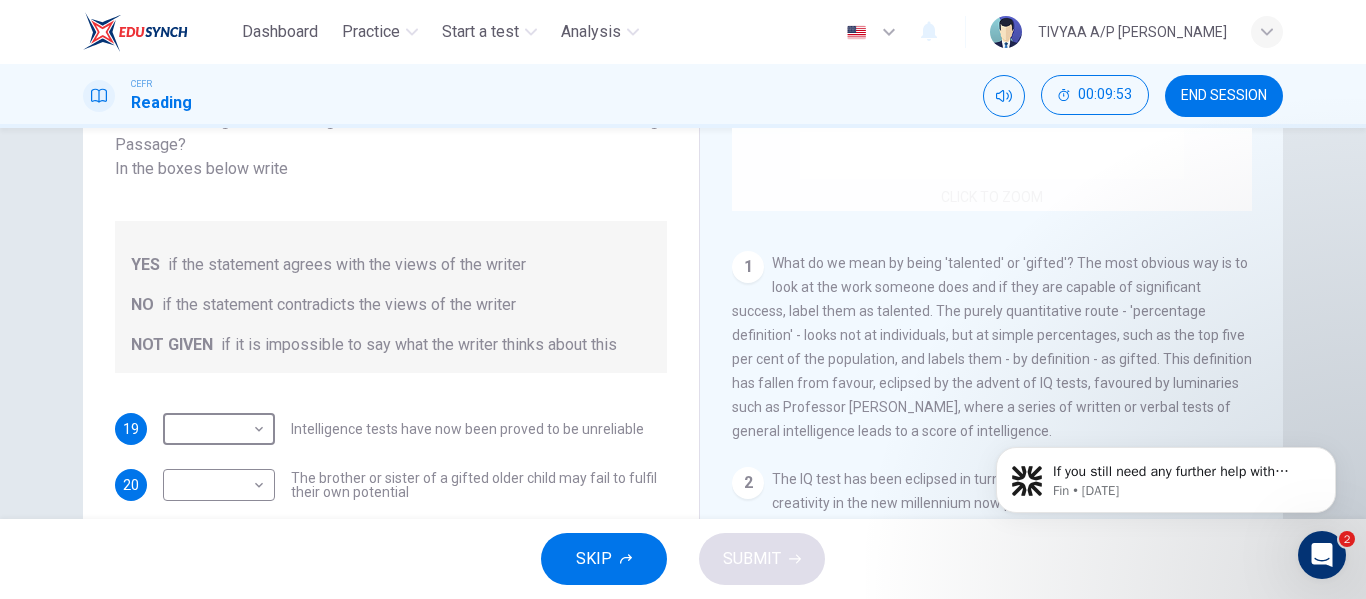 scroll, scrollTop: 272, scrollLeft: 0, axis: vertical 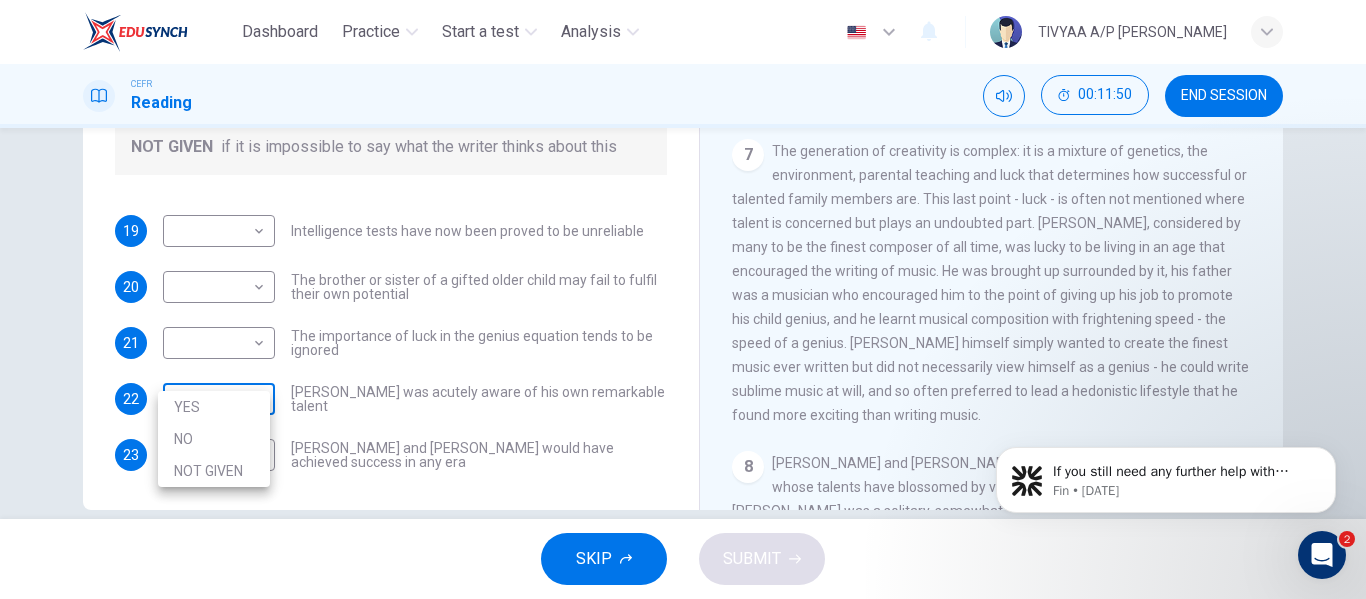 click on "Dashboard Practice Start a test Analysis English en ​ TIVYAA A/P [PERSON_NAME] CEFR Reading 00:11:50 END SESSION Questions 19 - 23 Do the following statements agree with the claims of the writer in the Reading Passage?
In the boxes below write YES if the statement agrees with the views of the writer NO if the statement contradicts the views of the writer NOT GIVEN if it is impossible to say what the writer thinks about this 19 ​ ​ Intelligence tests have now been proved to be unreliable 20 ​ ​ The brother or sister of a gifted older child may fail to fulfil their own potential 21 ​ ​ The importance of luck in the genius equation tends to be ignored 22 ​ ​ [PERSON_NAME] was acutely aware of his own remarkable talent 23 ​ ​ [PERSON_NAME] and [PERSON_NAME] would have achieved success in any era Nurturing Talent within the Family CLICK TO ZOOM Click to Zoom 1 2 3 4 5 6 7 8 SKIP SUBMIT EduSynch - Online Language Proficiency Testing 2 Dashboard Practice Start a test Analysis Notifications © Copyright  2025 YES NO" at bounding box center (683, 299) 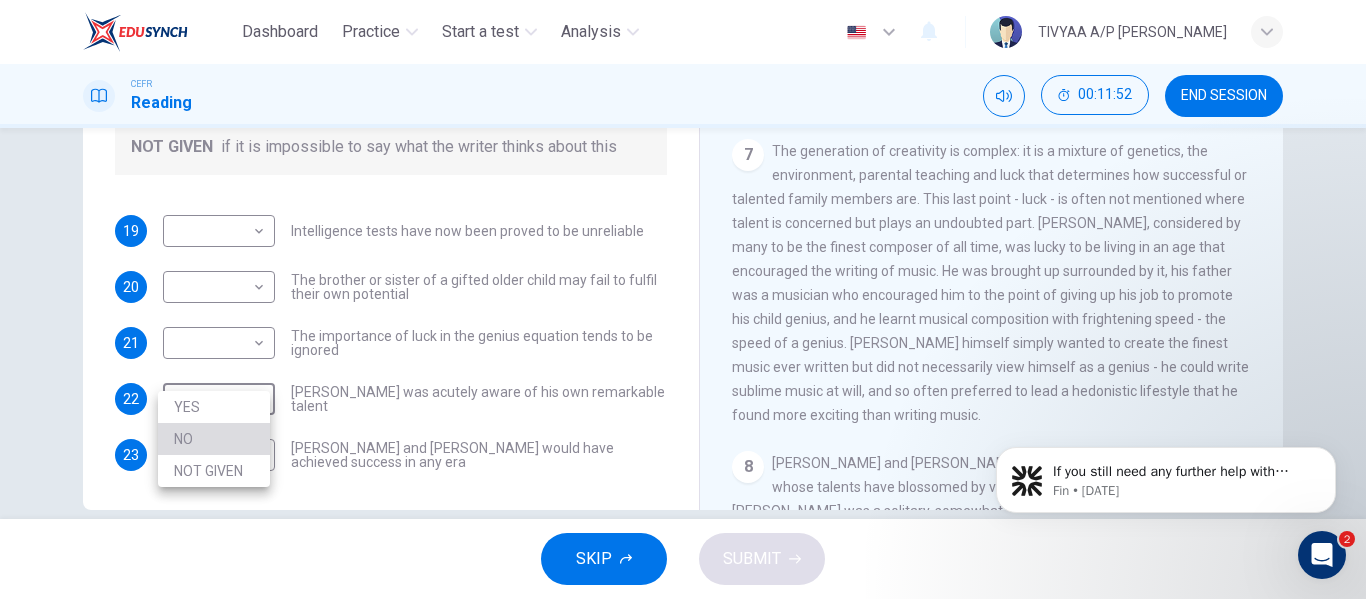 click on "NO" at bounding box center (214, 439) 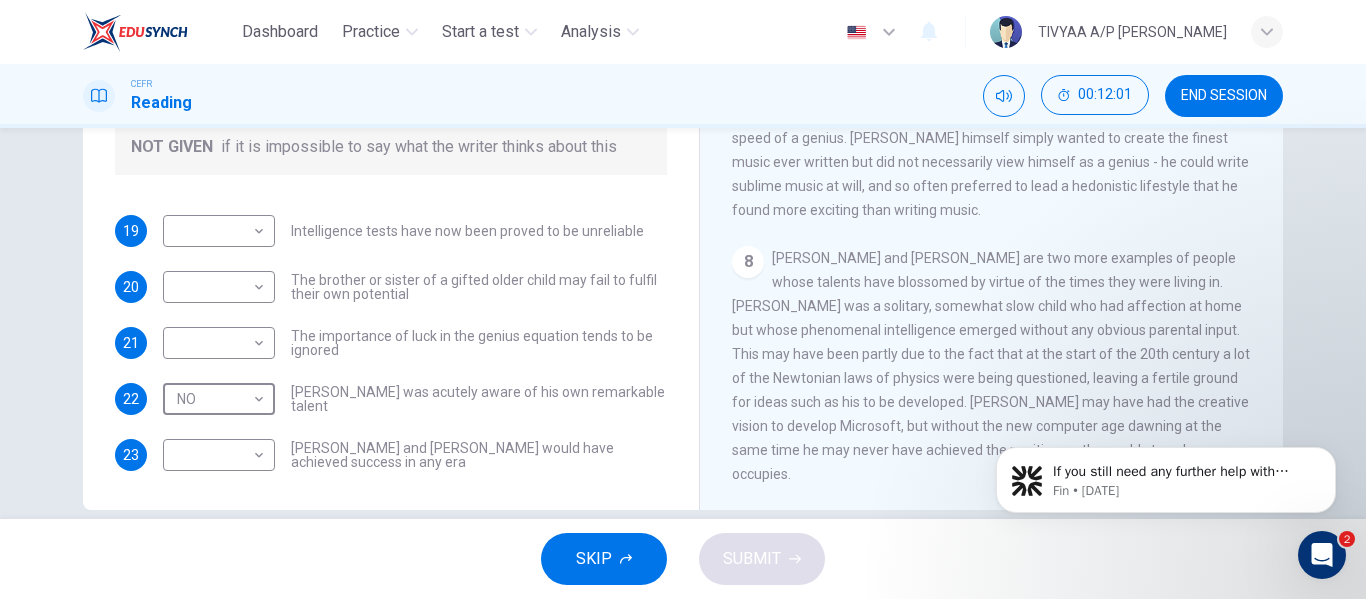 scroll, scrollTop: 2031, scrollLeft: 0, axis: vertical 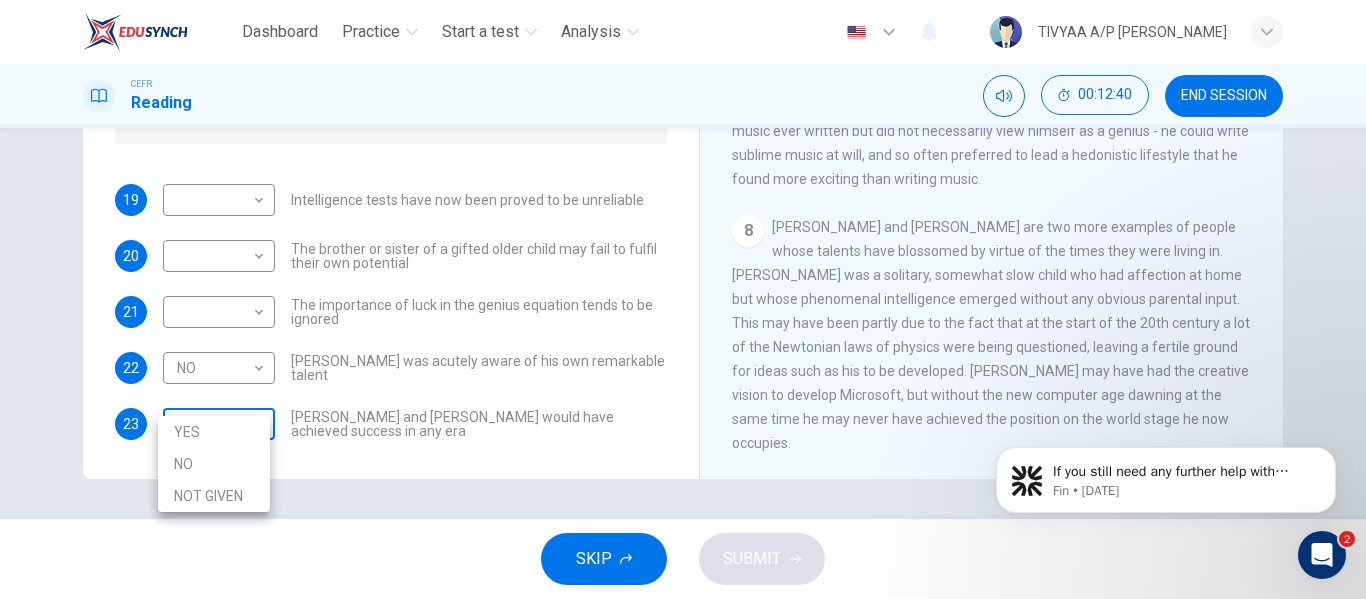 click on "Dashboard Practice Start a test Analysis English en ​ TIVYAA A/P [PERSON_NAME] CEFR Reading 00:12:40 END SESSION Questions 19 - 23 Do the following statements agree with the claims of the writer in the Reading Passage?
In the boxes below write YES if the statement agrees with the views of the writer NO if the statement contradicts the views of the writer NOT GIVEN if it is impossible to say what the writer thinks about this 19 ​ ​ Intelligence tests have now been proved to be unreliable 20 ​ ​ The brother or sister of a gifted older child may fail to fulfil their own potential 21 ​ ​ The importance of luck in the genius equation tends to be ignored 22 NO NO ​ [PERSON_NAME] was acutely aware of his own remarkable talent 23 ​ ​ [PERSON_NAME] and [PERSON_NAME] would have achieved success in any era Nurturing Talent within the Family CLICK TO ZOOM Click to Zoom 1 2 3 4 5 6 7 8 SKIP SUBMIT EduSynch - Online Language Proficiency Testing 2 Dashboard Practice Start a test Analysis Notifications © Copyright  2025 YES NO" at bounding box center (683, 299) 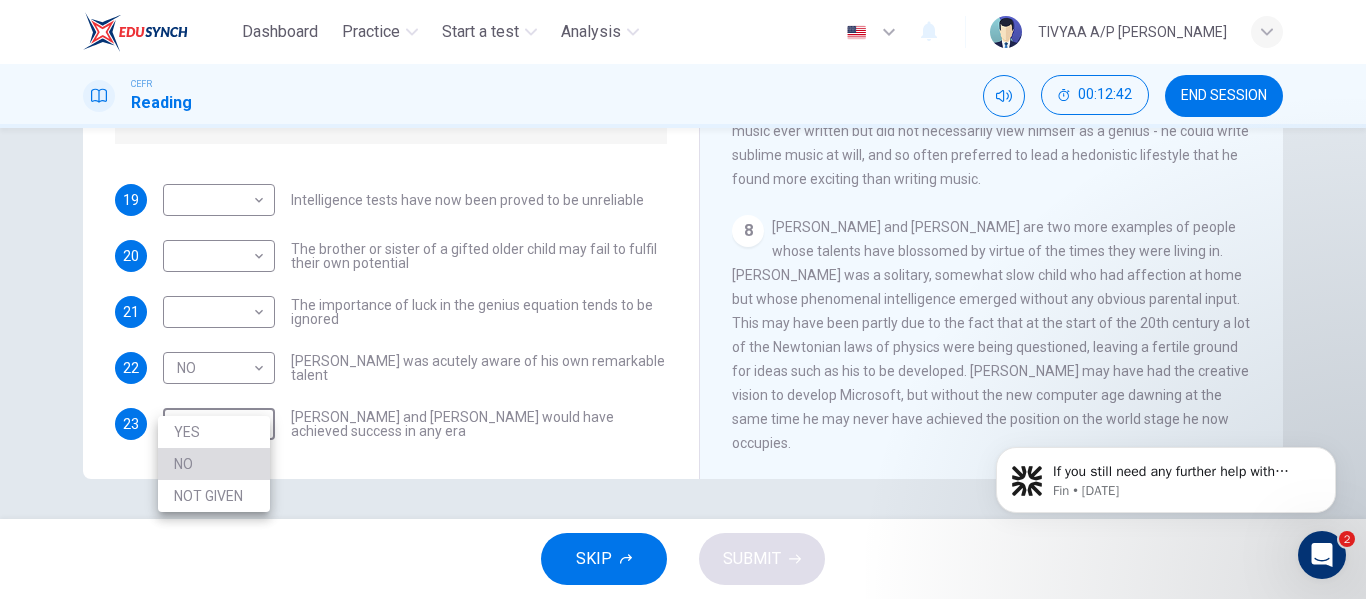 click on "NO" at bounding box center [214, 464] 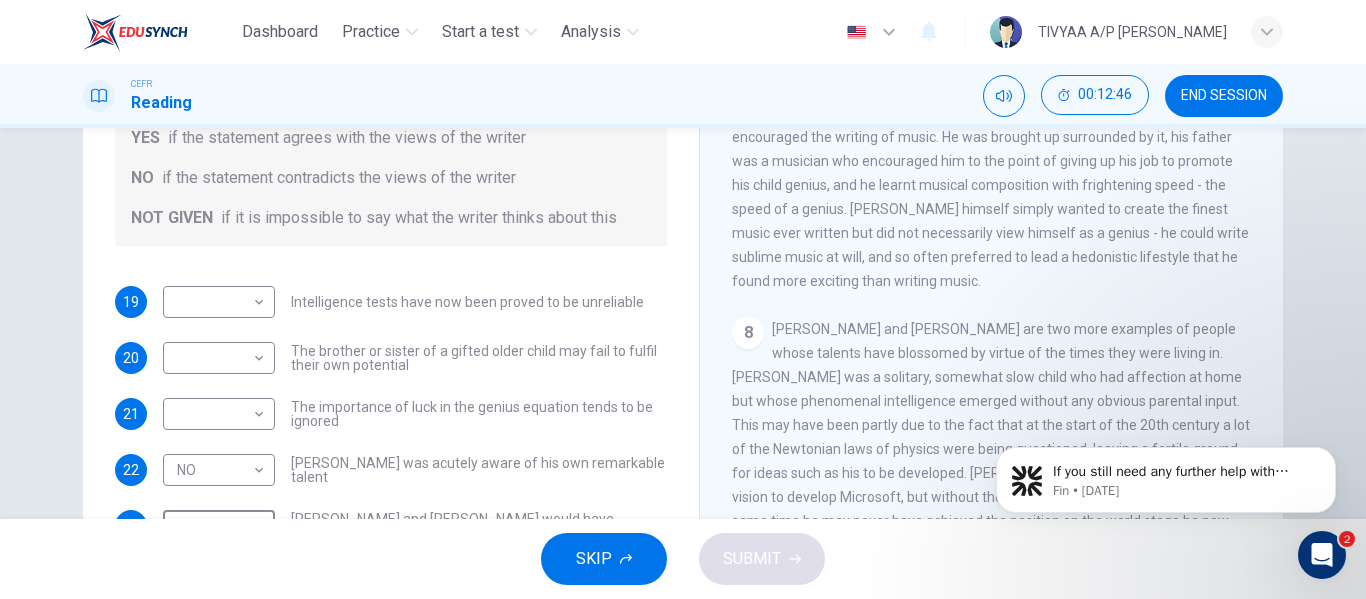 scroll, scrollTop: 281, scrollLeft: 0, axis: vertical 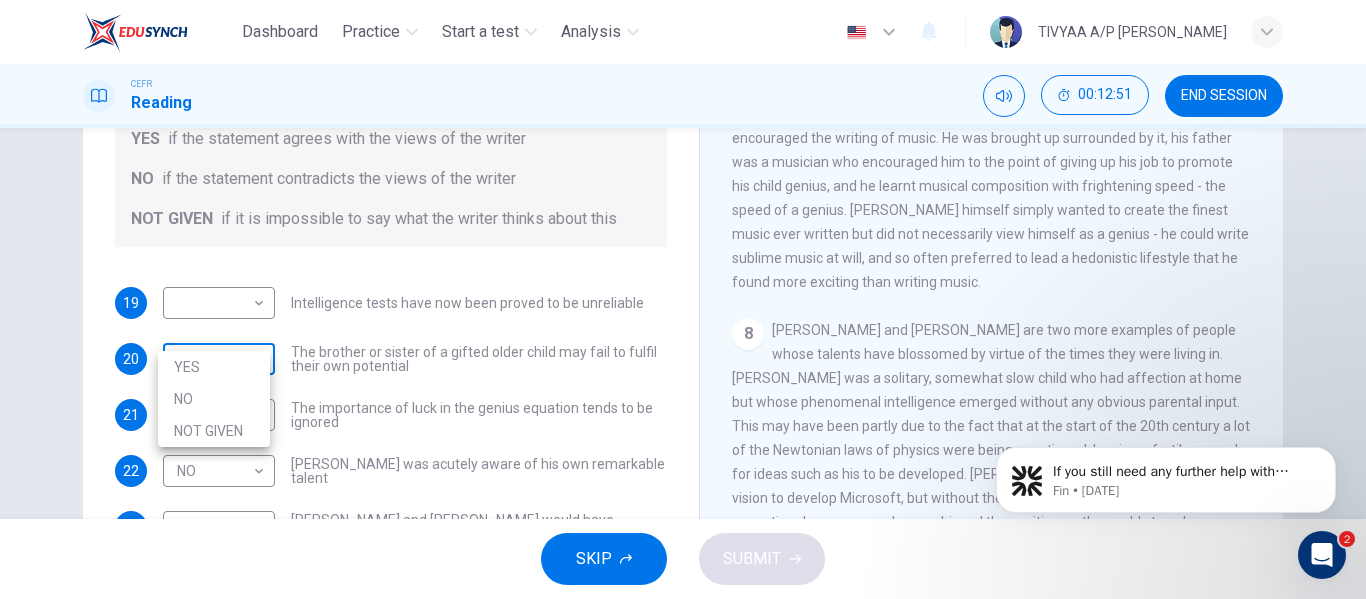 click on "Dashboard Practice Start a test Analysis English en ​ TIVYAA A/P [PERSON_NAME] CEFR Reading 00:12:51 END SESSION Questions 19 - 23 Do the following statements agree with the claims of the writer in the Reading Passage?
In the boxes below write YES if the statement agrees with the views of the writer NO if the statement contradicts the views of the writer NOT GIVEN if it is impossible to say what the writer thinks about this 19 ​ ​ Intelligence tests have now been proved to be unreliable 20 ​ ​ The brother or sister of a gifted older child may fail to fulfil their own potential 21 ​ ​ The importance of luck in the genius equation tends to be ignored 22 NO NO ​ [PERSON_NAME] was acutely aware of his own remarkable talent 23 NO NO ​ [PERSON_NAME] and [PERSON_NAME] would have achieved success in any era Nurturing Talent within the Family CLICK TO ZOOM Click to Zoom 1 2 3 4 5 6 7 8 SKIP SUBMIT EduSynch - Online Language Proficiency Testing 2 Dashboard Practice Start a test Analysis Notifications © Copyright  2025 YES NO" at bounding box center [683, 299] 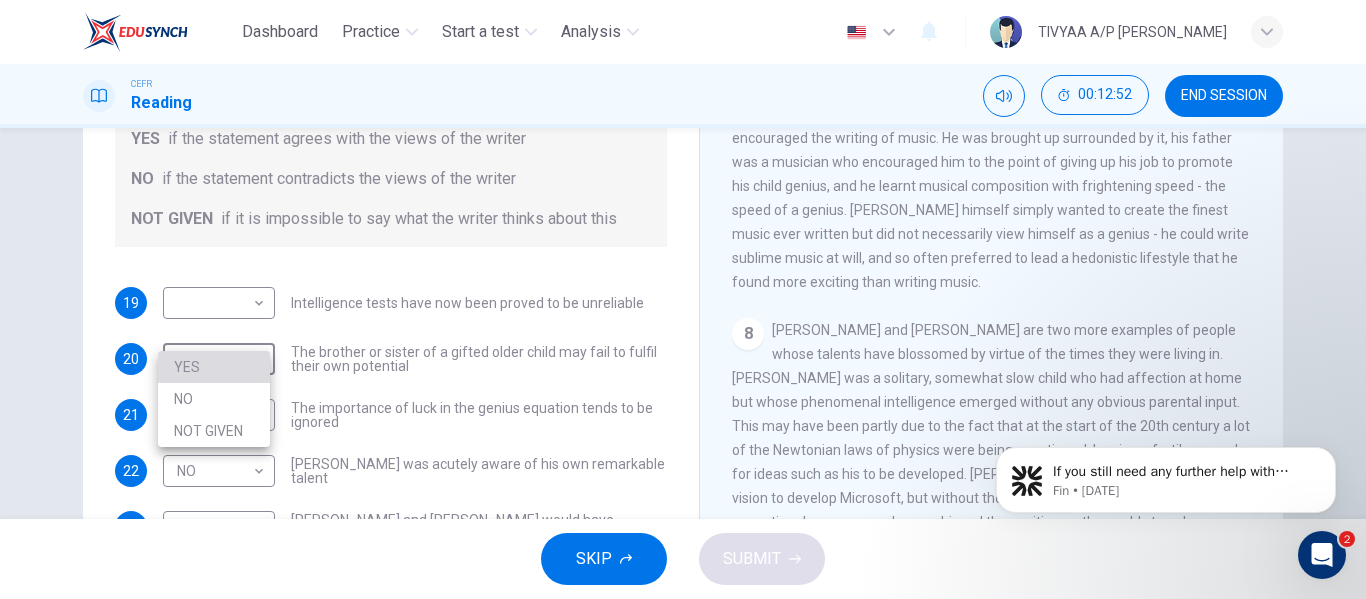click on "YES" at bounding box center [214, 367] 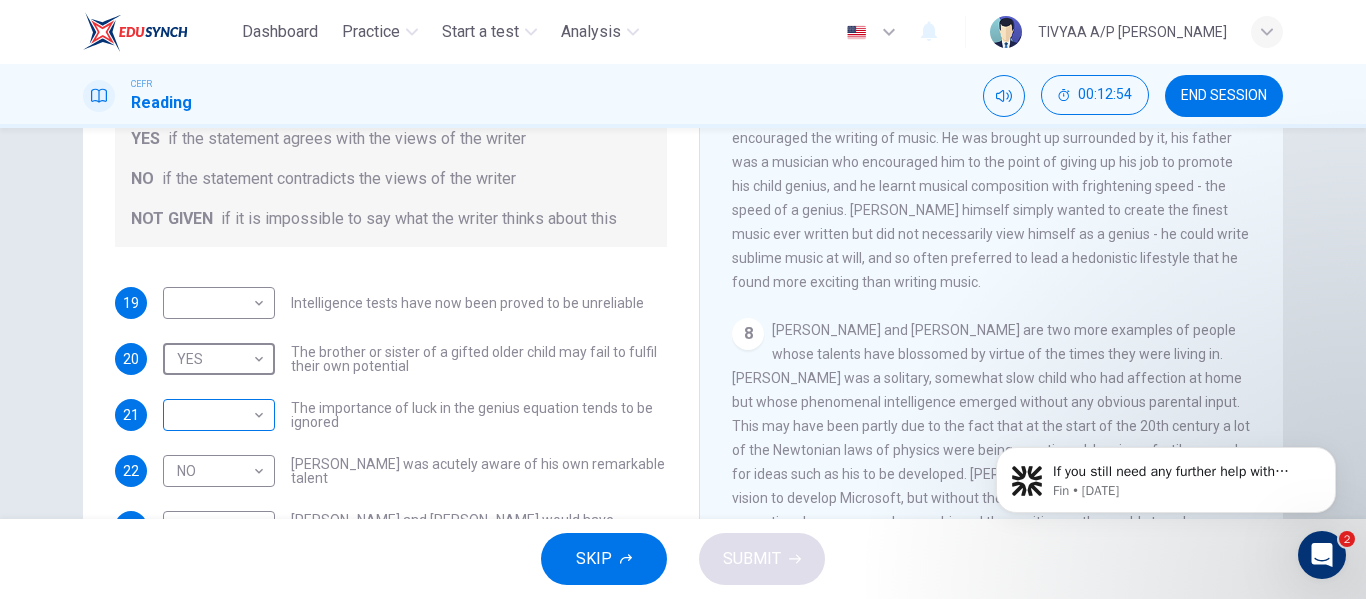click on "Dashboard Practice Start a test Analysis English en ​ TIVYAA A/P [PERSON_NAME] CEFR Reading 00:12:54 END SESSION Questions 19 - 23 Do the following statements agree with the claims of the writer in the Reading Passage?
In the boxes below write YES if the statement agrees with the views of the writer NO if the statement contradicts the views of the writer NOT GIVEN if it is impossible to say what the writer thinks about this 19 ​ ​ Intelligence tests have now been proved to be unreliable 20 YES YES ​ The brother or sister of a gifted older child may fail to fulfil their own potential 21 ​ ​ The importance of luck in the genius equation tends to be ignored 22 NO NO ​ [PERSON_NAME] was acutely aware of his own remarkable talent 23 NO NO ​ [PERSON_NAME] and [PERSON_NAME] would have achieved success in any era Nurturing Talent within the Family CLICK TO ZOOM Click to Zoom 1 2 3 4 5 6 7 8 SKIP SUBMIT EduSynch - Online Language Proficiency Testing 2 Dashboard Practice Start a test Analysis Notifications © Copyright  2025" at bounding box center [683, 299] 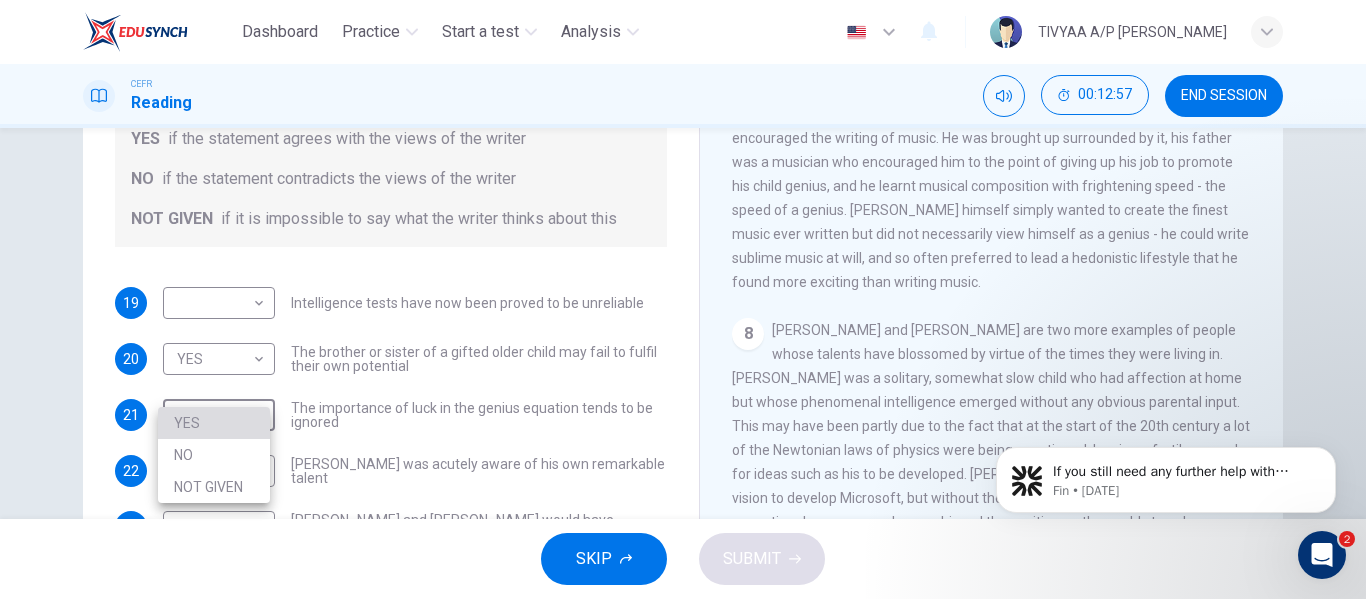 click on "YES" at bounding box center (214, 423) 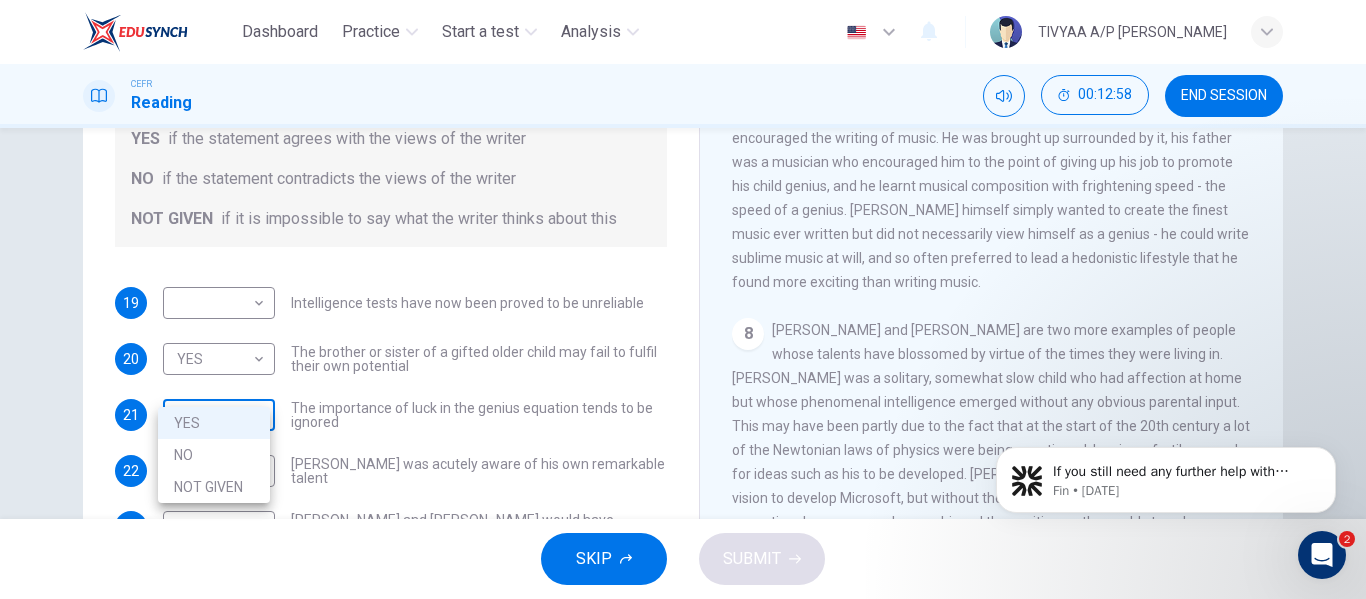 click on "Dashboard Practice Start a test Analysis English en ​ TIVYAA A/P [PERSON_NAME] CEFR Reading 00:12:58 END SESSION Questions 19 - 23 Do the following statements agree with the claims of the writer in the Reading Passage?
In the boxes below write YES if the statement agrees with the views of the writer NO if the statement contradicts the views of the writer NOT GIVEN if it is impossible to say what the writer thinks about this 19 ​ ​ Intelligence tests have now been proved to be unreliable 20 YES YES ​ The brother or sister of a gifted older child may fail to fulfil their own potential 21 YES YES ​ The importance of luck in the genius equation tends to be ignored 22 NO NO ​ [PERSON_NAME] was acutely aware of his own remarkable talent 23 NO NO ​ [PERSON_NAME] and [PERSON_NAME] would have achieved success in any era Nurturing Talent within the Family CLICK TO ZOOM Click to Zoom 1 2 3 4 5 6 7 8 SKIP SUBMIT EduSynch - Online Language Proficiency Testing 2 Dashboard Practice Start a test Analysis Notifications © Copyright  YES" at bounding box center (683, 299) 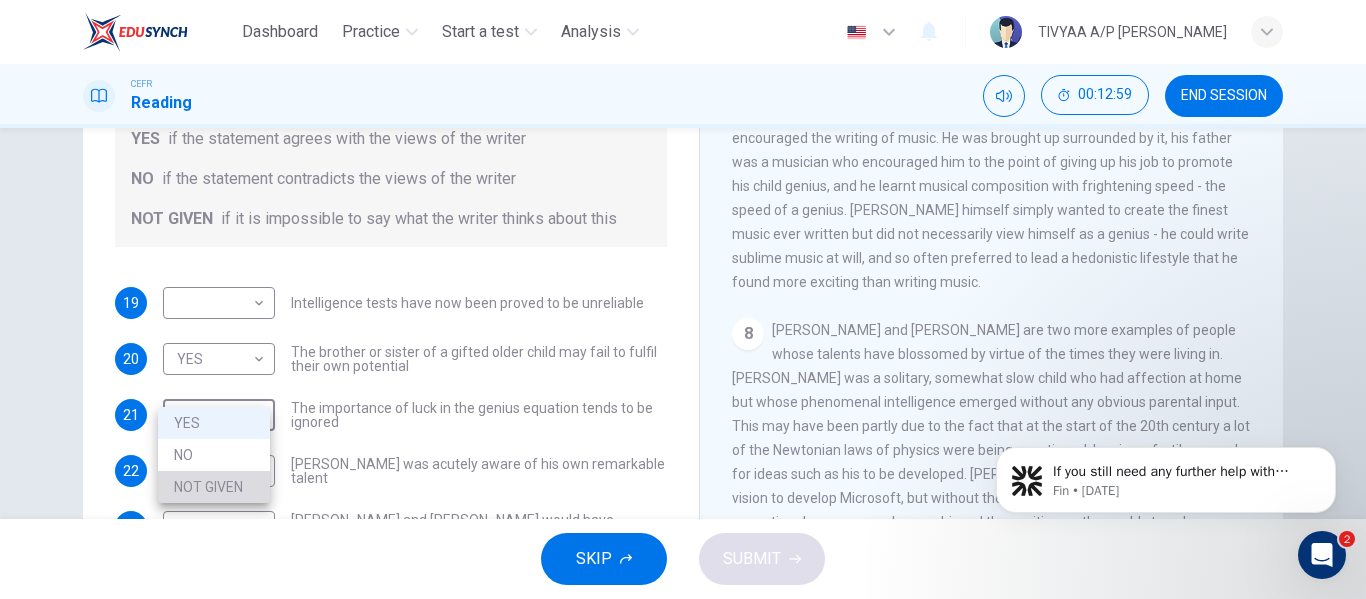 click on "NOT GIVEN" at bounding box center [214, 487] 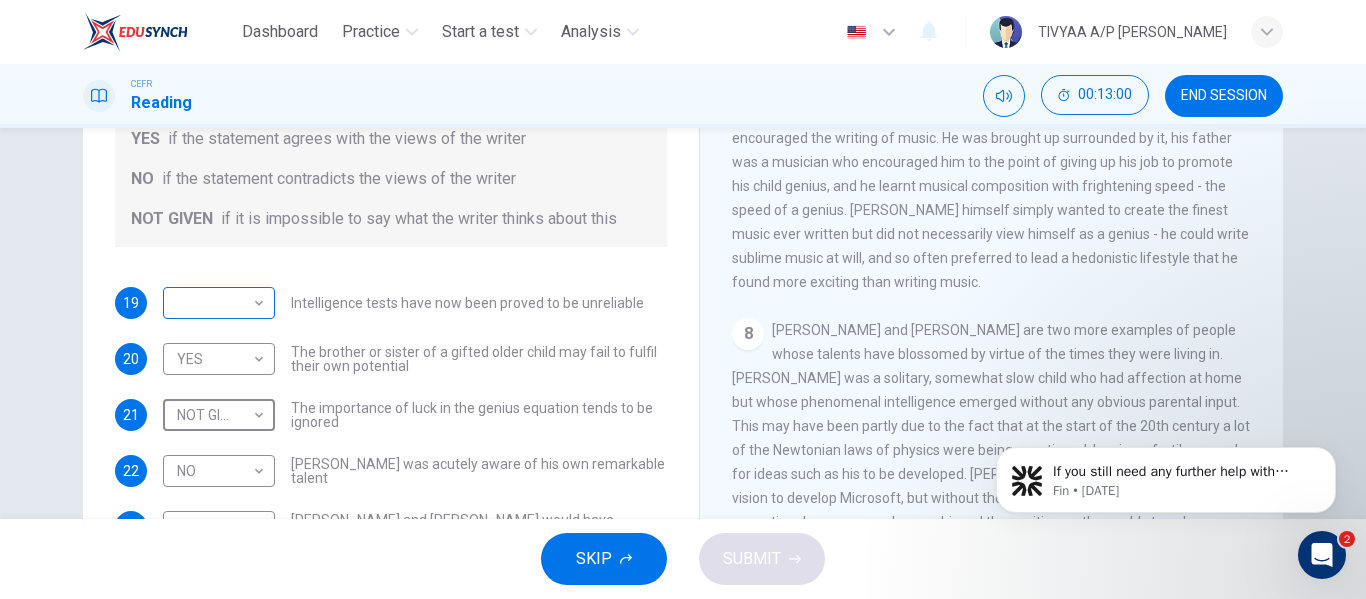 click on "Dashboard Practice Start a test Analysis English en ​ TIVYAA A/P [PERSON_NAME] CEFR Reading 00:13:00 END SESSION Questions 19 - 23 Do the following statements agree with the claims of the writer in the Reading Passage?
In the boxes below write YES if the statement agrees with the views of the writer NO if the statement contradicts the views of the writer NOT GIVEN if it is impossible to say what the writer thinks about this 19 ​ ​ Intelligence tests have now been proved to be unreliable 20 YES YES ​ The brother or sister of a gifted older child may fail to fulfil their own potential 21 NOT GIVEN NOT GIVEN ​ The importance of luck in the genius equation tends to be ignored 22 NO NO ​ [PERSON_NAME] was acutely aware of his own remarkable talent 23 NO NO ​ [PERSON_NAME] and [PERSON_NAME] would have achieved success in any era Nurturing Talent within the Family CLICK TO ZOOM Click to Zoom 1 2 3 4 5 6 7 8 SKIP SUBMIT EduSynch - Online Language Proficiency Testing 2 Dashboard Practice Start a test Analysis Notifications 2025" at bounding box center (683, 299) 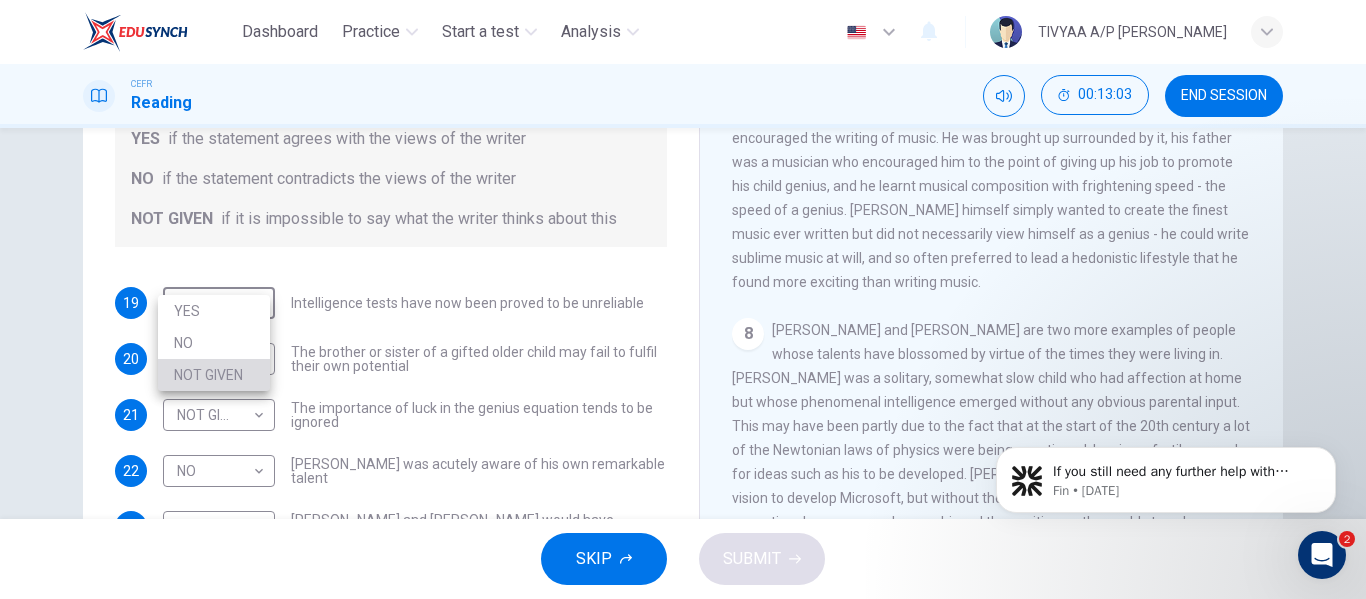 click on "NOT GIVEN" at bounding box center (214, 375) 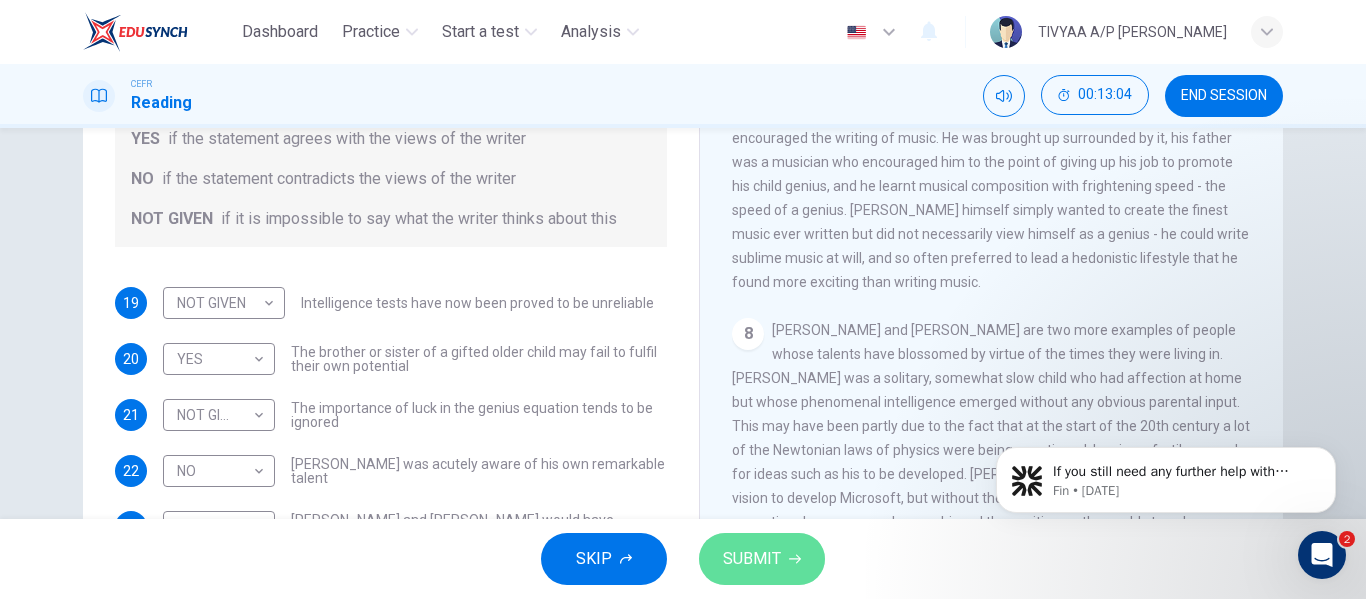 click on "SUBMIT" at bounding box center (762, 559) 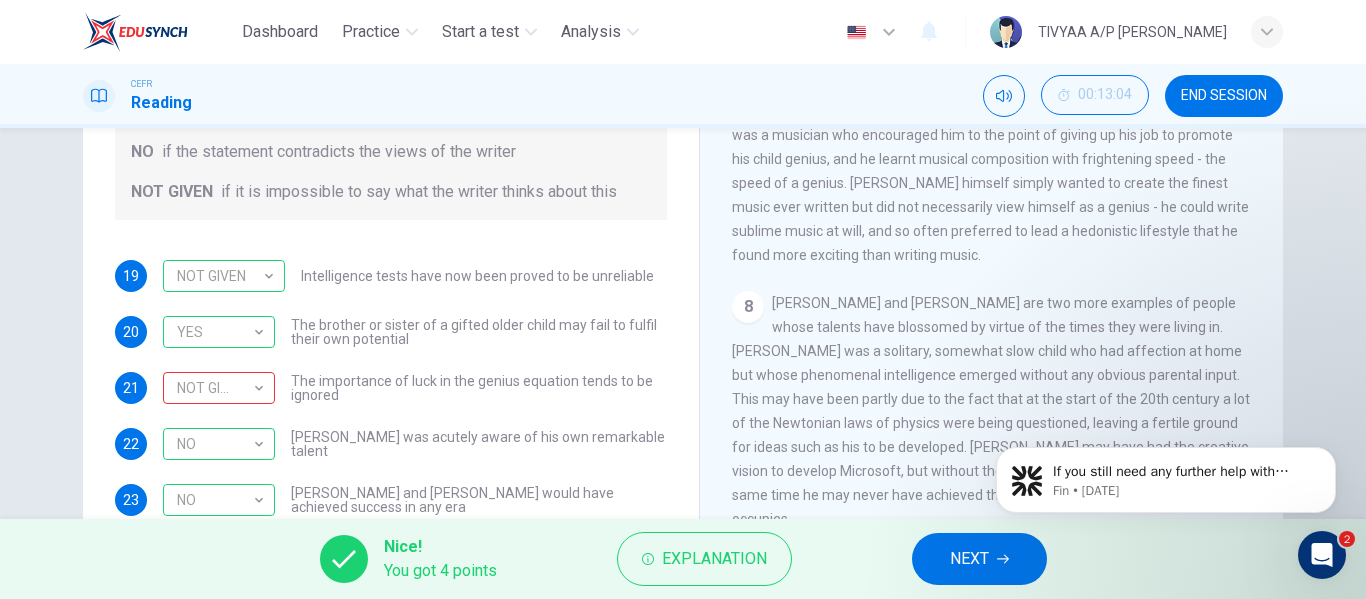 scroll, scrollTop: 307, scrollLeft: 0, axis: vertical 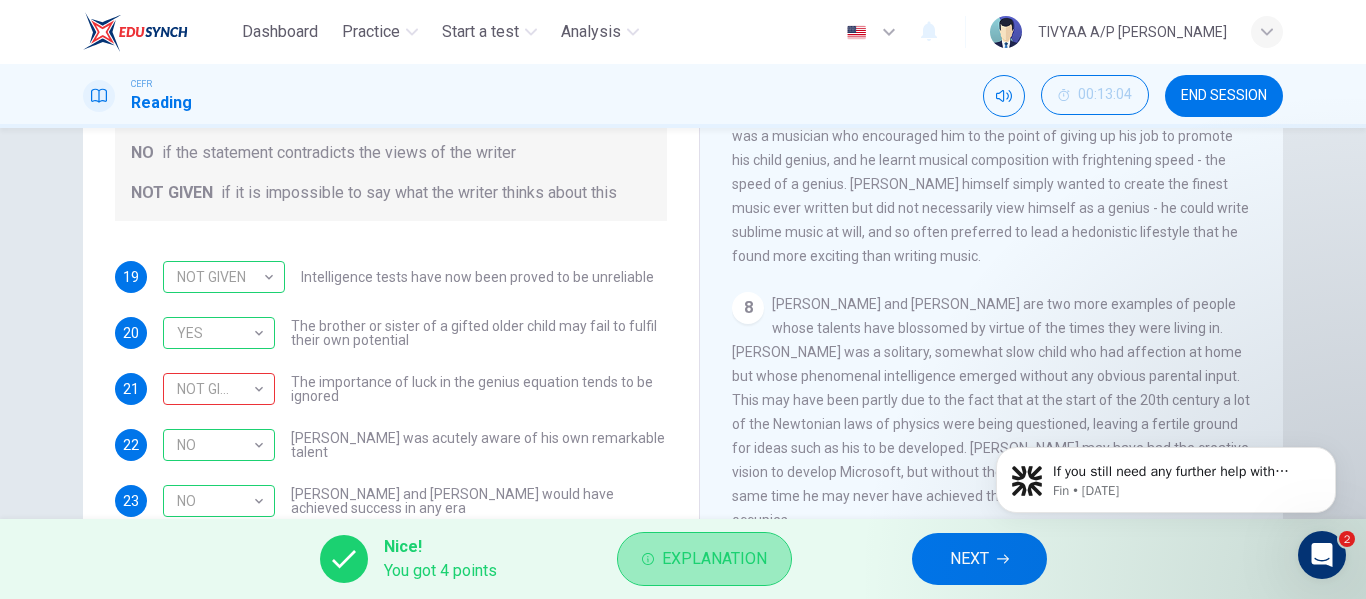 click on "Explanation" at bounding box center [714, 559] 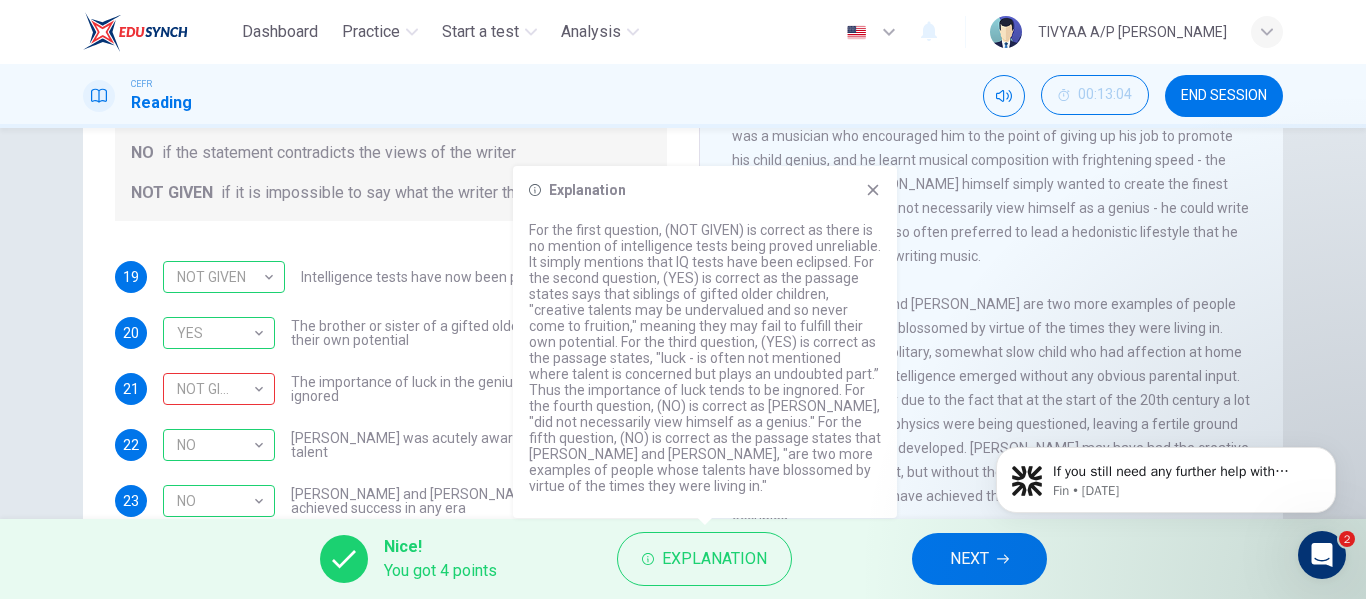 click 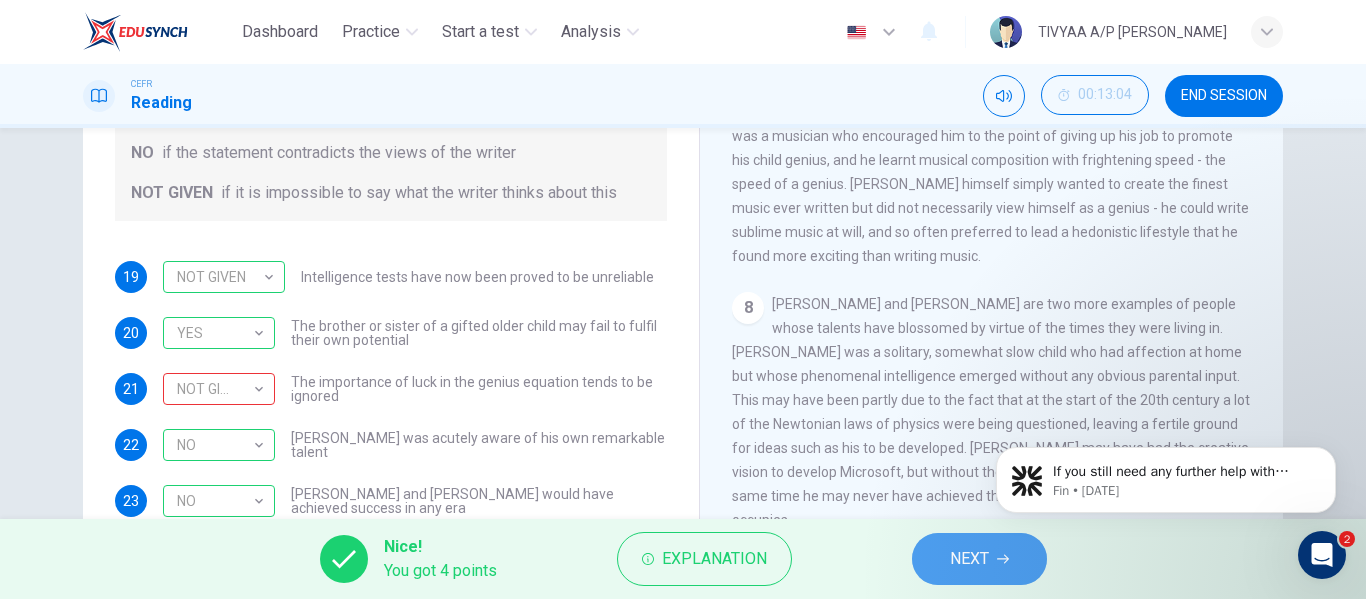 click on "NEXT" at bounding box center [979, 559] 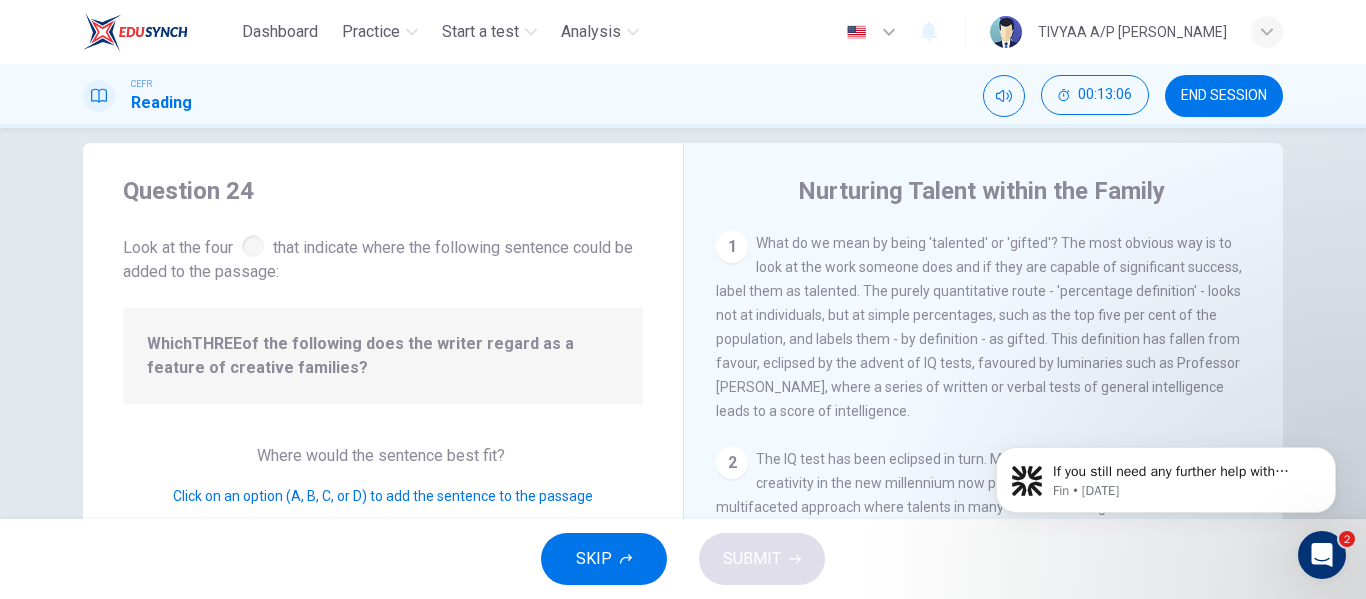 scroll, scrollTop: 24, scrollLeft: 0, axis: vertical 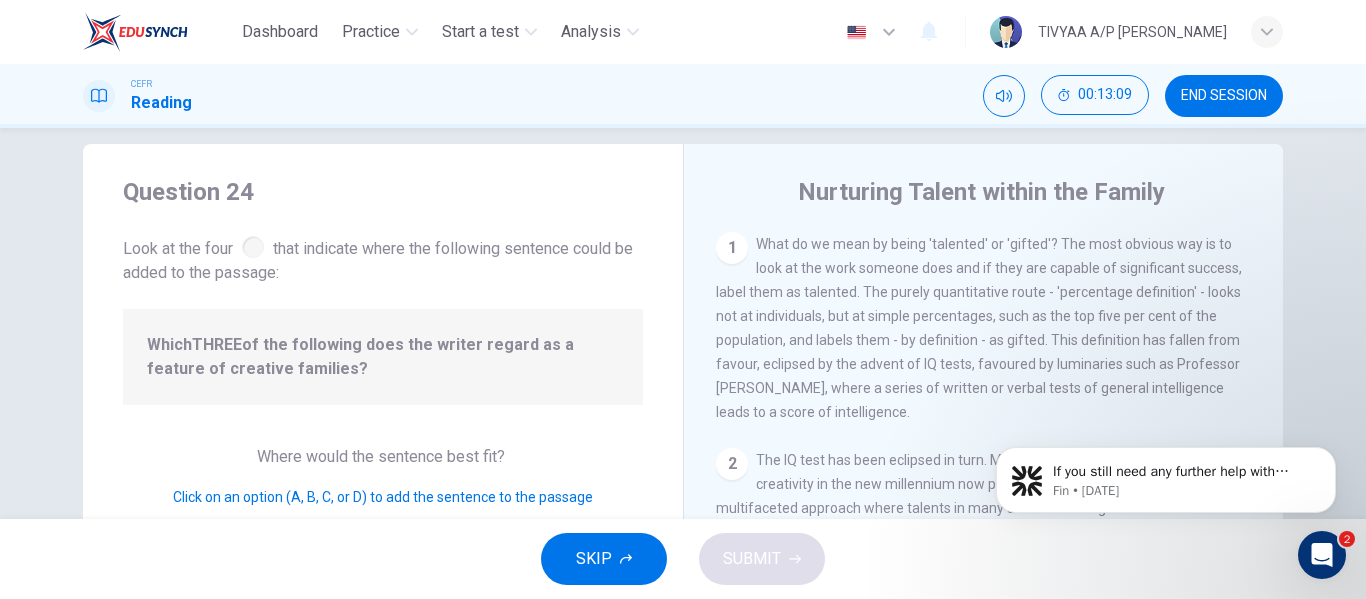click on "1" at bounding box center [732, 248] 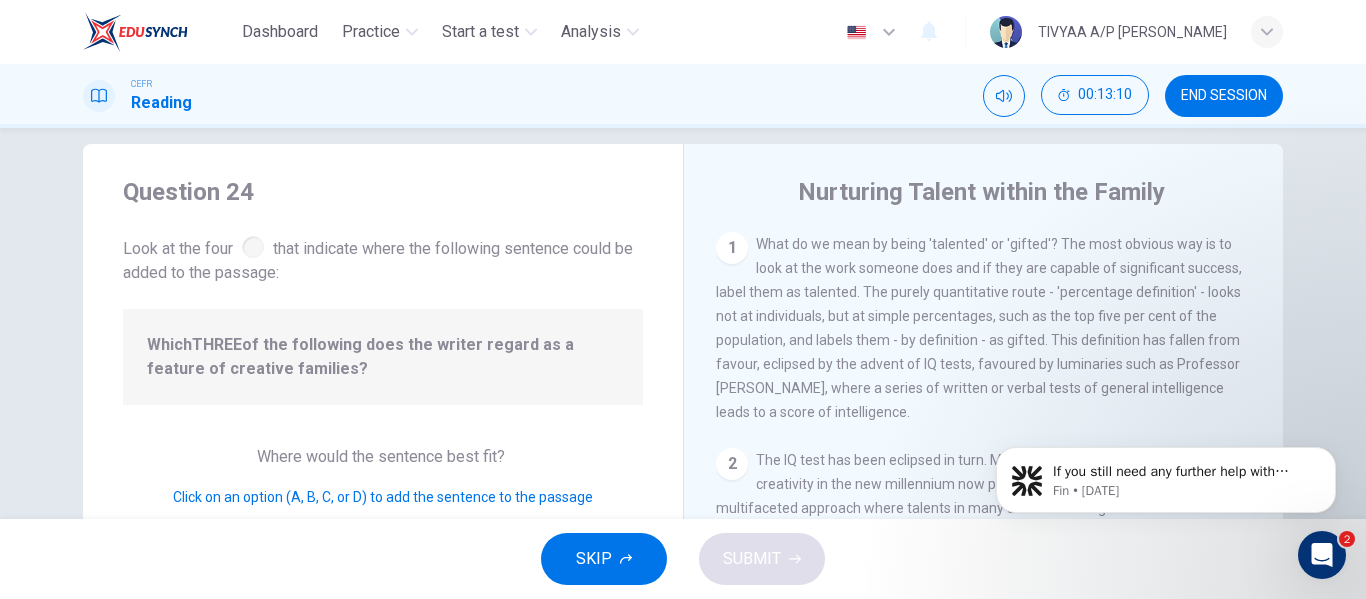 drag, startPoint x: 445, startPoint y: 330, endPoint x: 542, endPoint y: 348, distance: 98.65597 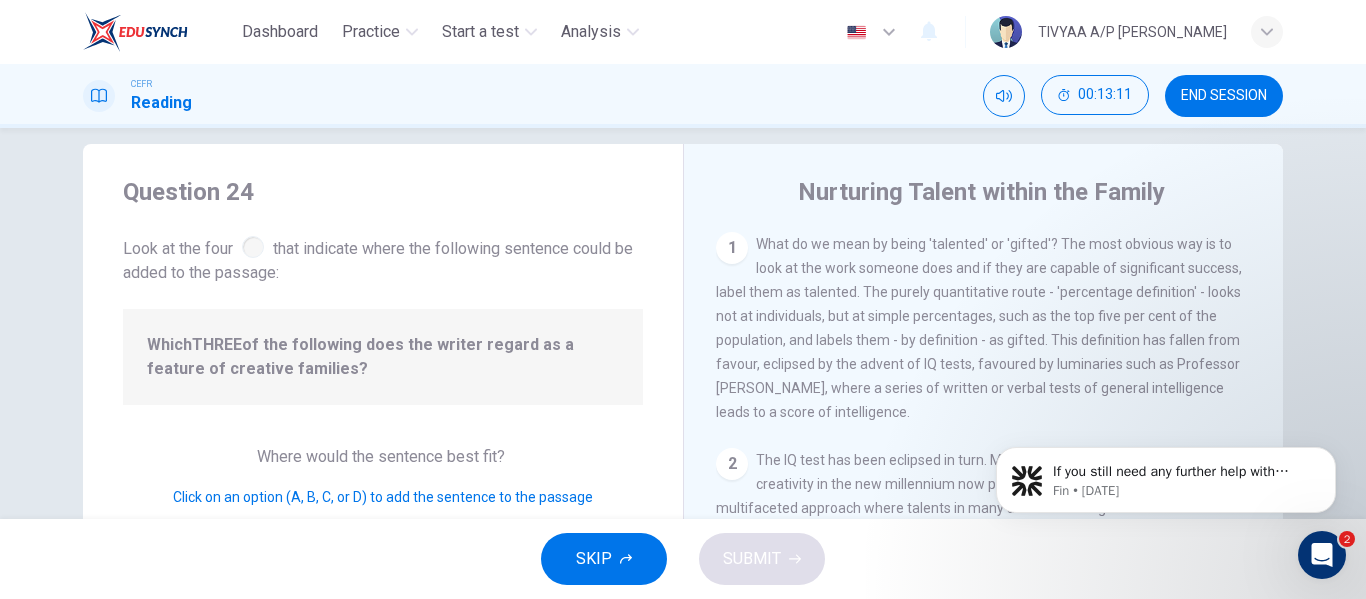 drag, startPoint x: 542, startPoint y: 348, endPoint x: 610, endPoint y: 346, distance: 68.0294 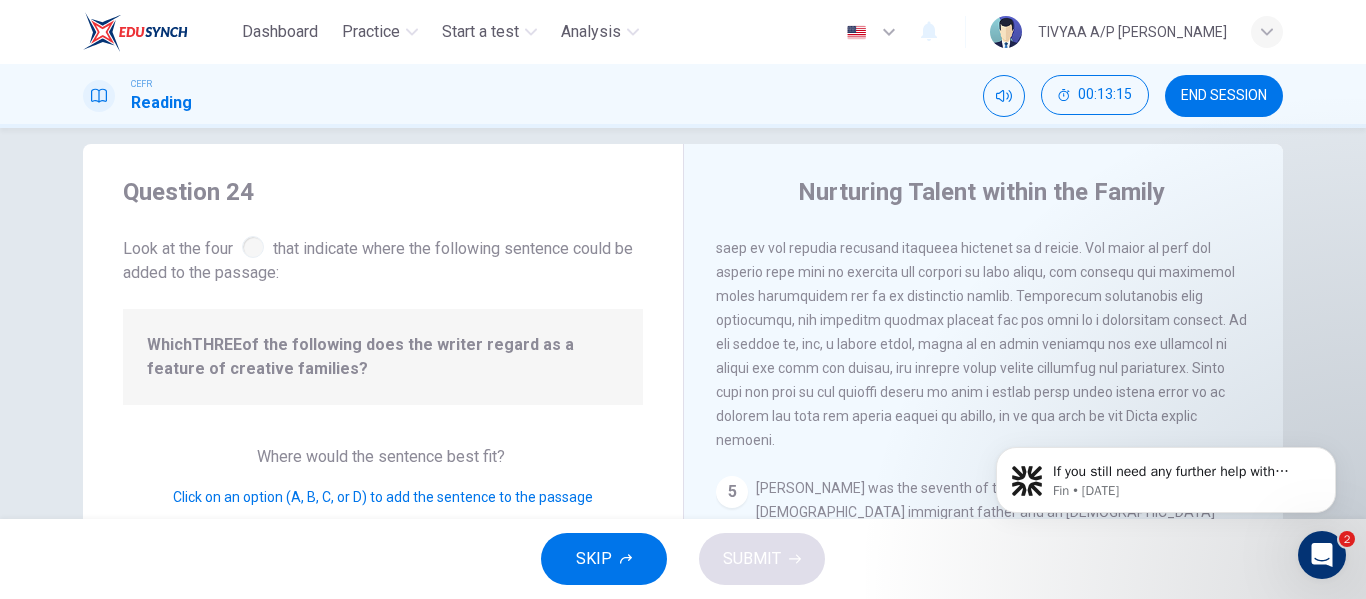 scroll, scrollTop: 1617, scrollLeft: 0, axis: vertical 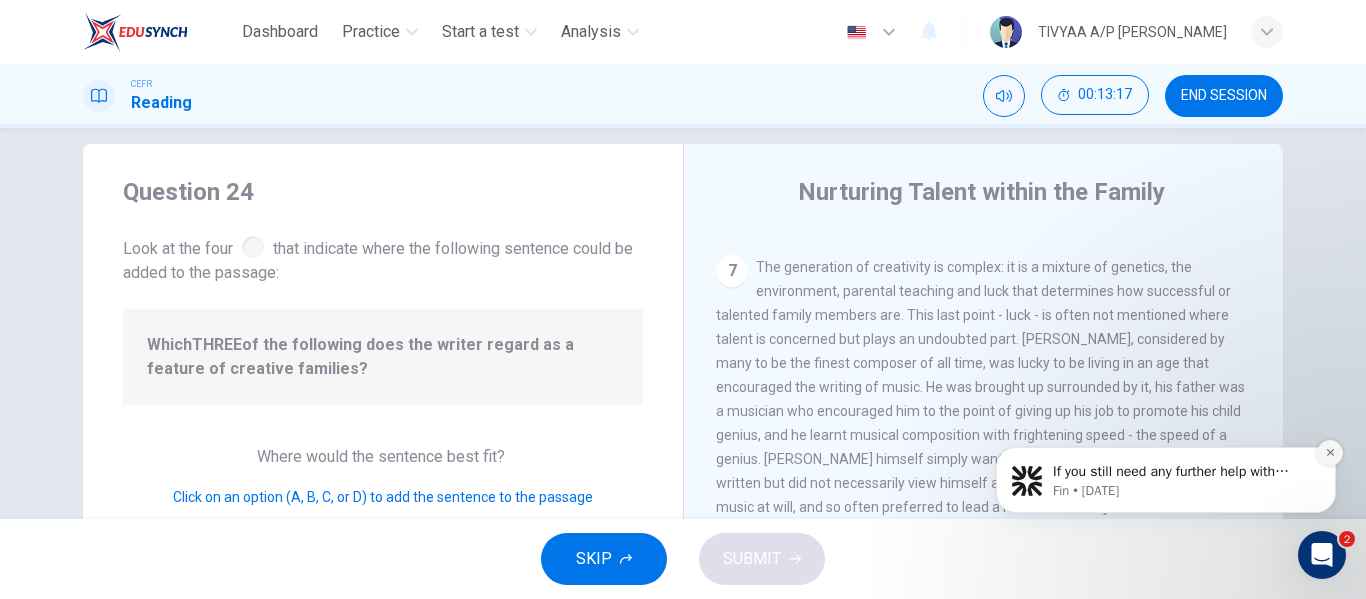 click 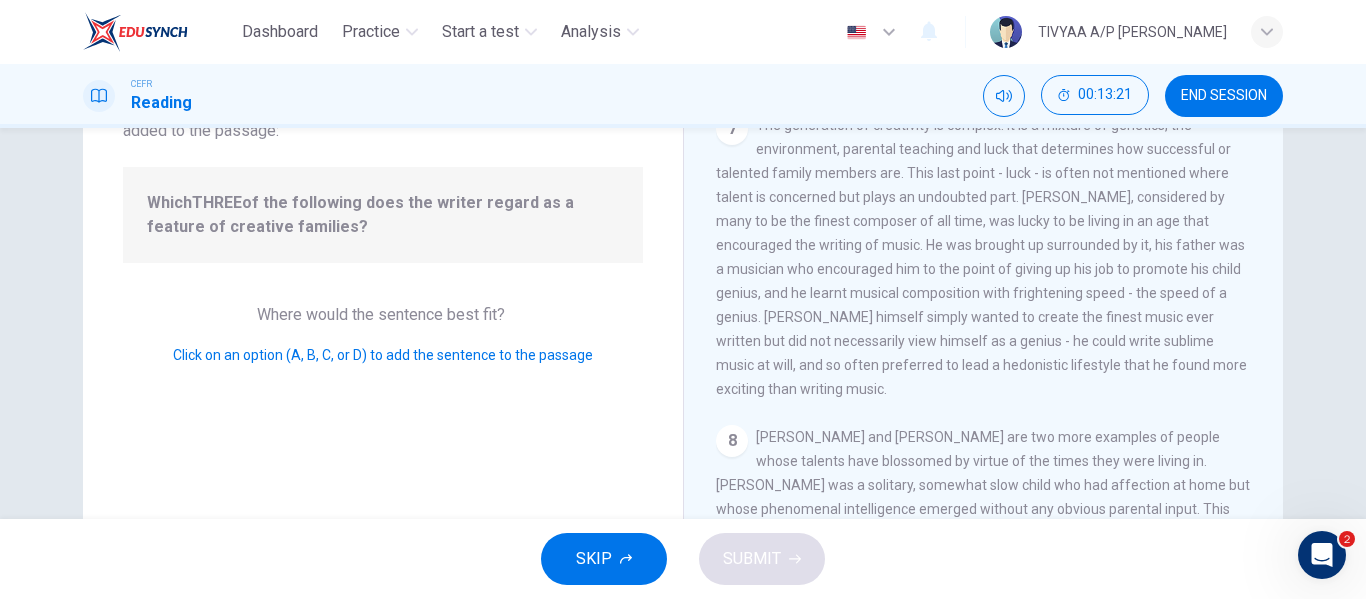 scroll, scrollTop: 149, scrollLeft: 0, axis: vertical 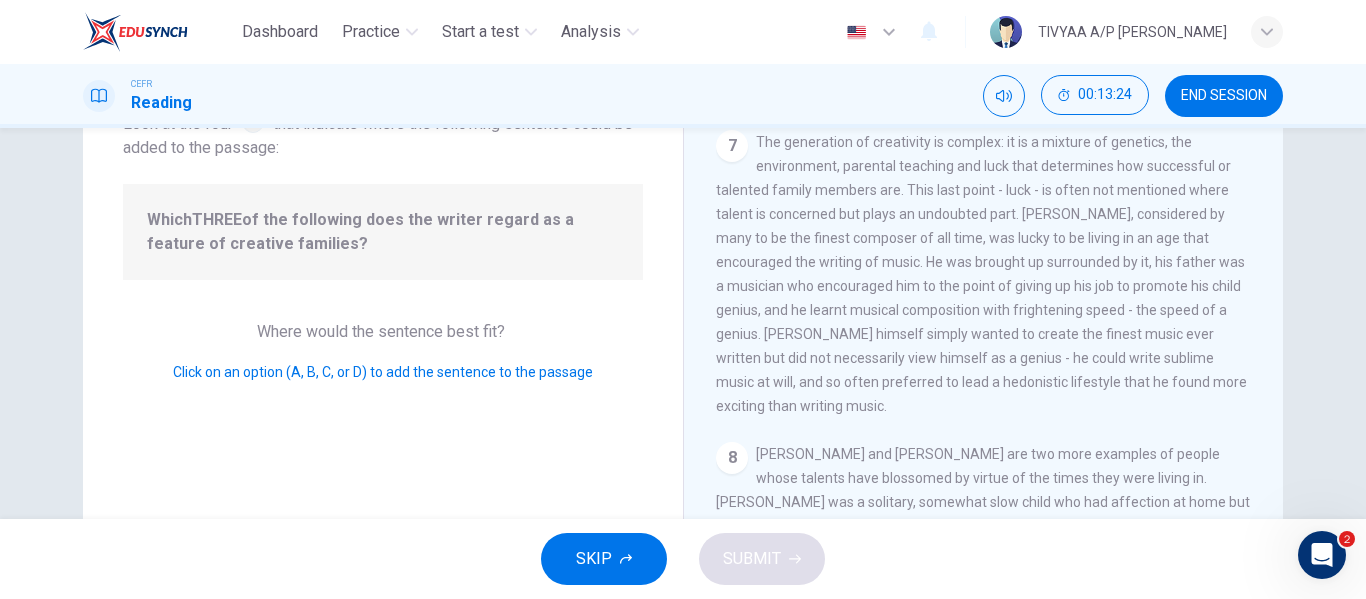 drag, startPoint x: 450, startPoint y: 338, endPoint x: 505, endPoint y: 337, distance: 55.00909 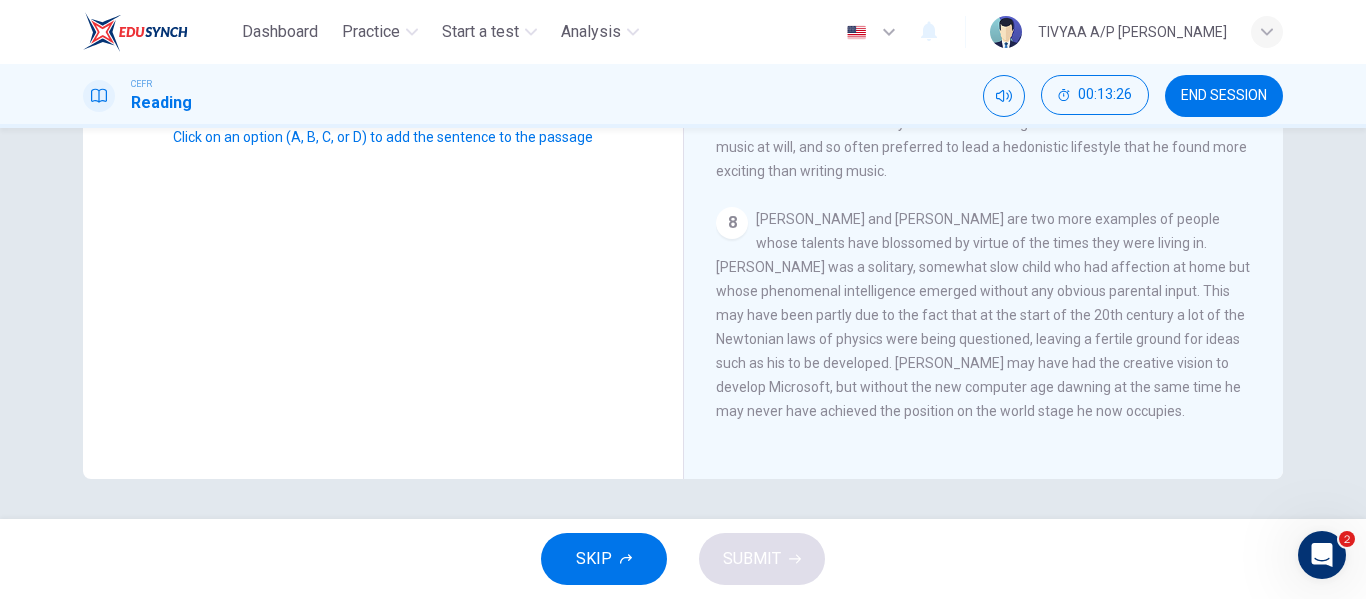 scroll, scrollTop: 382, scrollLeft: 0, axis: vertical 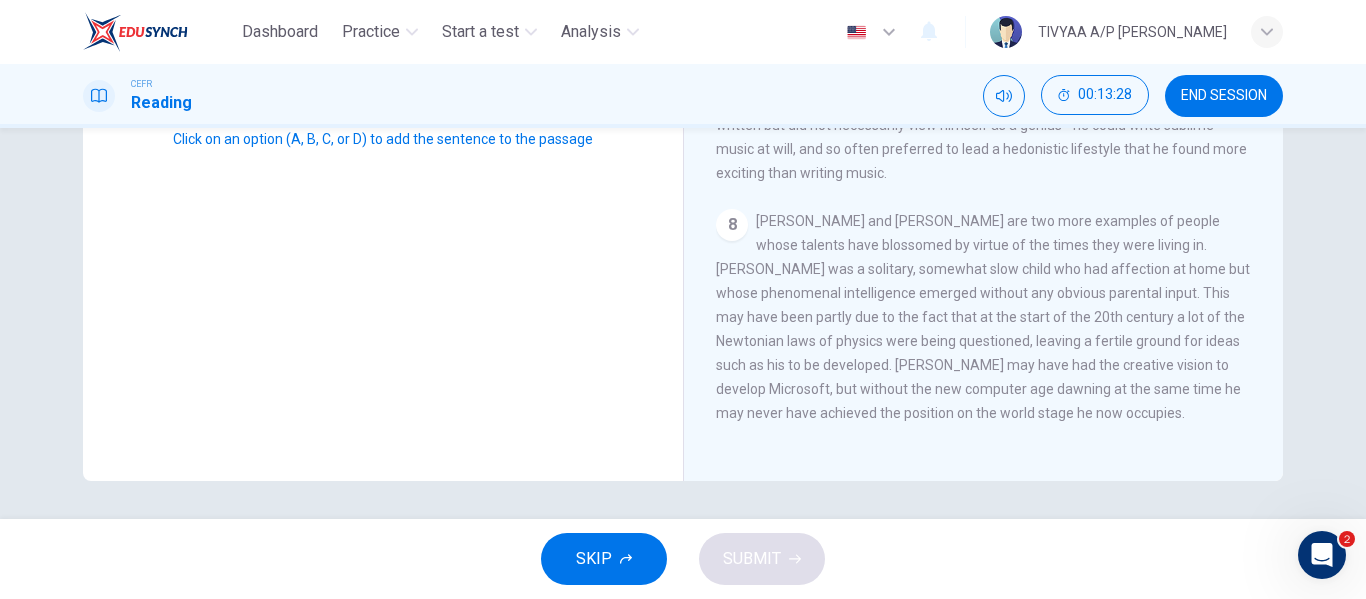 click on "Click on an option (A, B, C, or D) to add the sentence to the passage" at bounding box center [383, 139] 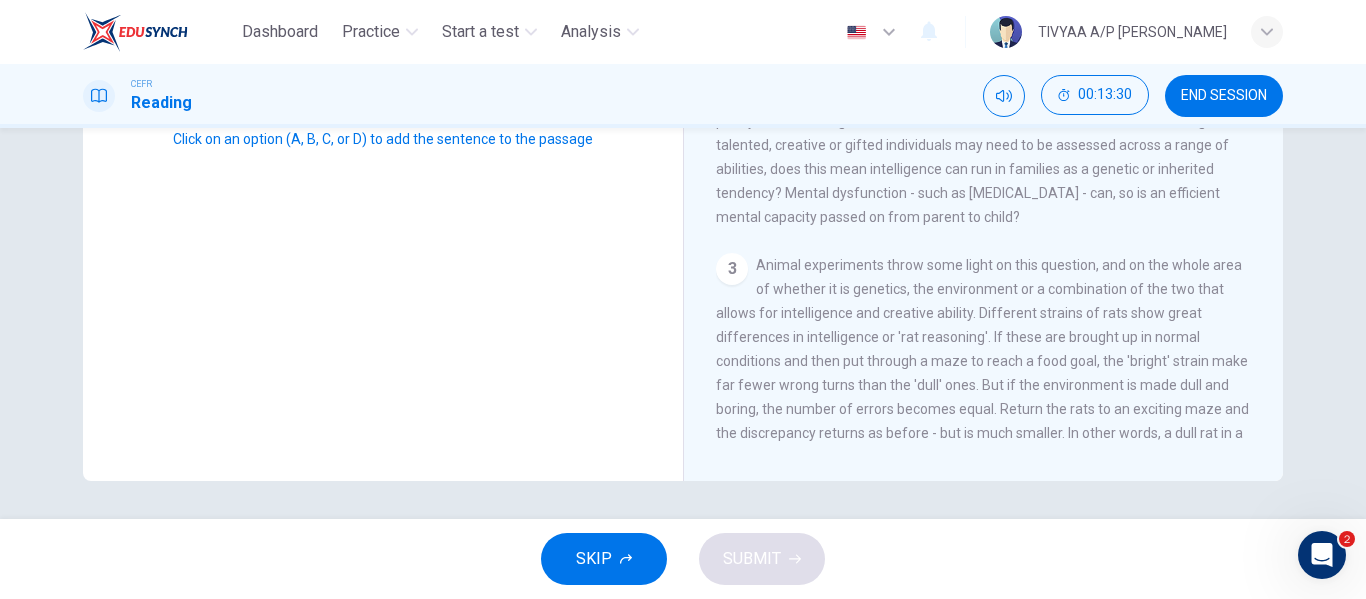 scroll, scrollTop: 0, scrollLeft: 0, axis: both 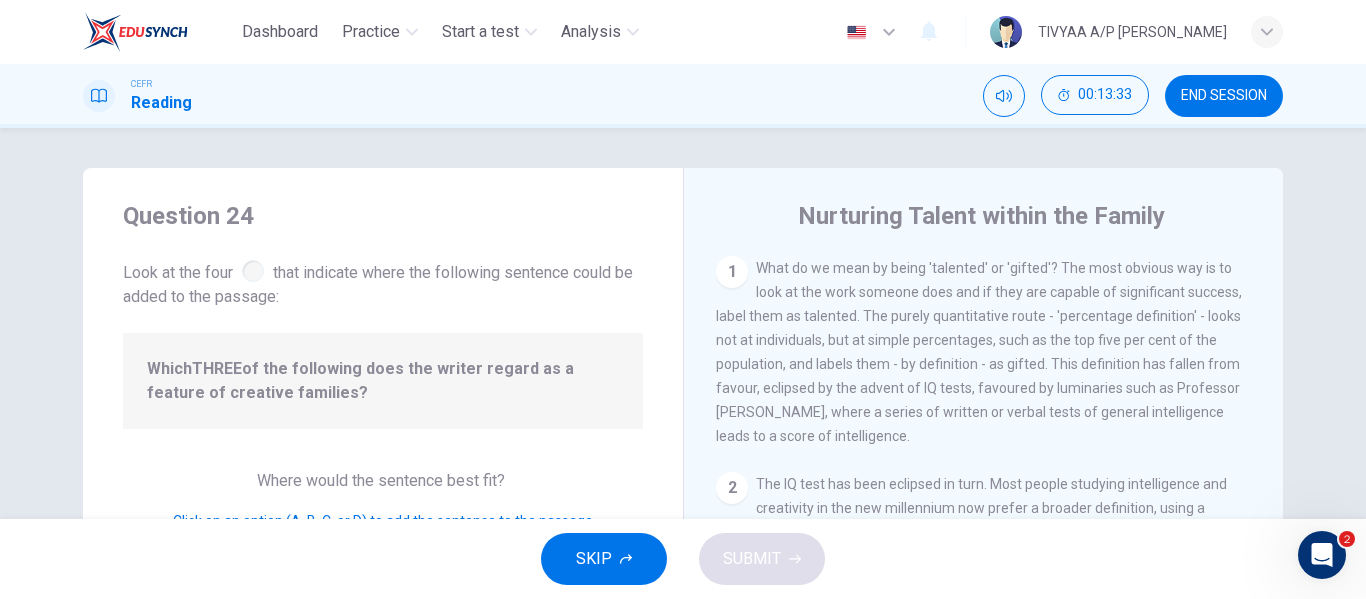 click at bounding box center (253, 271) 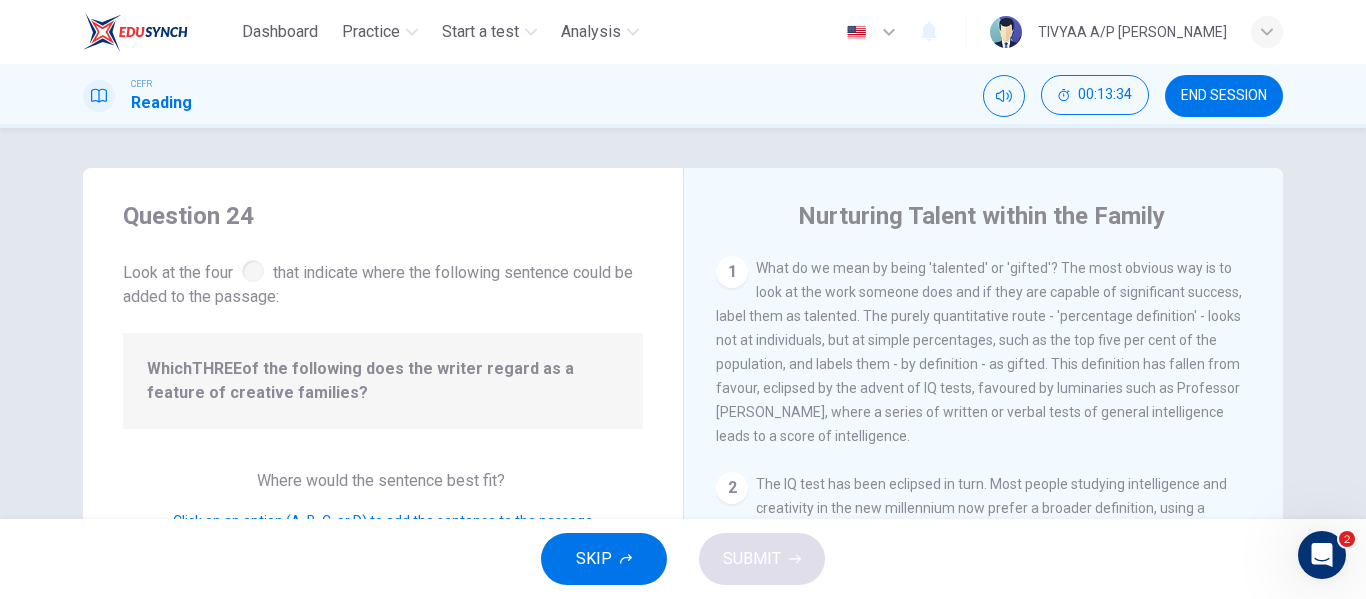 click on "1" at bounding box center (732, 272) 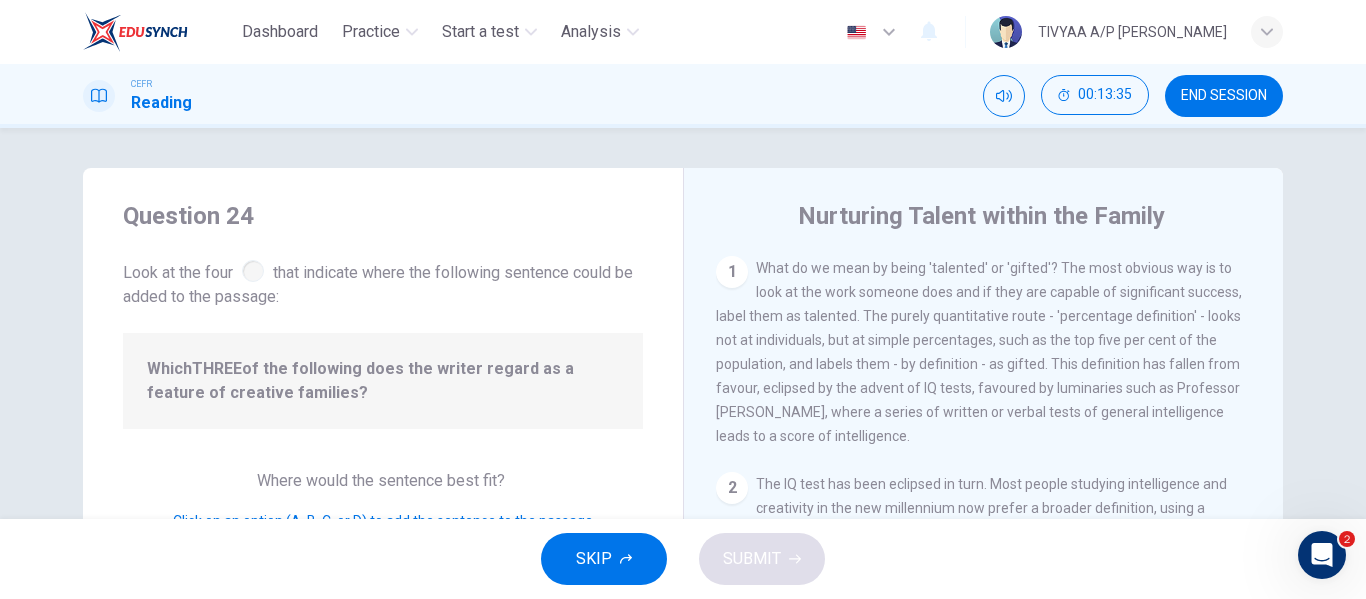 drag, startPoint x: 740, startPoint y: 271, endPoint x: 928, endPoint y: 321, distance: 194.53534 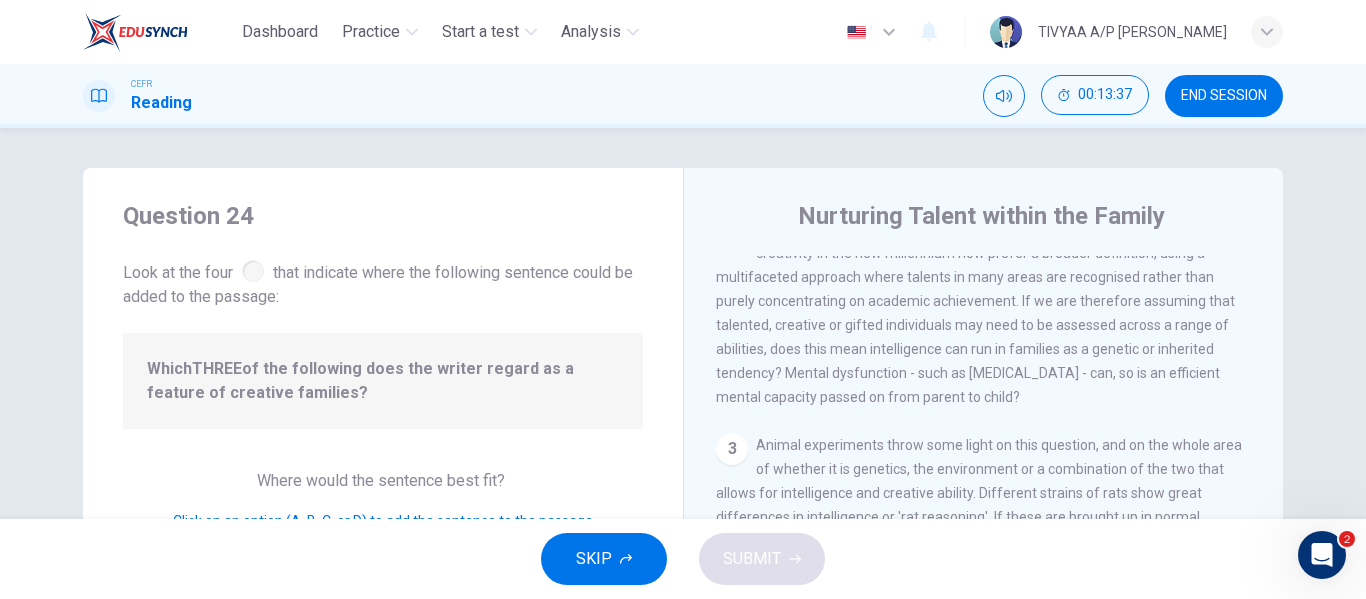 scroll, scrollTop: 265, scrollLeft: 0, axis: vertical 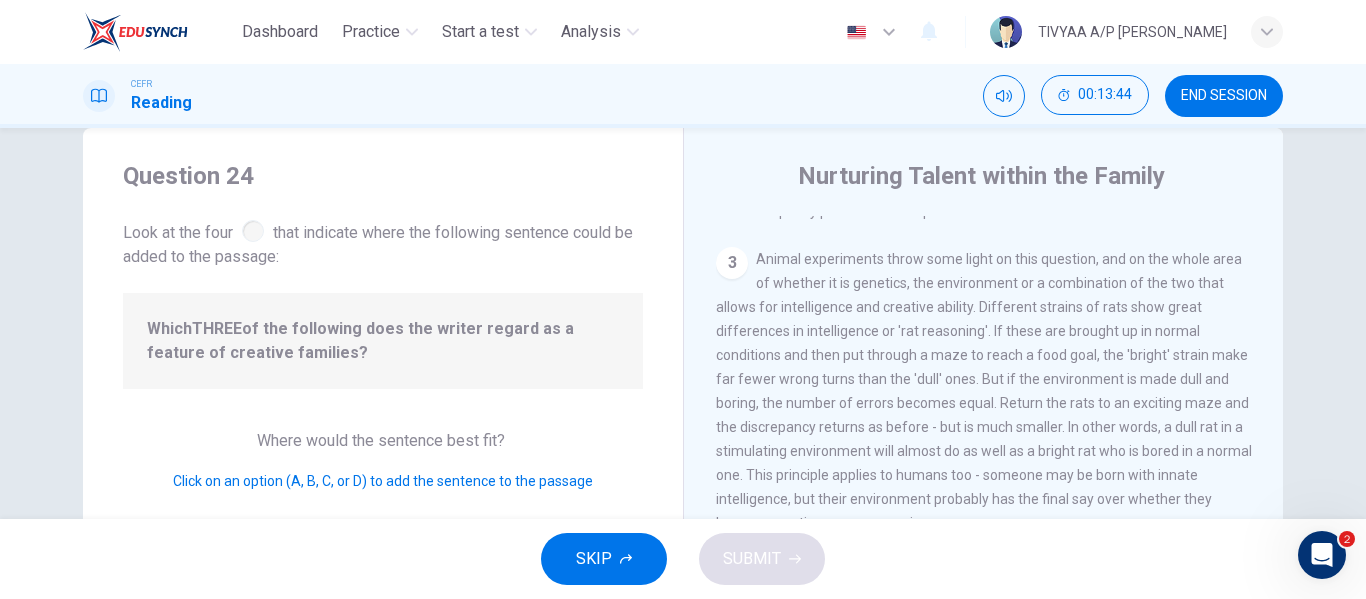 click on "3" at bounding box center [732, 263] 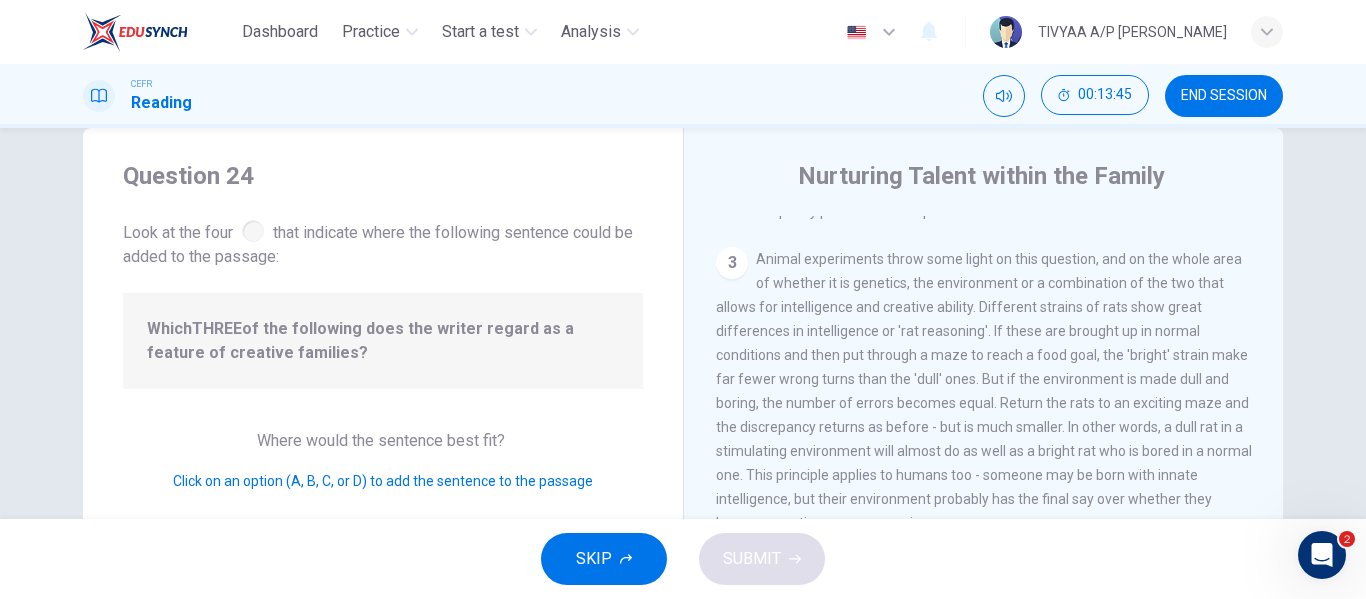 drag, startPoint x: 873, startPoint y: 306, endPoint x: 825, endPoint y: 310, distance: 48.166378 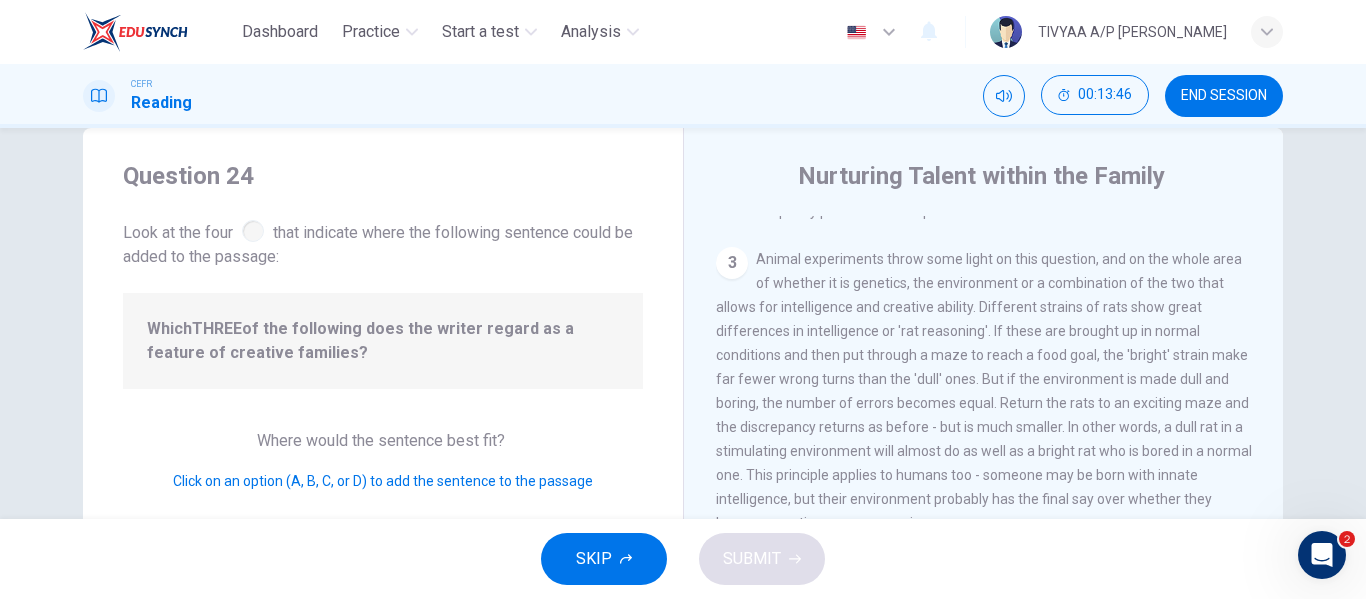 drag, startPoint x: 825, startPoint y: 310, endPoint x: 942, endPoint y: 367, distance: 130.14607 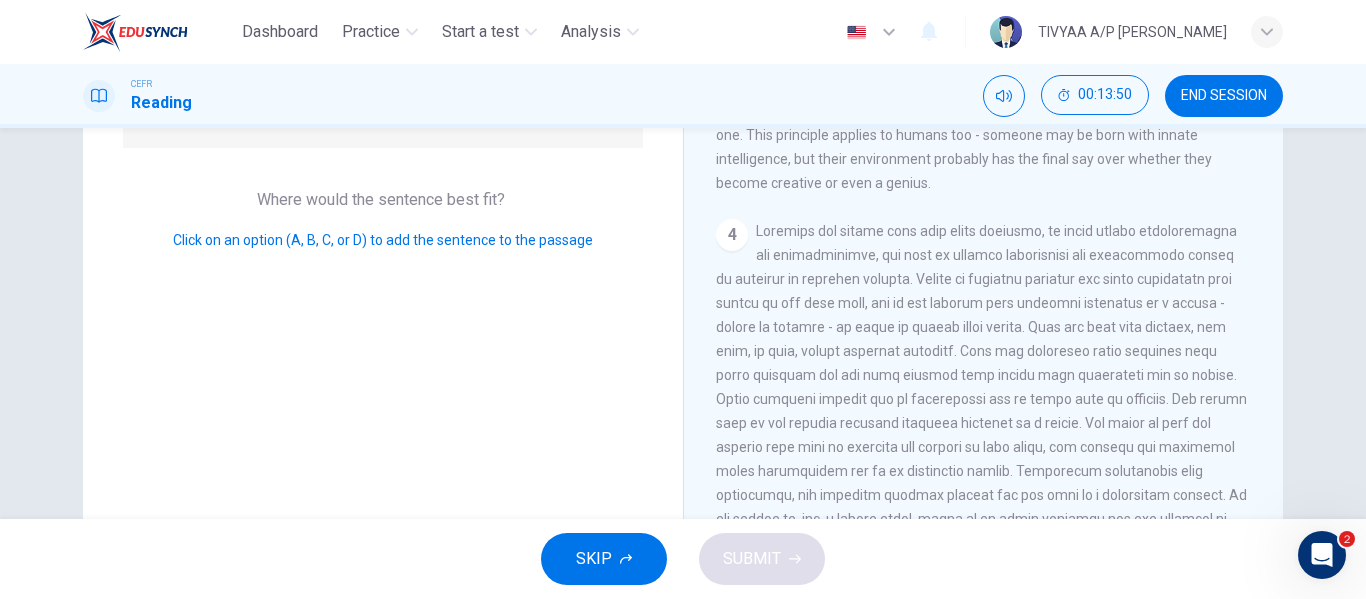 scroll, scrollTop: 282, scrollLeft: 0, axis: vertical 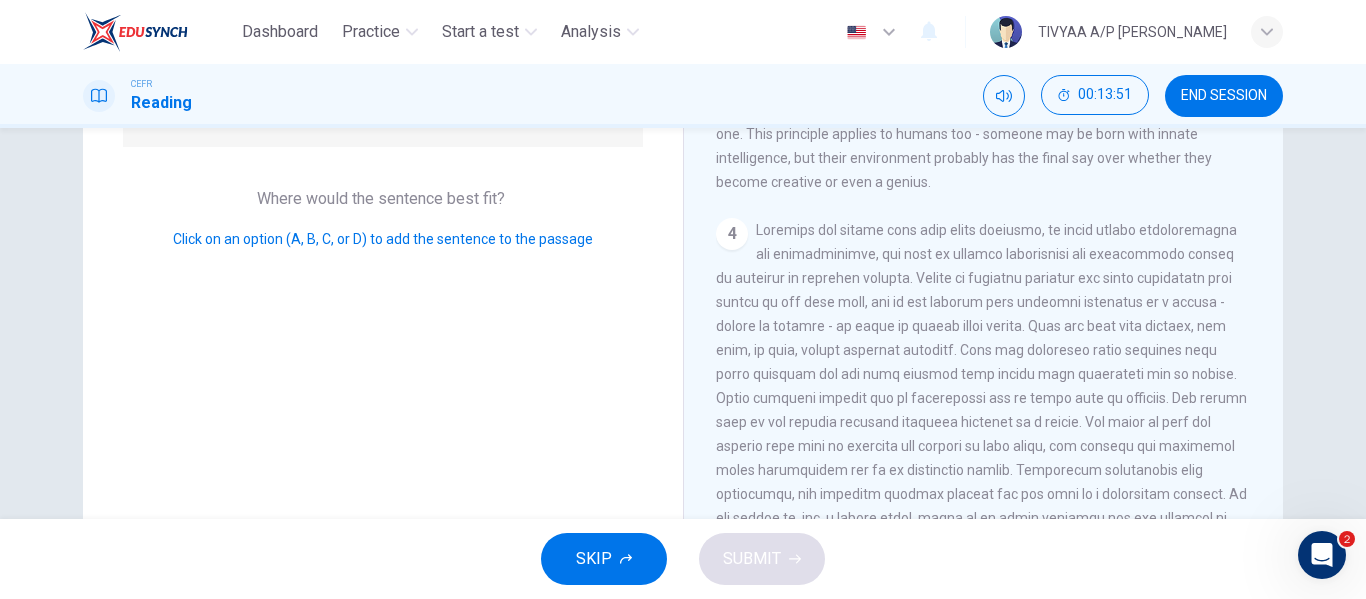 click on "4" at bounding box center (732, 234) 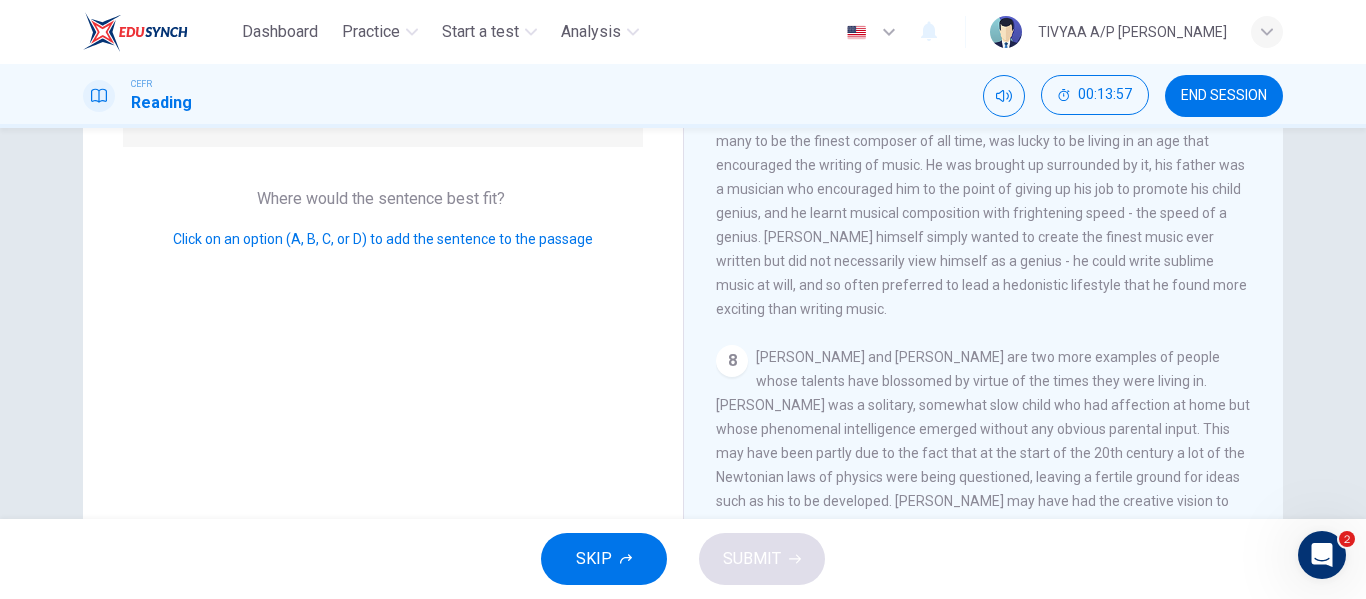 scroll, scrollTop: 1617, scrollLeft: 0, axis: vertical 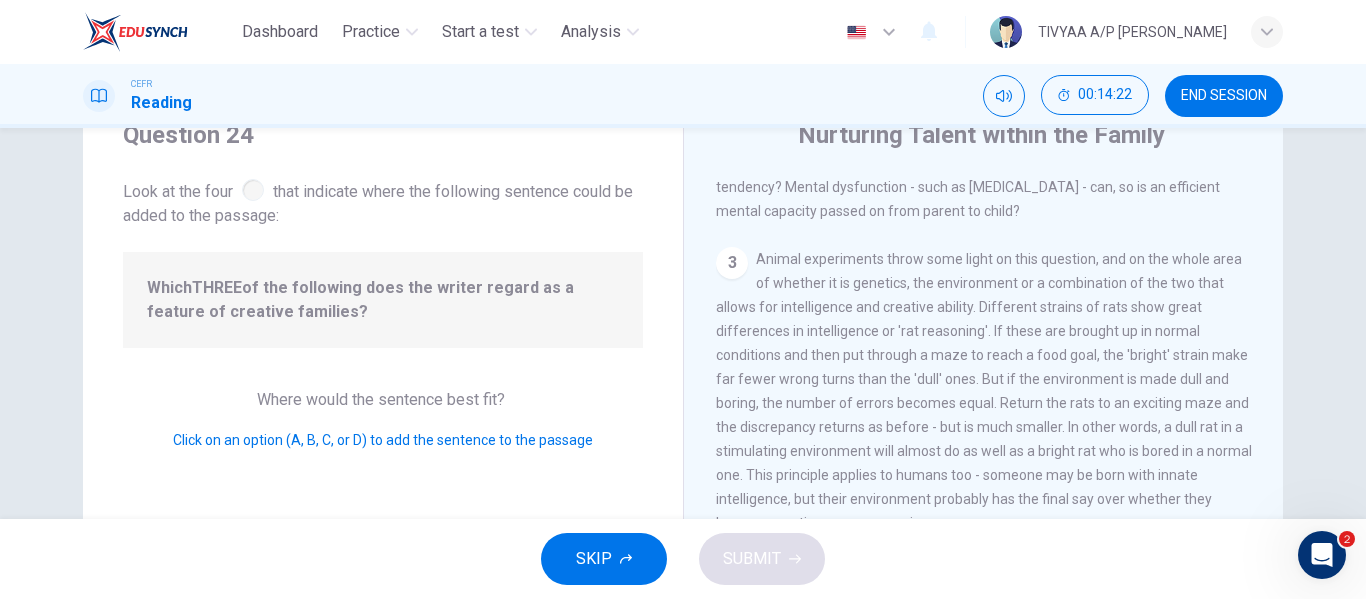 drag, startPoint x: 460, startPoint y: 397, endPoint x: 514, endPoint y: 397, distance: 54 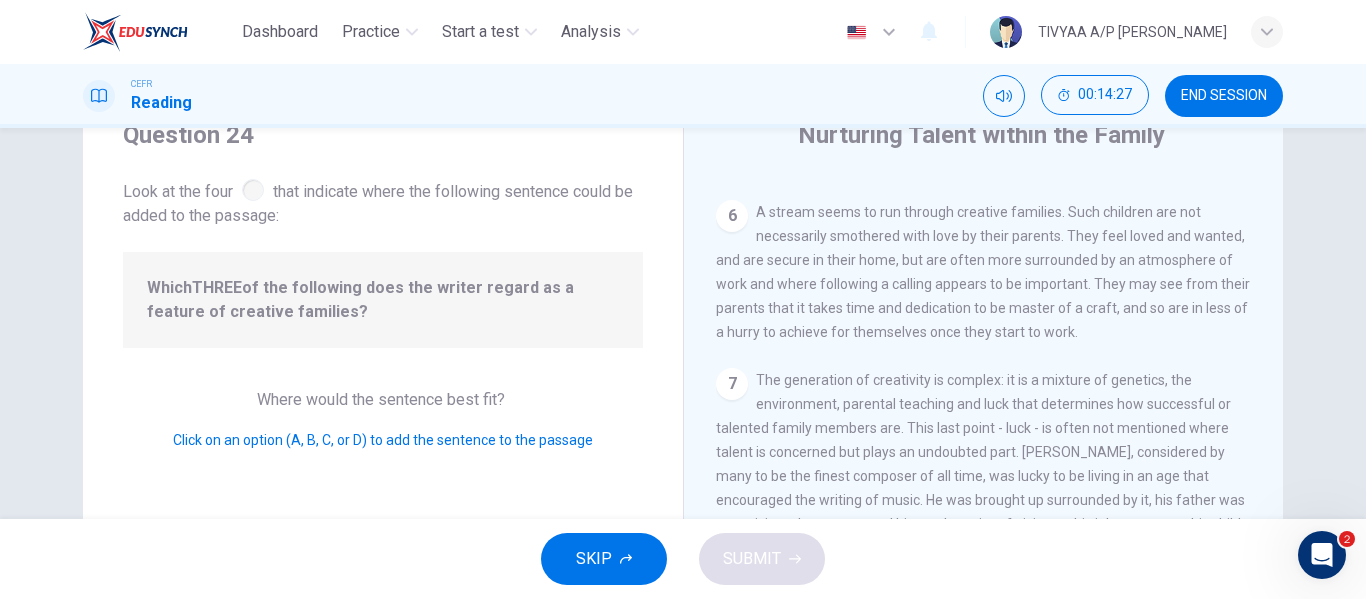scroll, scrollTop: 1392, scrollLeft: 0, axis: vertical 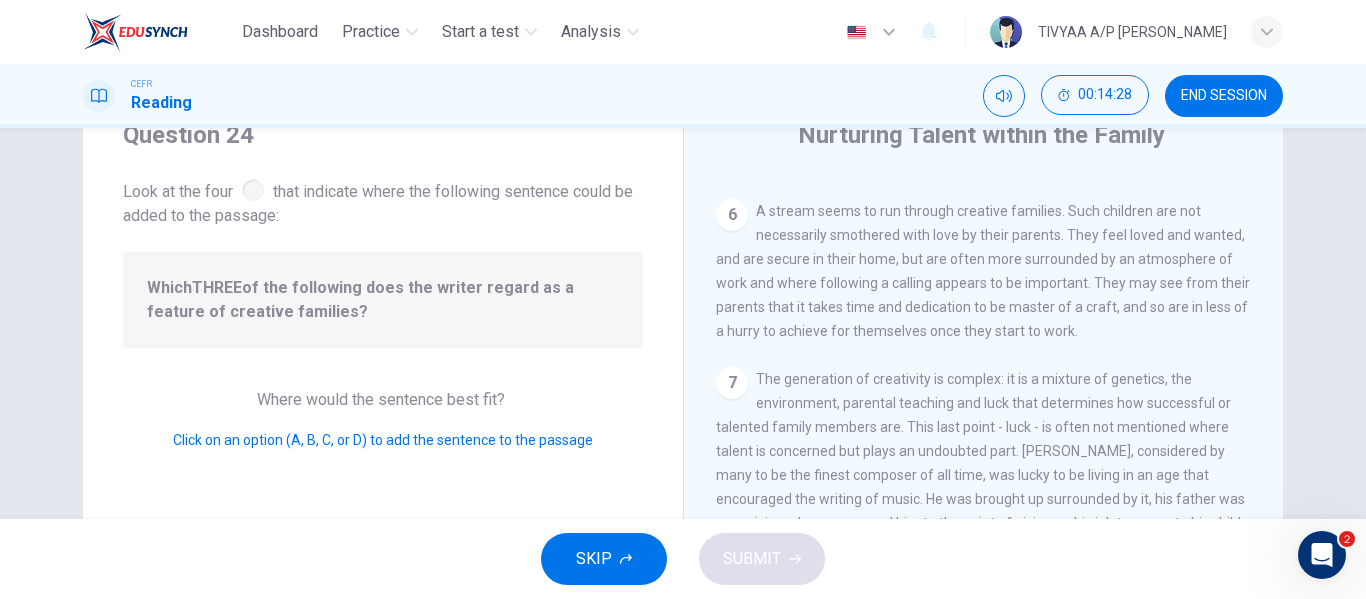 click on "6" at bounding box center (732, 215) 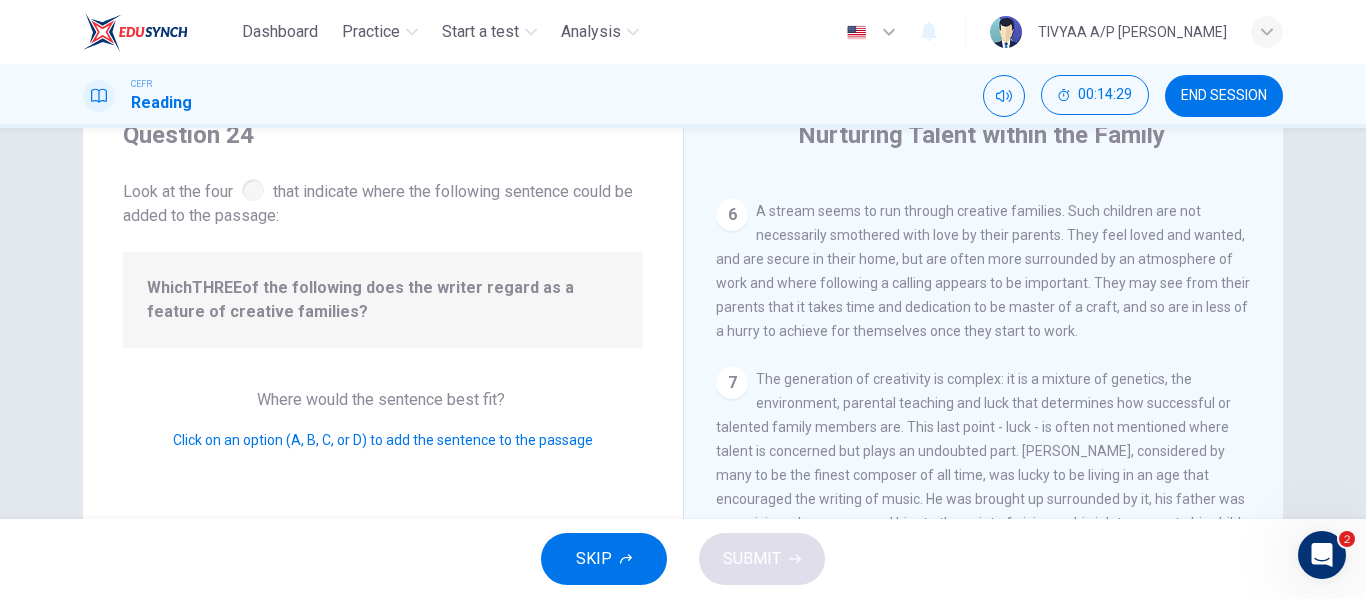 click on "6" at bounding box center (732, 215) 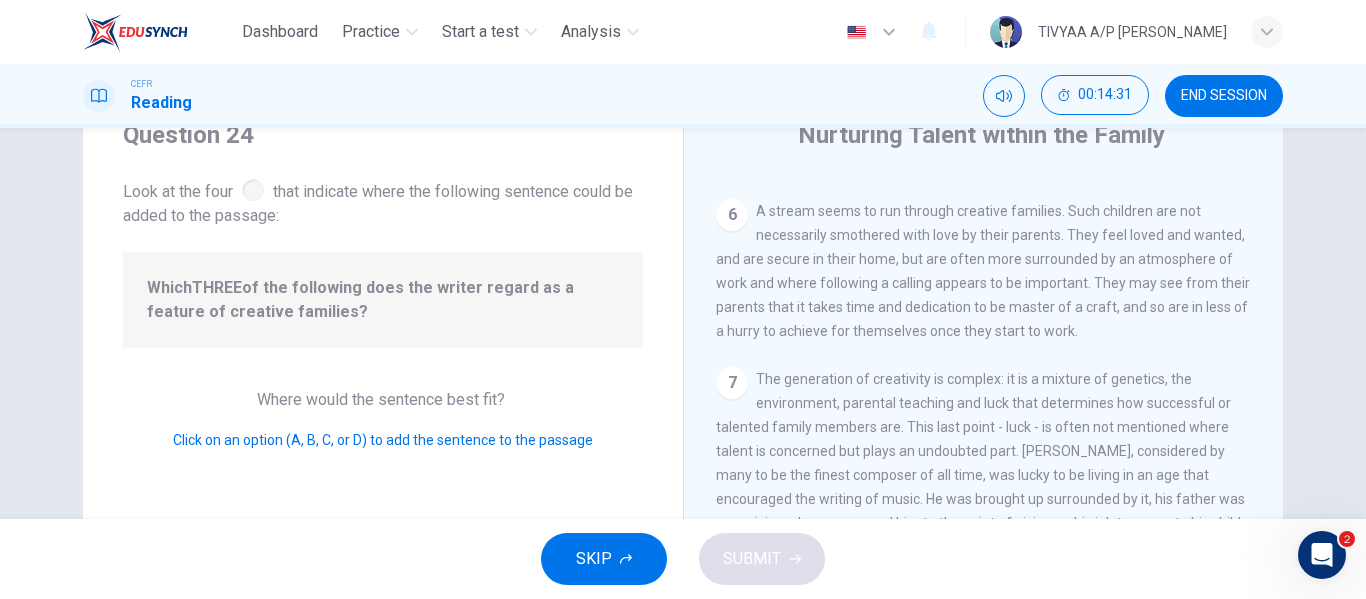 click on "Question 24 Look at the four     that indicate where the following sentence could be added to the passage: Which  THREE  of the following does the writer regard as a feature of creative families? Where would the sentence best fit?   Click on an option (A, B, C, or D) to add the sentence to the passage" at bounding box center (383, 434) 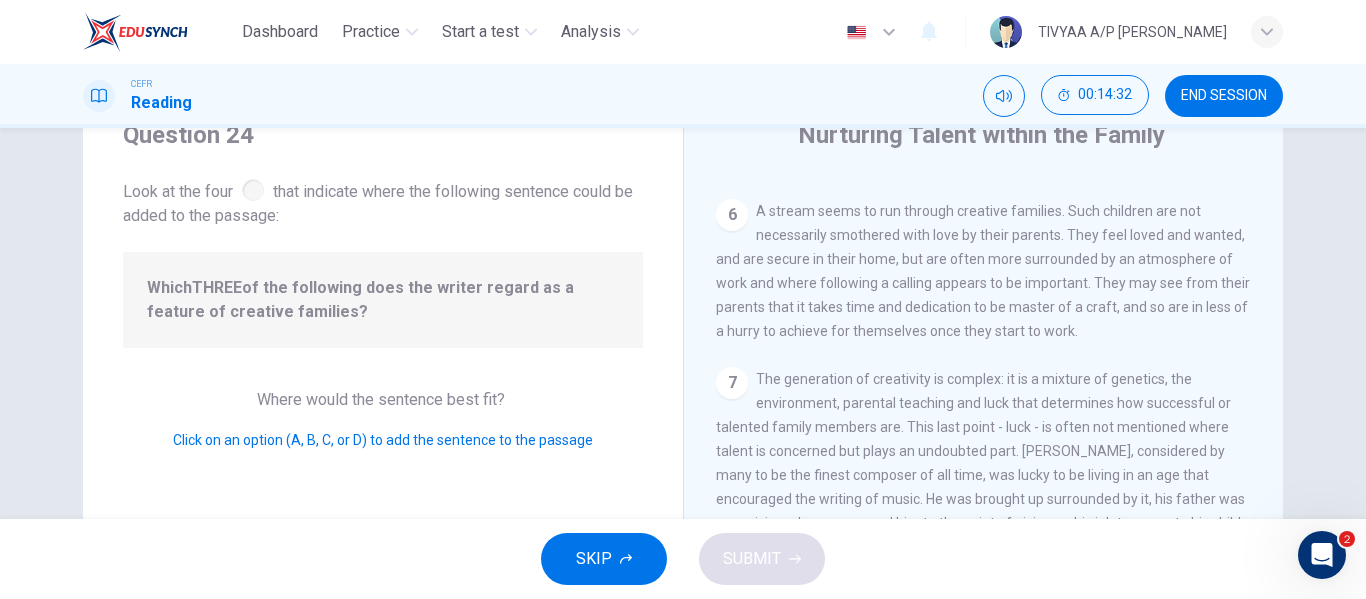 click on "Which  THREE  of the following does the writer regard as a feature of creative families?" at bounding box center (383, 300) 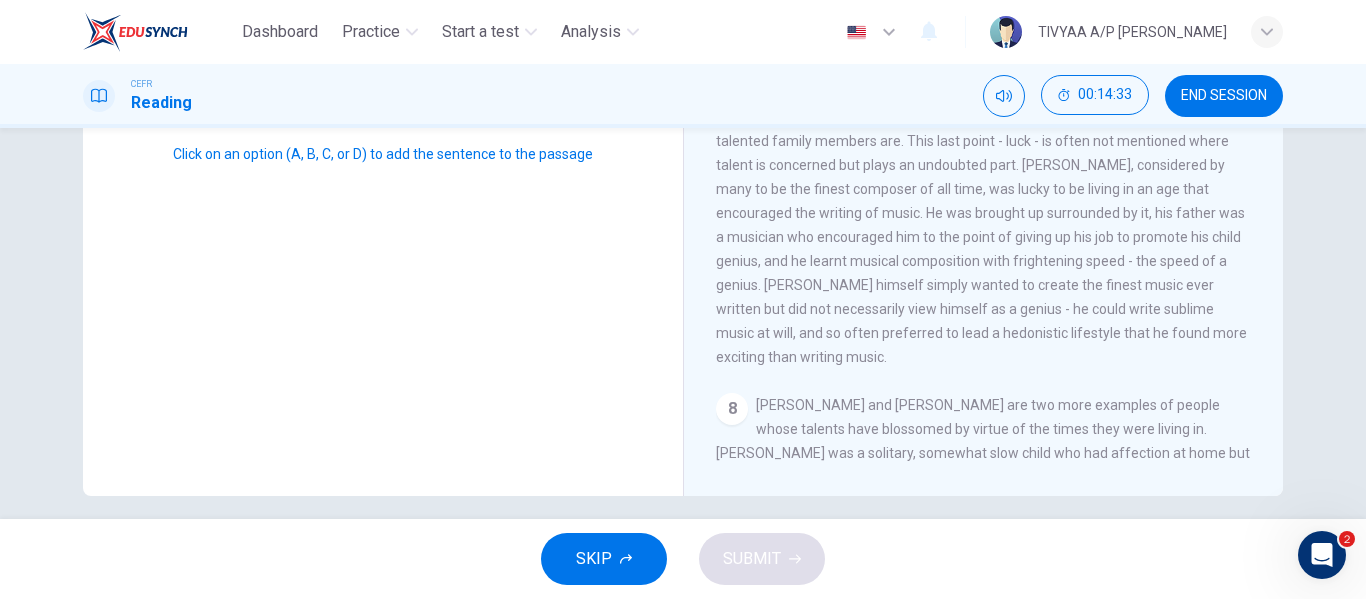 scroll, scrollTop: 384, scrollLeft: 0, axis: vertical 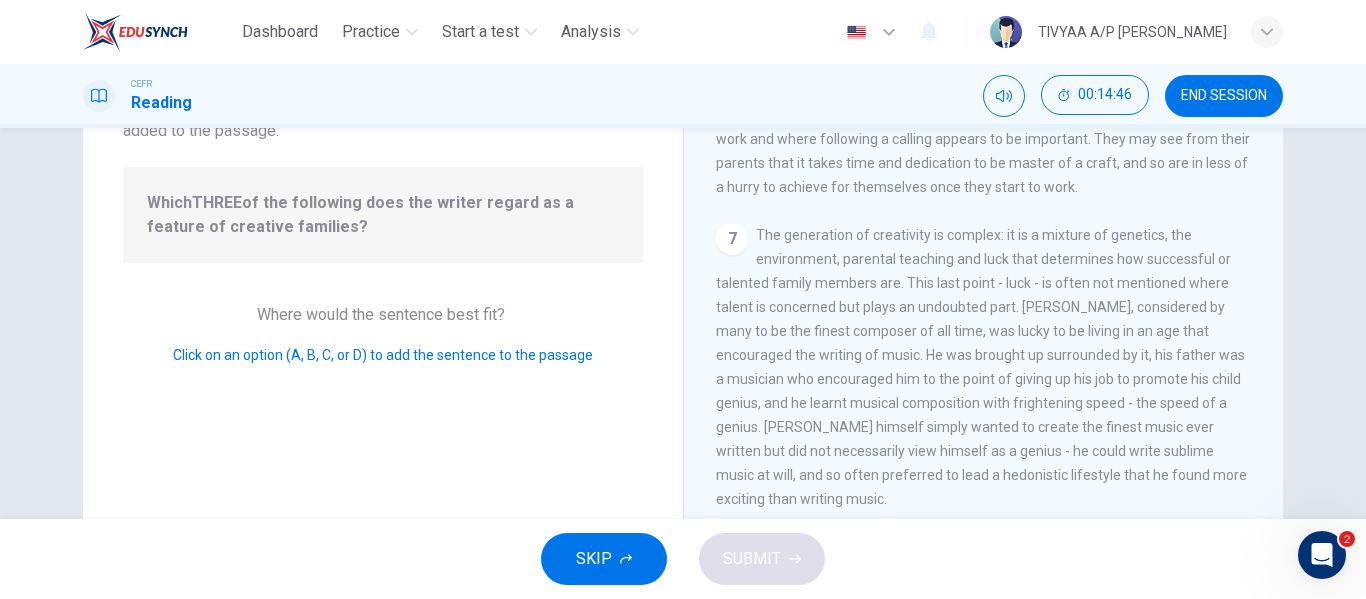 click on "7" at bounding box center (732, 239) 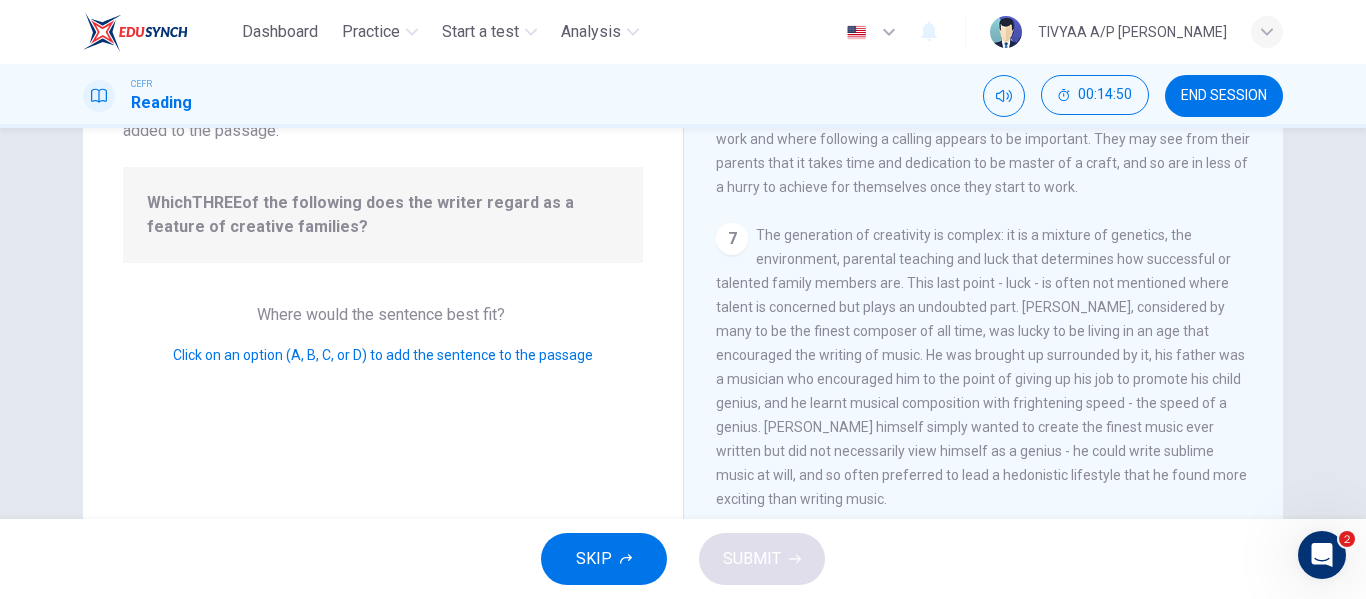 click on "Where would the sentence best fit?" at bounding box center (383, 314) 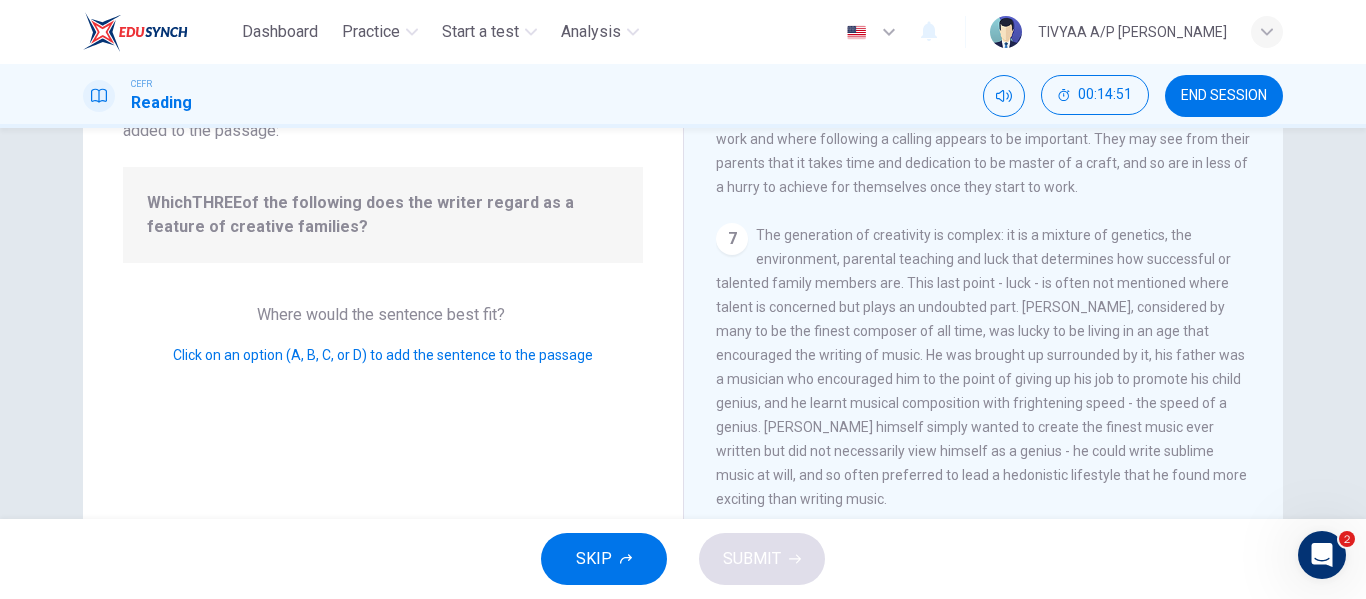 click on "The generation of creativity is complex: it is a mixture of genetics, the environment, parental teaching and luck that determines how successful or talented family members are. This last point - luck - is often not mentioned where talent is concerned but plays an undoubted part. [PERSON_NAME], considered by many to be the finest composer of all time, was lucky to be living in an age that encouraged the writing of music. He was brought up surrounded by it, his father was a musician who encouraged him to the point of giving up his job to promote his child genius, and he learnt musical composition with frightening speed - the speed of a genius. [PERSON_NAME] himself simply wanted to create the finest music ever written but did not necessarily view himself as a genius - he could write sublime music at will, and so often preferred to lead a hedonistic lifestyle that he found more exciting than writing music." at bounding box center [981, 367] 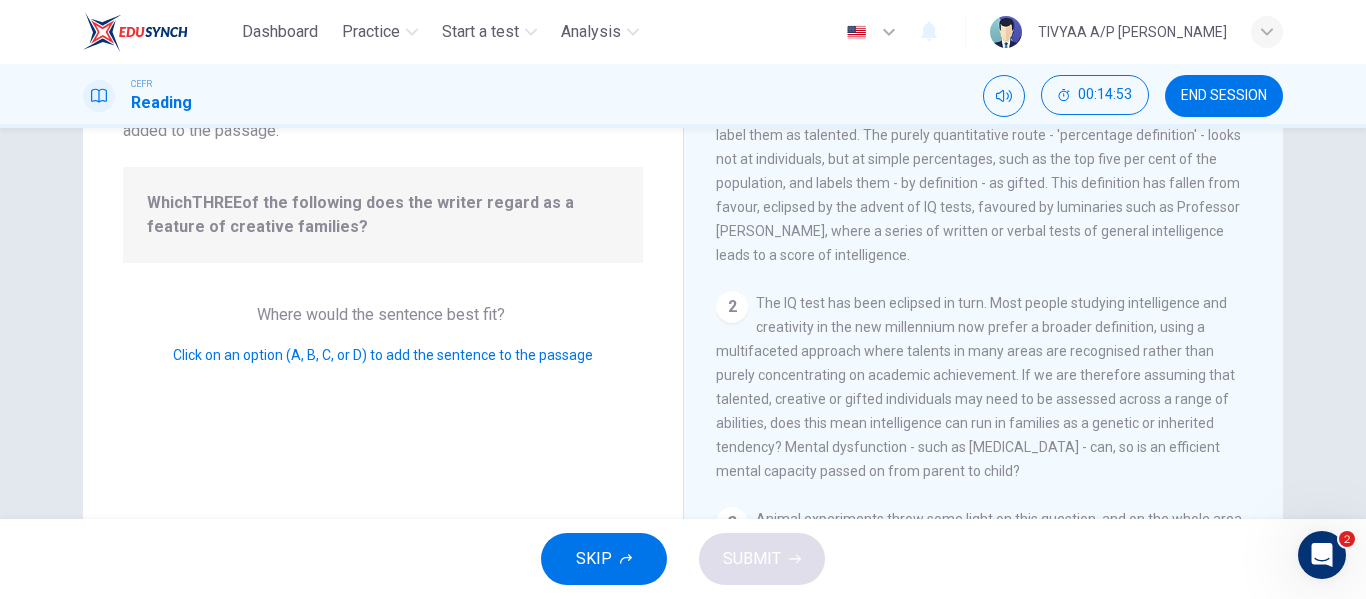 scroll, scrollTop: 0, scrollLeft: 0, axis: both 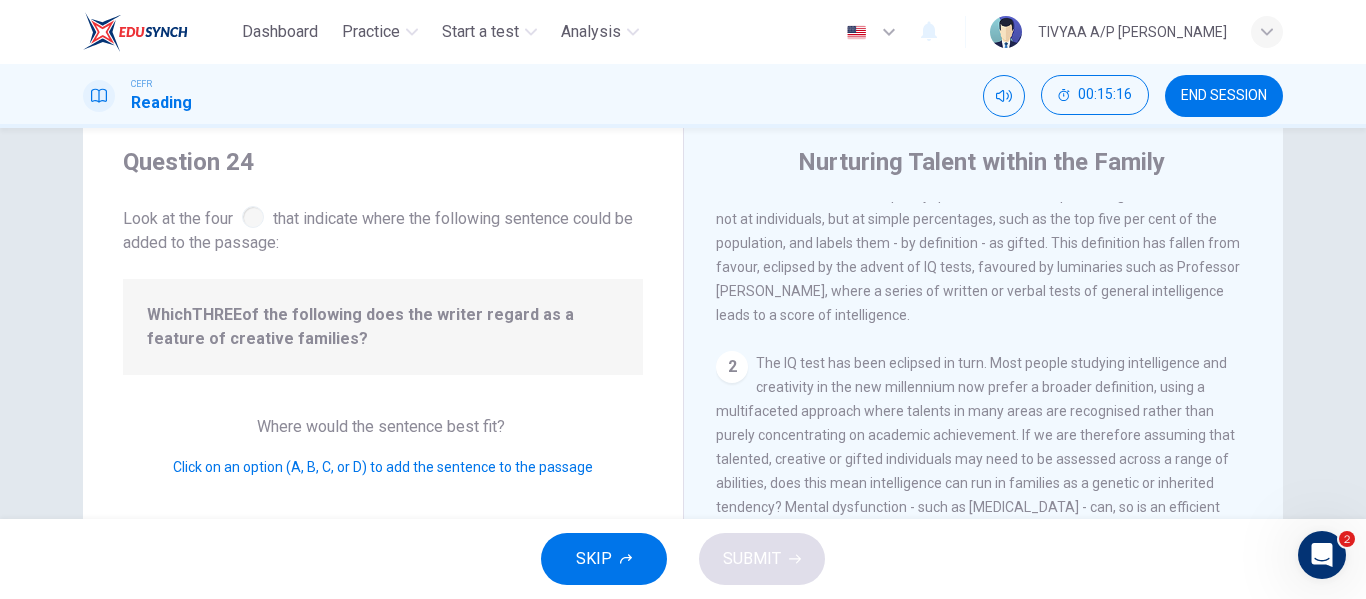 click on "2" at bounding box center (732, 367) 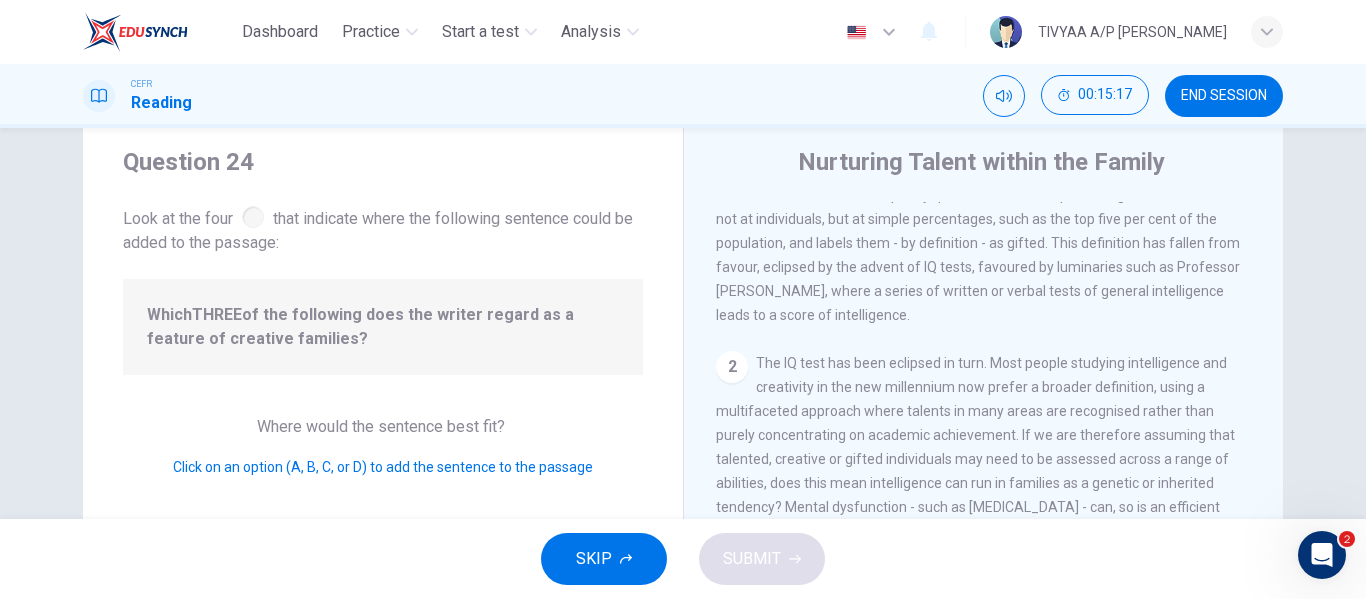 click on "2" at bounding box center (732, 367) 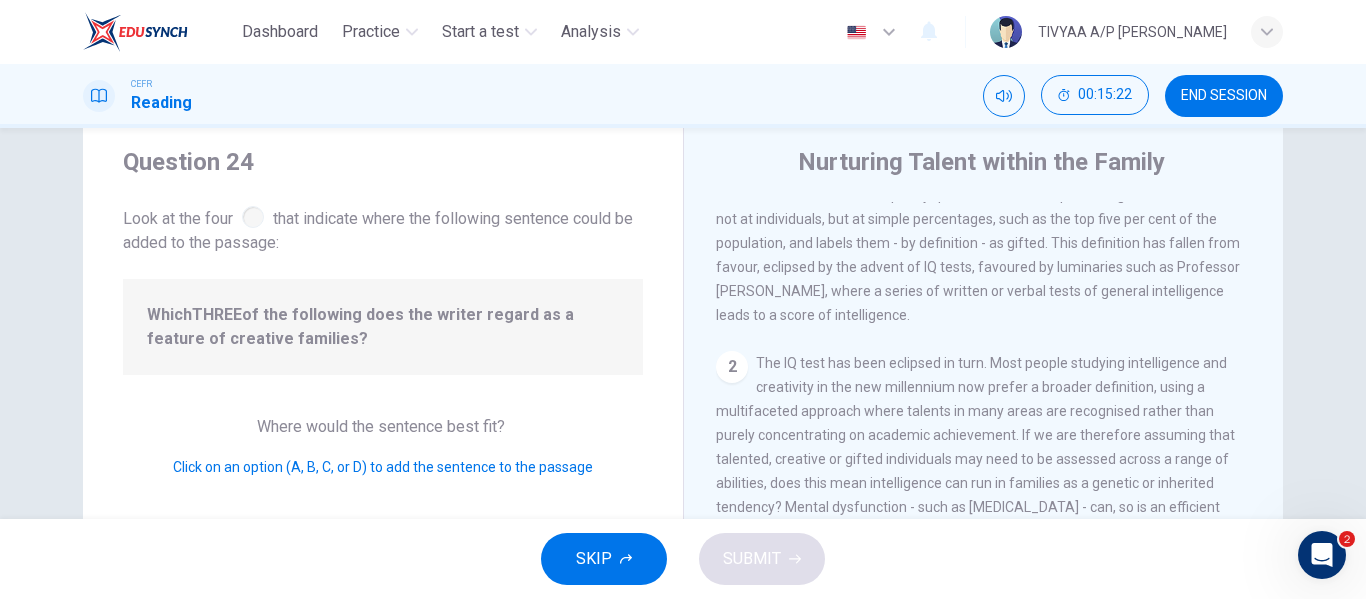 click on "Click on an option (A, B, C, or D) to add the sentence to the passage" at bounding box center [383, 467] 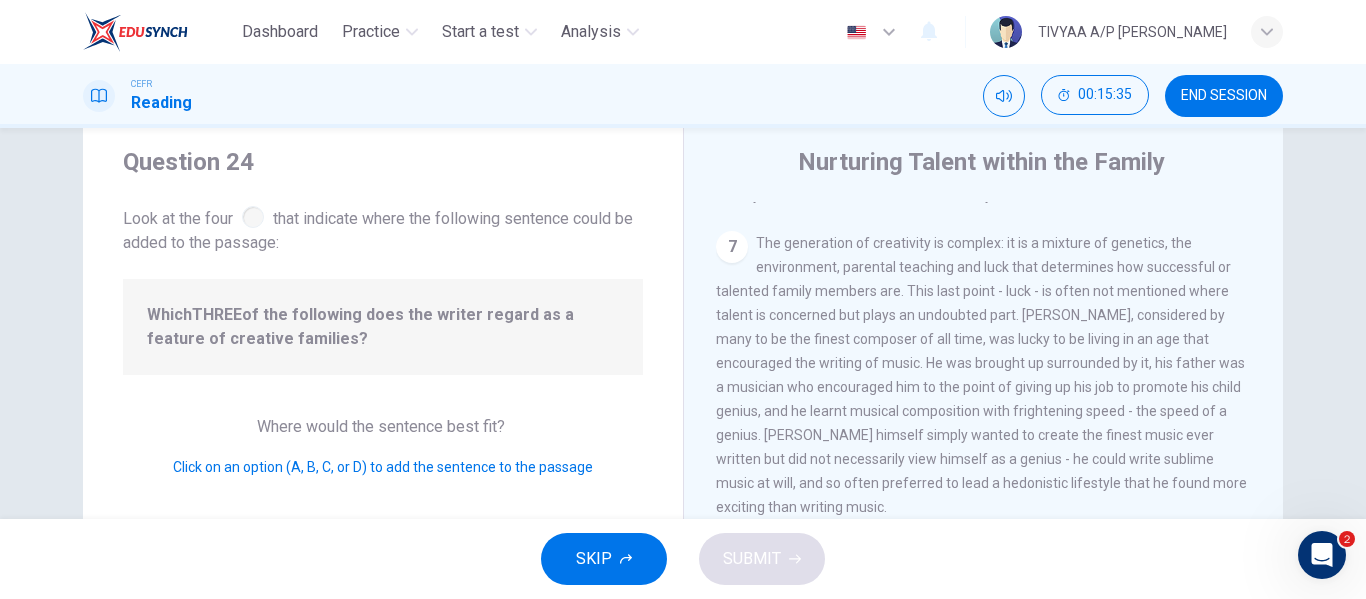 scroll, scrollTop: 1617, scrollLeft: 0, axis: vertical 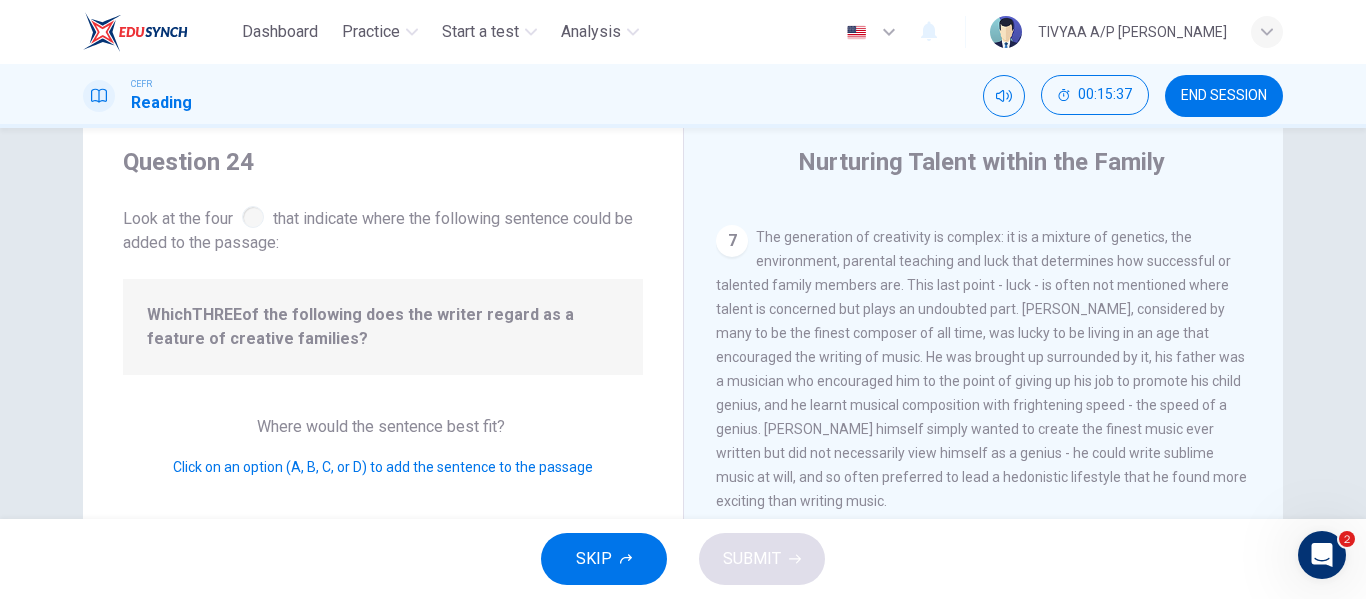click on "7 The generation of creativity is complex: it is a mixture of genetics, the environment, parental teaching and luck that determines how successful or talented family members are. This last point - luck - is often not mentioned where talent is concerned but plays an undoubted part. [PERSON_NAME], considered by many to be the finest composer of all time, was lucky to be living in an age that encouraged the writing of music. He was brought up surrounded by it, his father was a musician who encouraged him to the point of giving up his job to promote his child genius, and he learnt musical composition with frightening speed - the speed of a genius. [PERSON_NAME] himself simply wanted to create the finest music ever written but did not necessarily view himself as a genius - he could write sublime music at will, and so often preferred to lead a hedonistic lifestyle that he found more exciting than writing music." at bounding box center (984, 369) 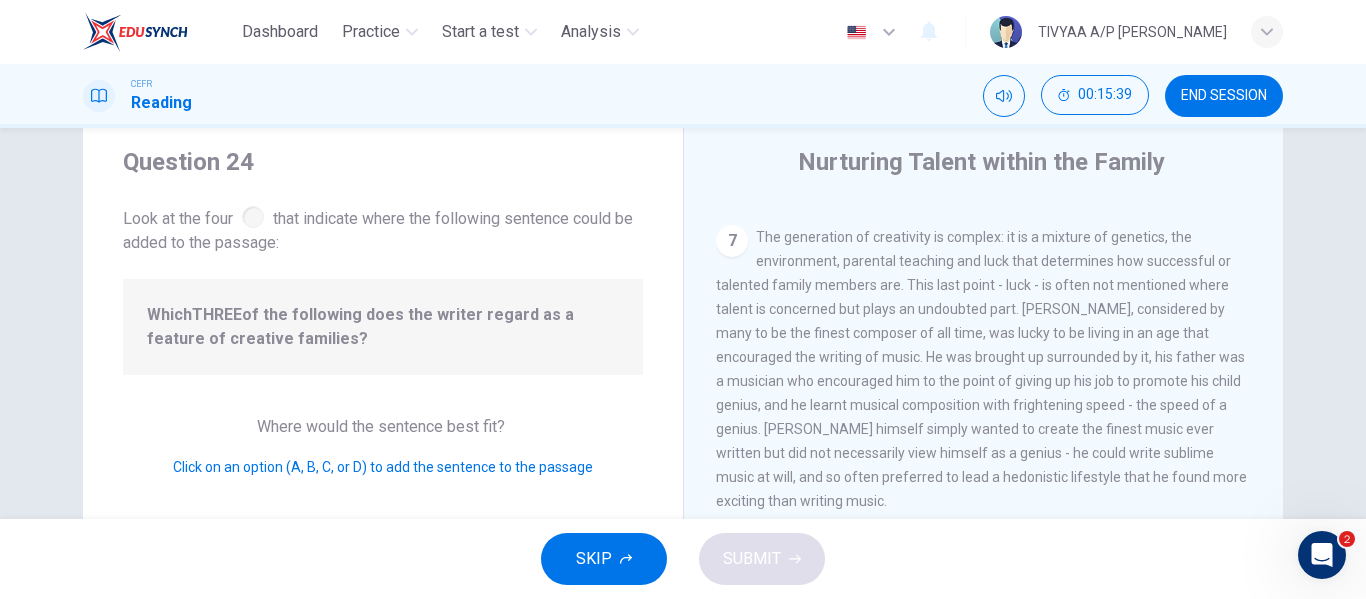 click on "Click on an option (A, B, C, or D) to add the sentence to the passage" at bounding box center [383, 467] 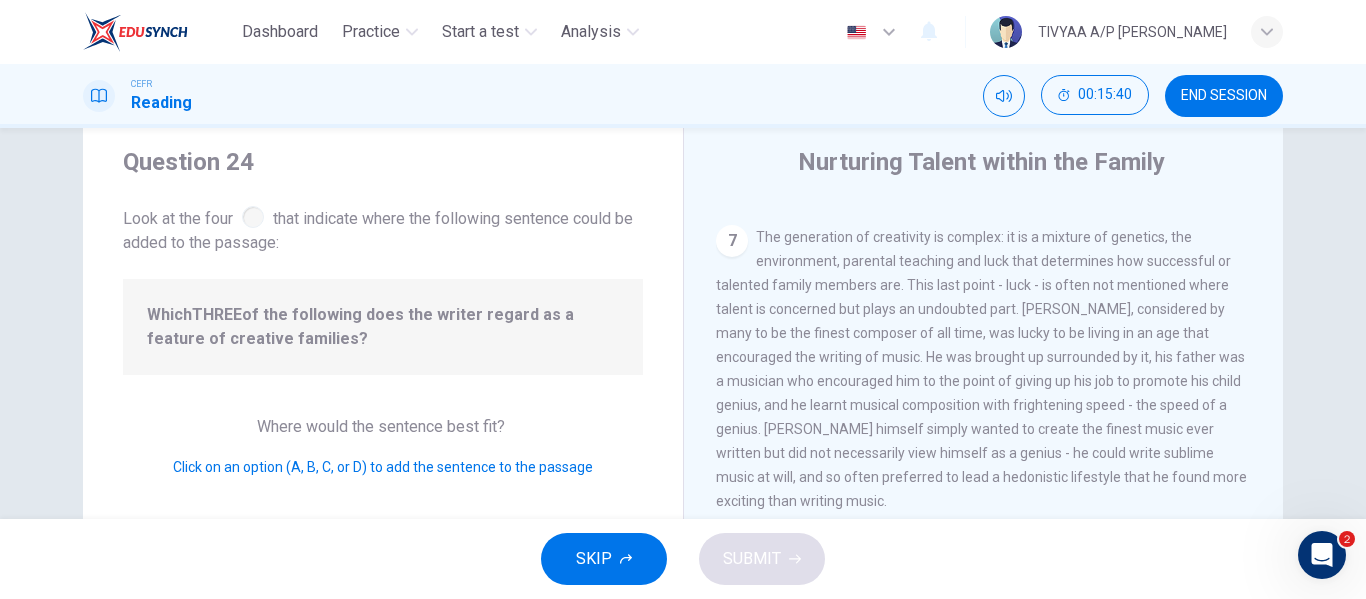 click on "Click on an option (A, B, C, or D) to add the sentence to the passage" at bounding box center [383, 467] 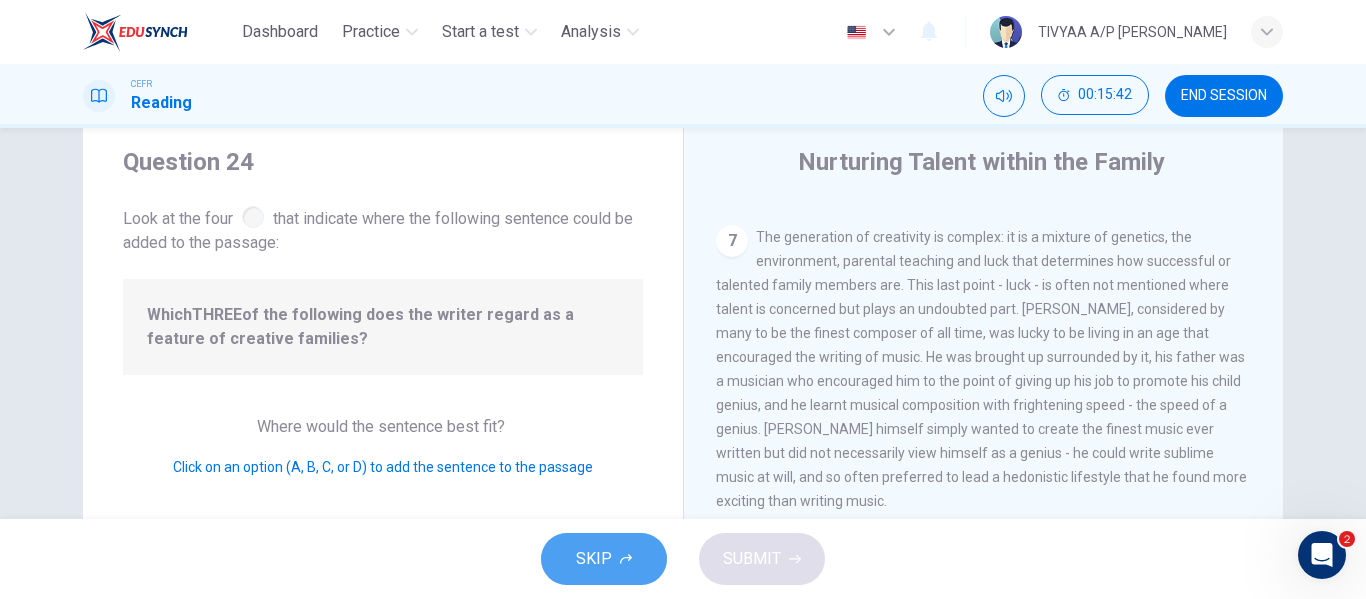 click on "SKIP" at bounding box center (604, 559) 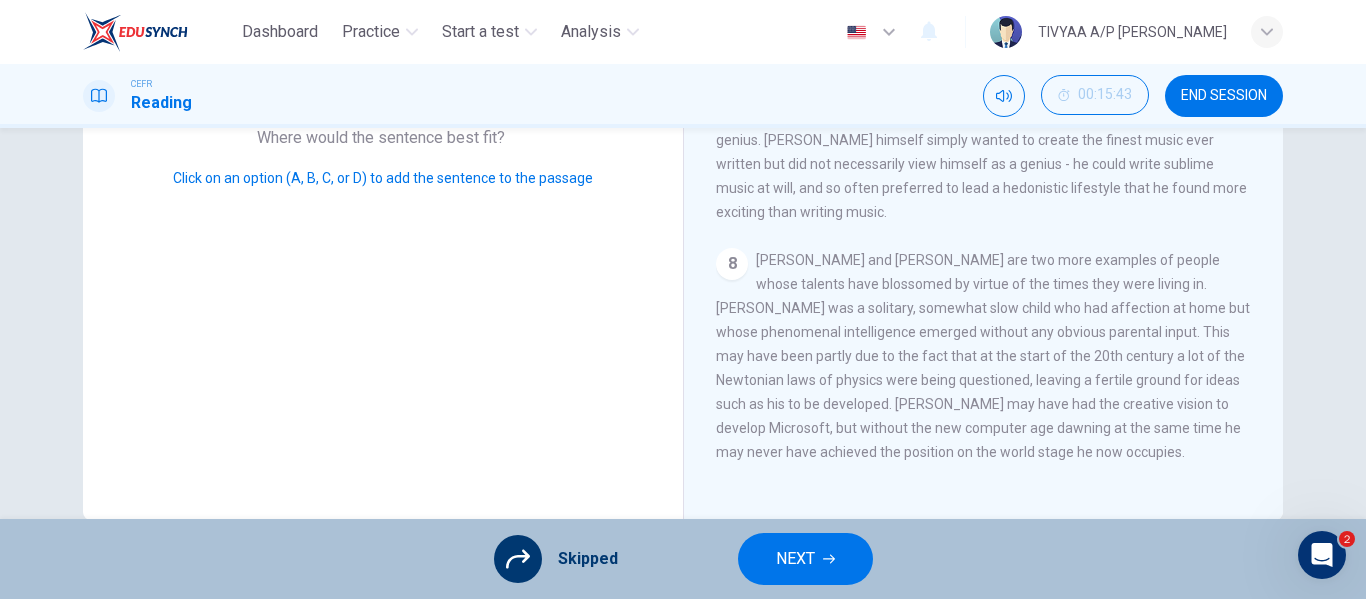 scroll, scrollTop: 384, scrollLeft: 0, axis: vertical 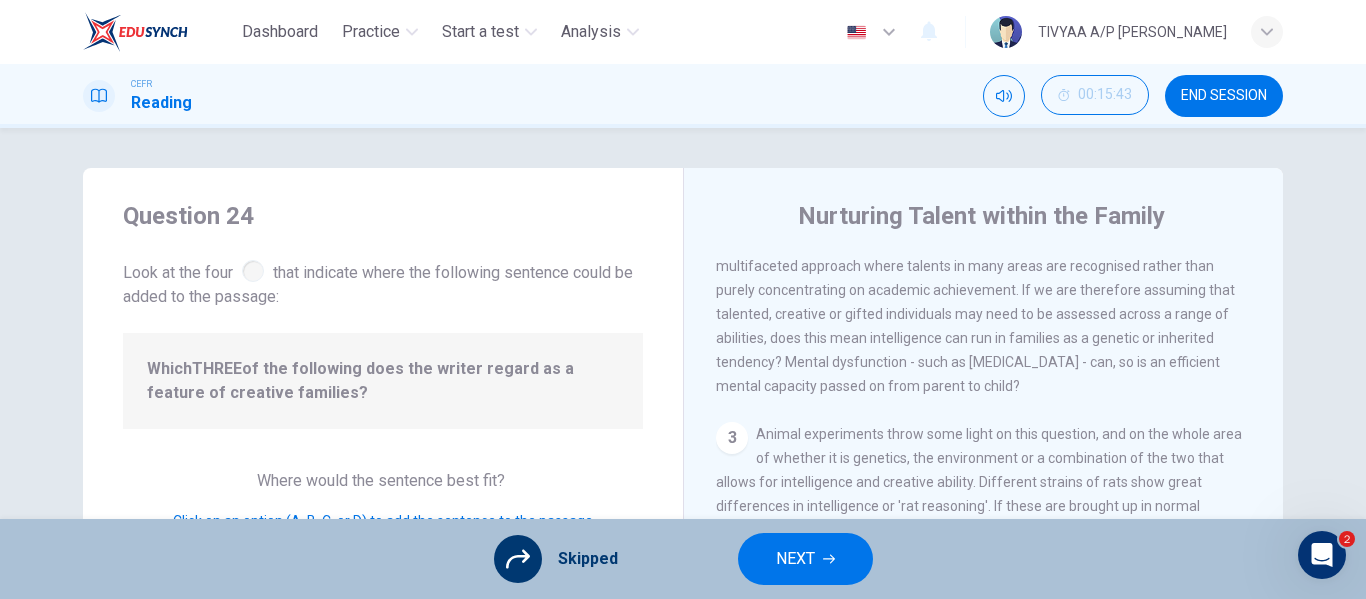 click on "Which  THREE  of the following does the writer regard as a feature of creative families?" at bounding box center [383, 381] 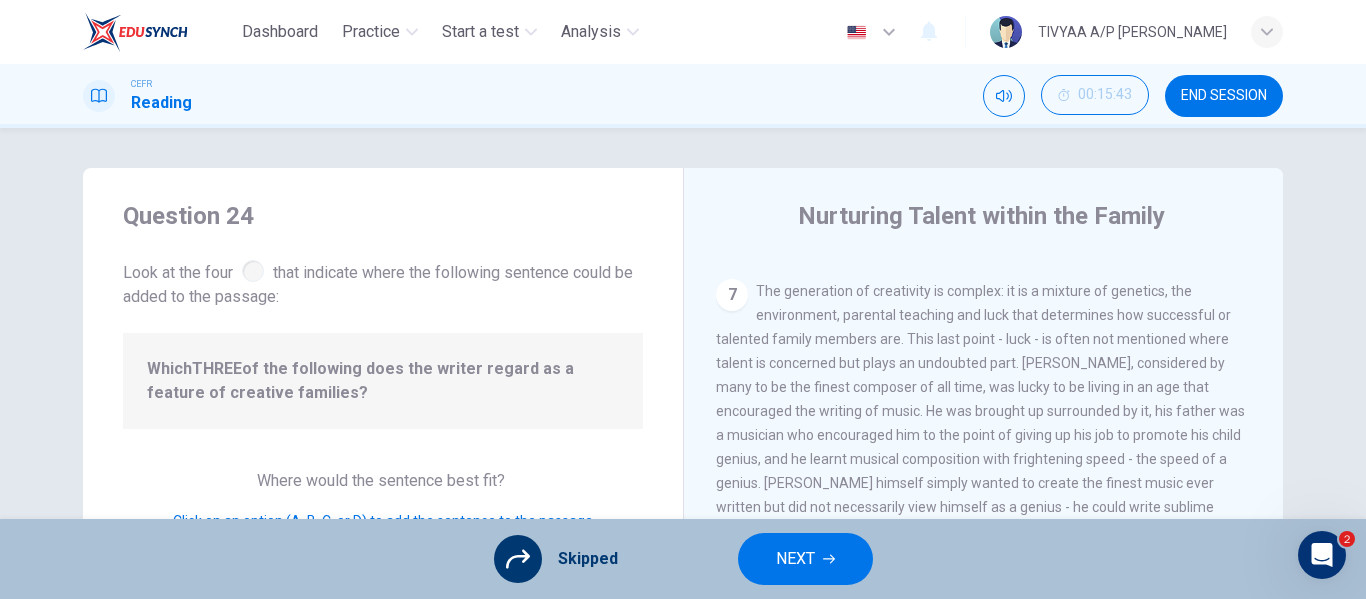 scroll, scrollTop: 1617, scrollLeft: 0, axis: vertical 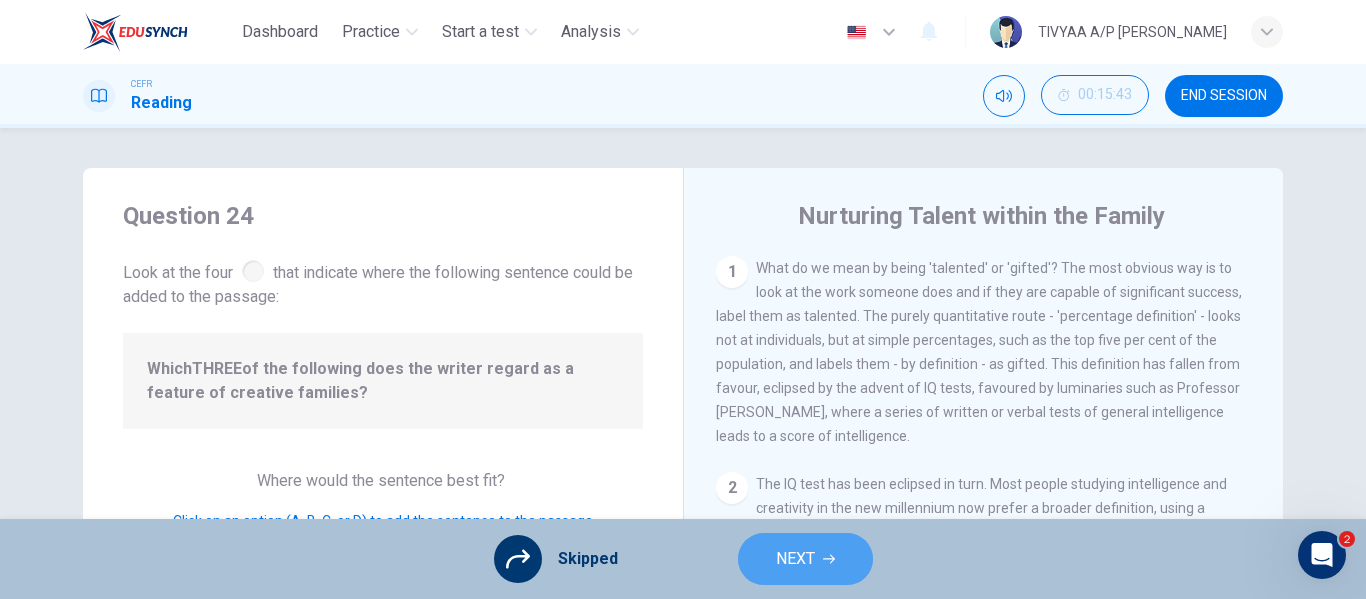 click on "NEXT" at bounding box center [795, 559] 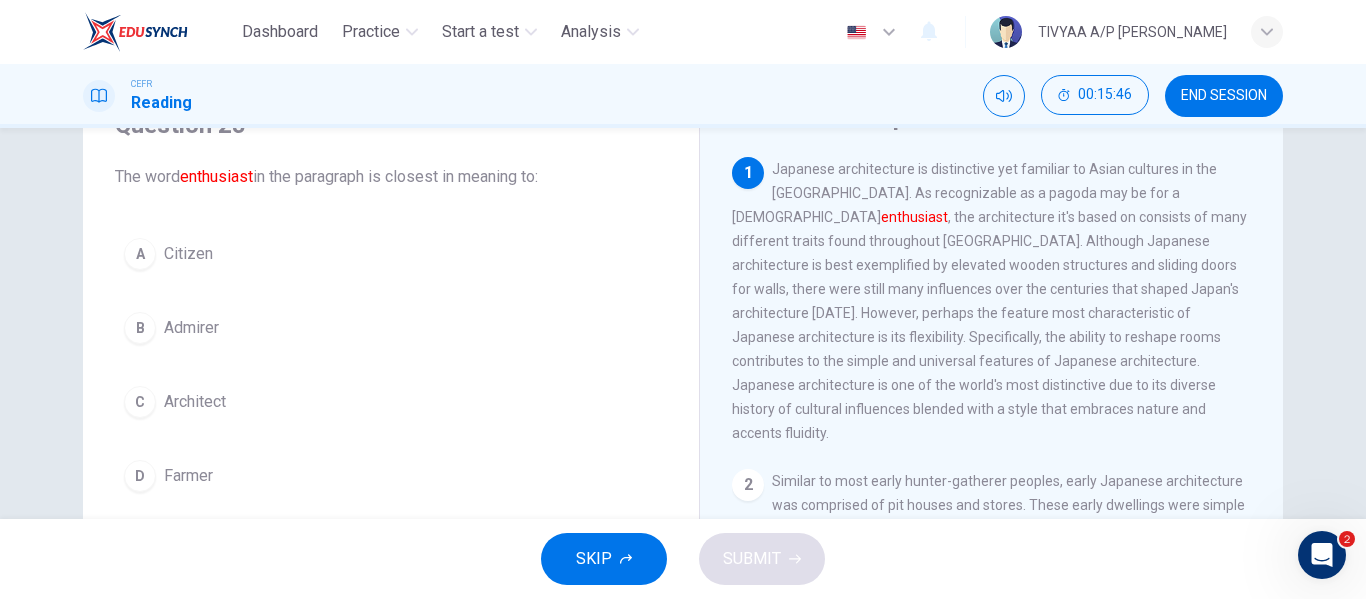 scroll, scrollTop: 101, scrollLeft: 0, axis: vertical 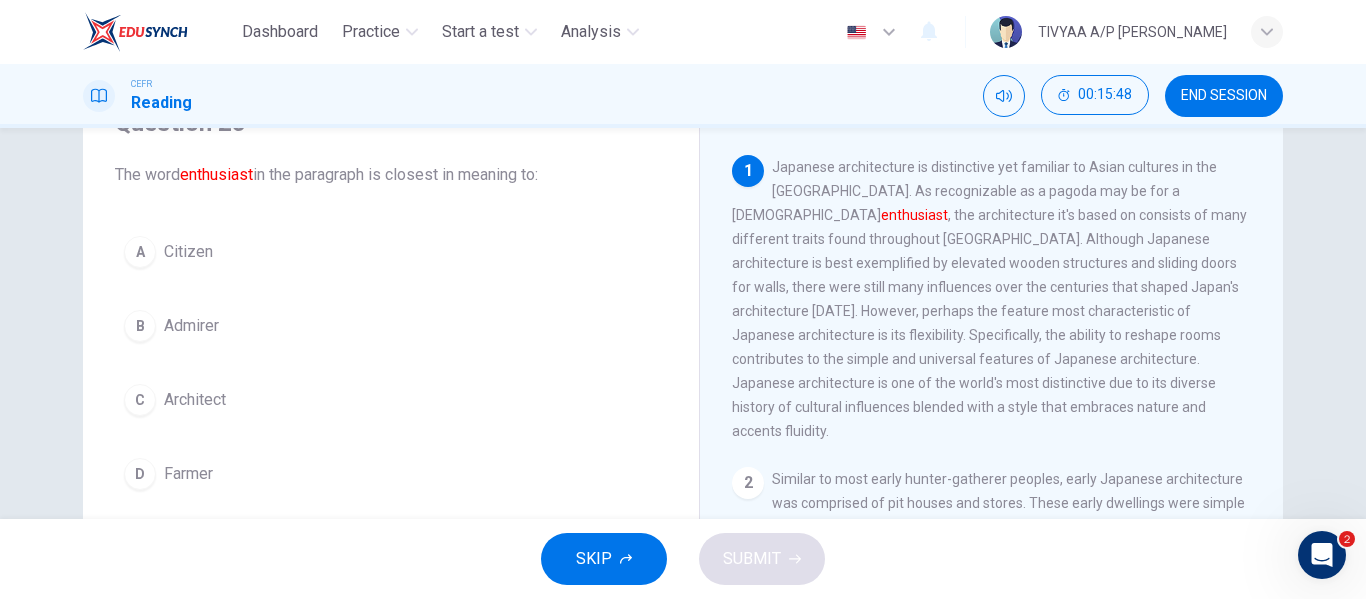 click on "Admirer" at bounding box center (191, 326) 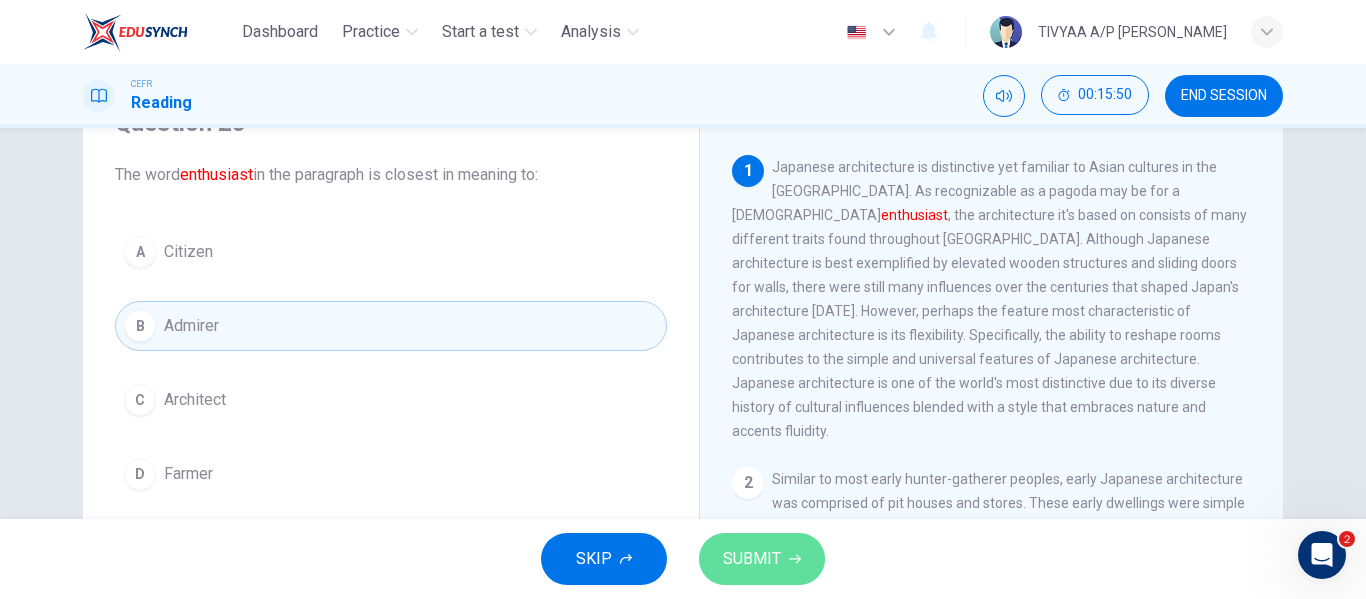 click on "SUBMIT" at bounding box center (752, 559) 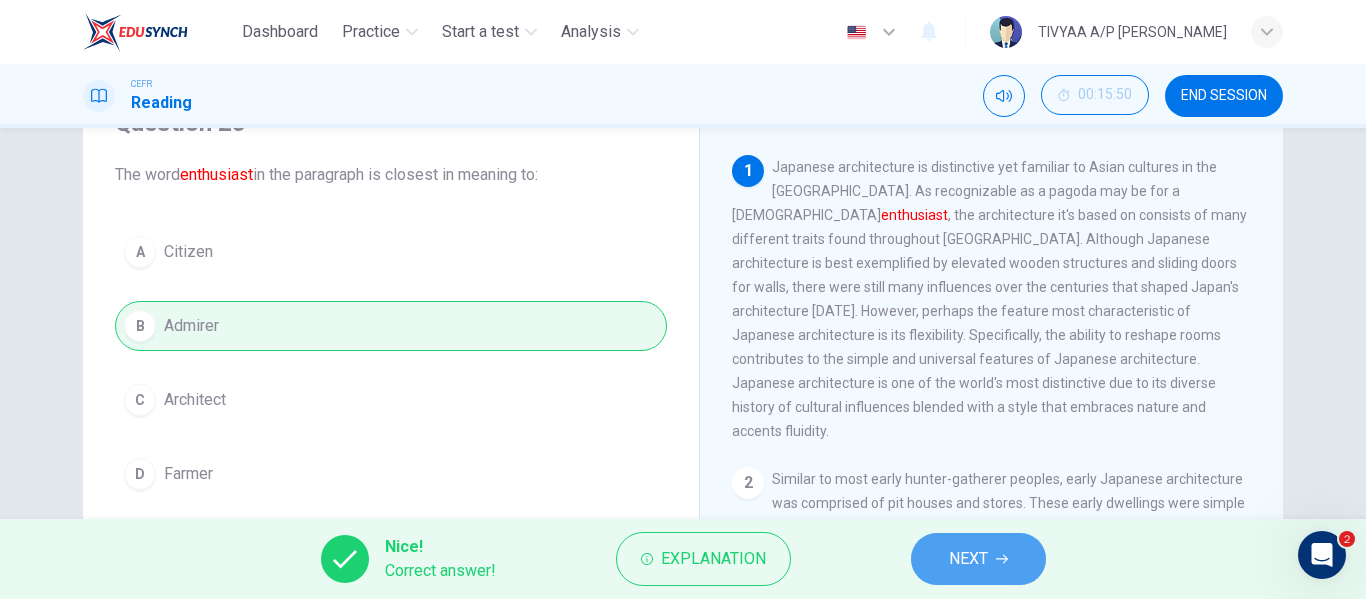 click 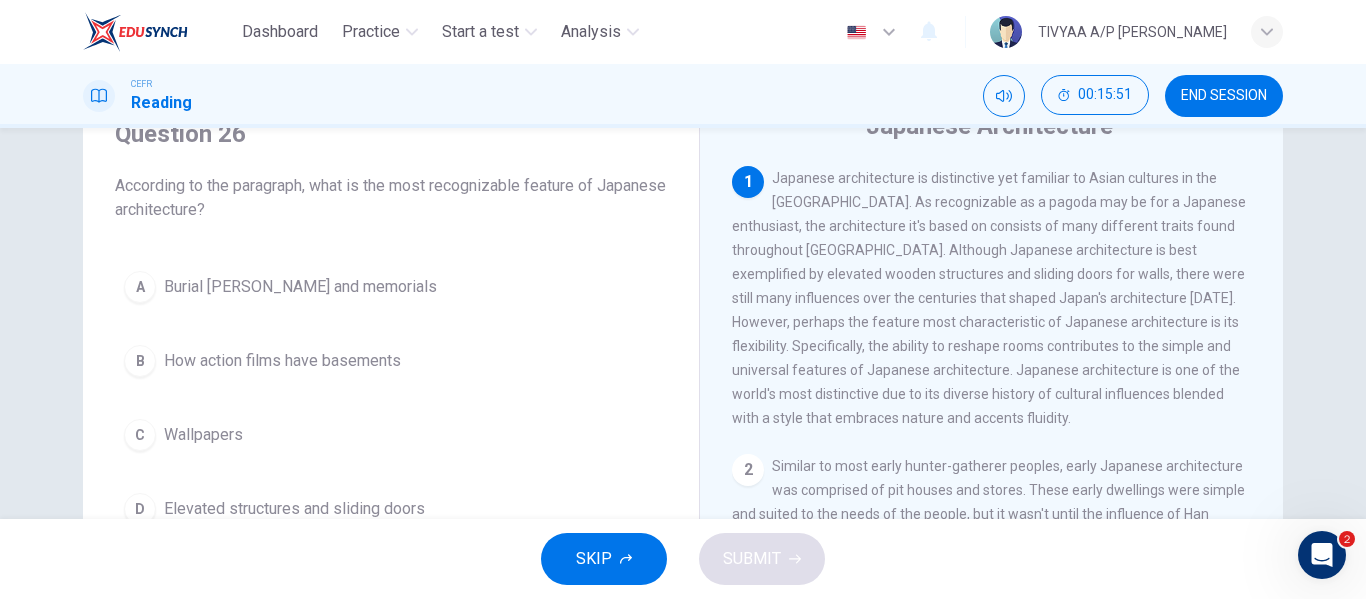 scroll, scrollTop: 81, scrollLeft: 0, axis: vertical 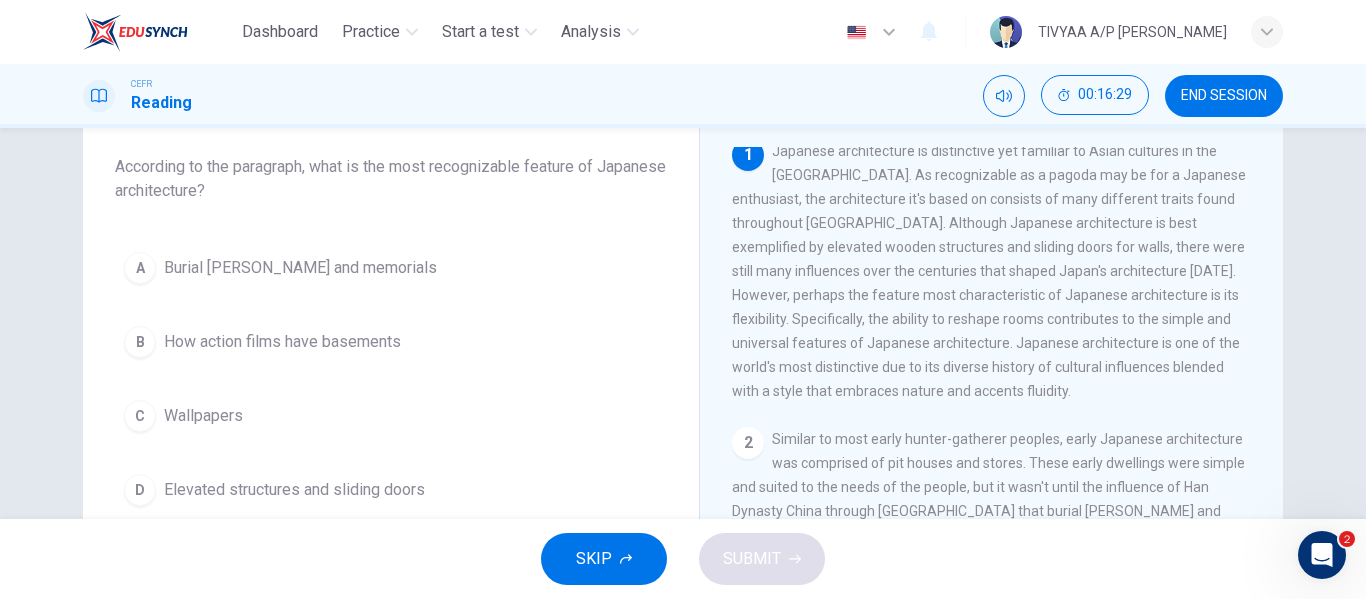 click on "Elevated structures and sliding doors" at bounding box center (294, 490) 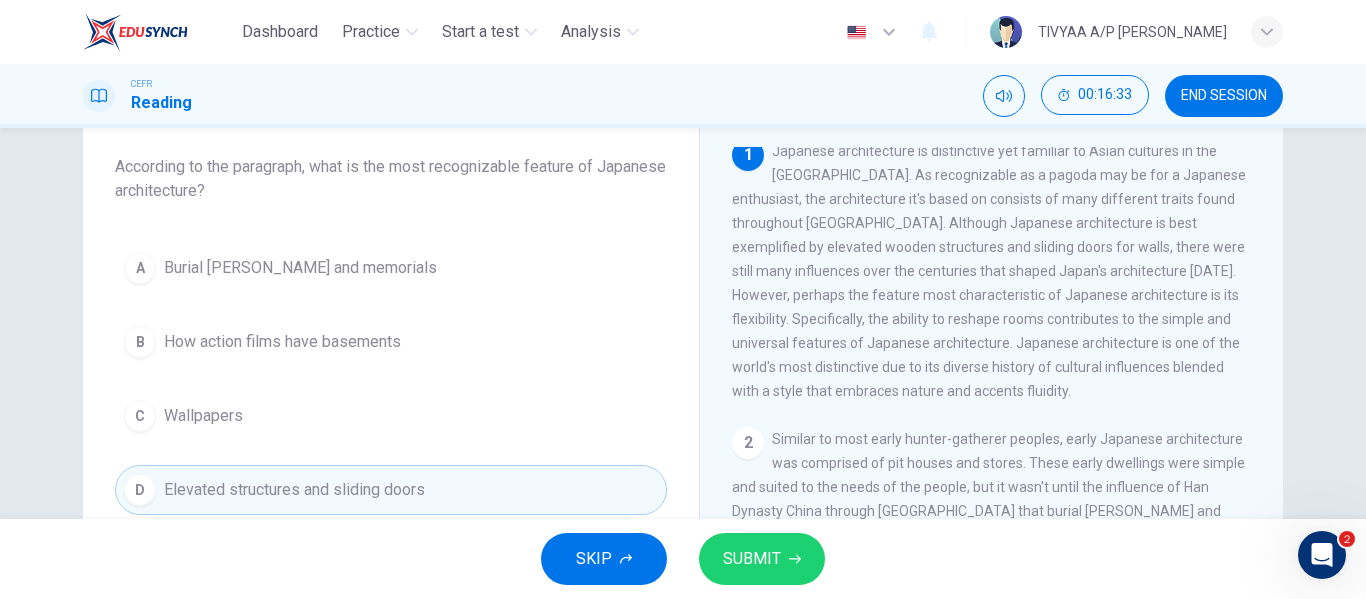 drag, startPoint x: 737, startPoint y: 530, endPoint x: 756, endPoint y: 561, distance: 36.359318 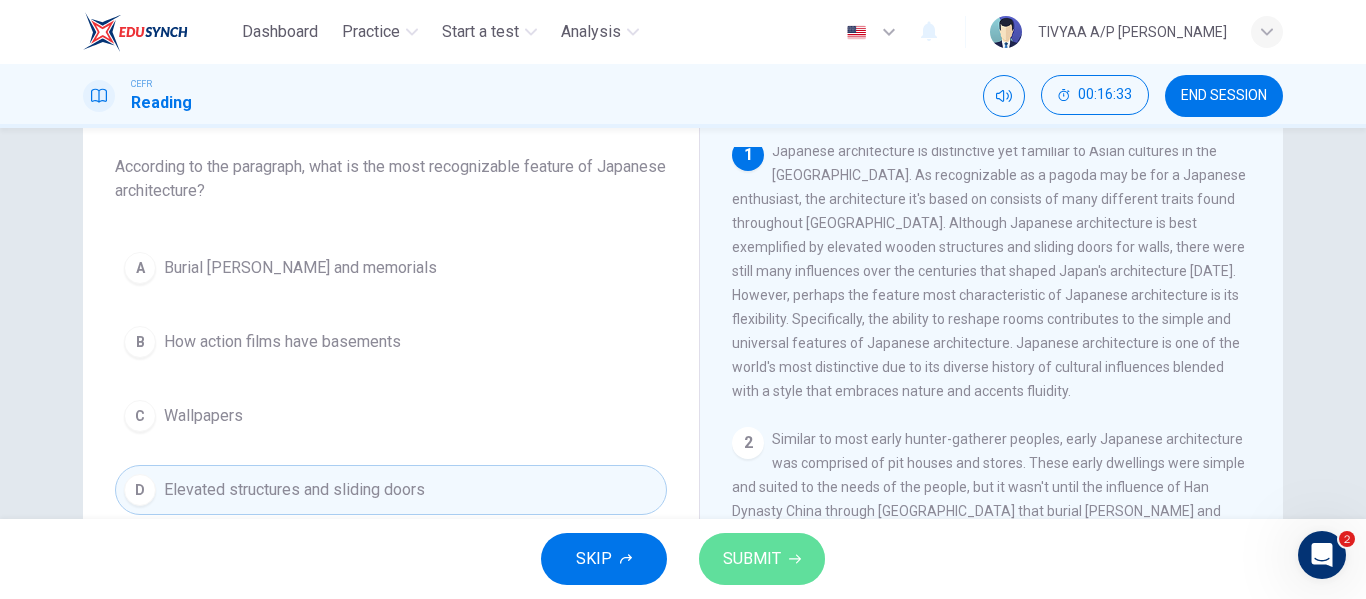 click on "SUBMIT" at bounding box center [752, 559] 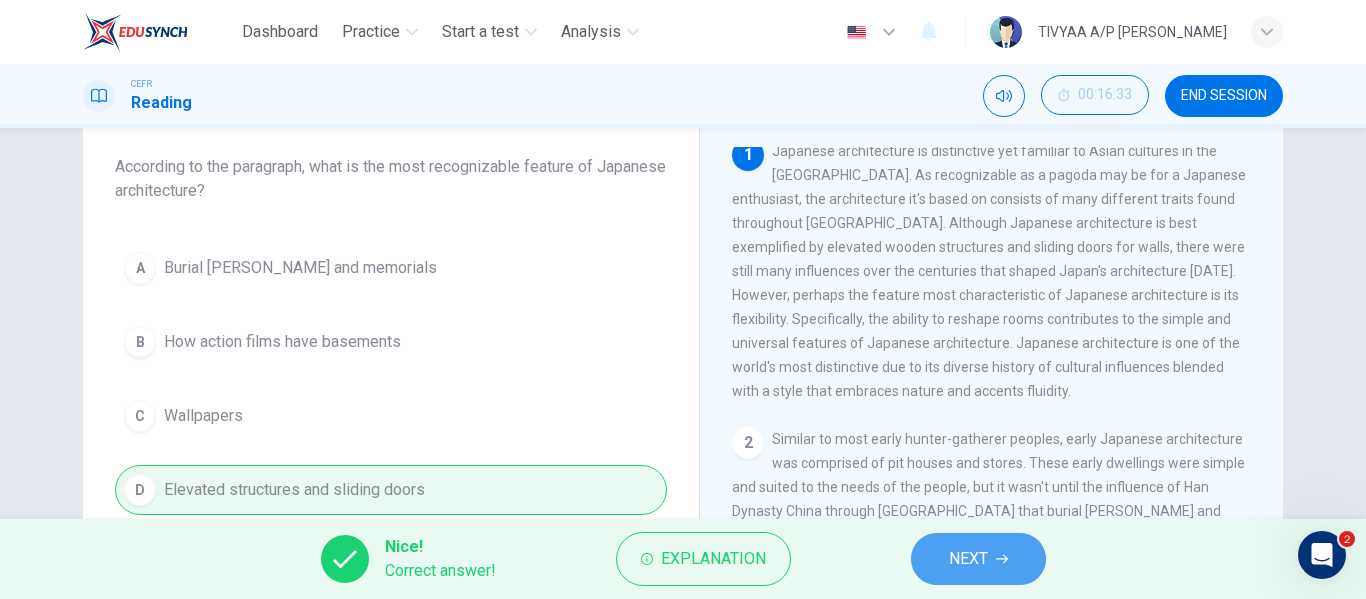 click 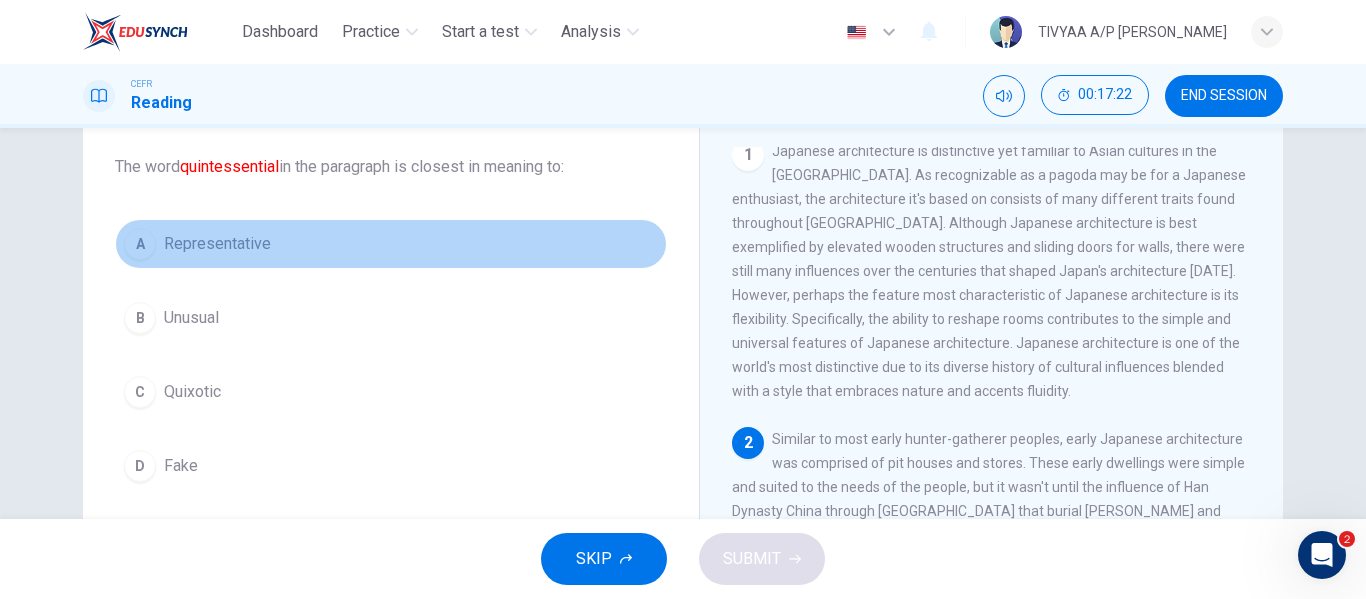 click on "Representative" at bounding box center (217, 244) 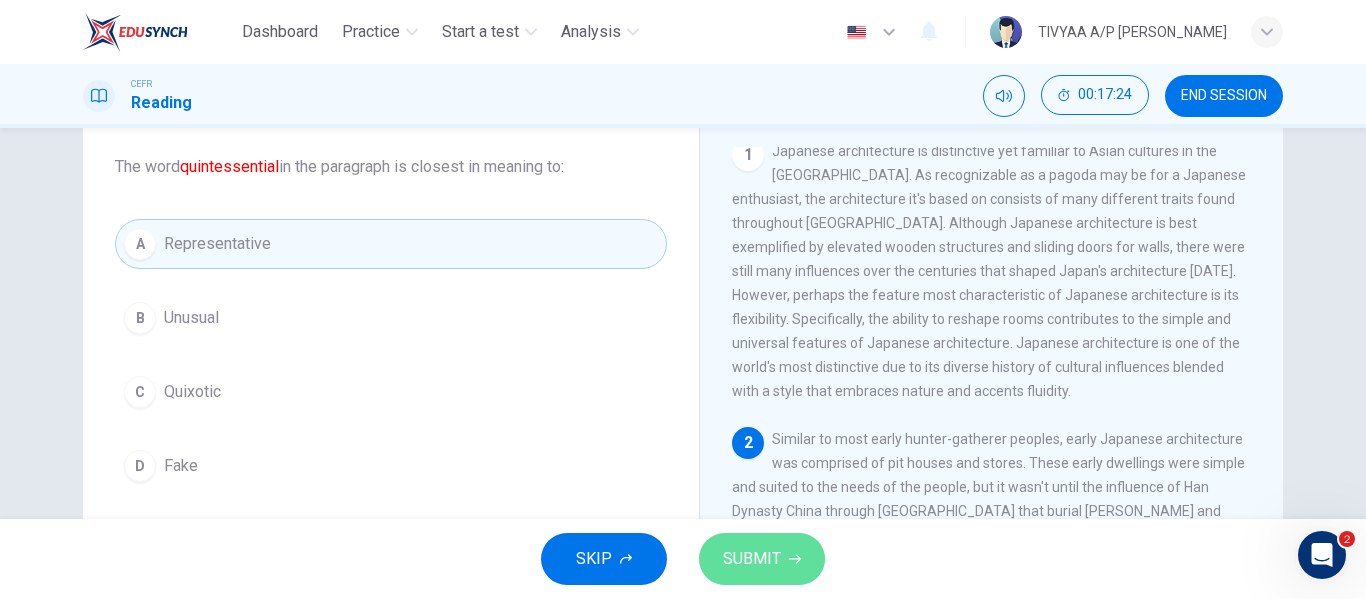 click on "SUBMIT" at bounding box center (752, 559) 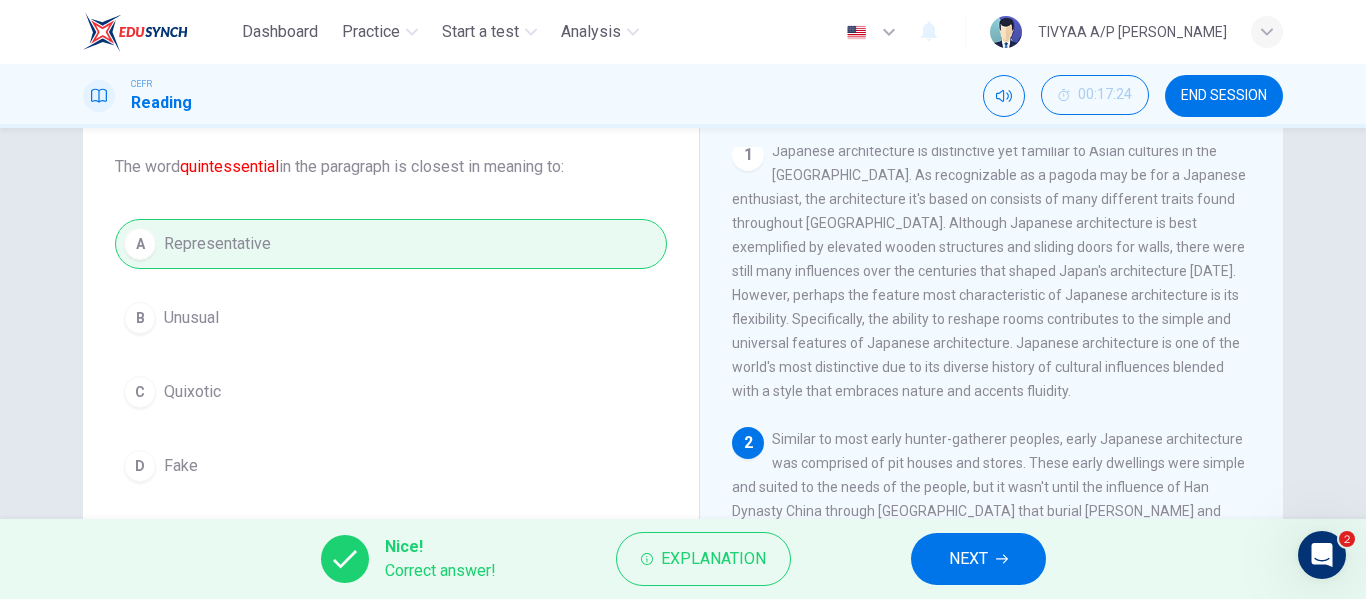 click 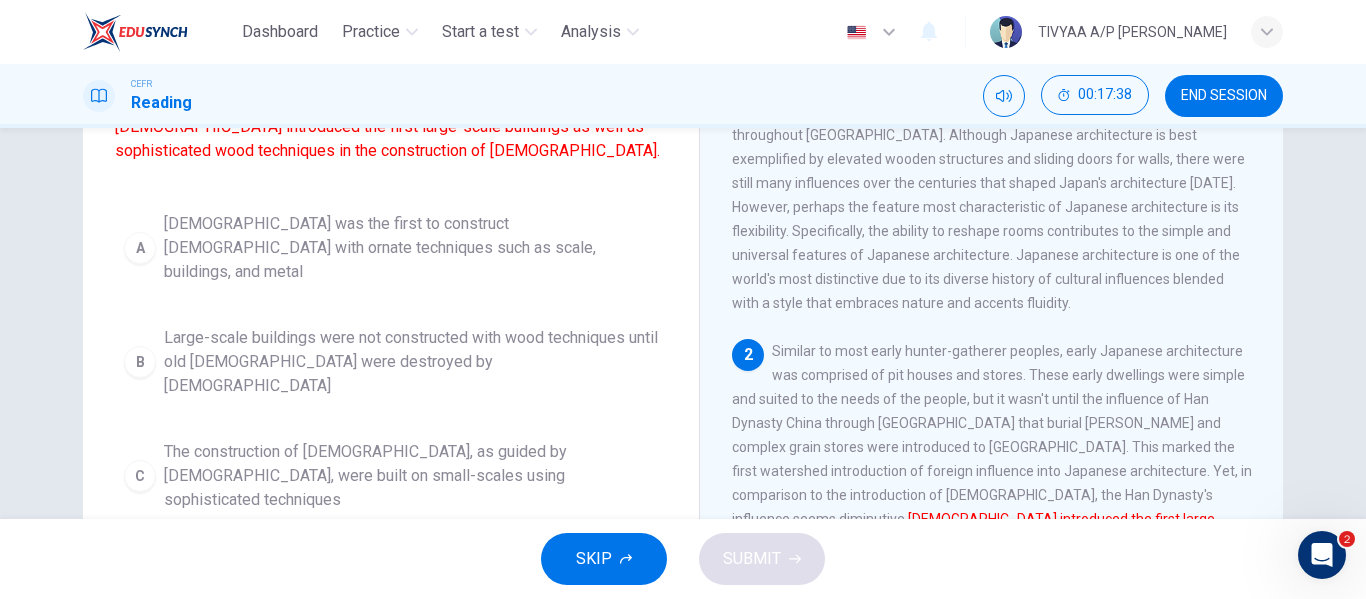 scroll, scrollTop: 198, scrollLeft: 0, axis: vertical 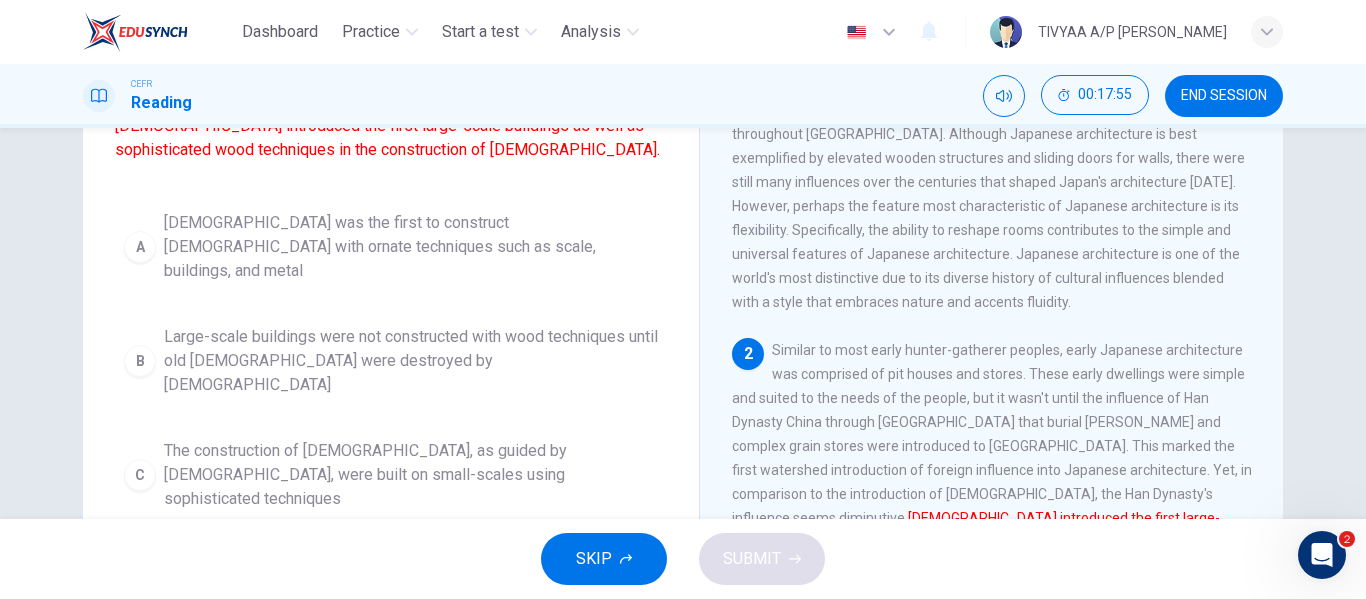 click on "Large-scale buildings were not constructed with wood techniques until old [DEMOGRAPHIC_DATA] were destroyed by [DEMOGRAPHIC_DATA]" at bounding box center (411, 361) 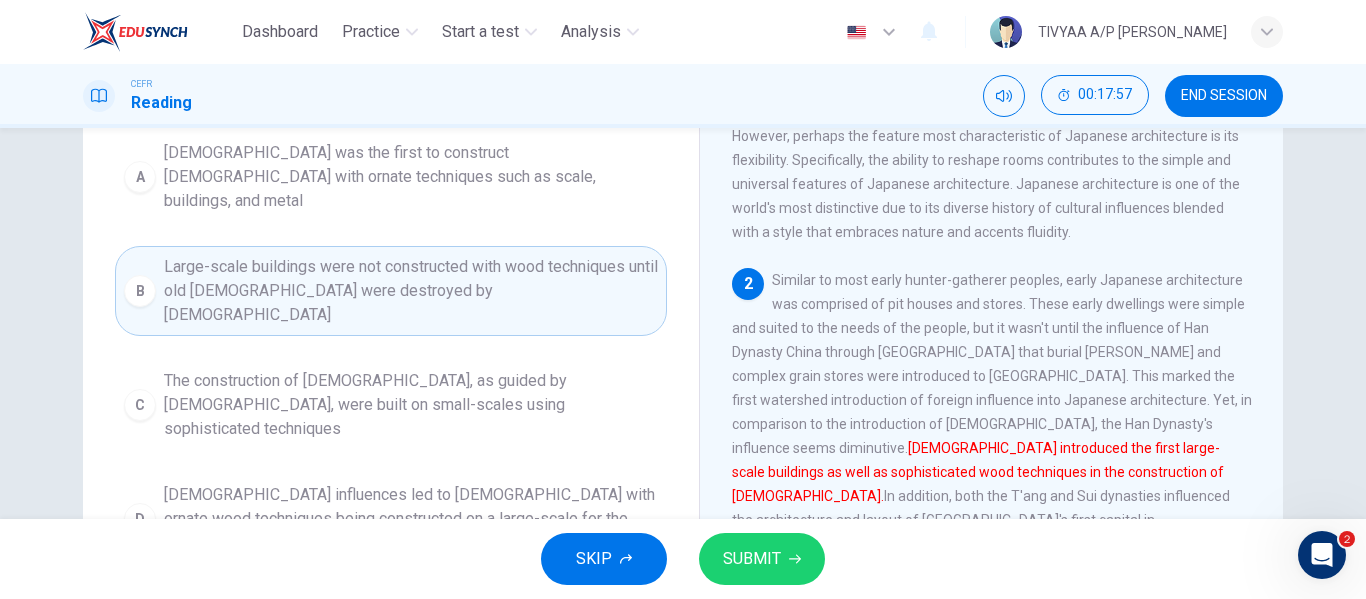 scroll, scrollTop: 269, scrollLeft: 0, axis: vertical 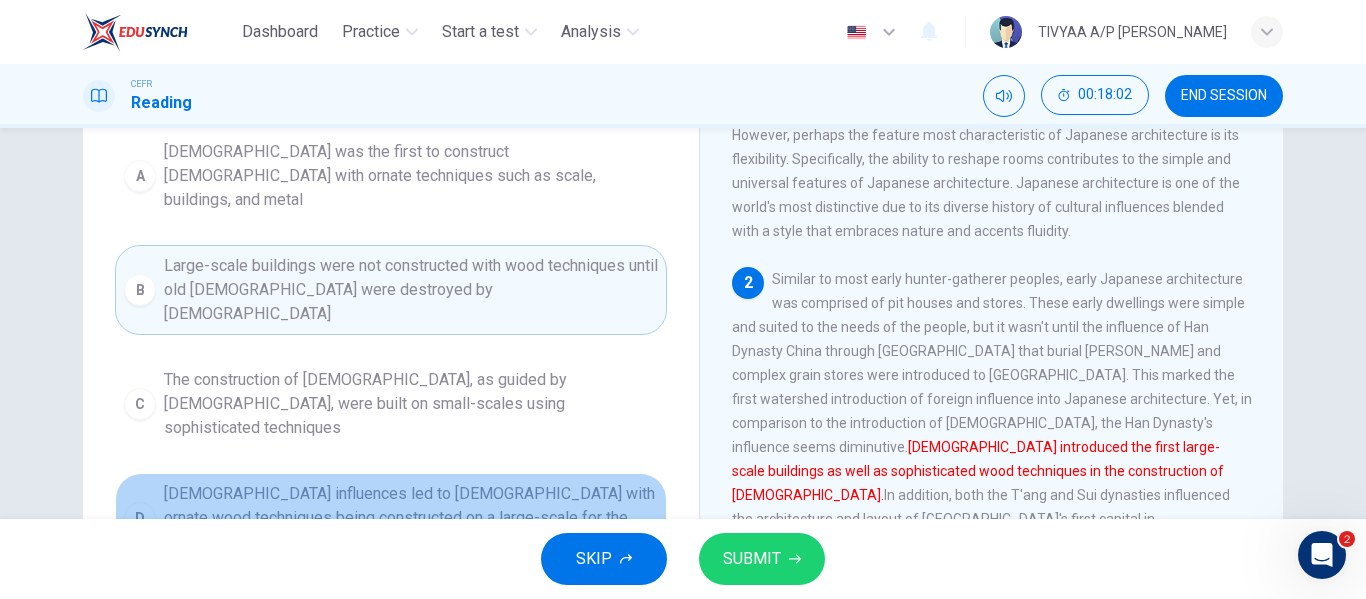 click on "[DEMOGRAPHIC_DATA] influences led to [DEMOGRAPHIC_DATA] with ornate wood techniques being constructed on a large-scale for the first time" at bounding box center (411, 518) 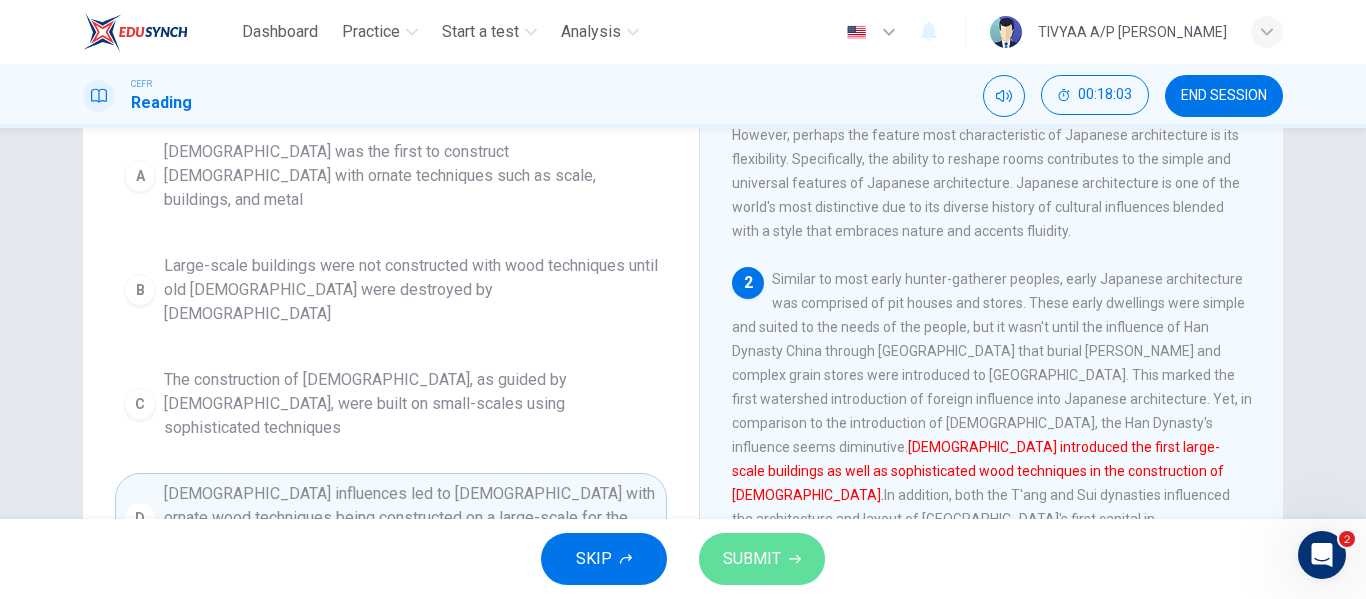 click on "SUBMIT" at bounding box center [762, 559] 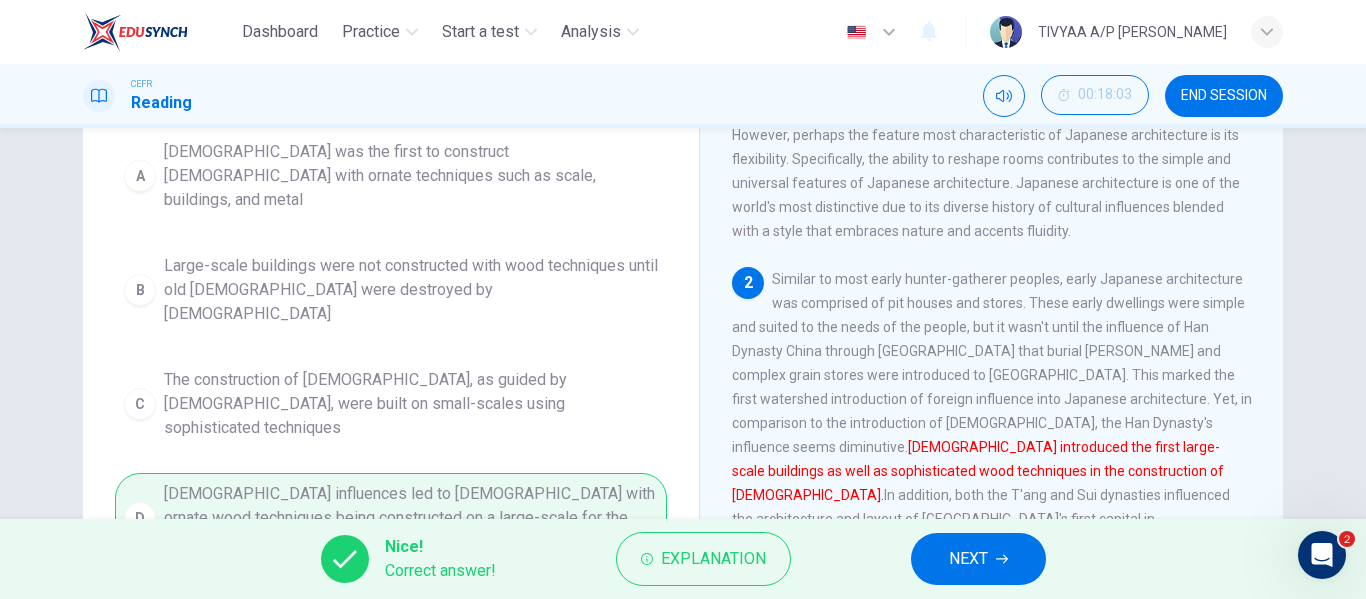 click on "NEXT" at bounding box center [968, 559] 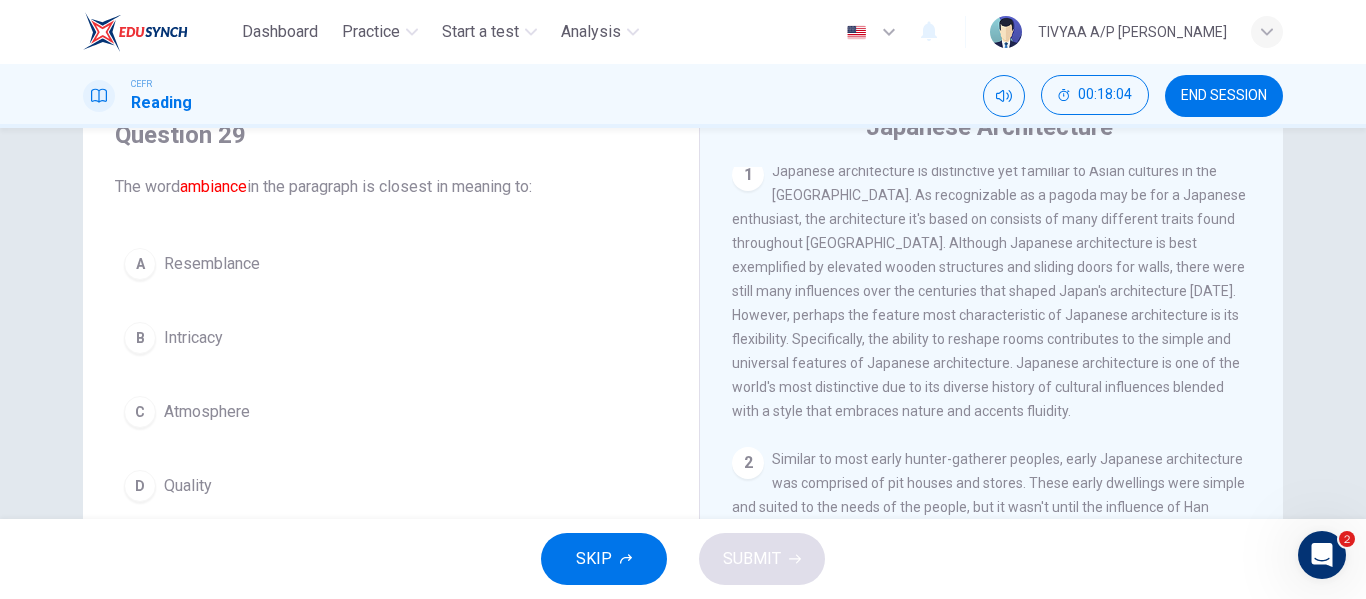 scroll, scrollTop: 108, scrollLeft: 0, axis: vertical 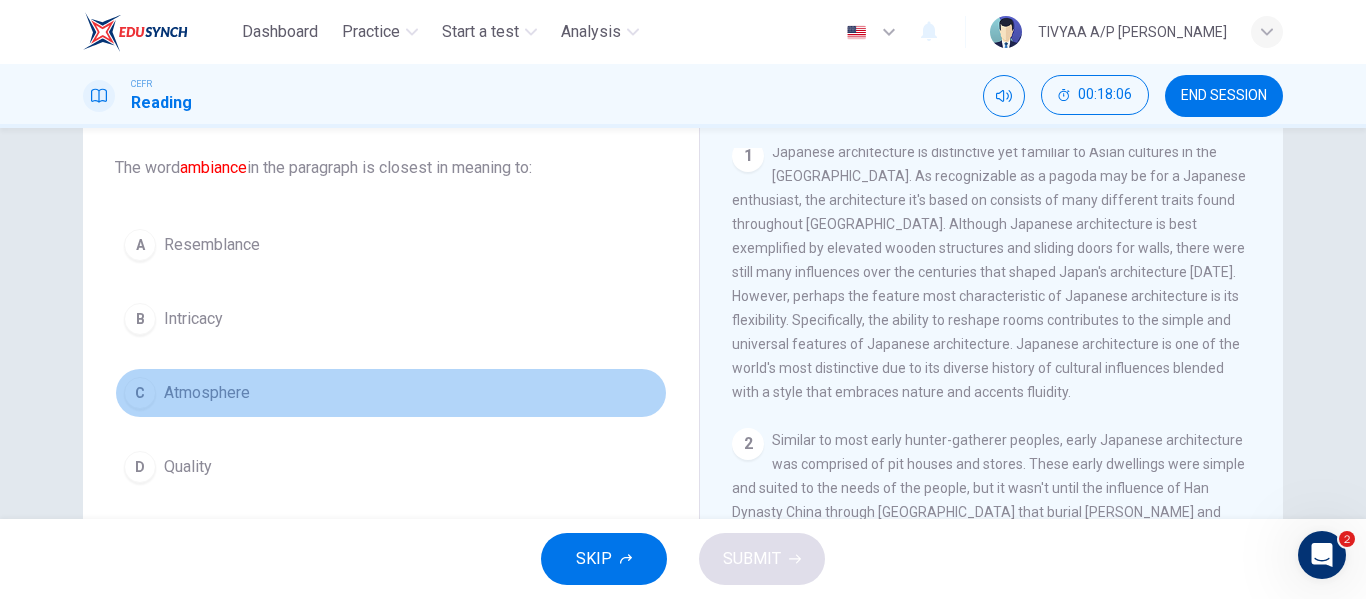 click on "Atmosphere" at bounding box center (207, 393) 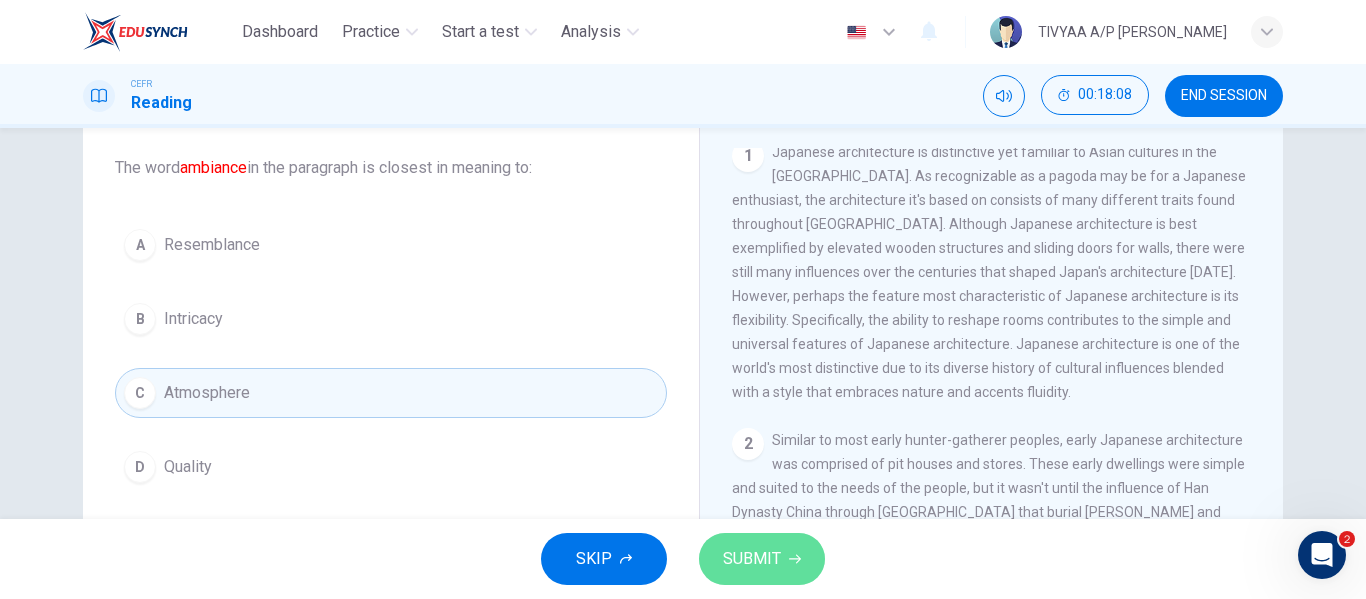 click on "SUBMIT" at bounding box center [752, 559] 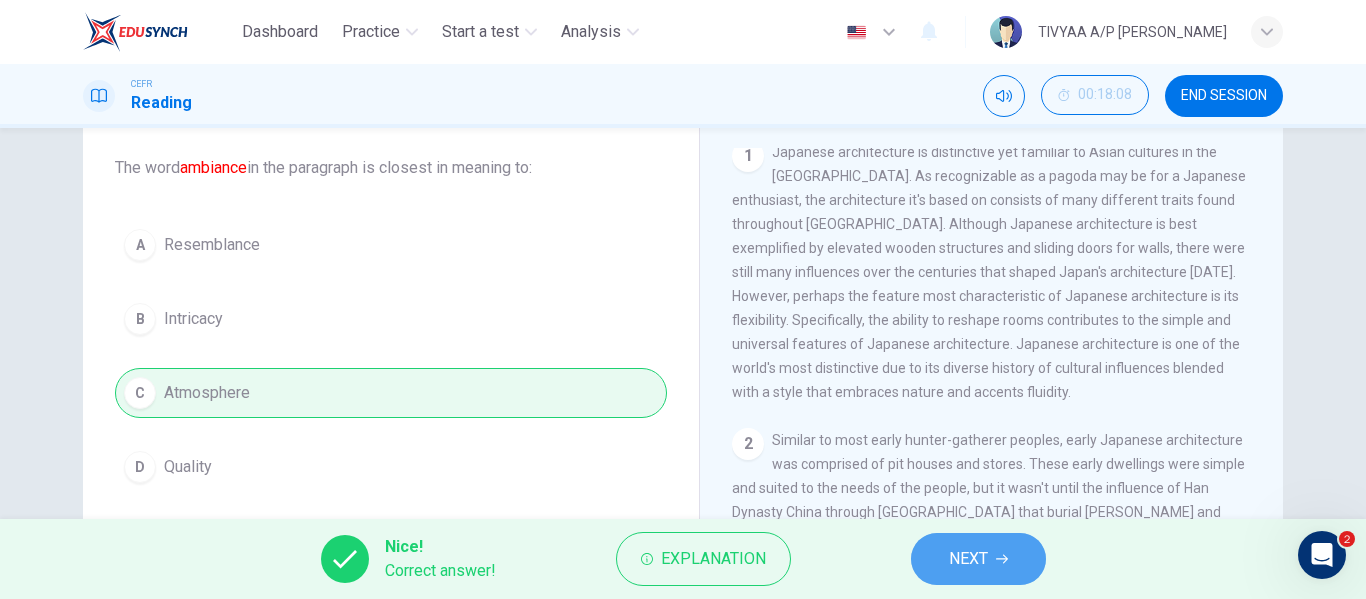 click on "NEXT" at bounding box center [978, 559] 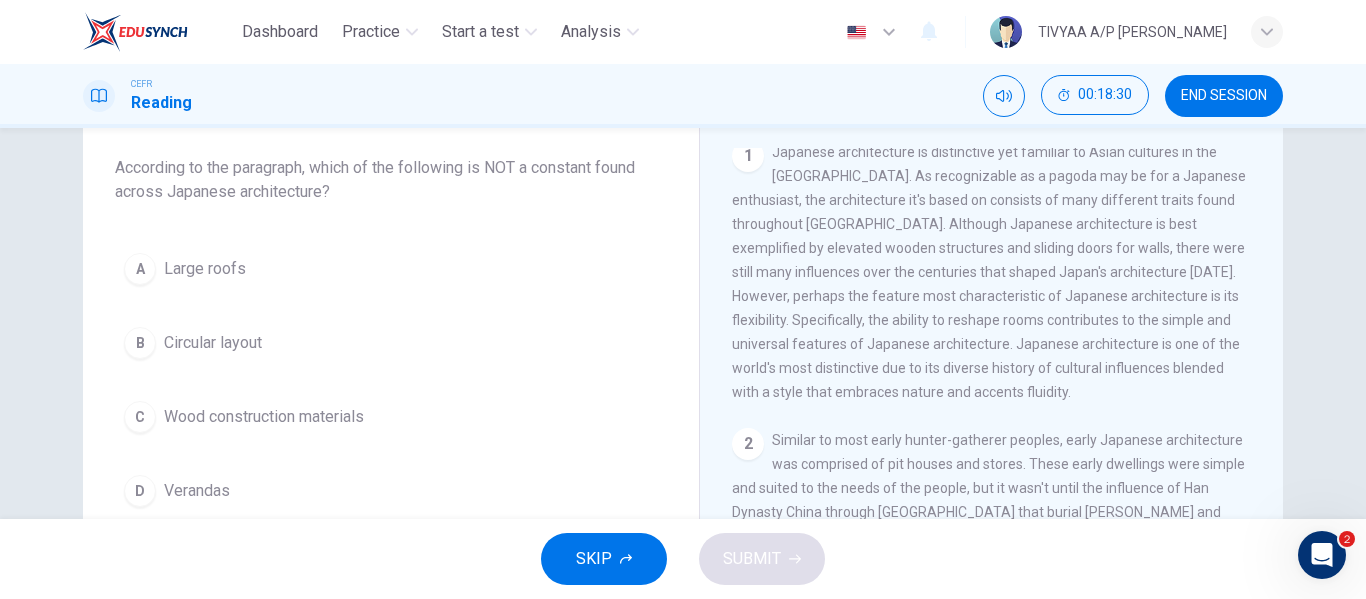 drag, startPoint x: 994, startPoint y: 412, endPoint x: 907, endPoint y: 360, distance: 101.35581 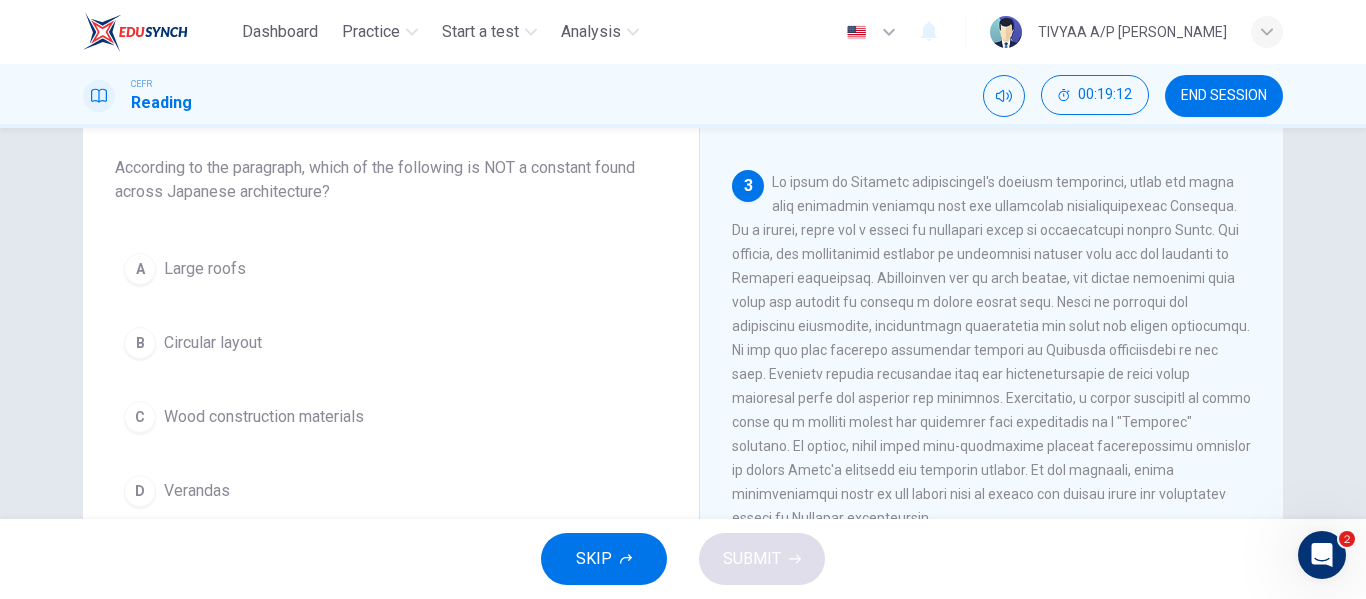 scroll, scrollTop: 651, scrollLeft: 0, axis: vertical 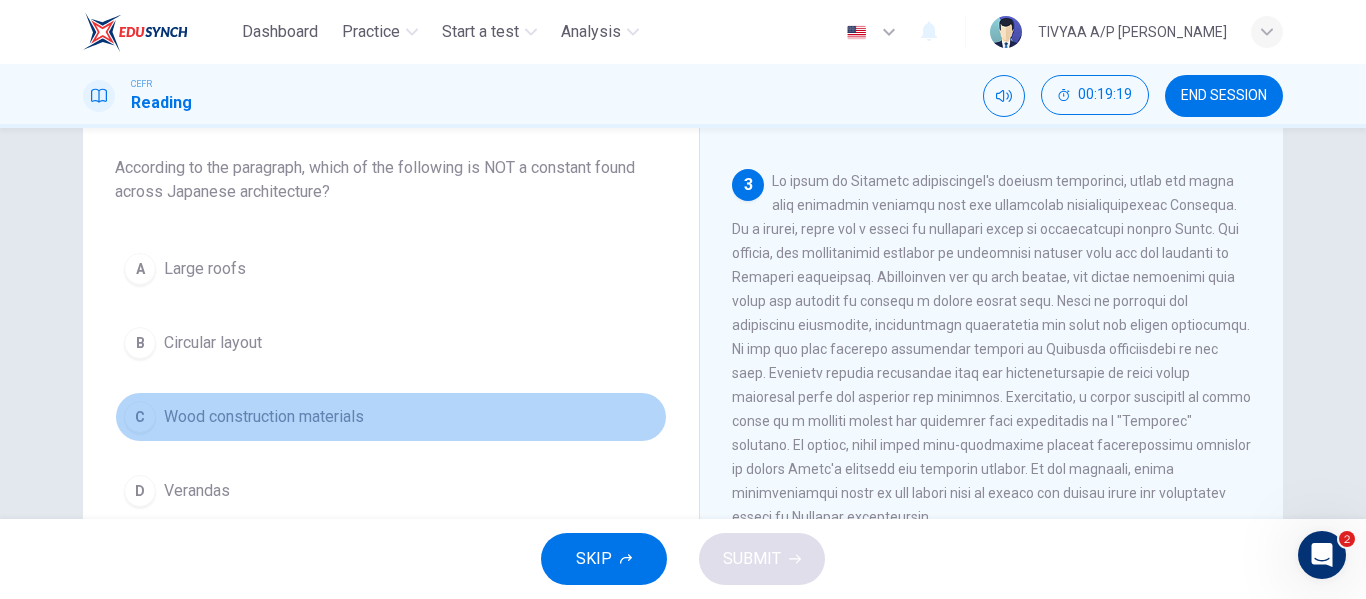 click on "C Wood construction materials" at bounding box center (391, 417) 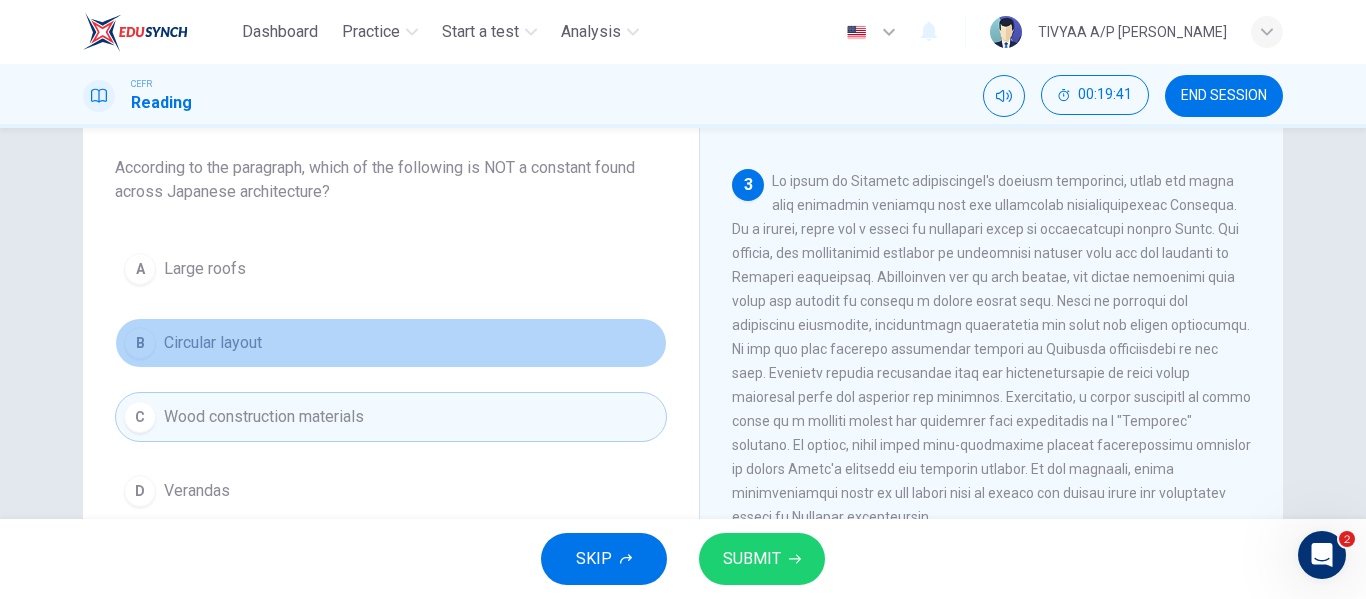 click on "B Circular layout" at bounding box center (391, 343) 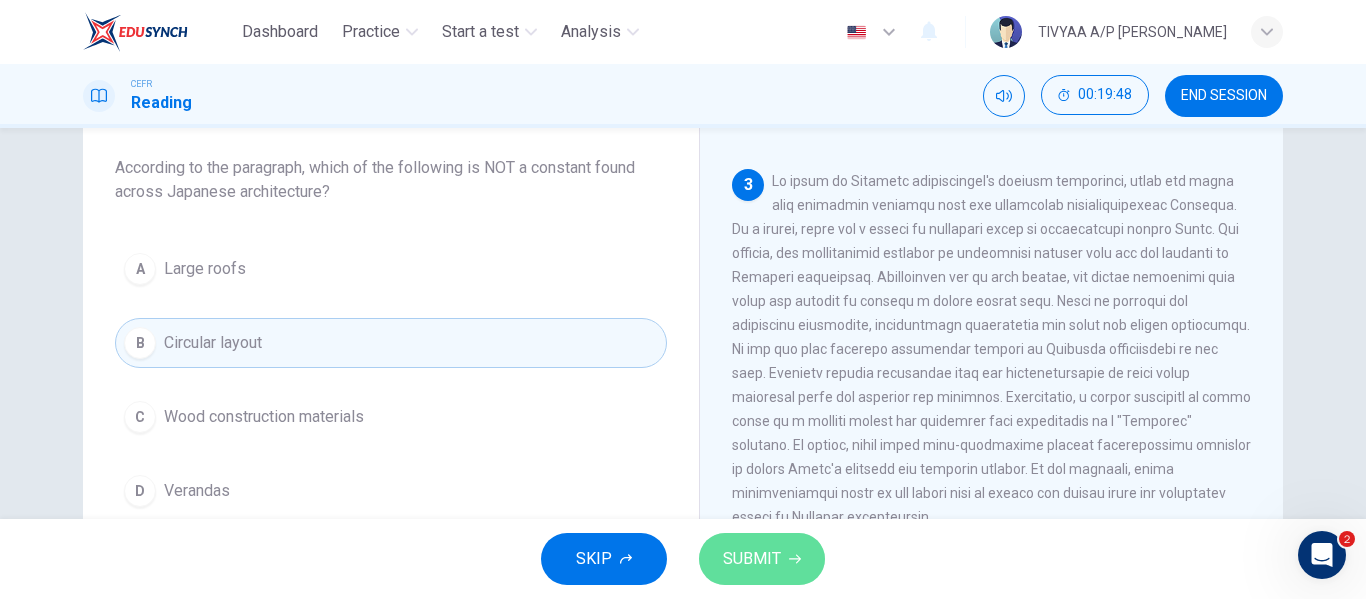 click on "SUBMIT" at bounding box center [752, 559] 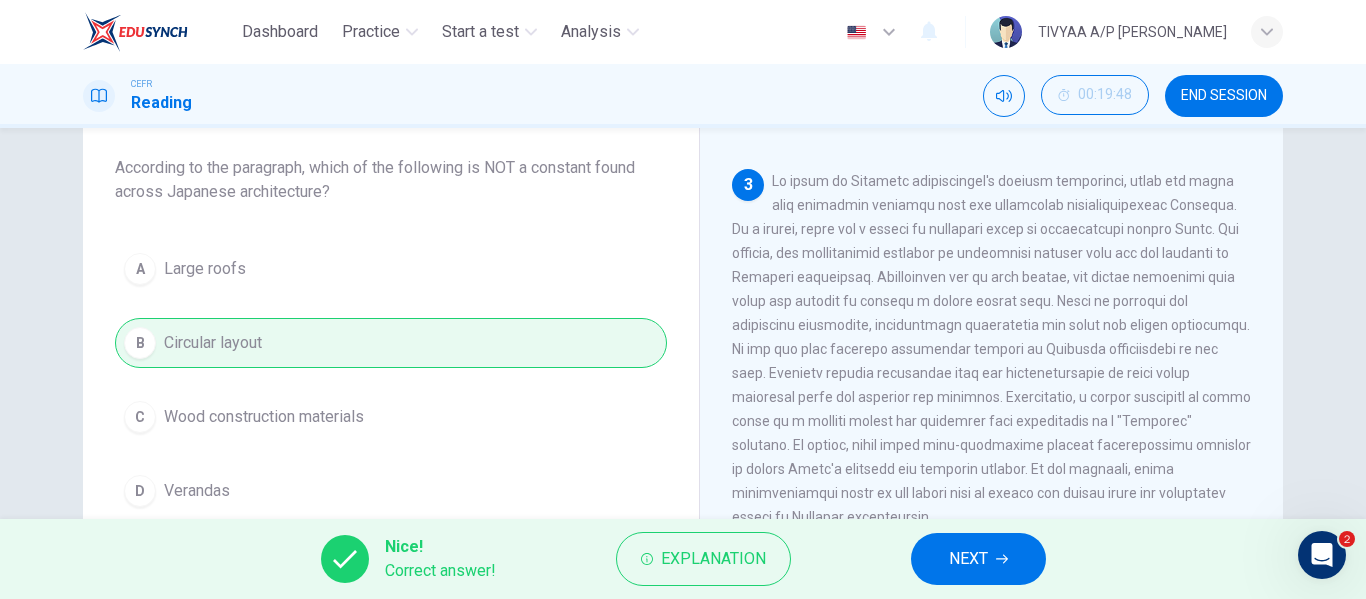 click on "NEXT" at bounding box center (978, 559) 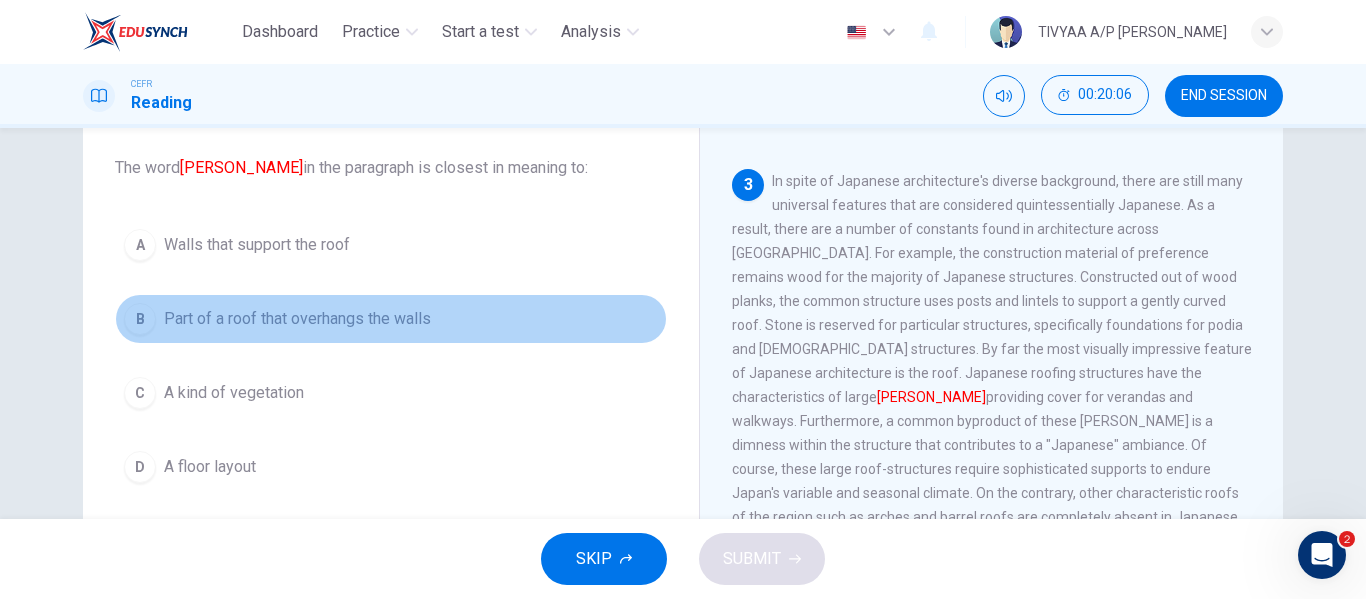 click on "Part of a roof that overhangs the walls" at bounding box center (297, 319) 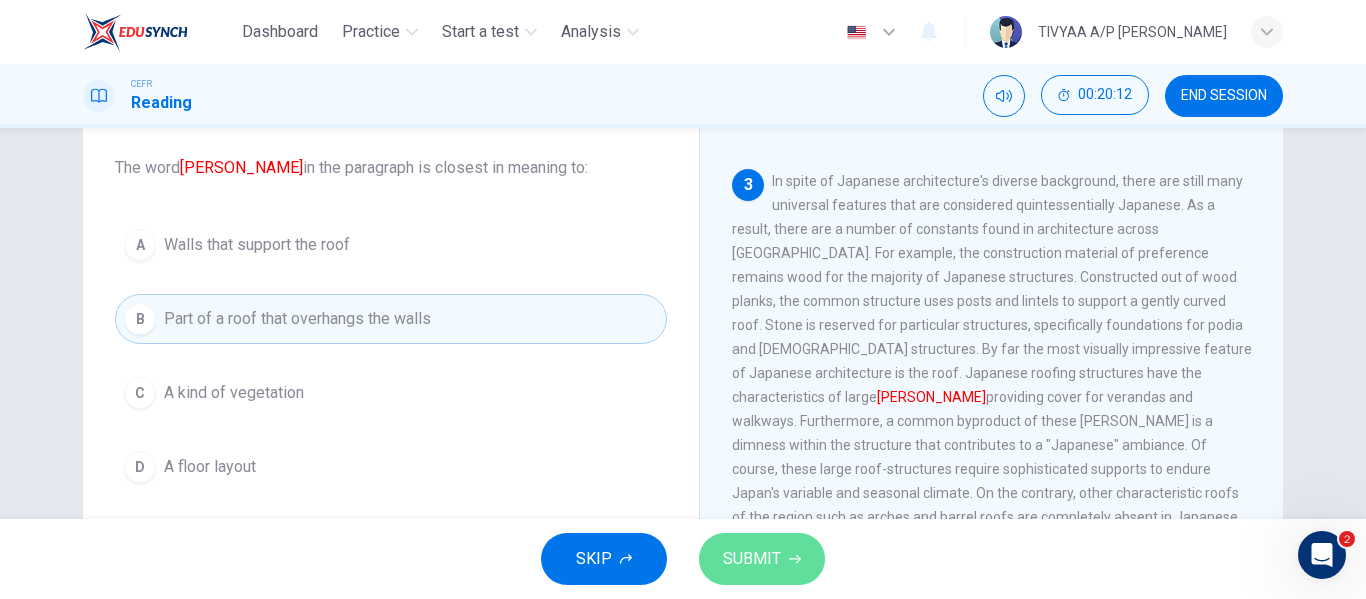 click on "SUBMIT" at bounding box center [762, 559] 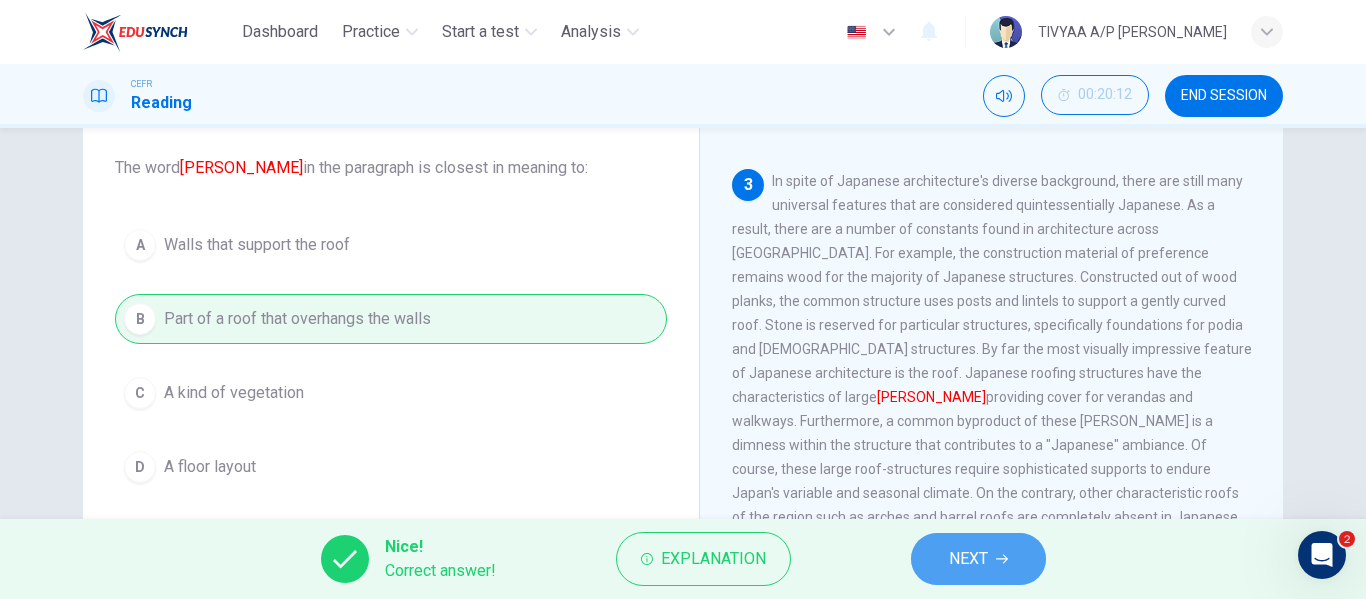 click on "NEXT" at bounding box center [978, 559] 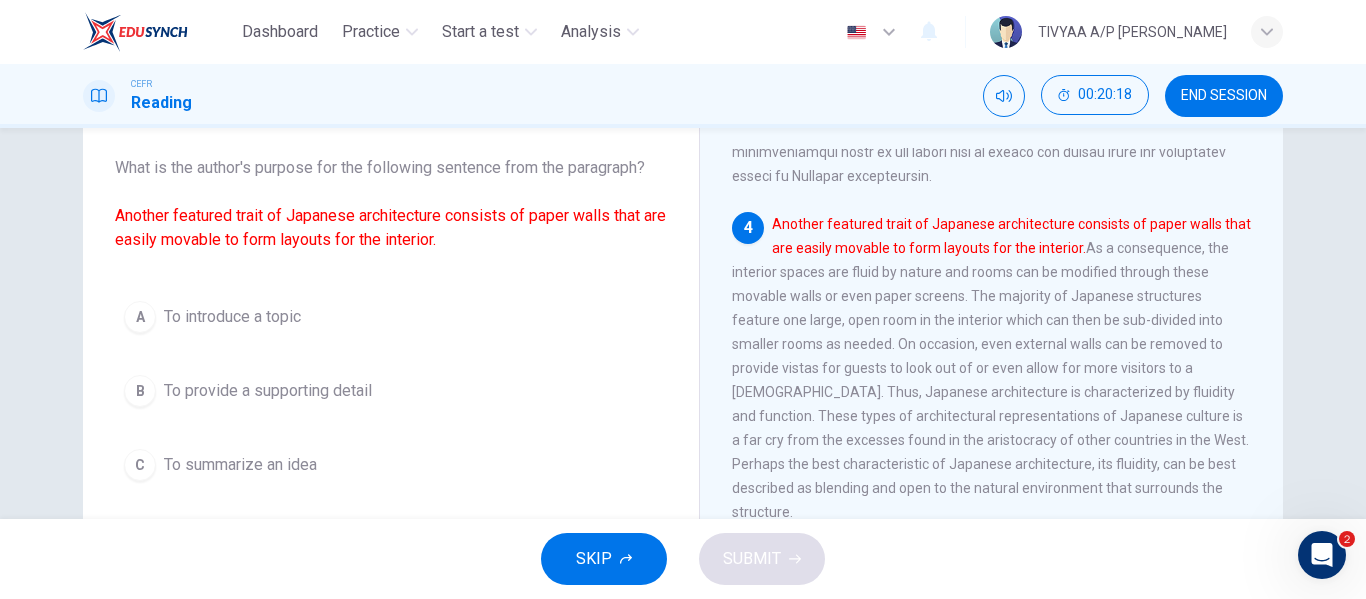scroll, scrollTop: 993, scrollLeft: 0, axis: vertical 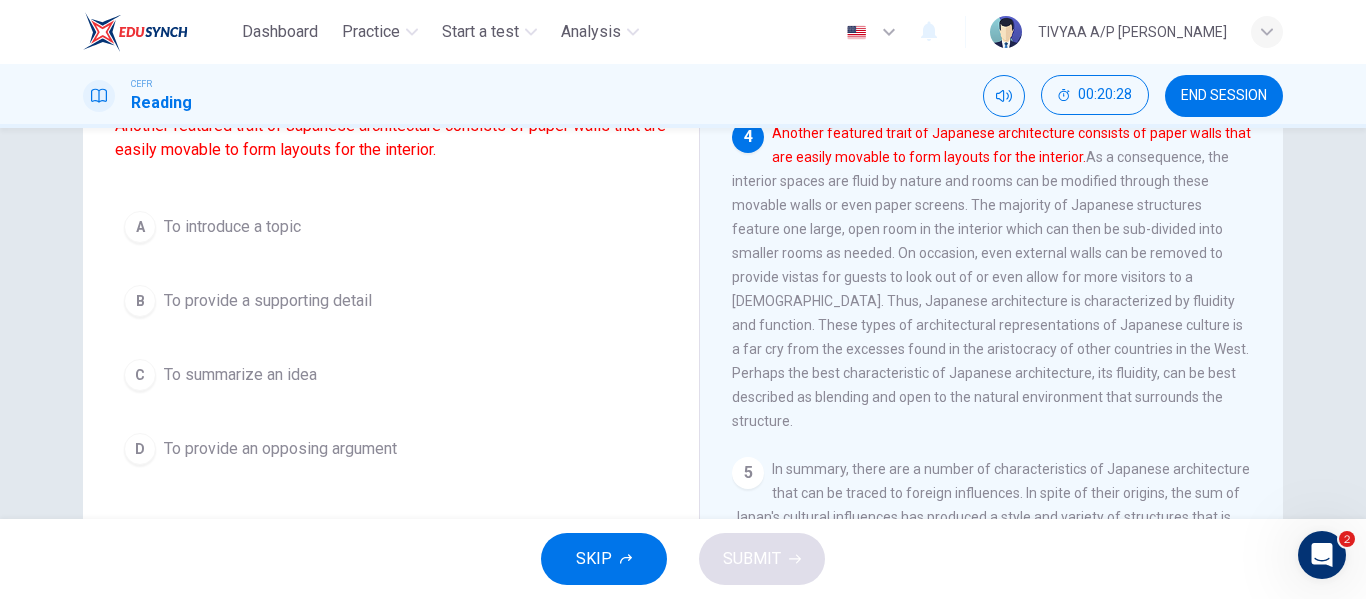 click on "A To introduce a topic" at bounding box center [391, 227] 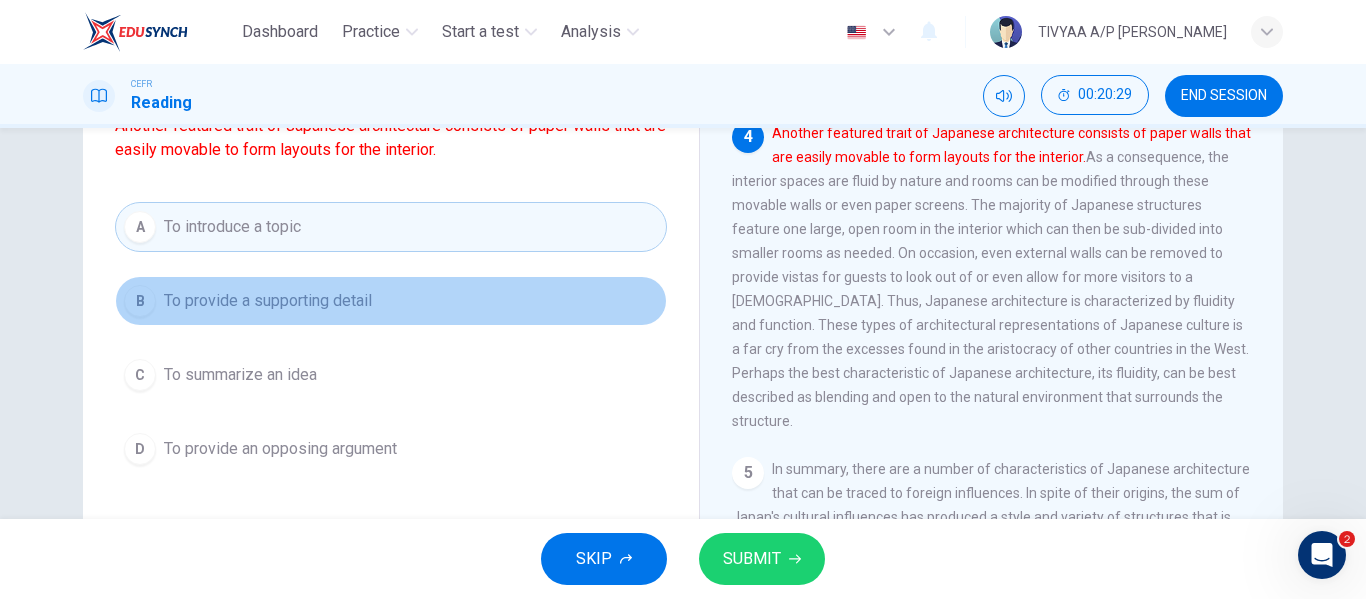 click on "To provide a supporting detail" at bounding box center (268, 301) 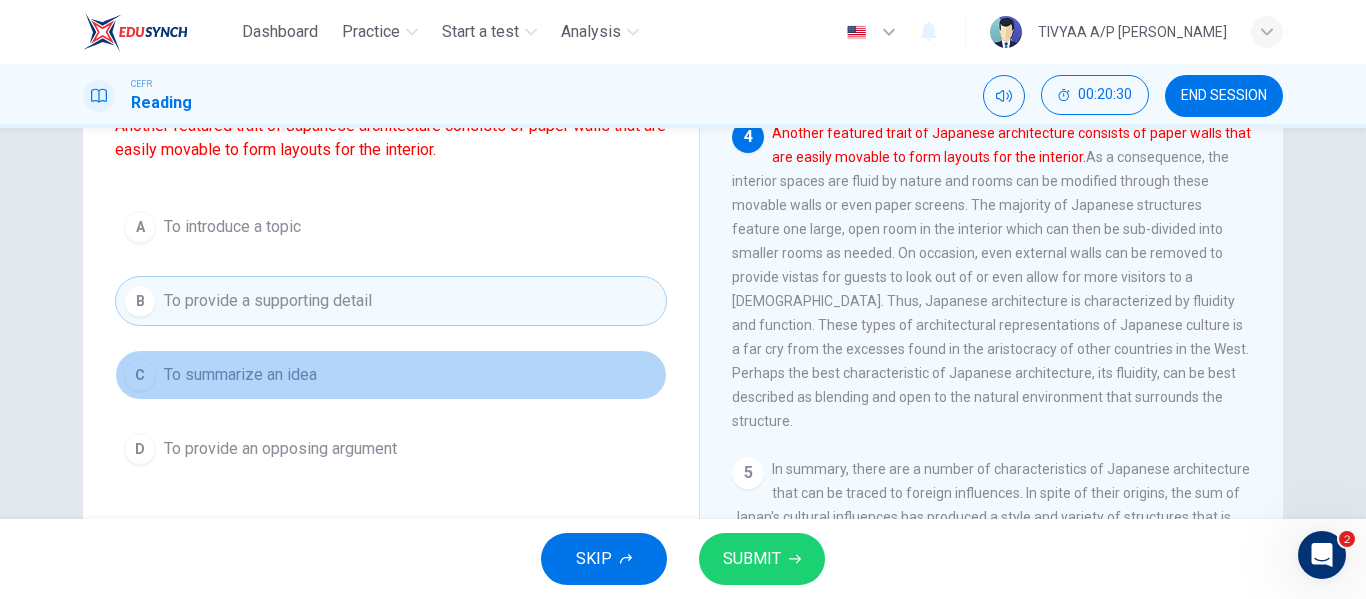 click on "C To summarize an idea" at bounding box center [391, 375] 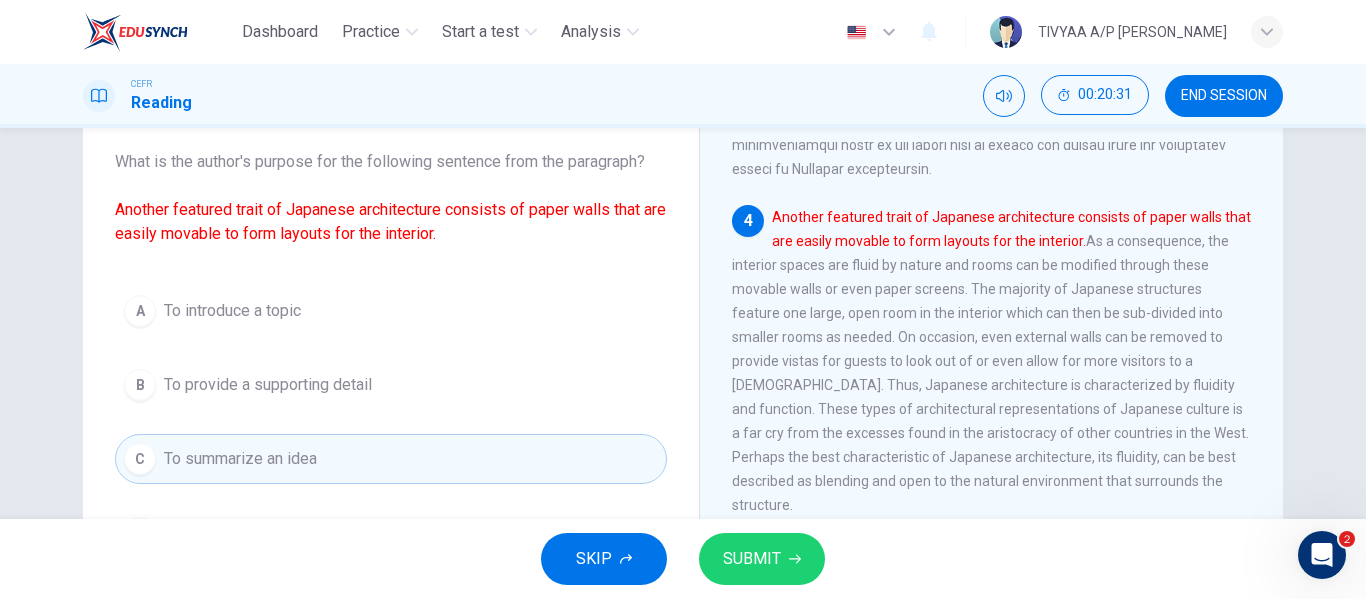 scroll, scrollTop: 113, scrollLeft: 0, axis: vertical 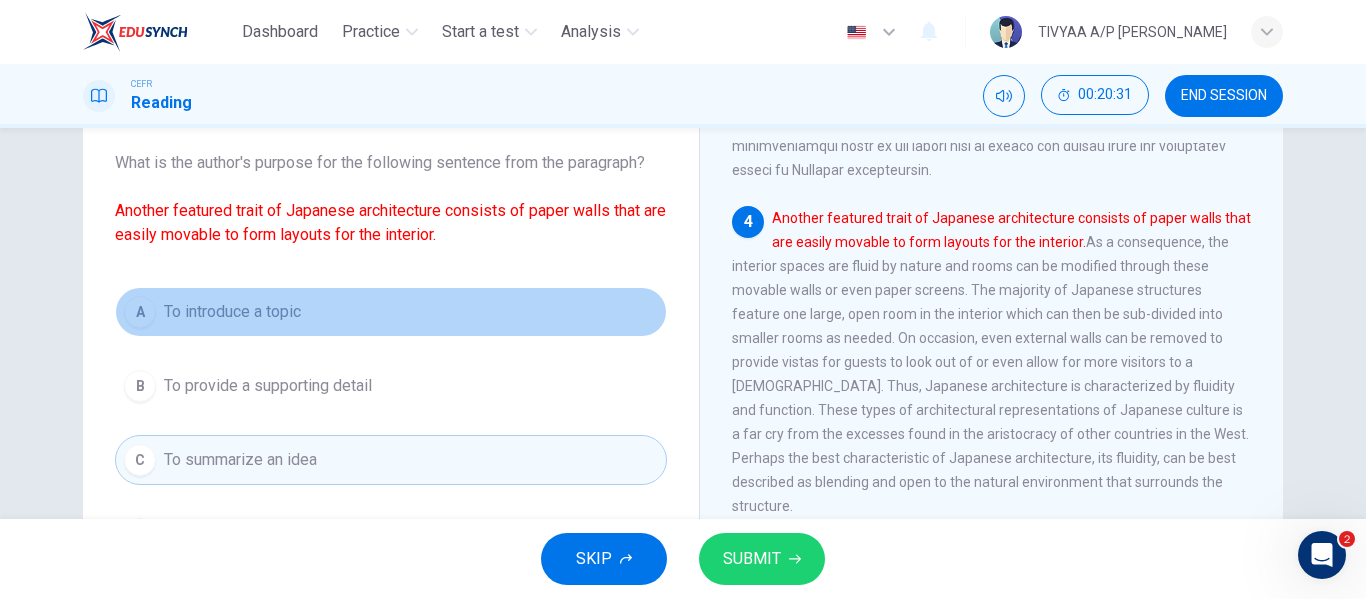 click on "A To introduce a topic" at bounding box center [391, 312] 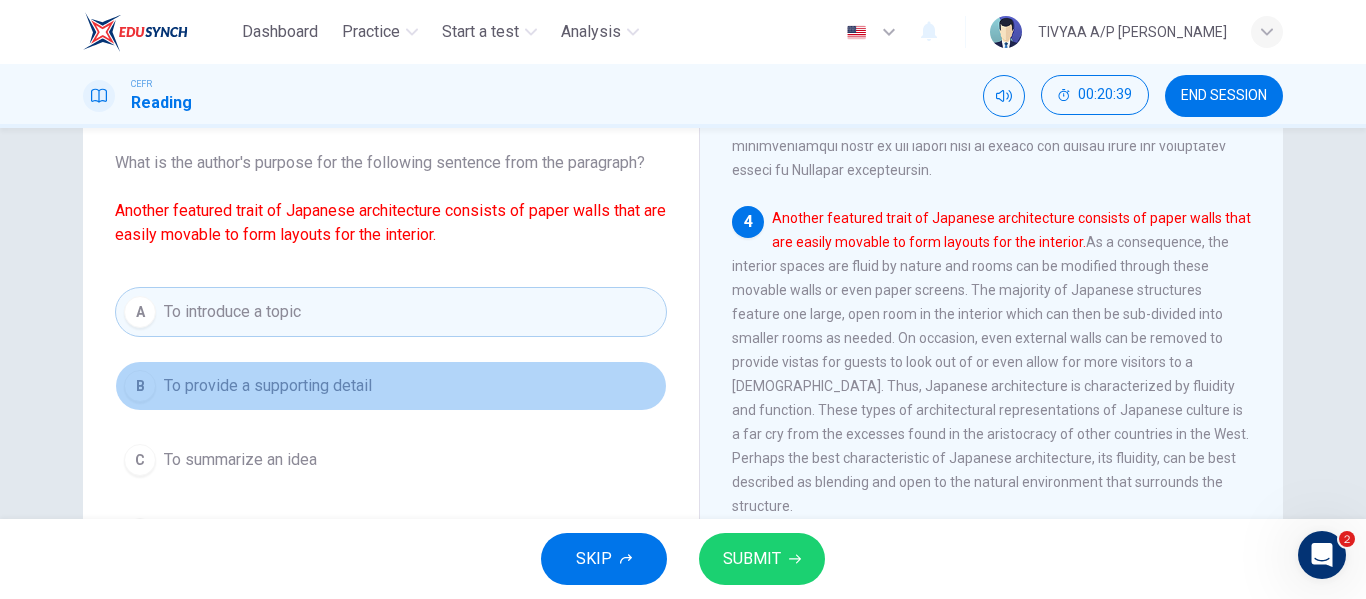 click on "B To provide a supporting detail" at bounding box center [391, 386] 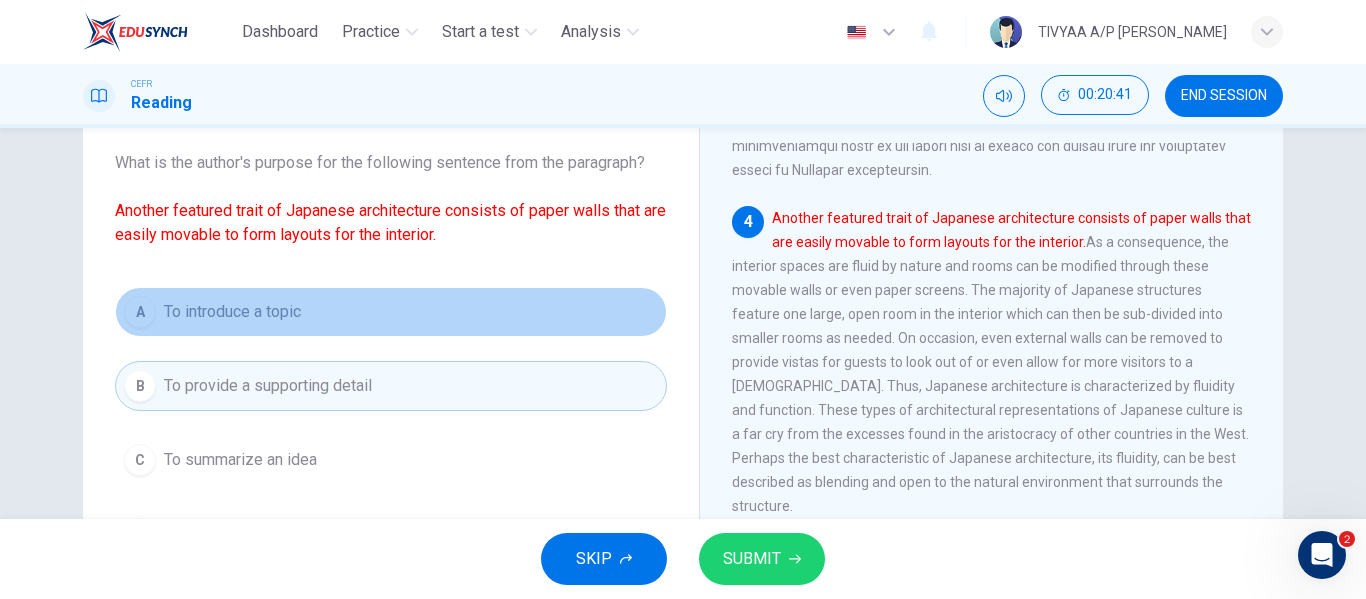 click on "A To introduce a topic" at bounding box center (391, 312) 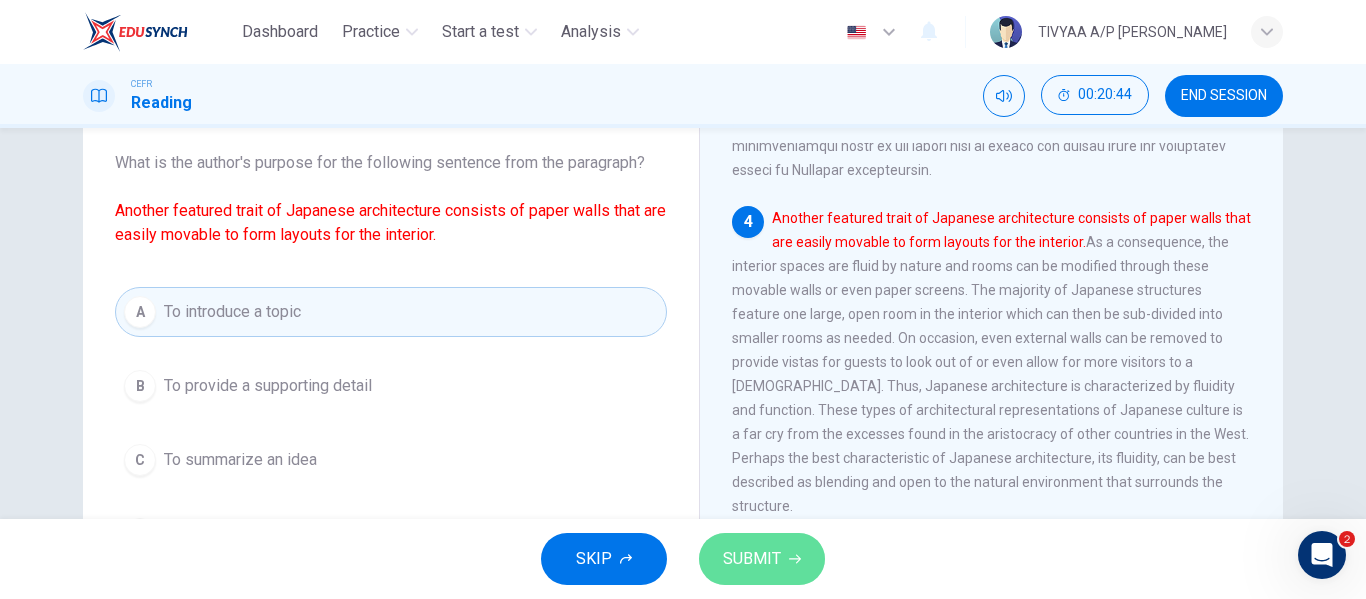click on "SUBMIT" at bounding box center (762, 559) 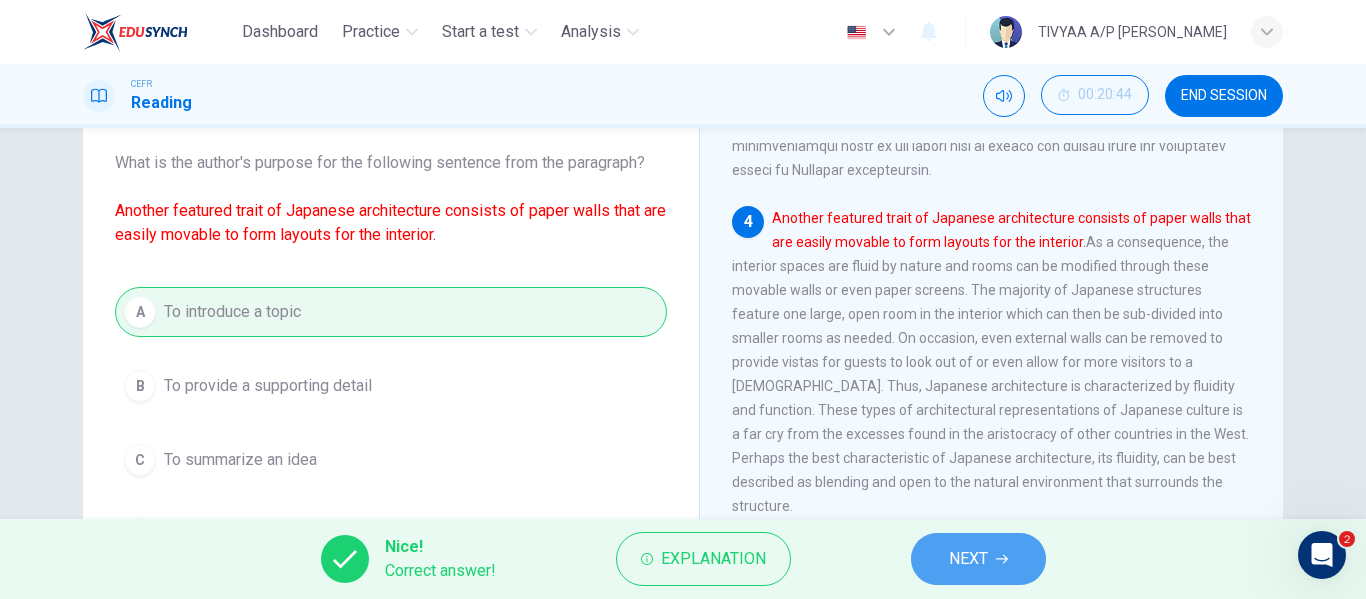 click on "NEXT" at bounding box center [968, 559] 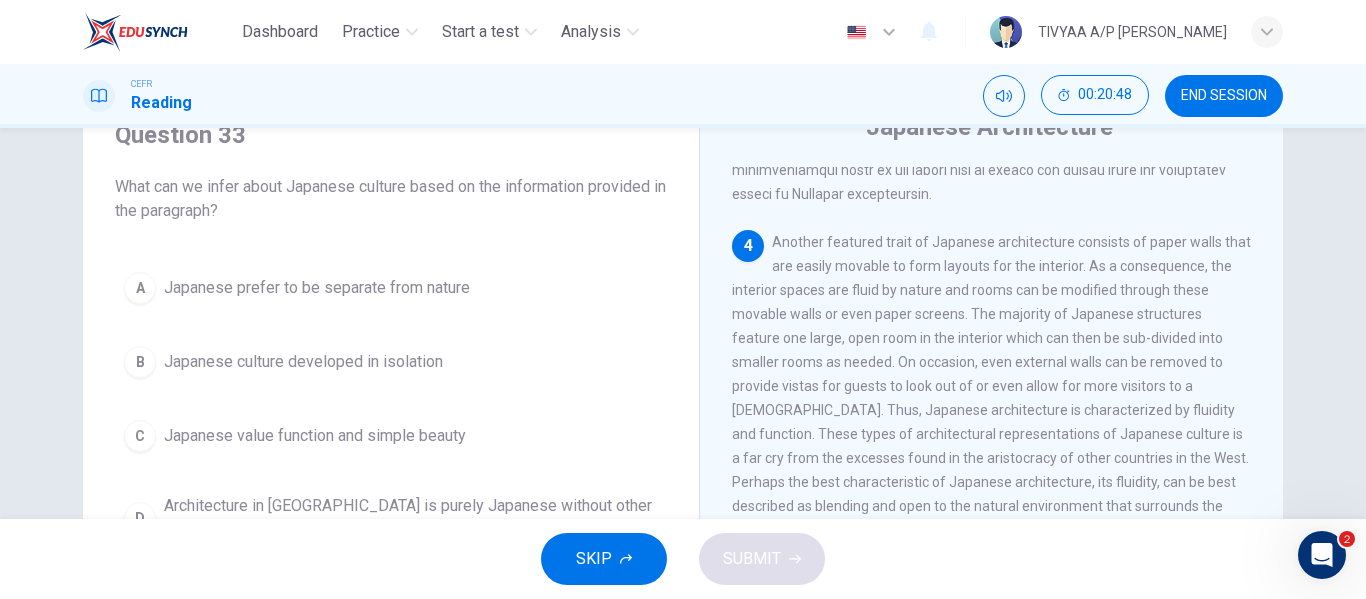scroll, scrollTop: 90, scrollLeft: 0, axis: vertical 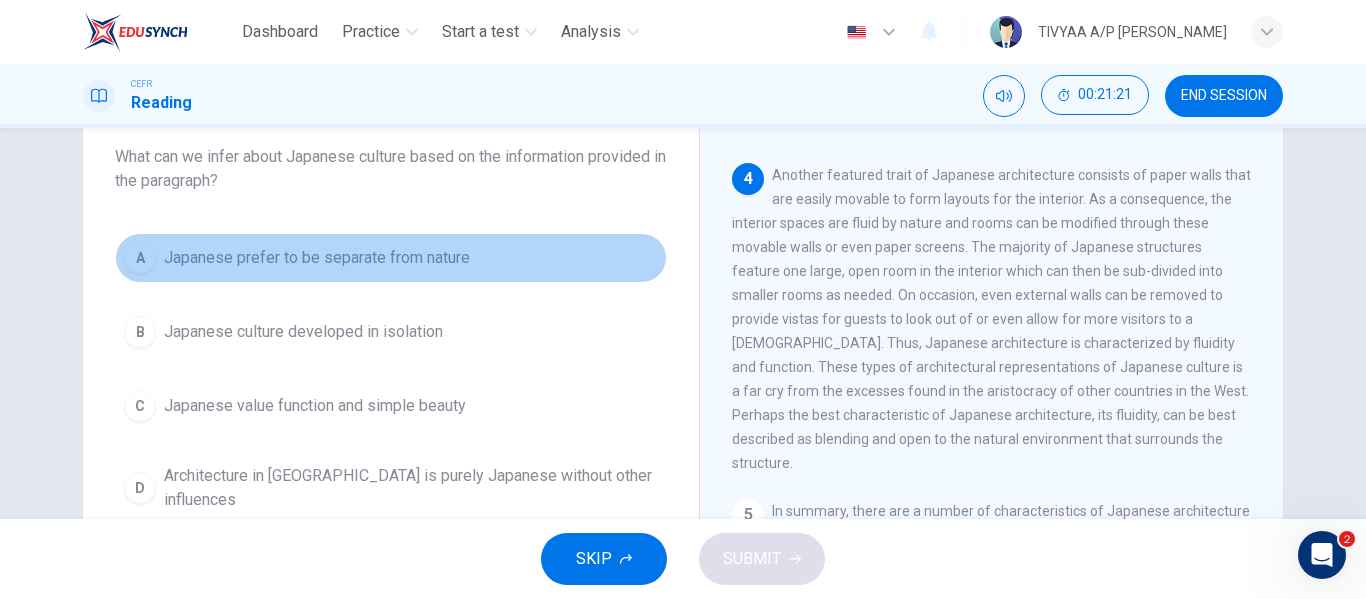click on "A [DEMOGRAPHIC_DATA] prefer to be separate from nature" at bounding box center [391, 258] 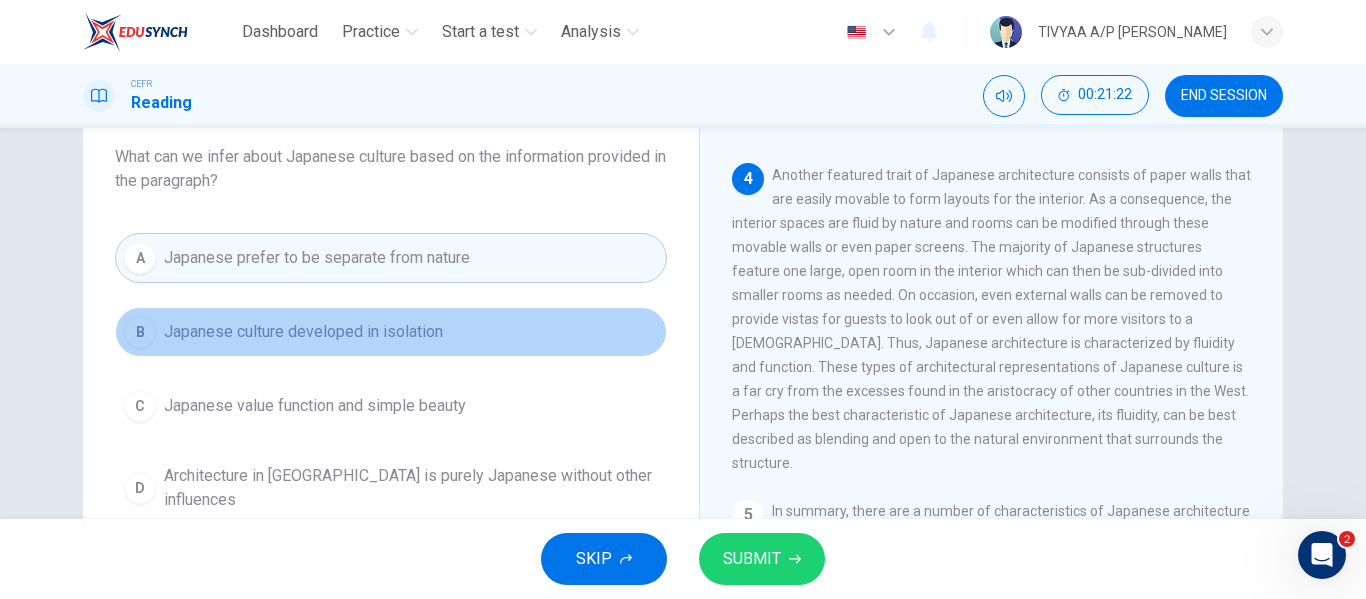 click on "Japanese culture developed in isolation" at bounding box center [303, 332] 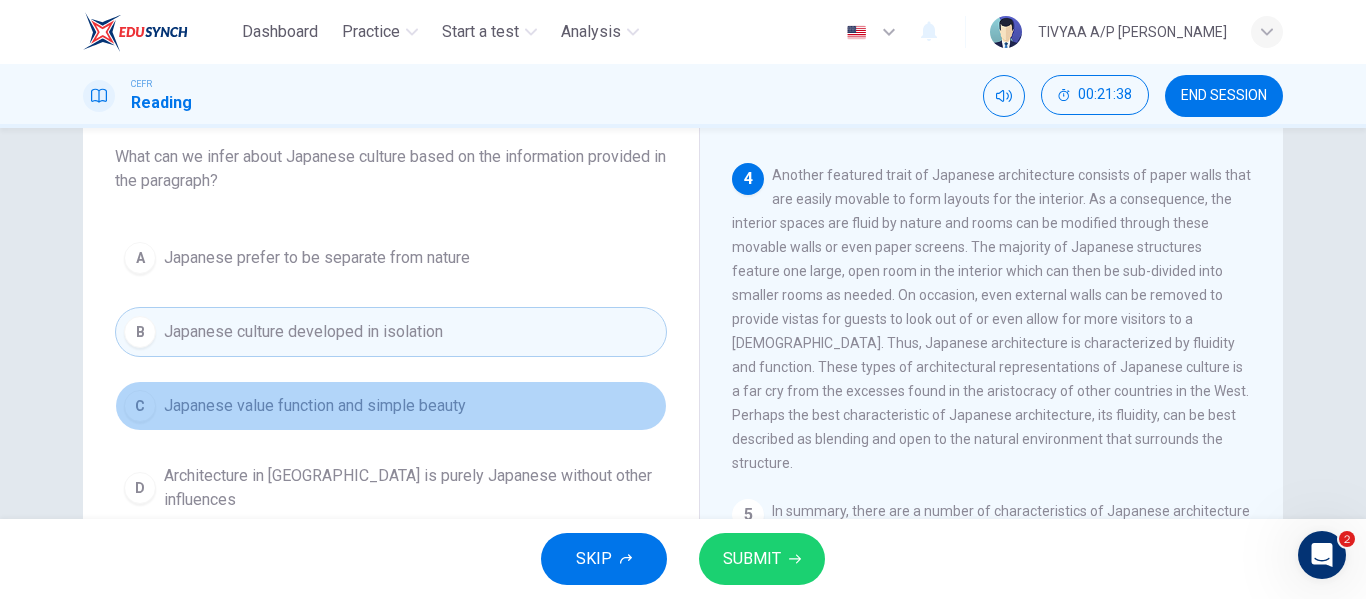 click on "Japanese value function and simple beauty" at bounding box center [315, 406] 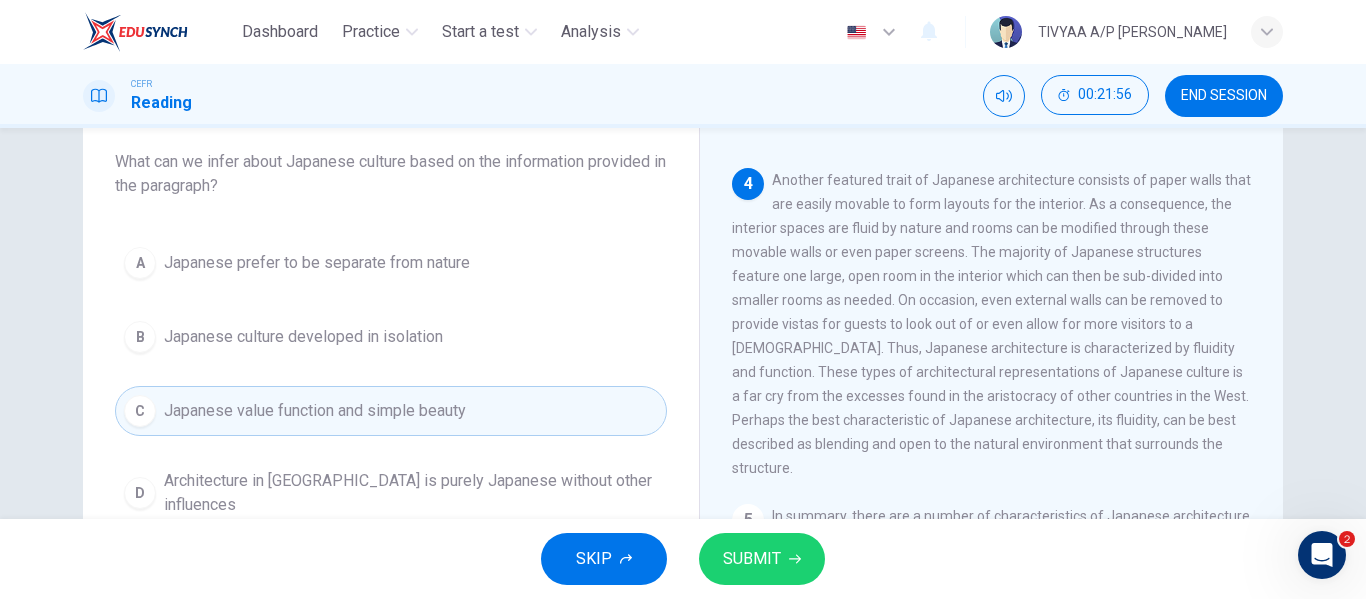 scroll, scrollTop: 113, scrollLeft: 0, axis: vertical 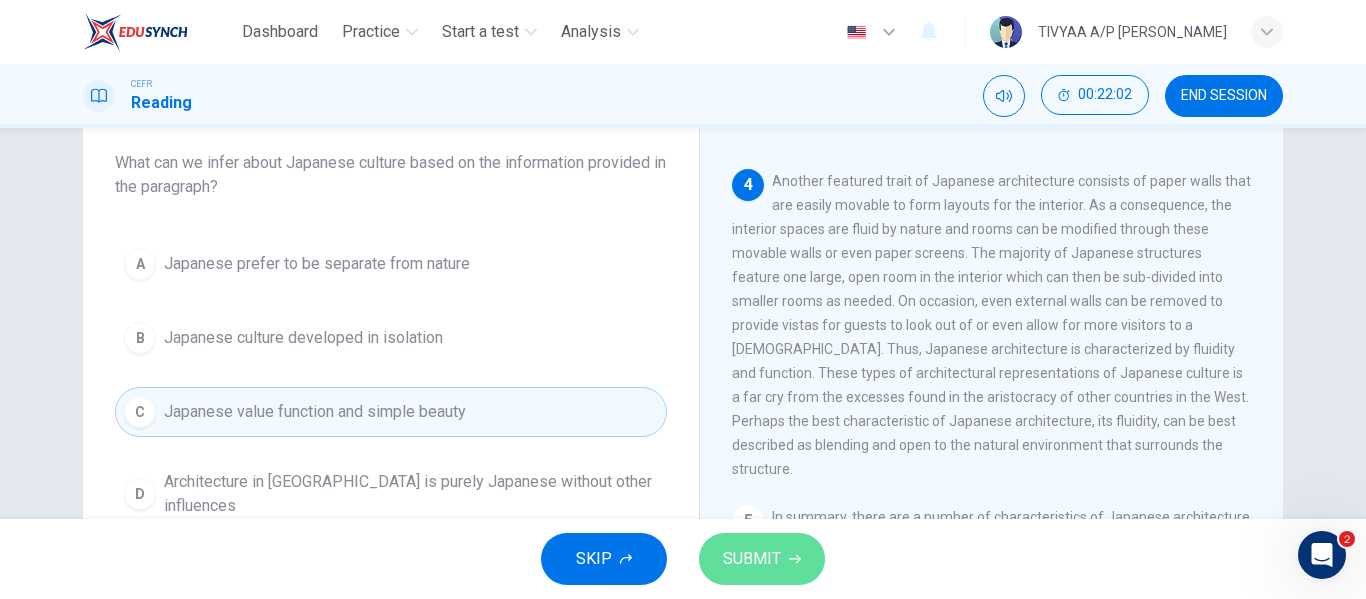 click on "SUBMIT" at bounding box center (752, 559) 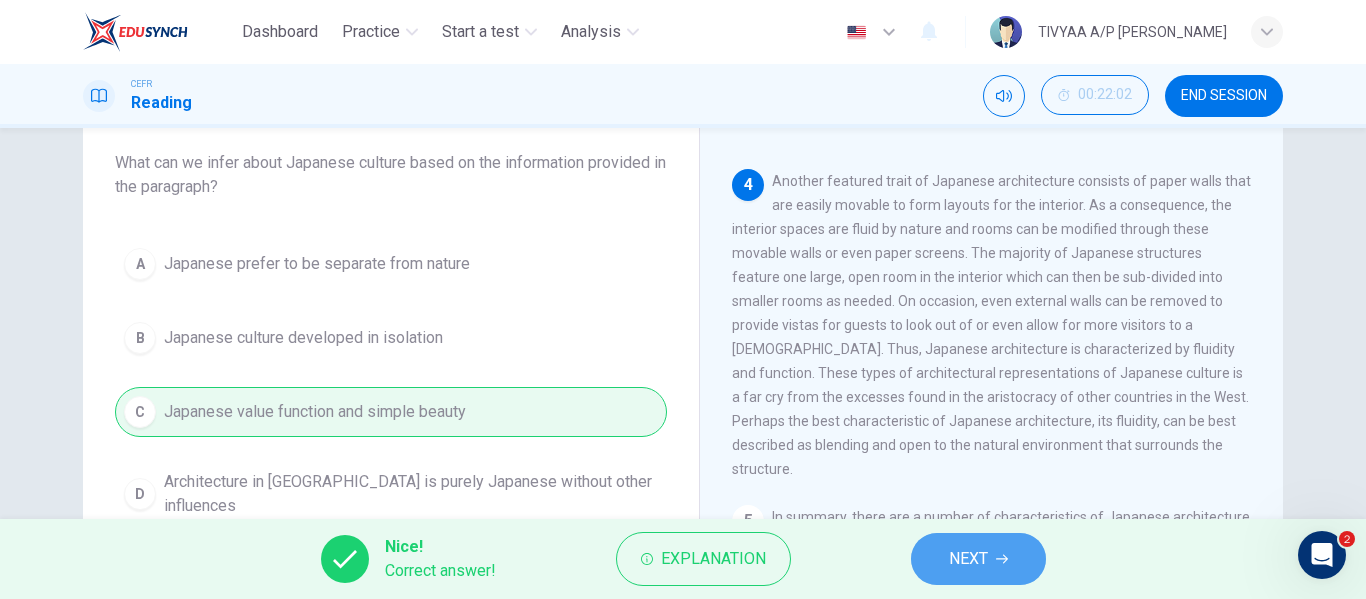 click on "NEXT" at bounding box center (978, 559) 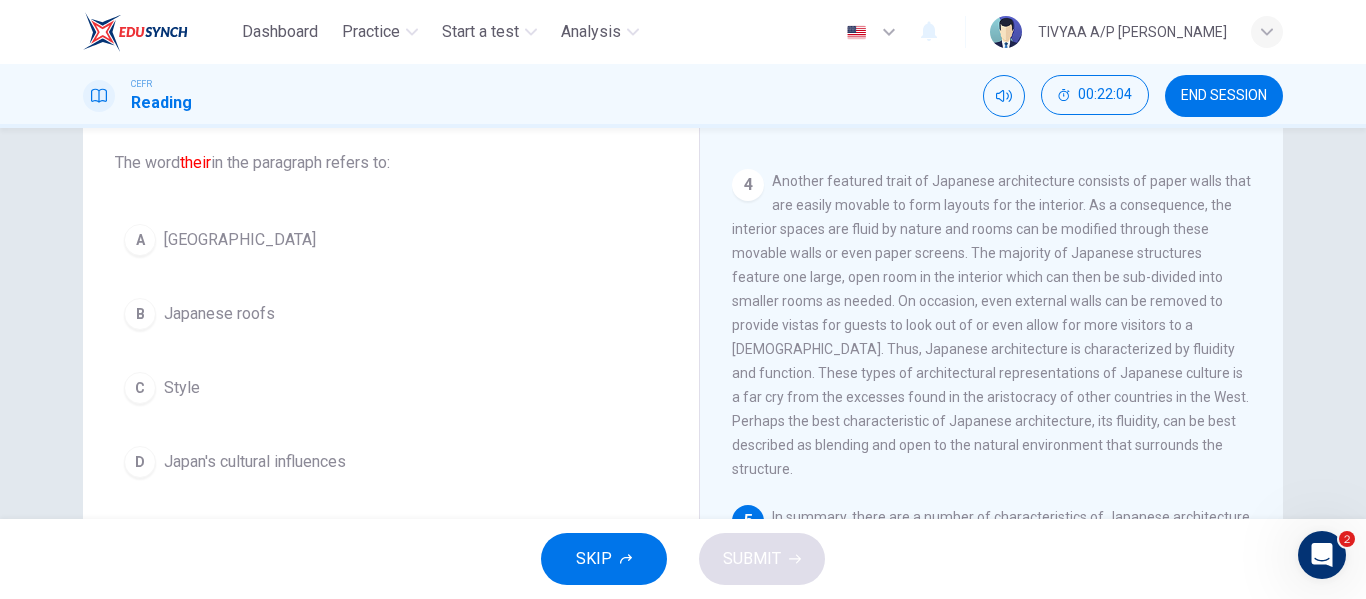 scroll, scrollTop: 1063, scrollLeft: 0, axis: vertical 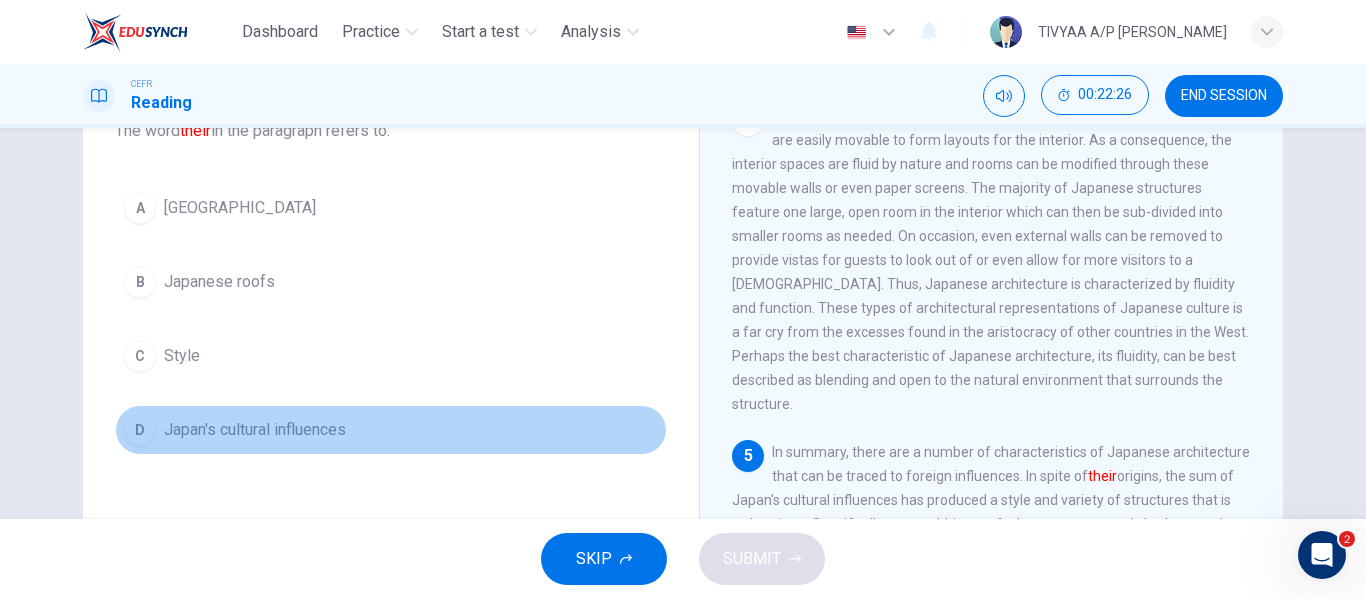 click on "D Japan's cultural influences" at bounding box center (391, 430) 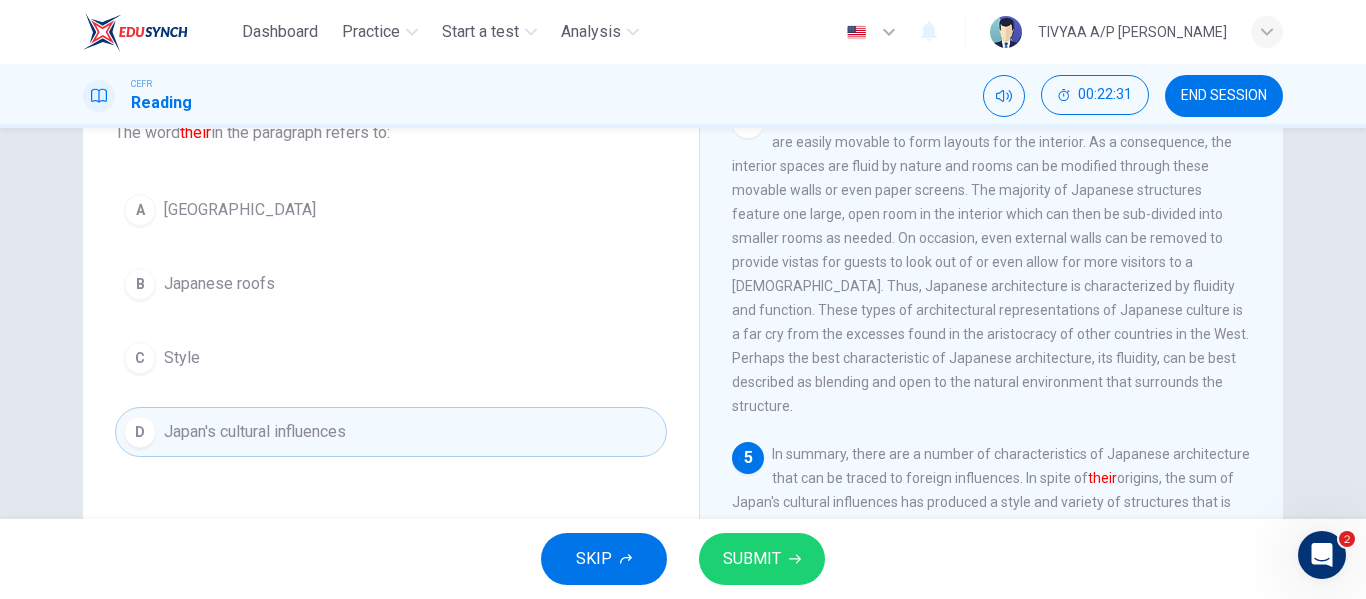 scroll, scrollTop: 123, scrollLeft: 0, axis: vertical 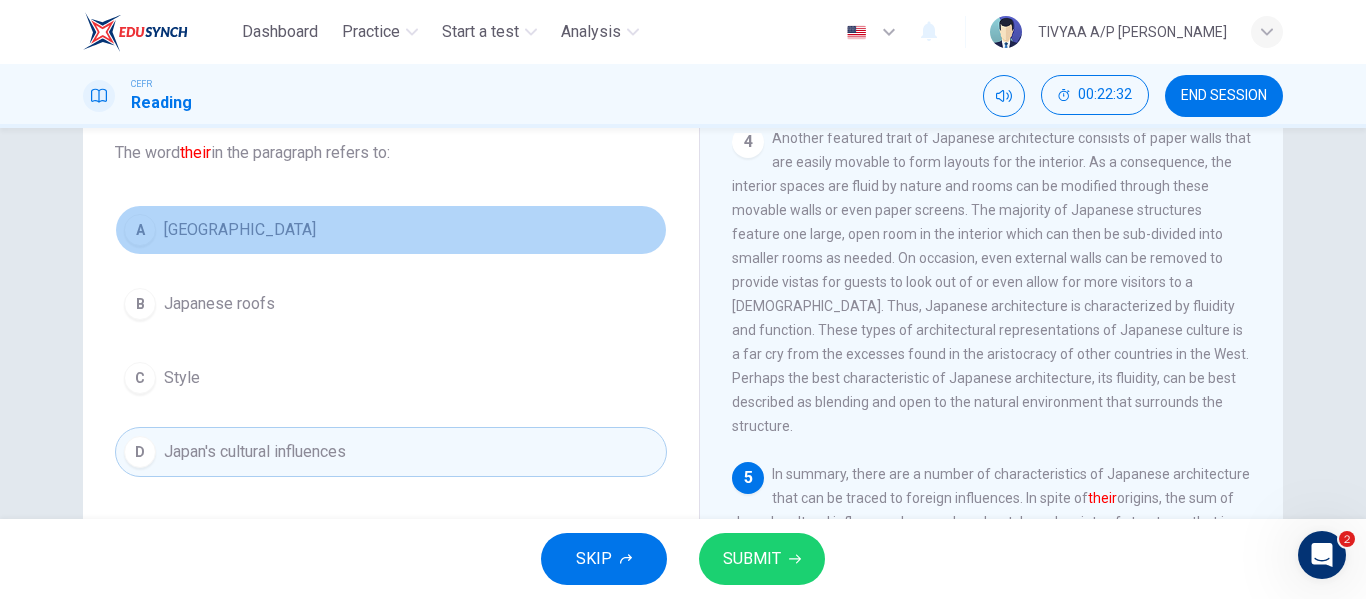 click on "A [GEOGRAPHIC_DATA]" at bounding box center [391, 230] 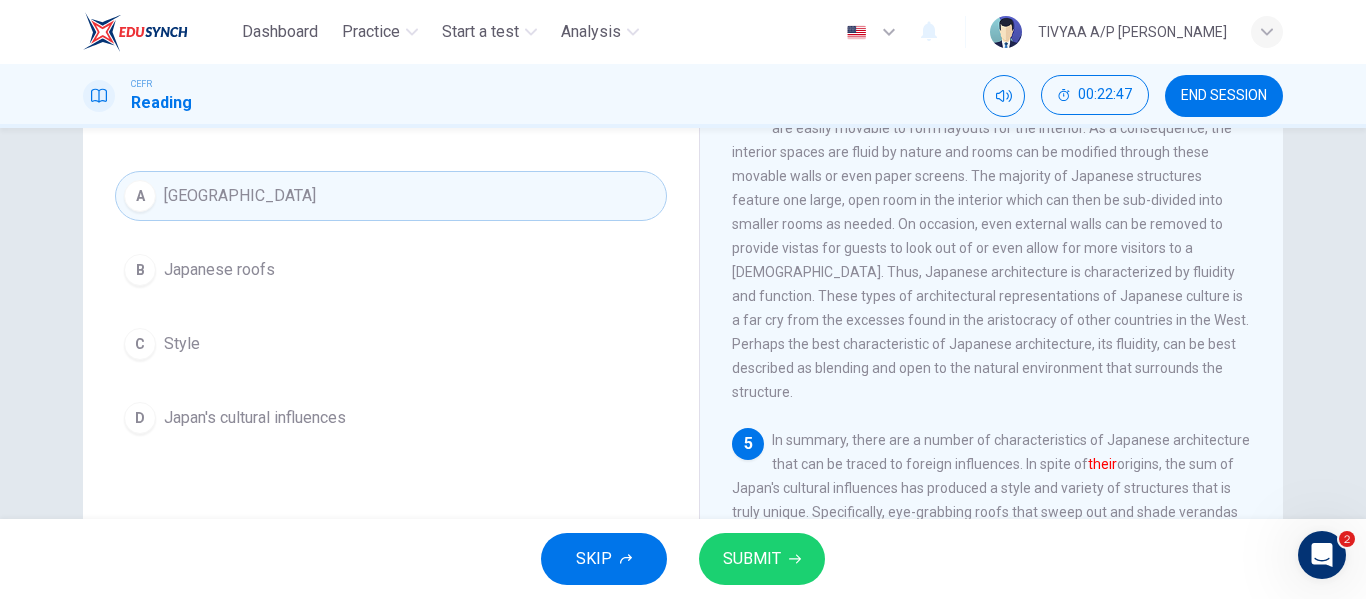 scroll, scrollTop: 133, scrollLeft: 0, axis: vertical 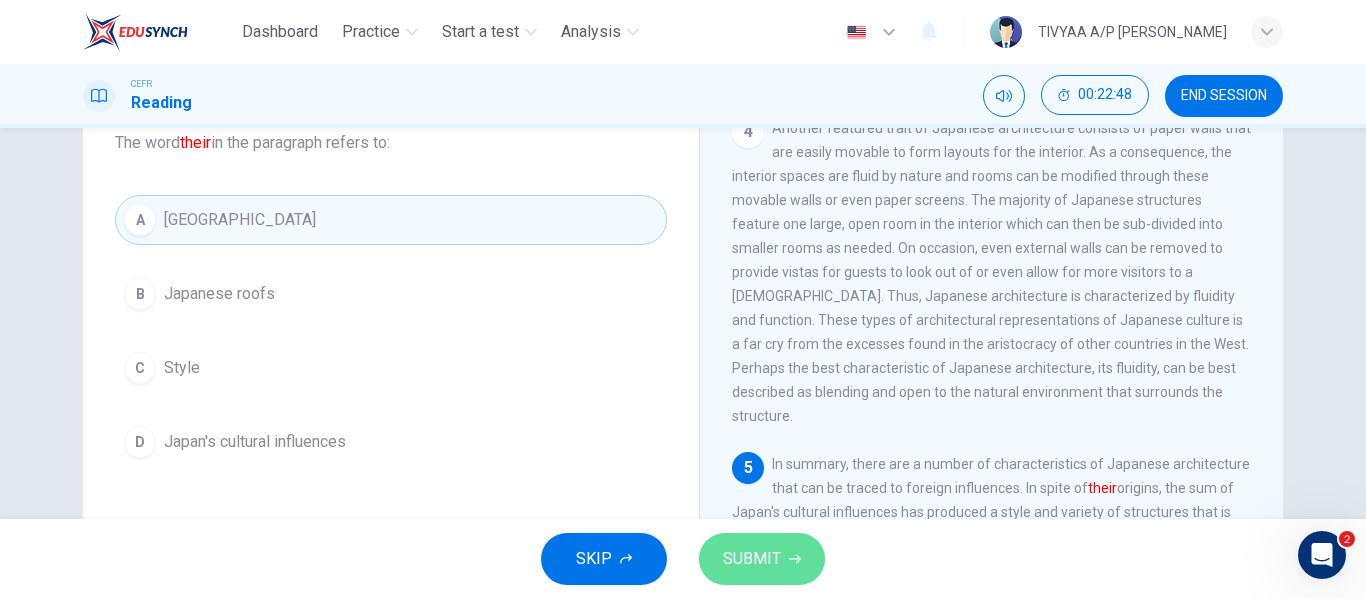 click on "SUBMIT" at bounding box center [762, 559] 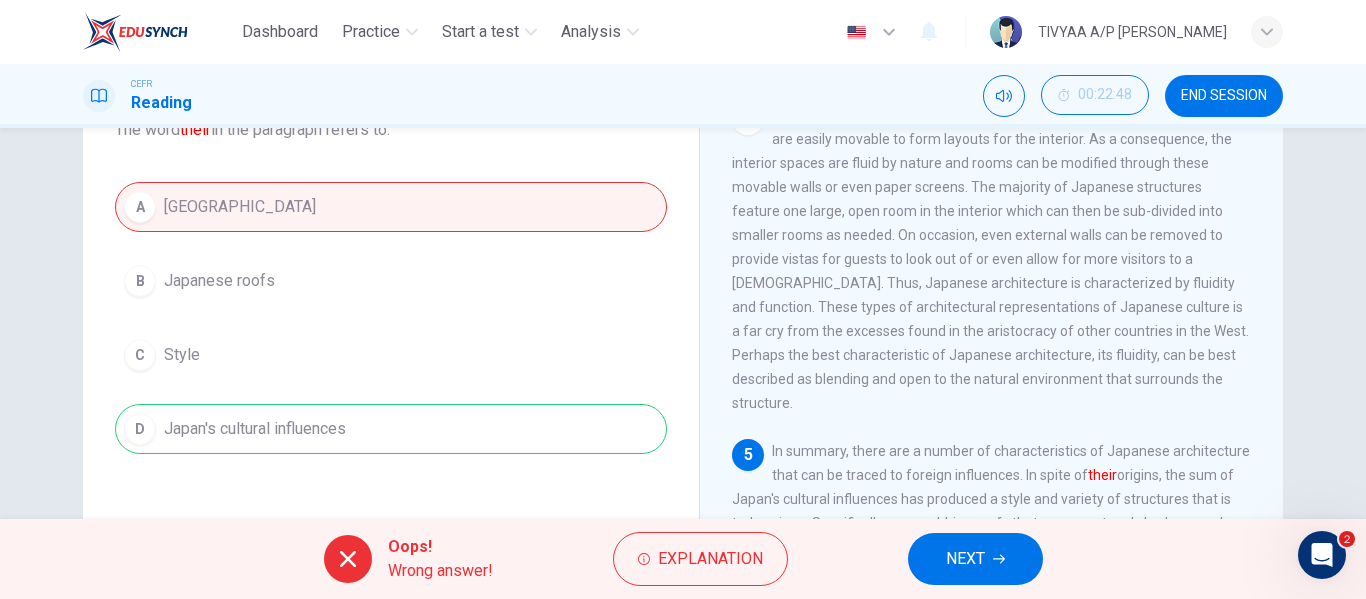 scroll, scrollTop: 147, scrollLeft: 0, axis: vertical 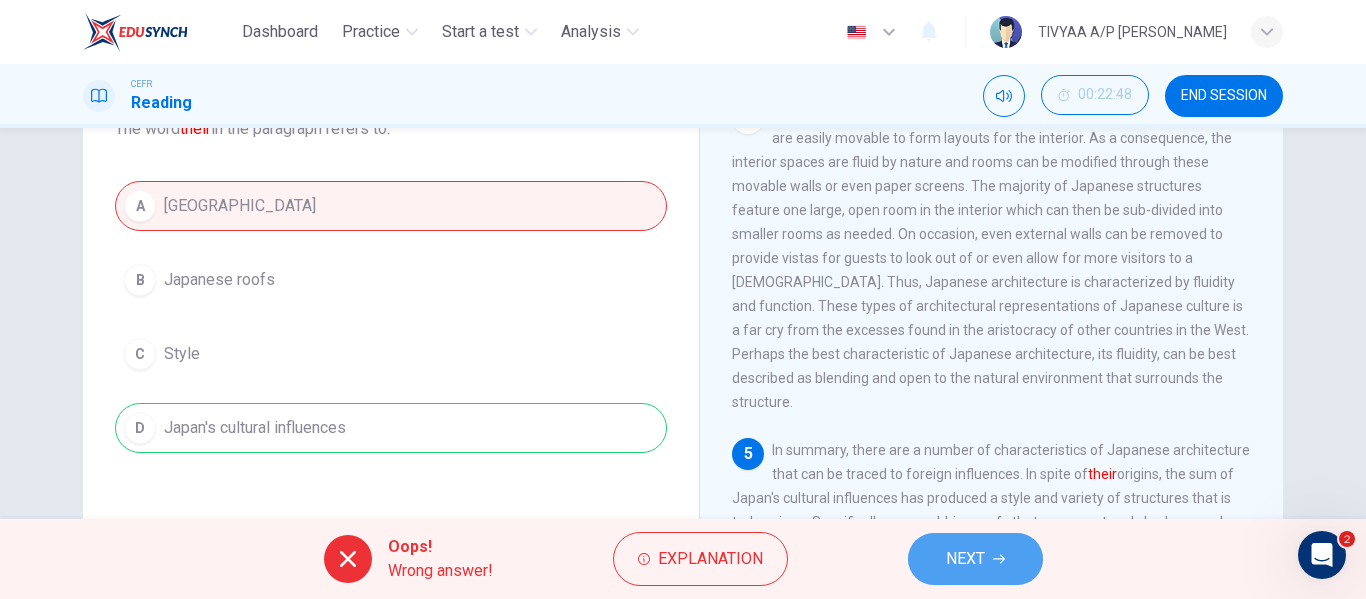click on "NEXT" at bounding box center [965, 559] 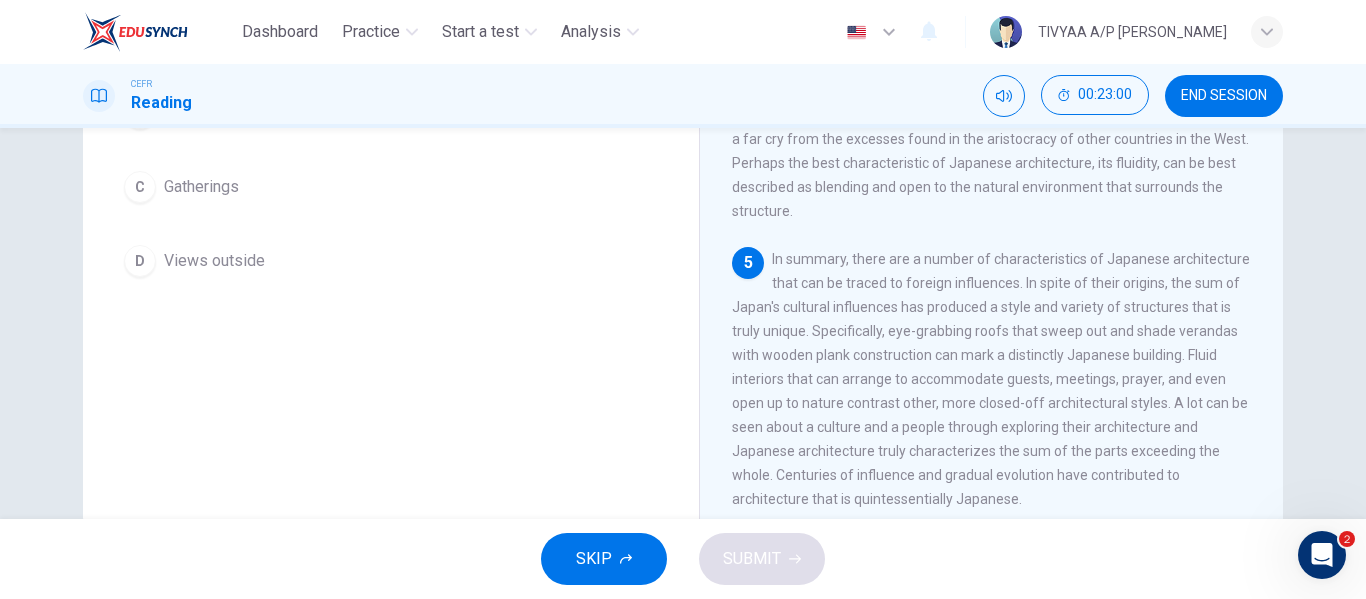 scroll, scrollTop: 339, scrollLeft: 0, axis: vertical 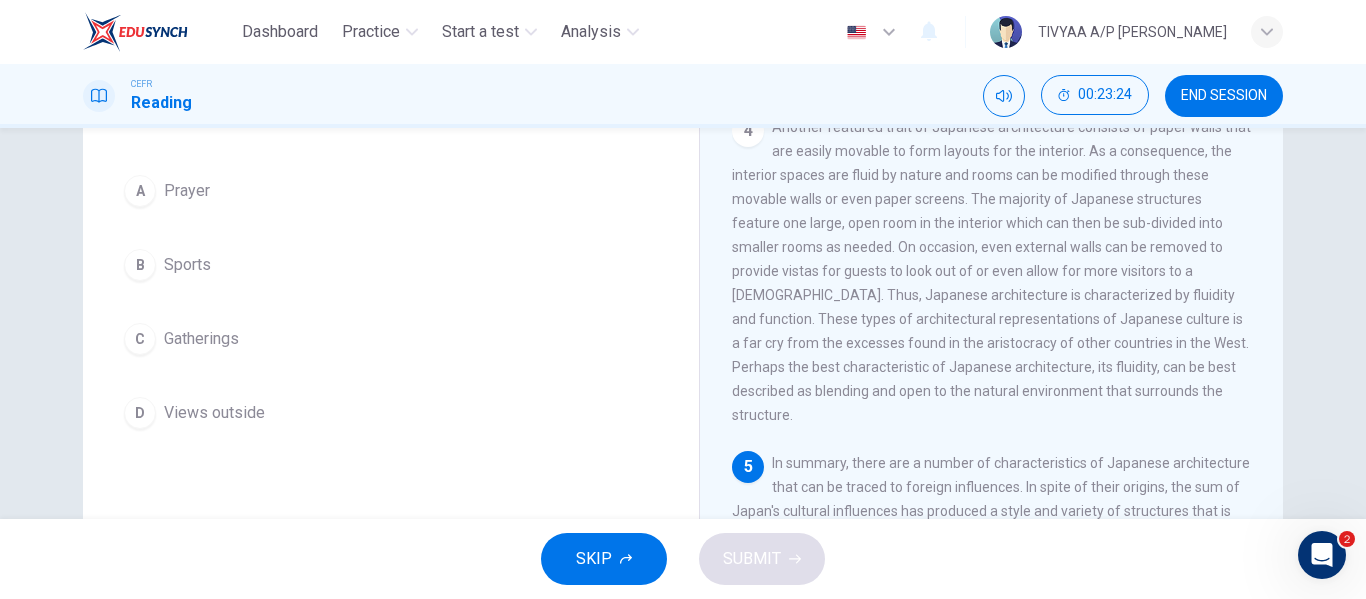 click on "B Sports" at bounding box center (391, 265) 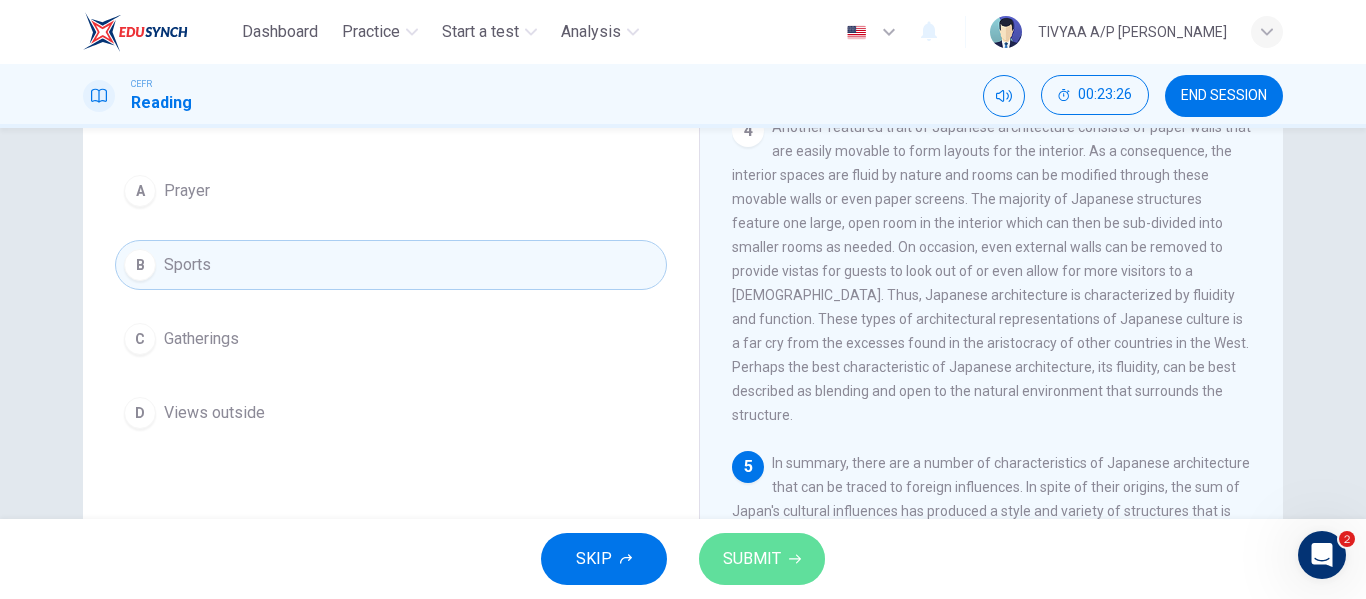 click on "SUBMIT" at bounding box center (752, 559) 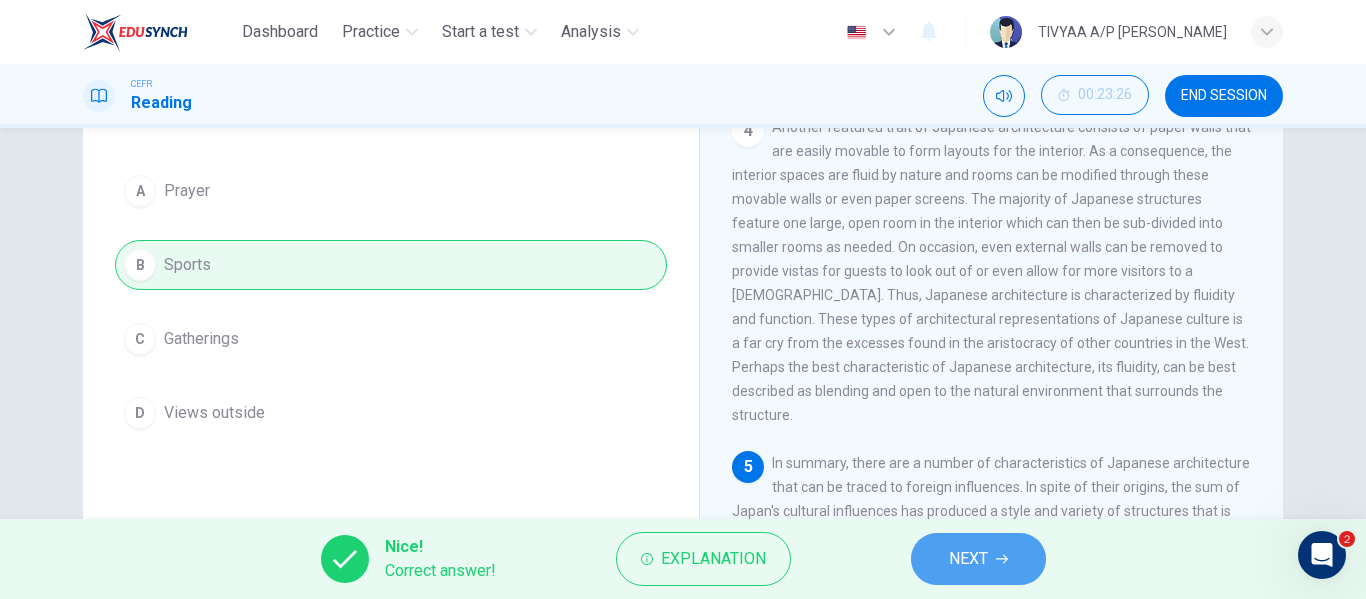 click on "NEXT" at bounding box center (968, 559) 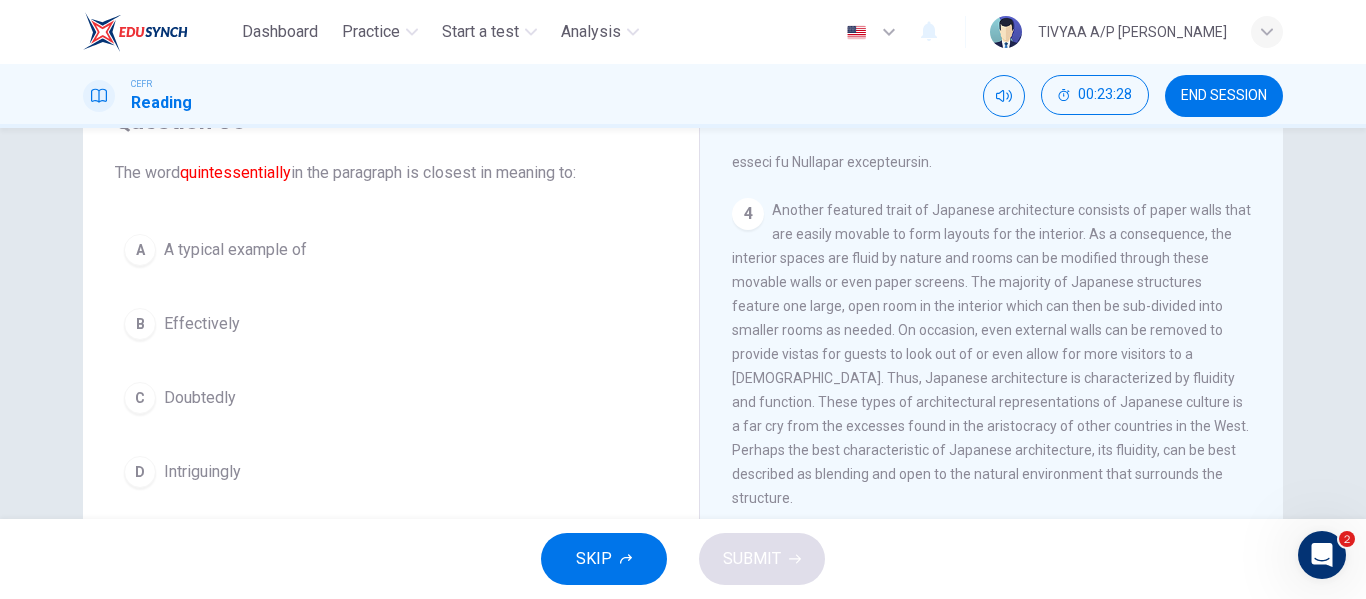 scroll, scrollTop: 106, scrollLeft: 0, axis: vertical 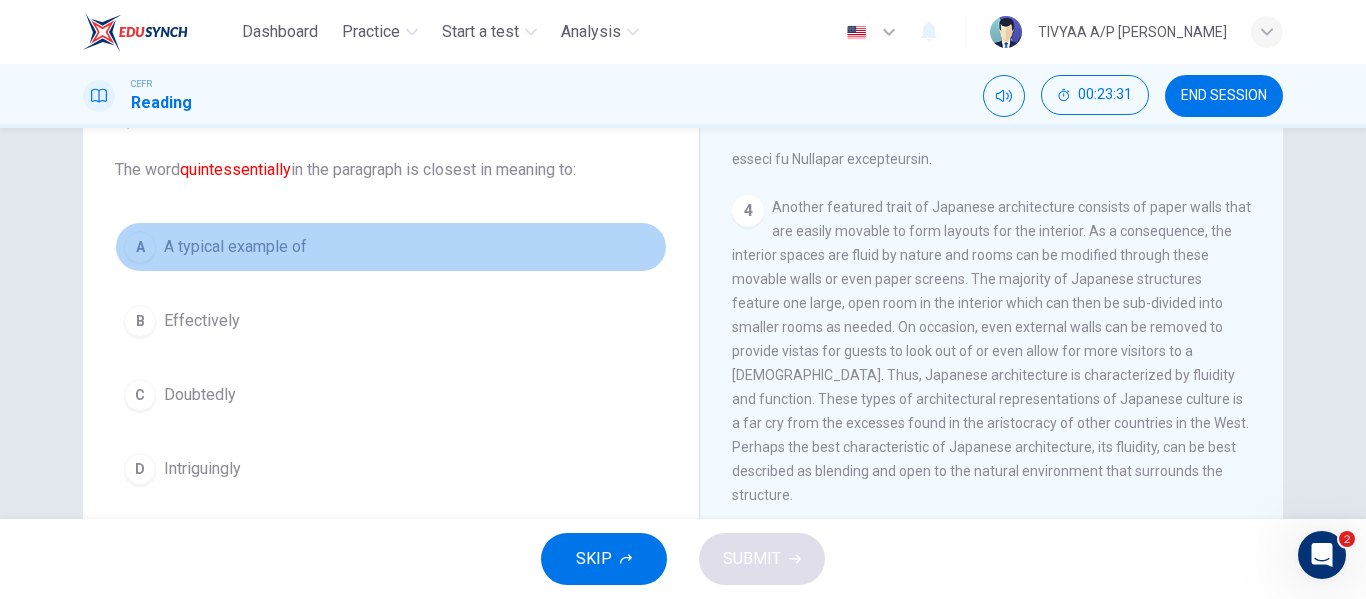 click on "A A typical example of" at bounding box center [391, 247] 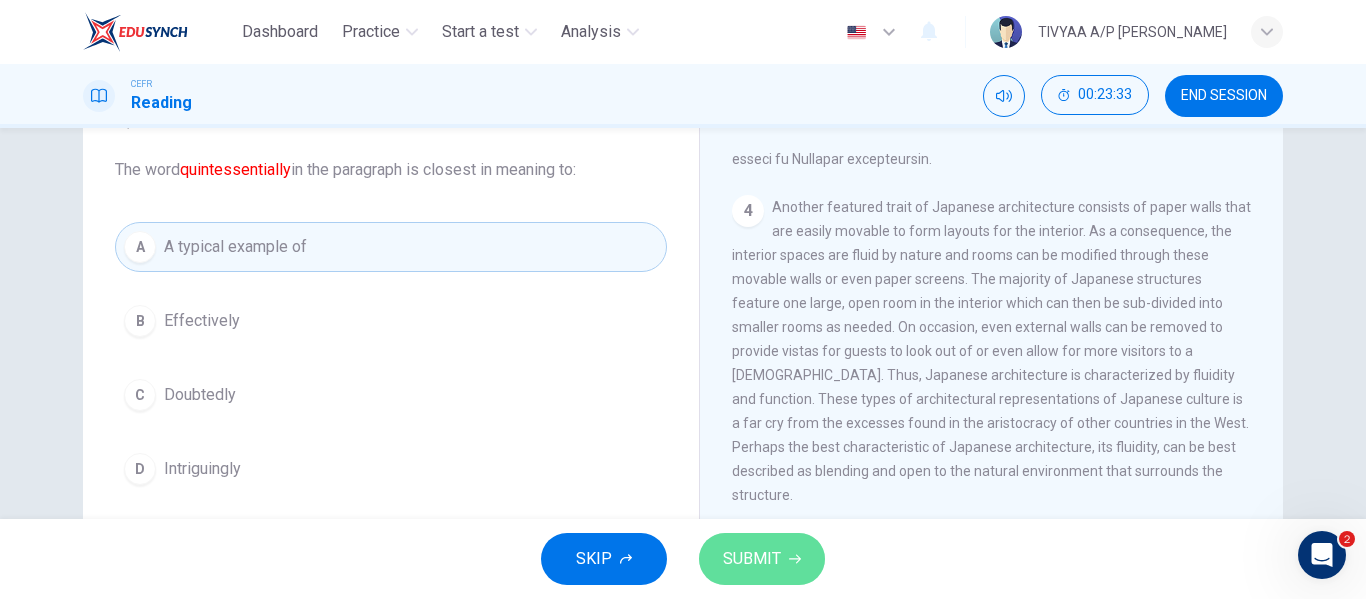 click on "SUBMIT" at bounding box center (752, 559) 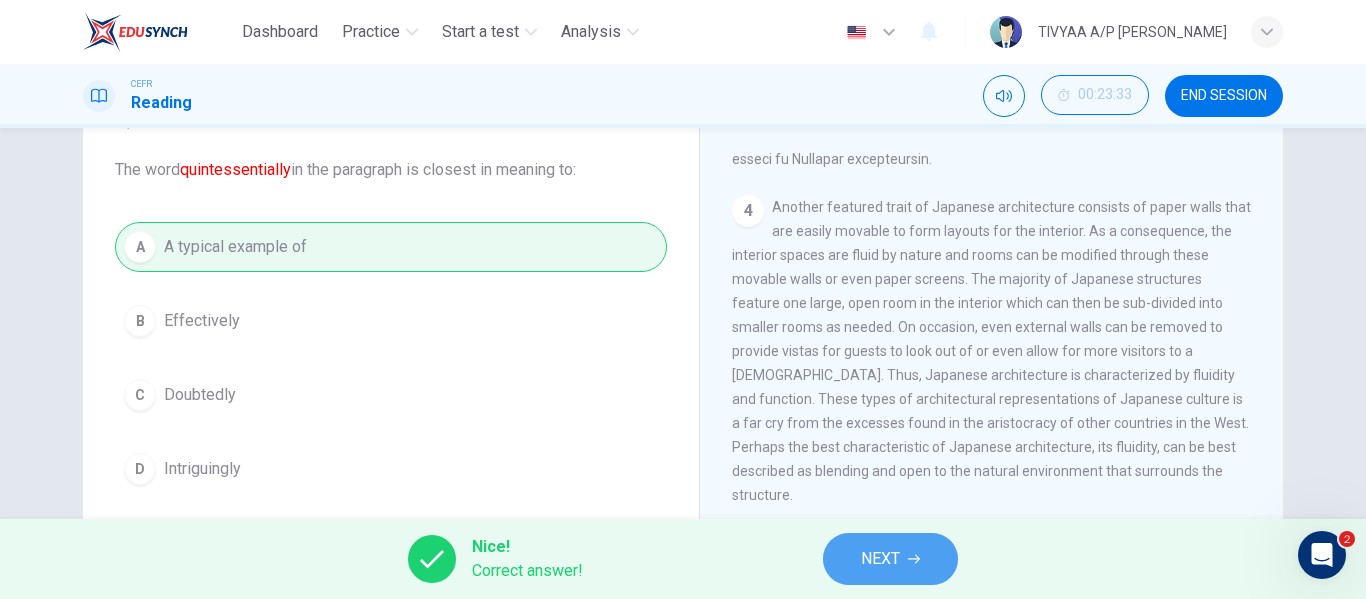 click on "NEXT" at bounding box center (890, 559) 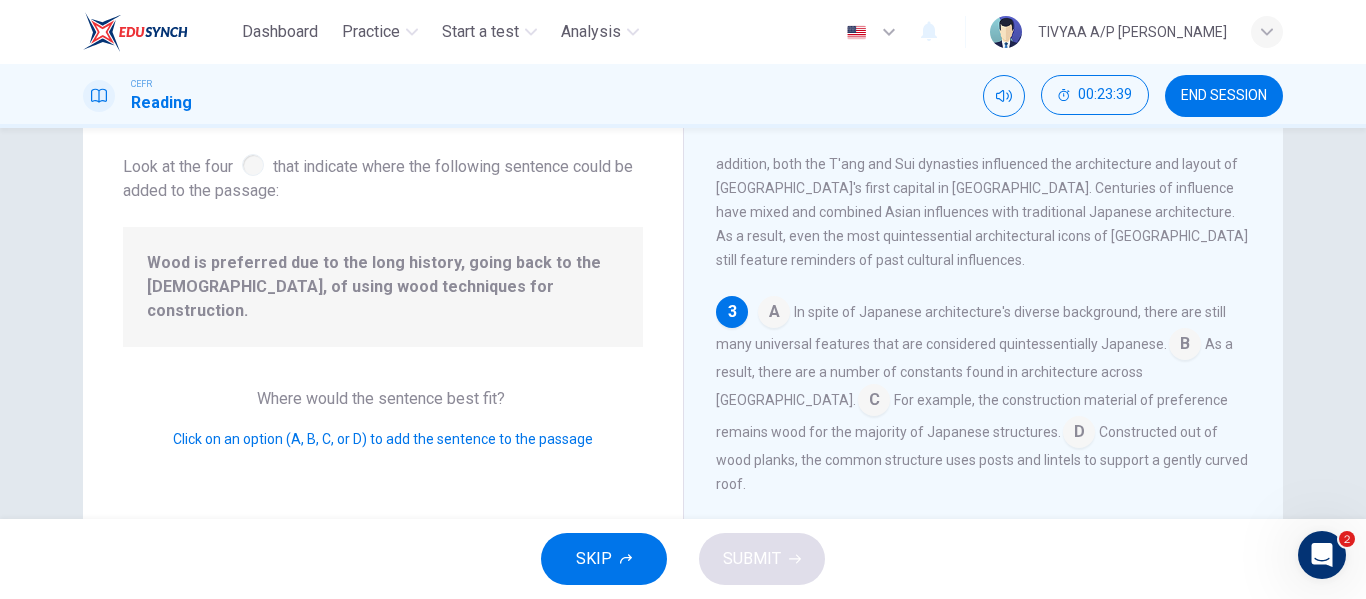 scroll, scrollTop: 503, scrollLeft: 0, axis: vertical 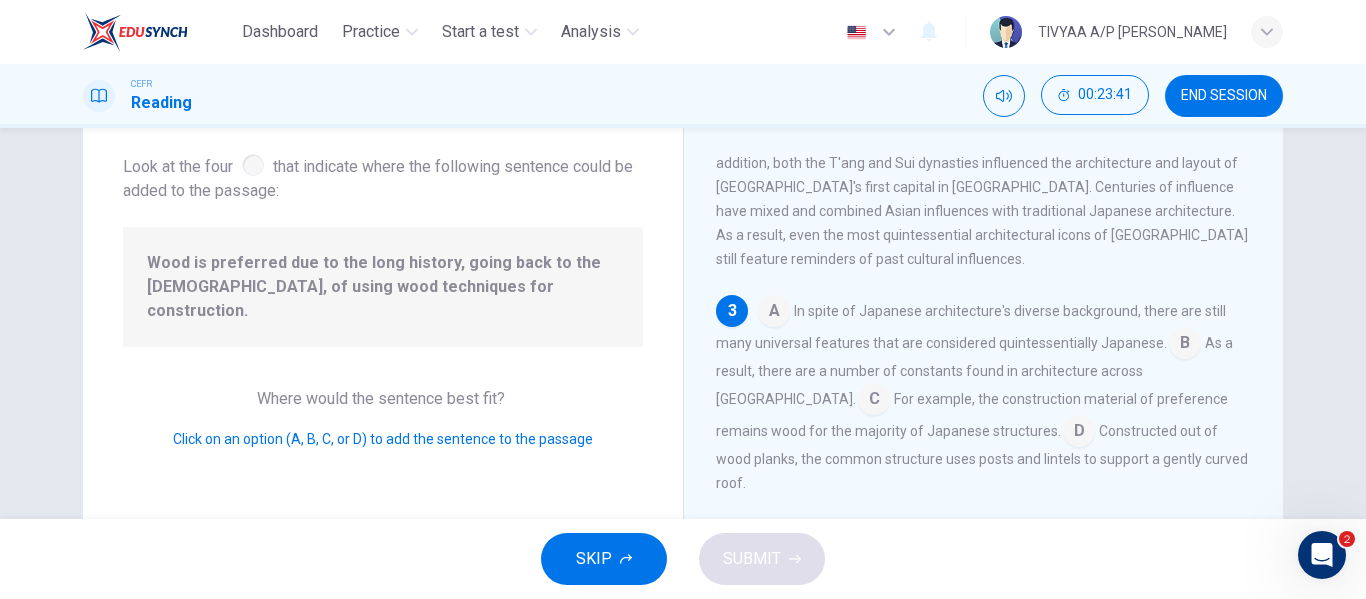 click at bounding box center (774, 313) 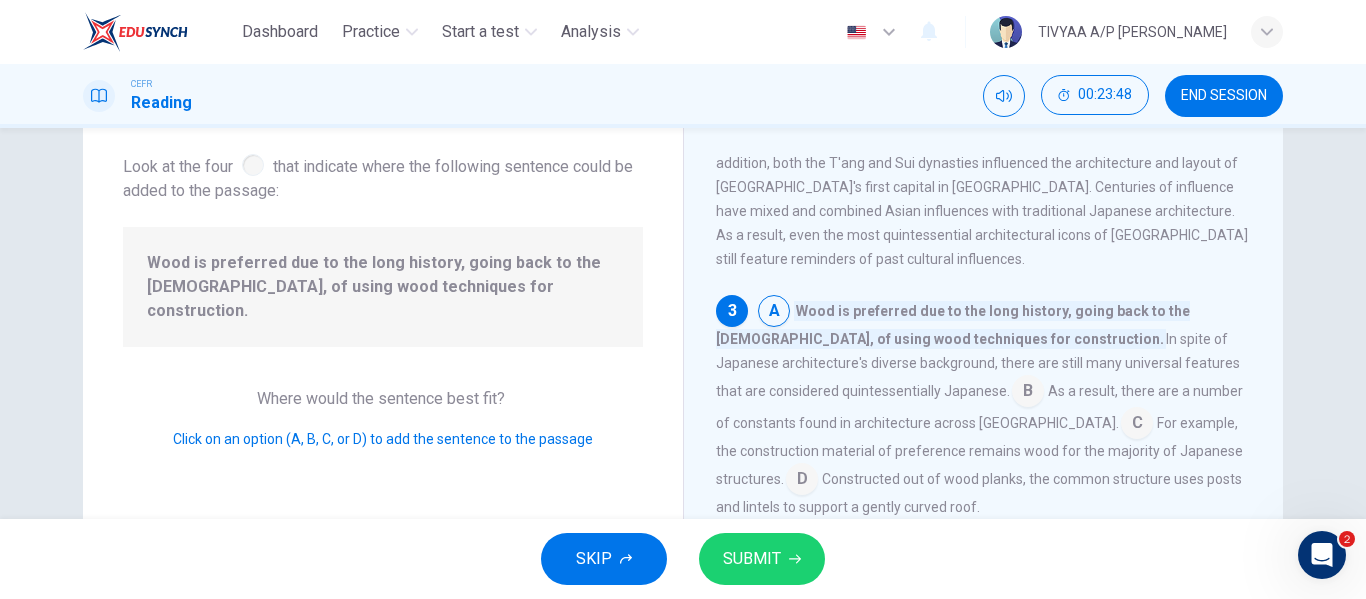 click at bounding box center (1028, 393) 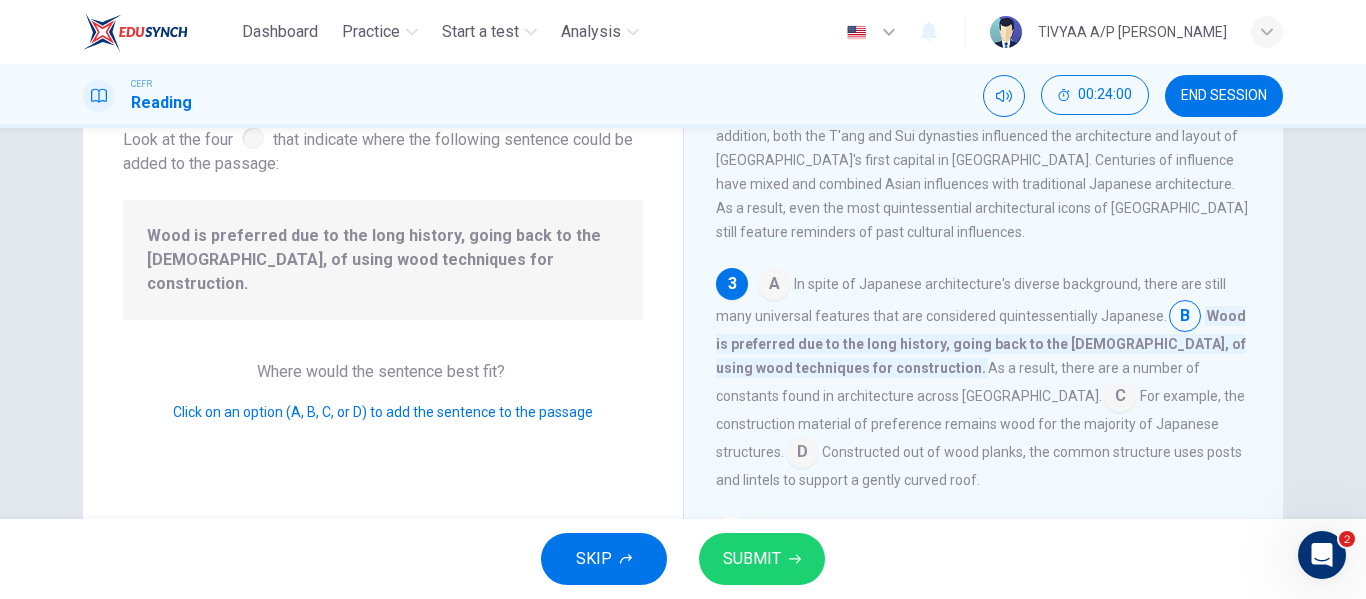 scroll, scrollTop: 134, scrollLeft: 0, axis: vertical 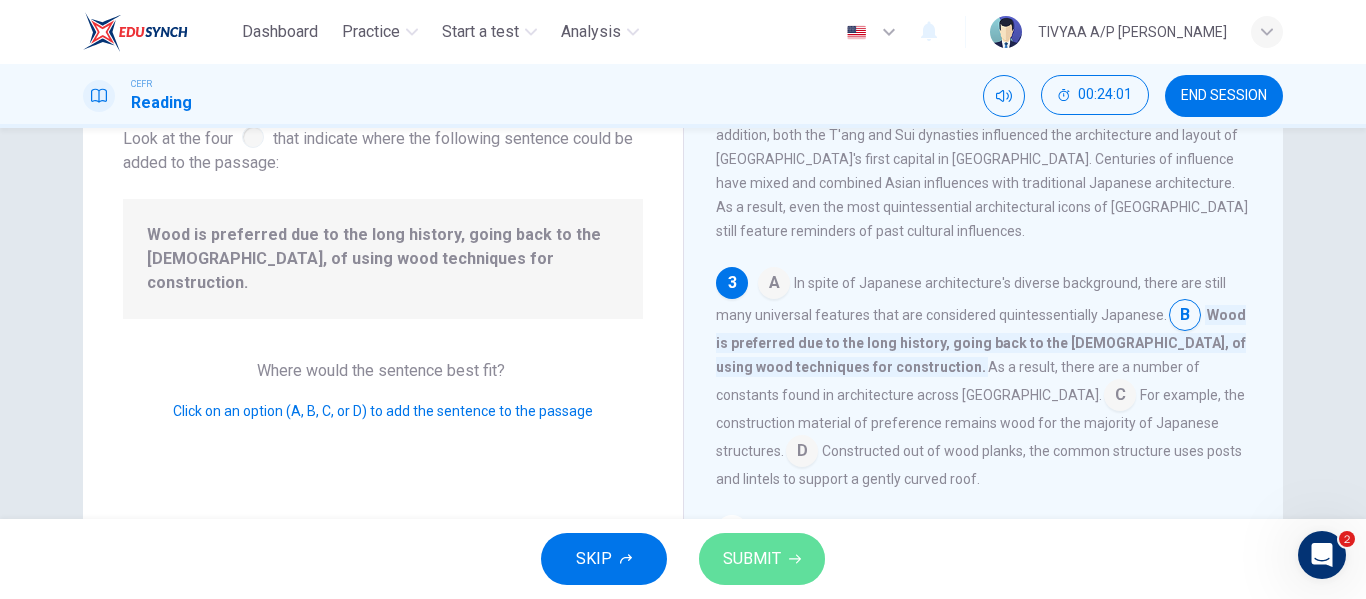 click on "SUBMIT" at bounding box center [752, 559] 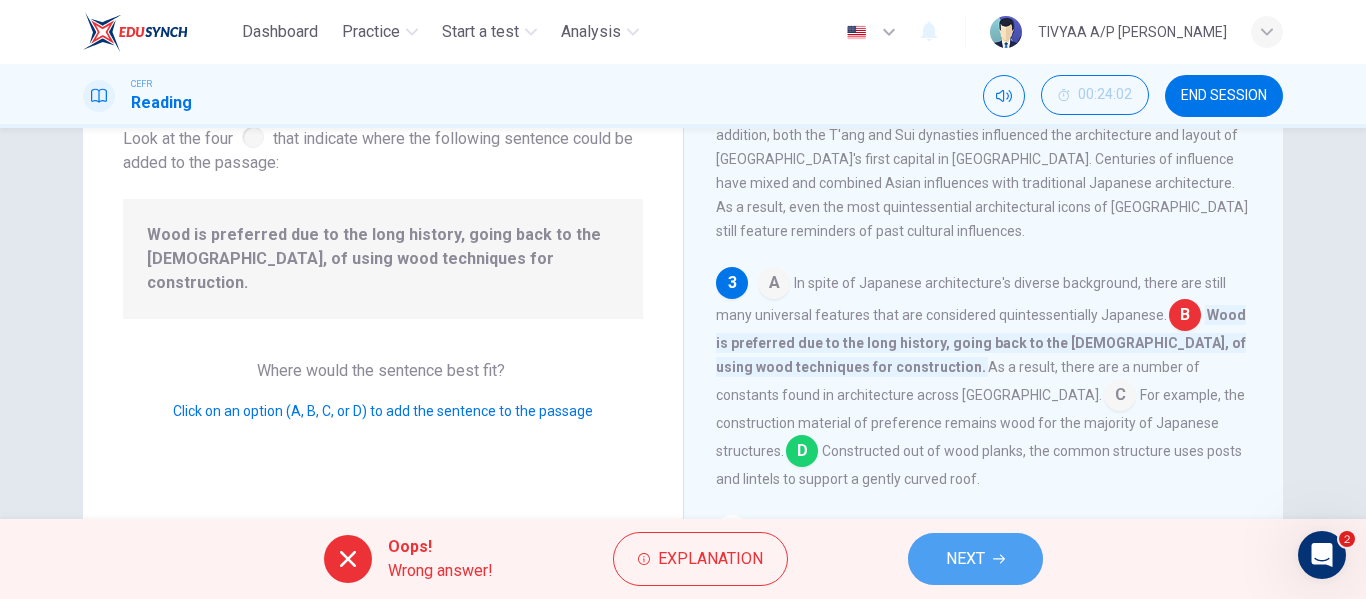 click on "NEXT" at bounding box center [965, 559] 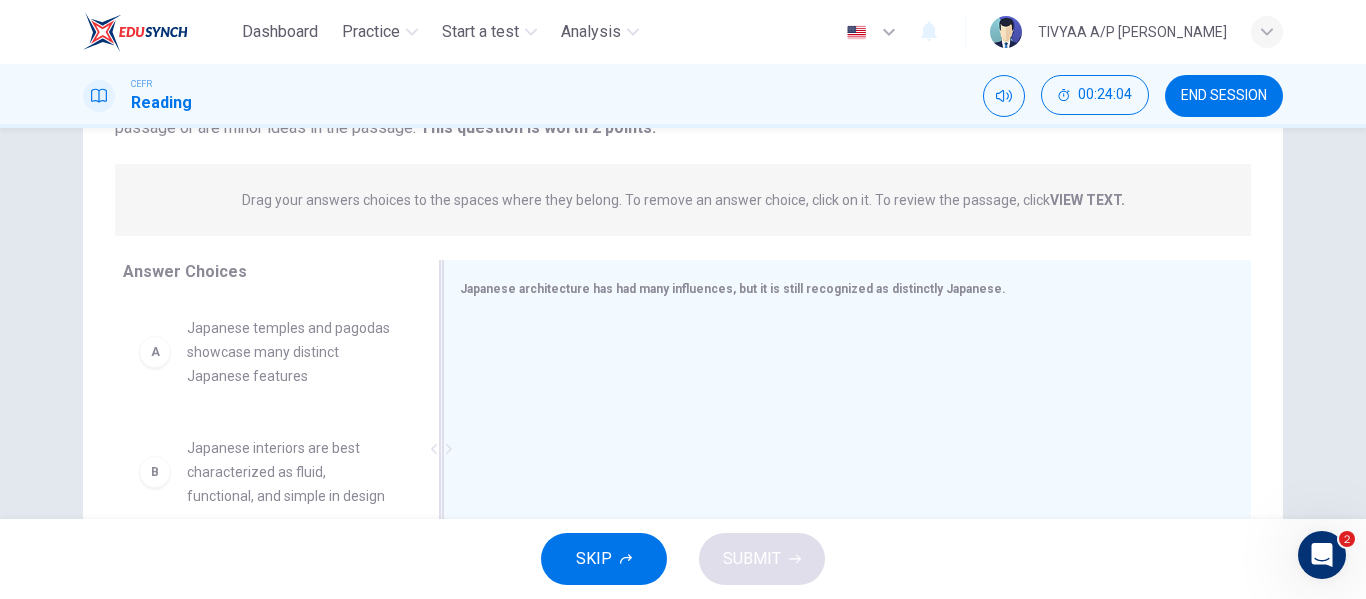 scroll, scrollTop: 216, scrollLeft: 0, axis: vertical 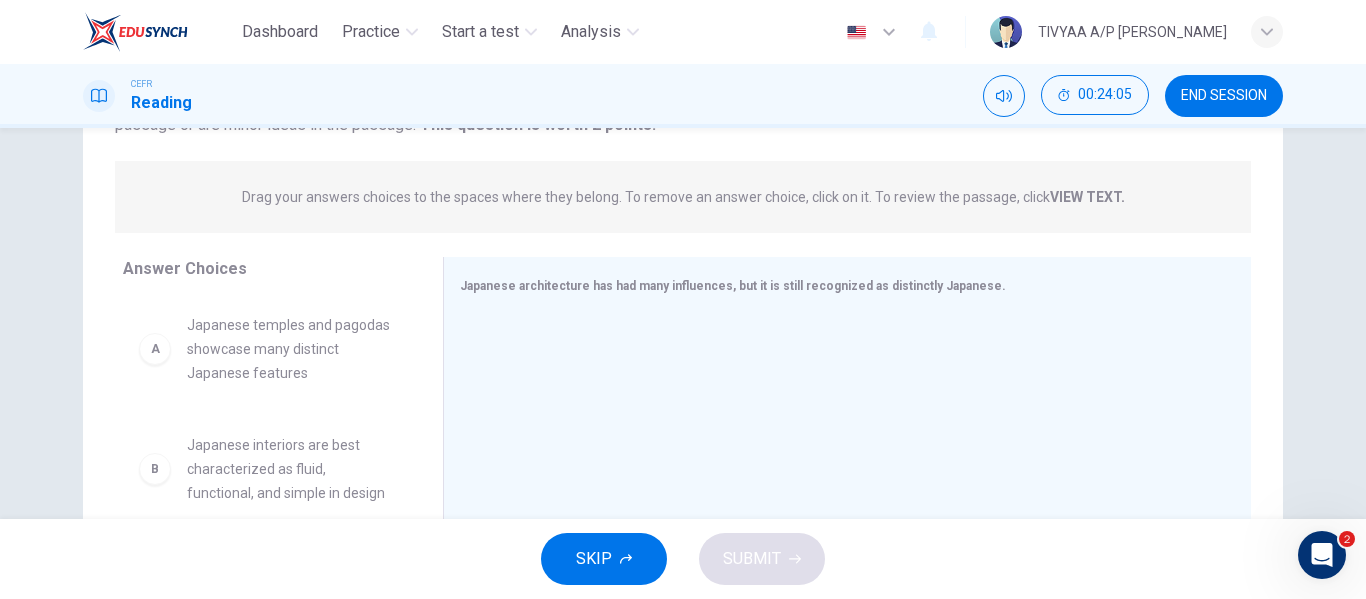click on "Japanese temples and pagodas showcase many distinct Japanese features" at bounding box center (291, 349) 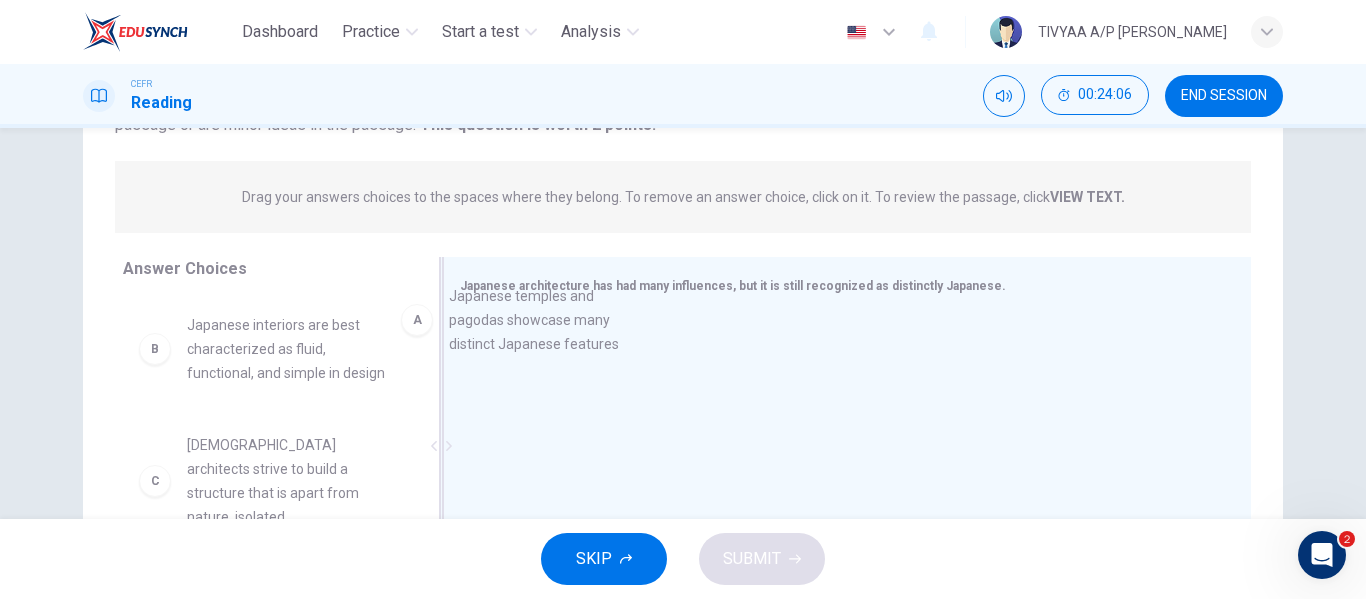 drag, startPoint x: 318, startPoint y: 354, endPoint x: 607, endPoint y: 326, distance: 290.35324 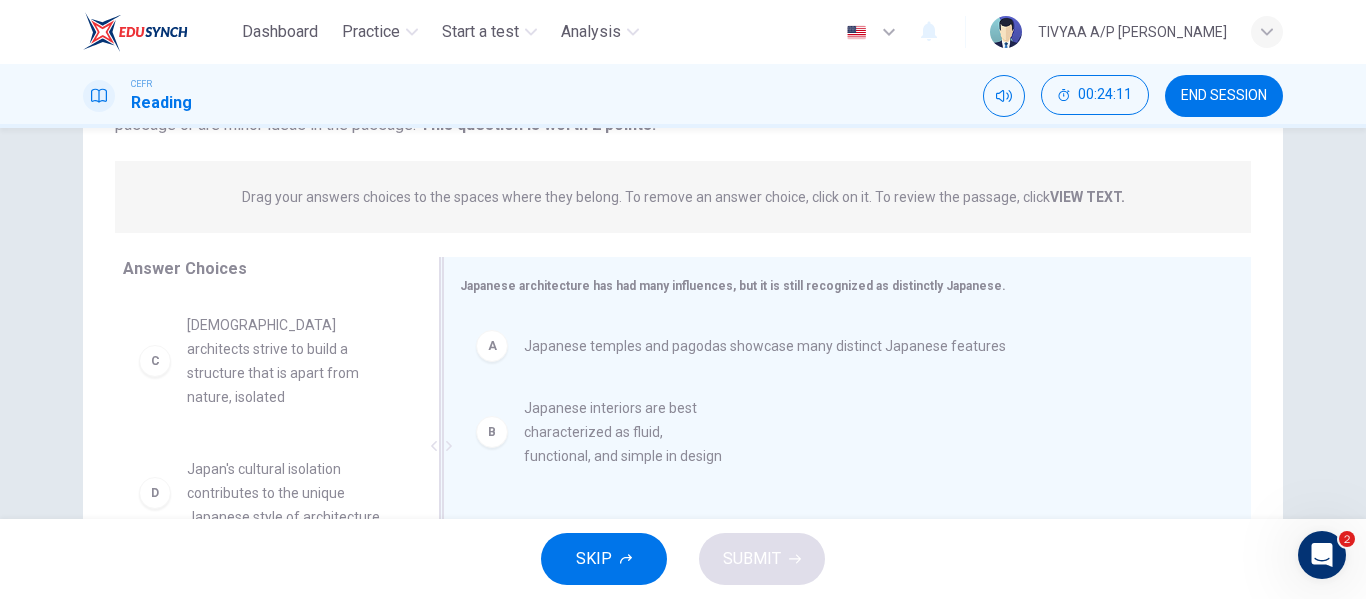drag, startPoint x: 337, startPoint y: 378, endPoint x: 685, endPoint y: 464, distance: 358.46896 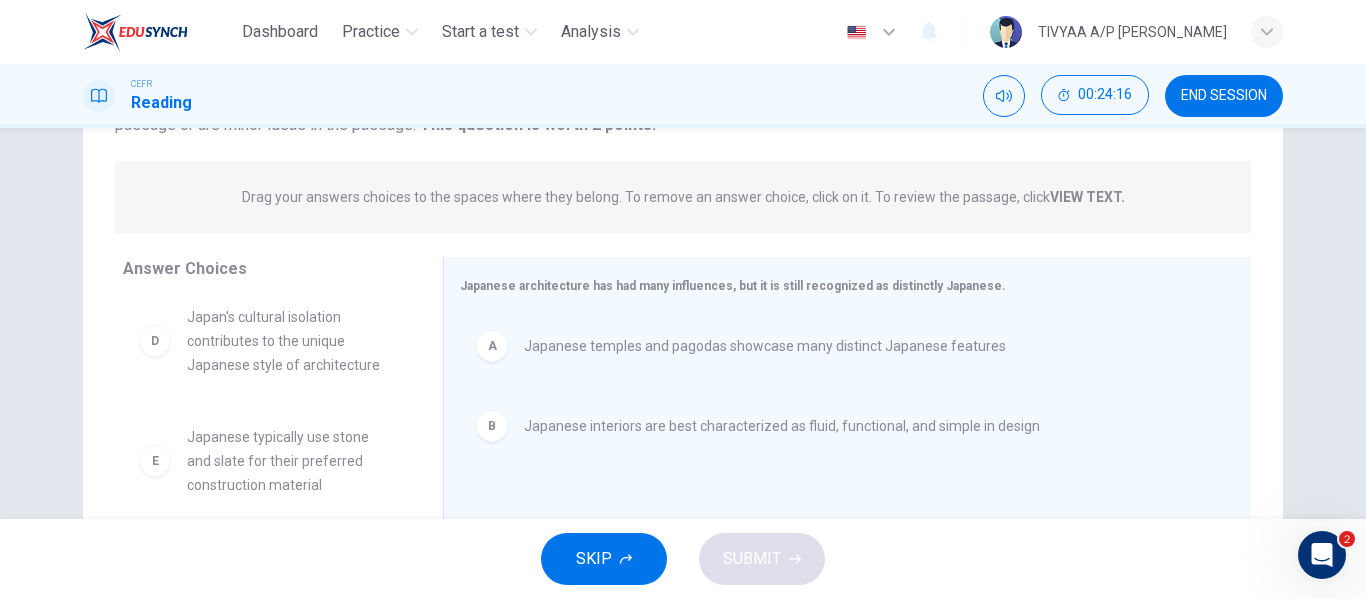 scroll, scrollTop: 156, scrollLeft: 0, axis: vertical 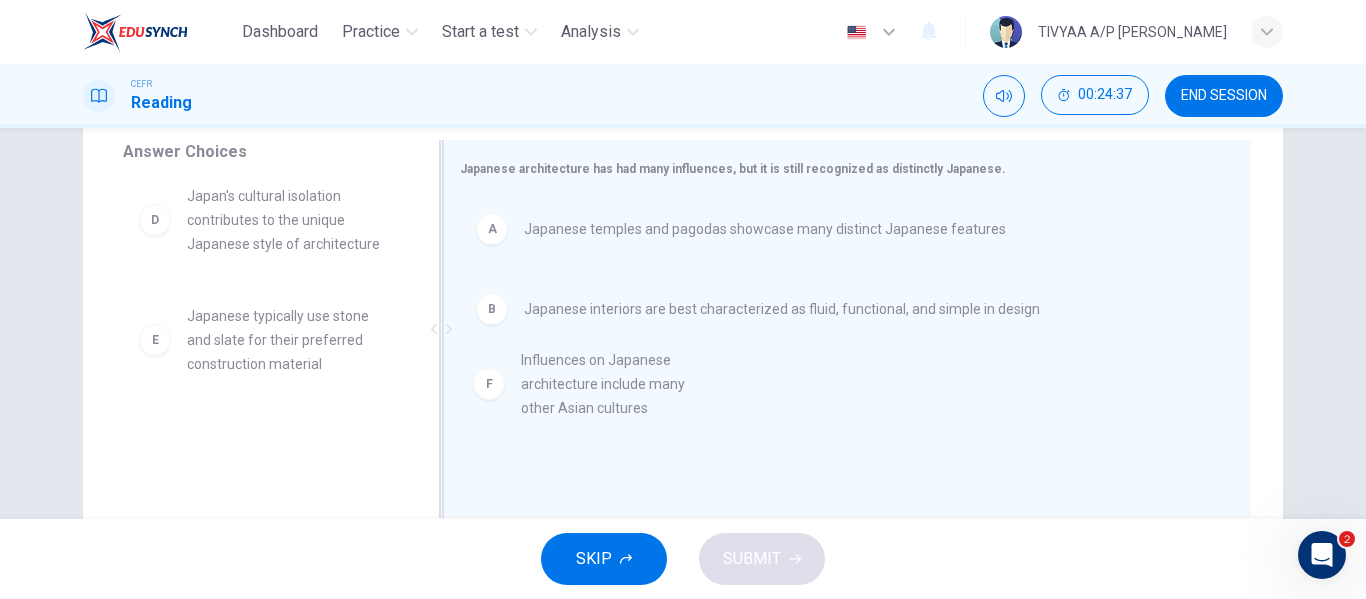 drag, startPoint x: 249, startPoint y: 421, endPoint x: 615, endPoint y: 368, distance: 369.81754 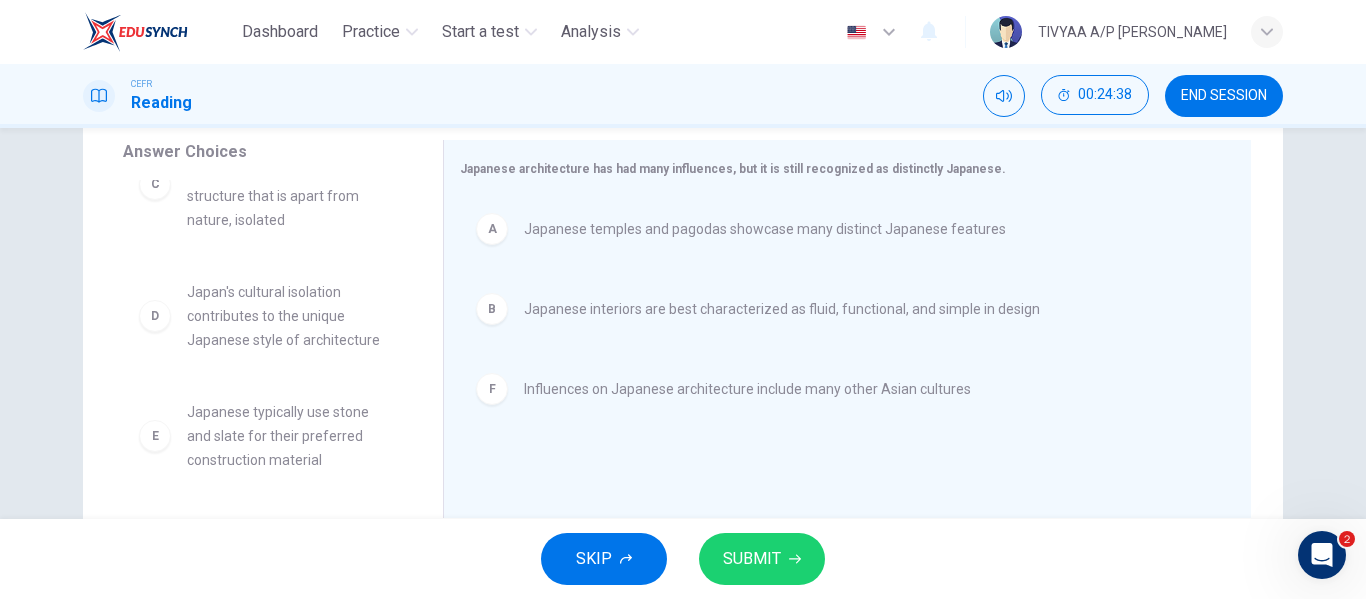 scroll, scrollTop: 36, scrollLeft: 0, axis: vertical 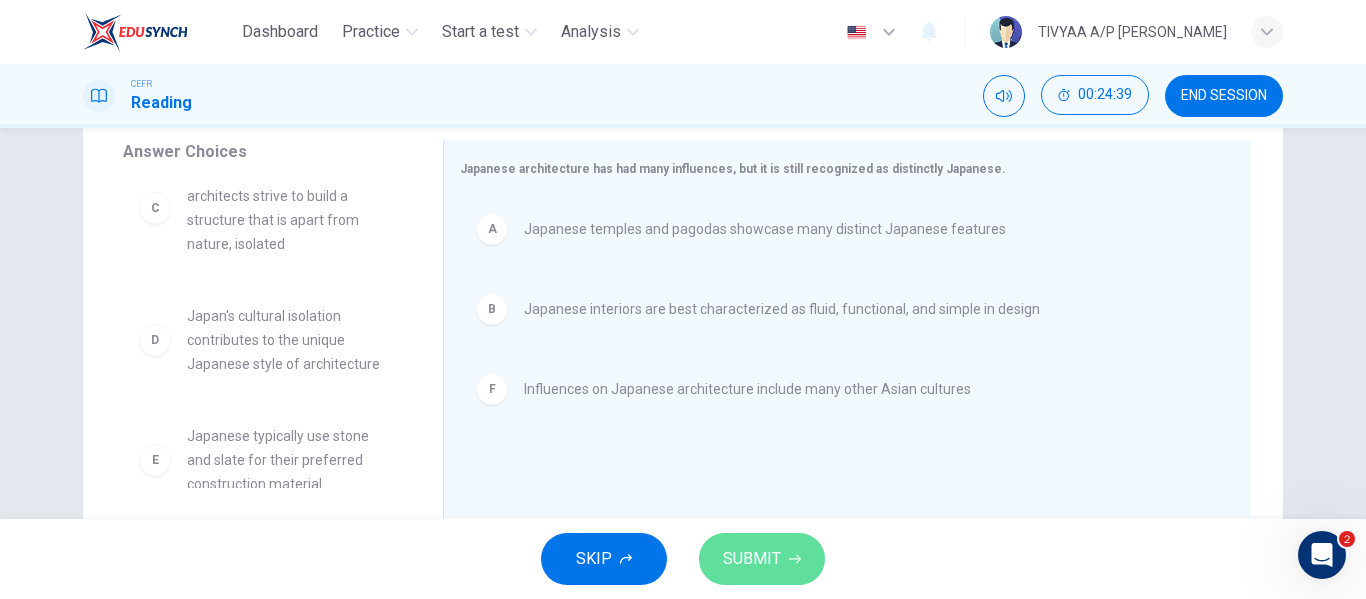 click on "SUBMIT" at bounding box center (752, 559) 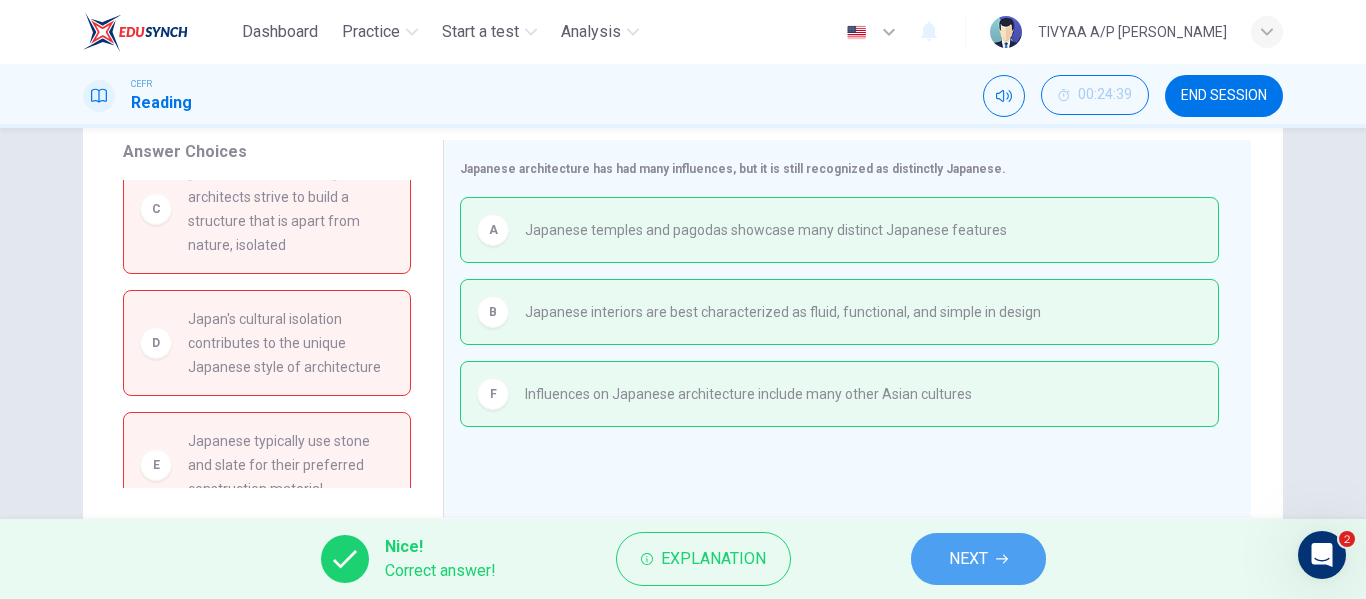 click on "NEXT" at bounding box center (978, 559) 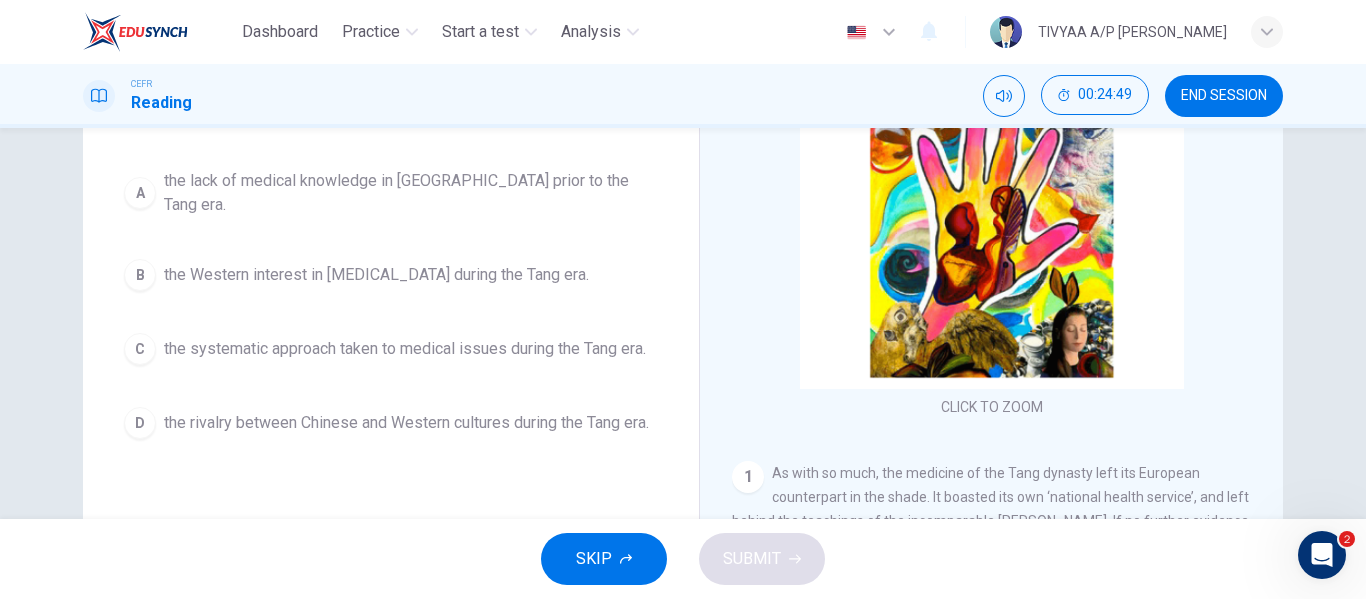 scroll, scrollTop: 234, scrollLeft: 0, axis: vertical 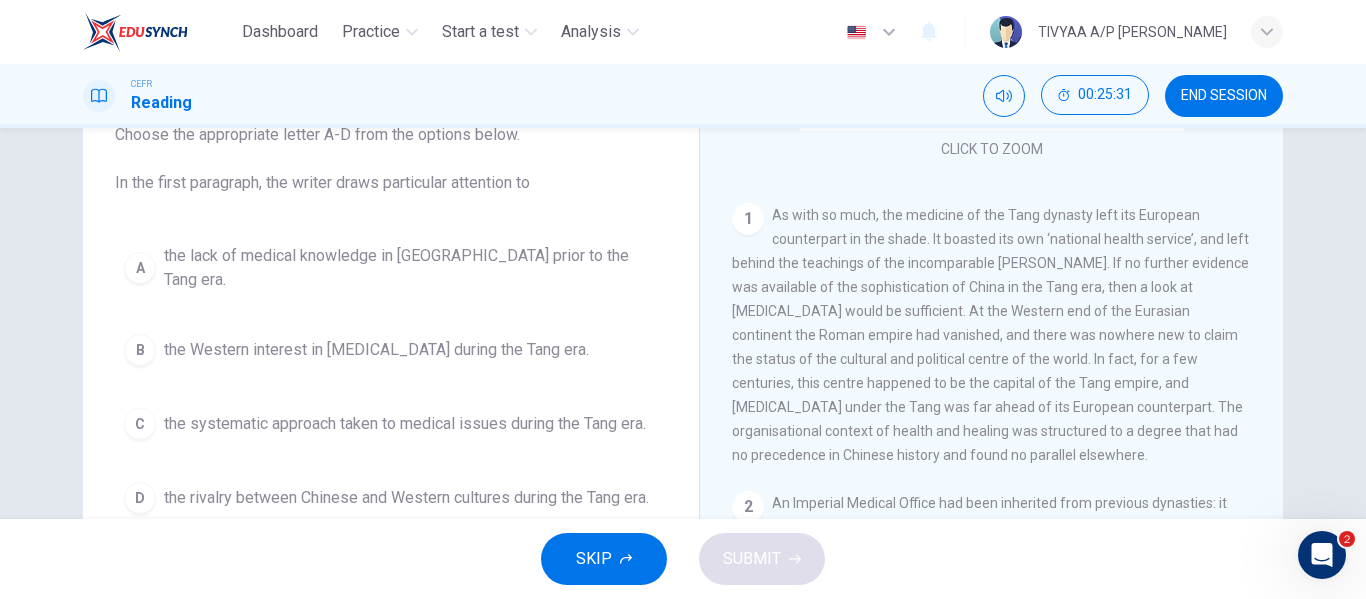 click 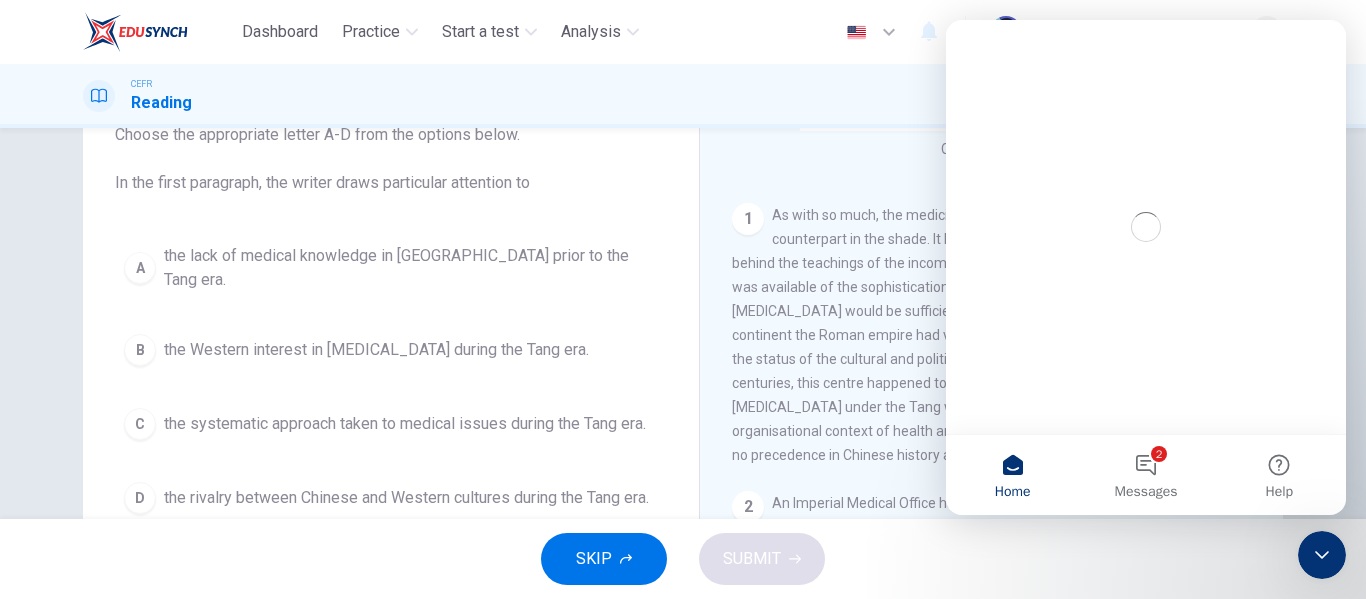 scroll, scrollTop: 0, scrollLeft: 0, axis: both 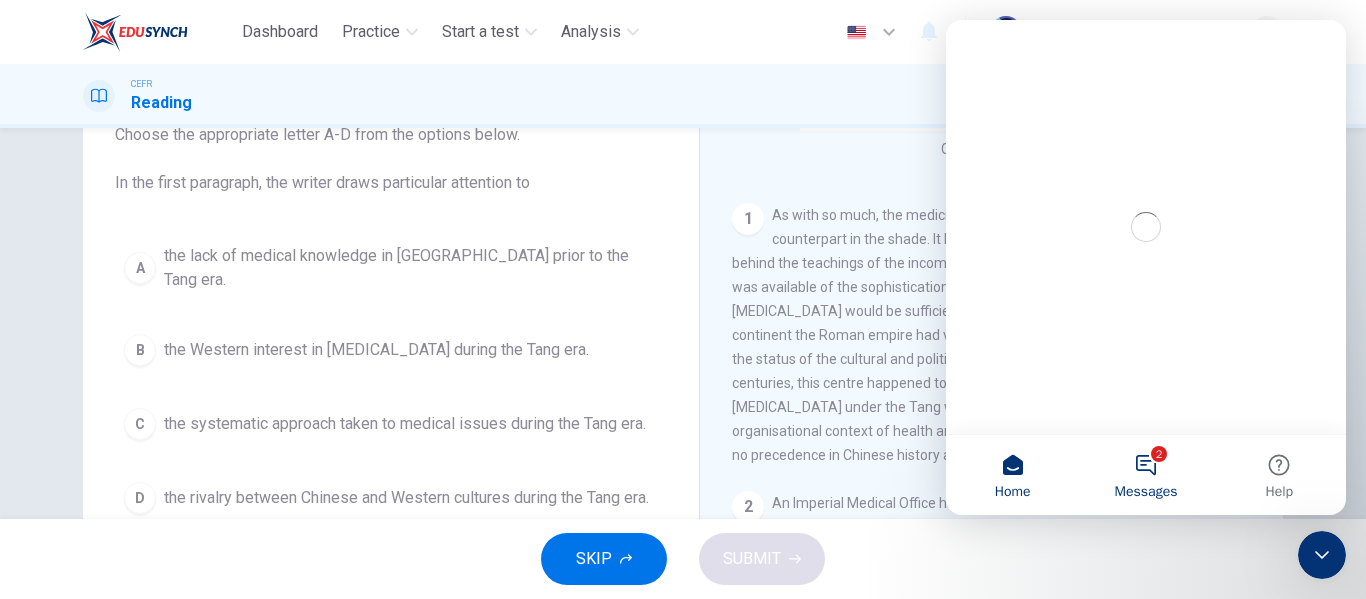 click on "2 Messages" at bounding box center (1145, 475) 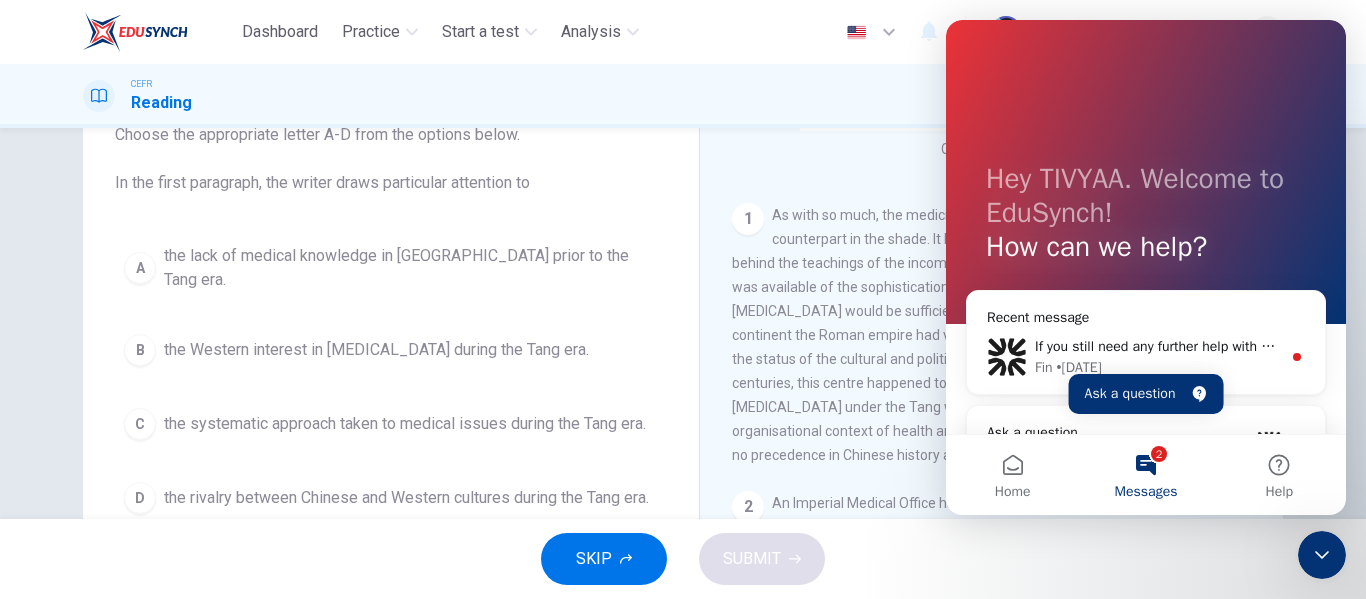 click on "2 Messages" at bounding box center [1145, 475] 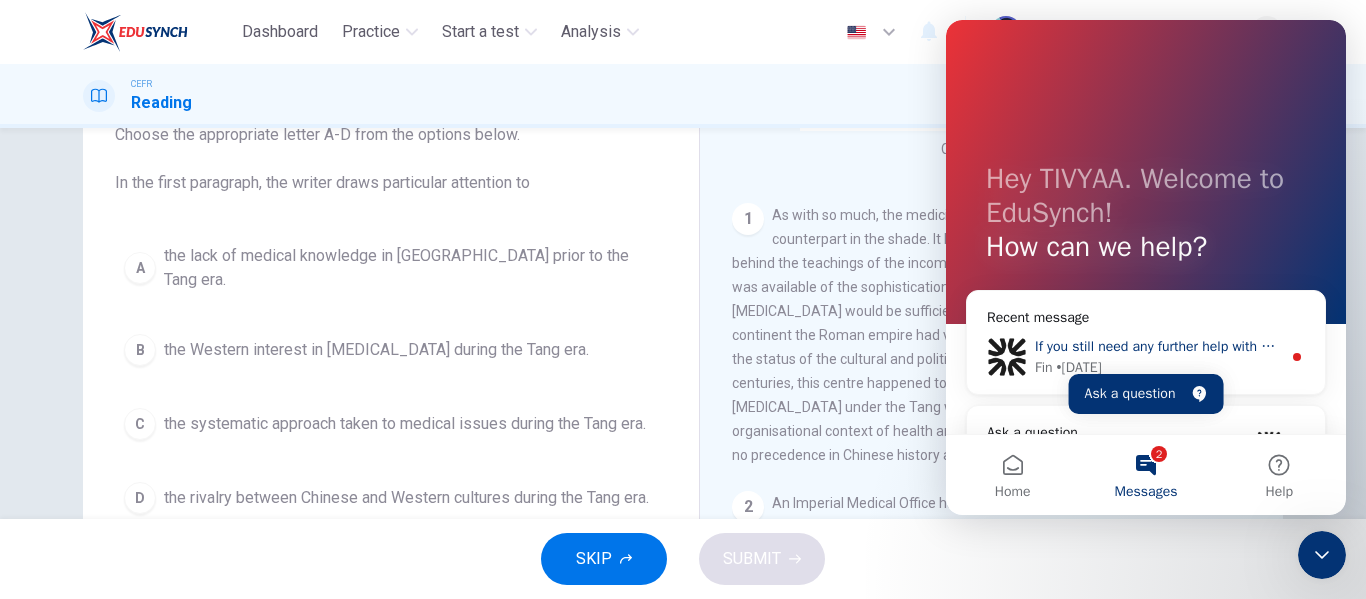 click on "If you still need any further help with understanding how the adaptive system works or anything else, I’m here to assist. Would you like to share more about what you’re trying to resolve or understand?" at bounding box center [1646, 346] 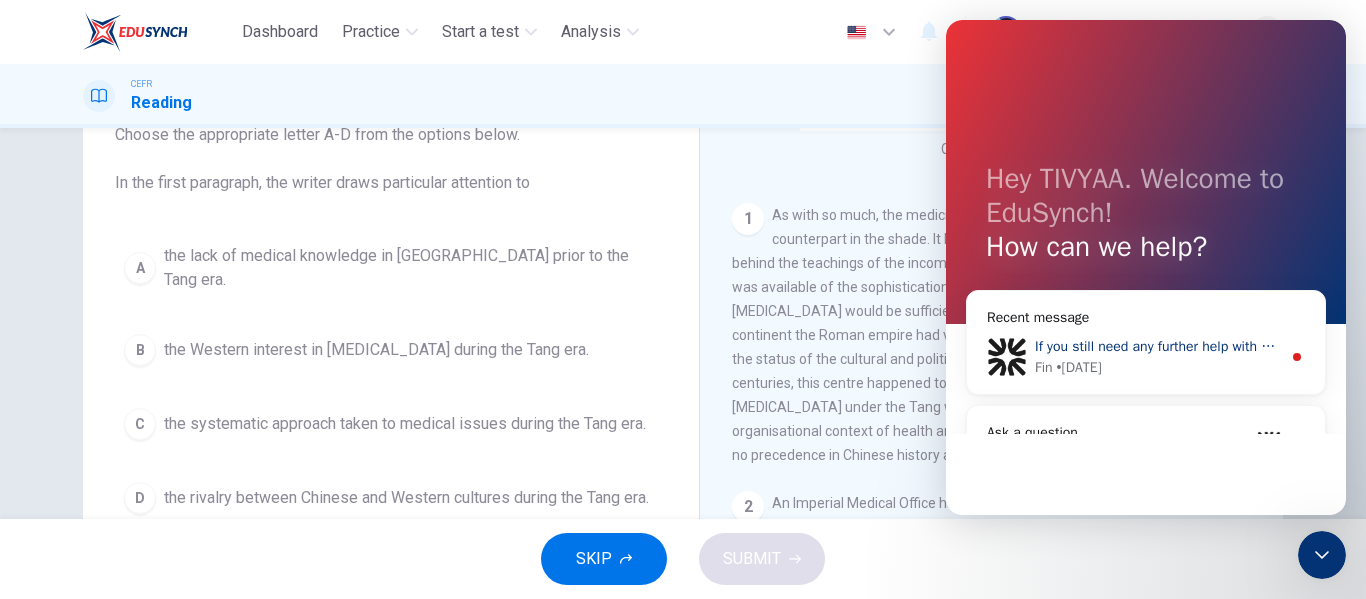 click on "If you still need any further help with understanding how the adaptive system works or anything else, I’m here to assist. Would you like to share more about what you’re trying to resolve or understand?" at bounding box center (1646, 346) 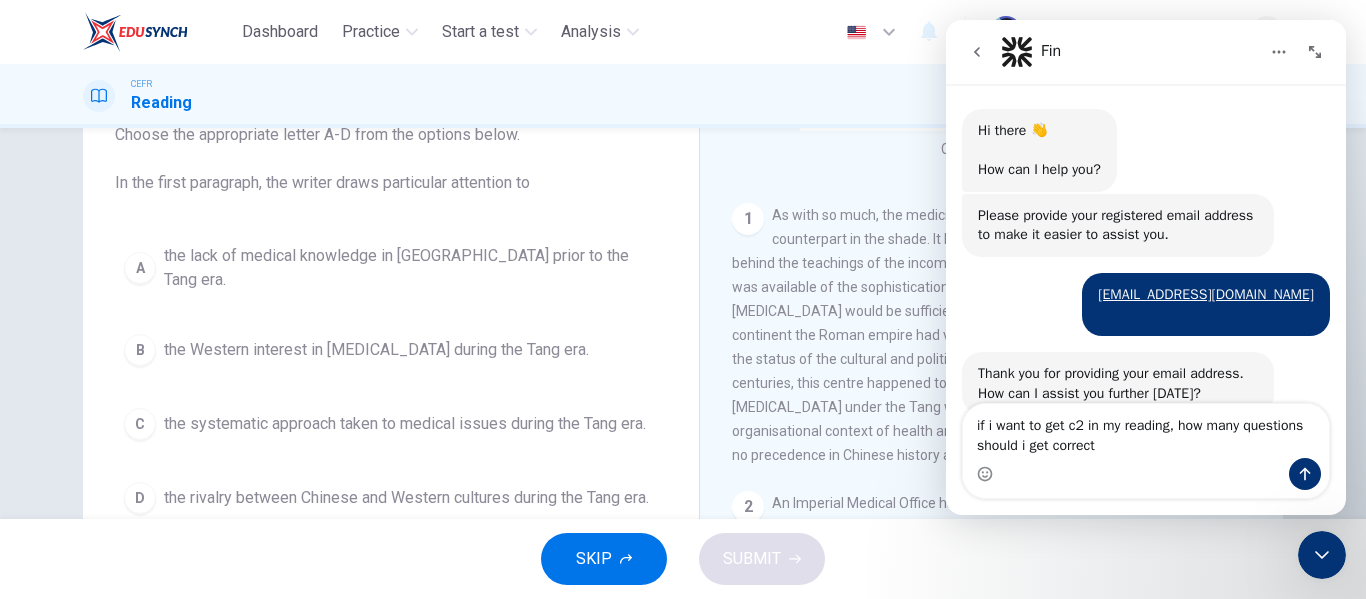 type on "if i want to get c2 in my reading, how many questions should i get correct?" 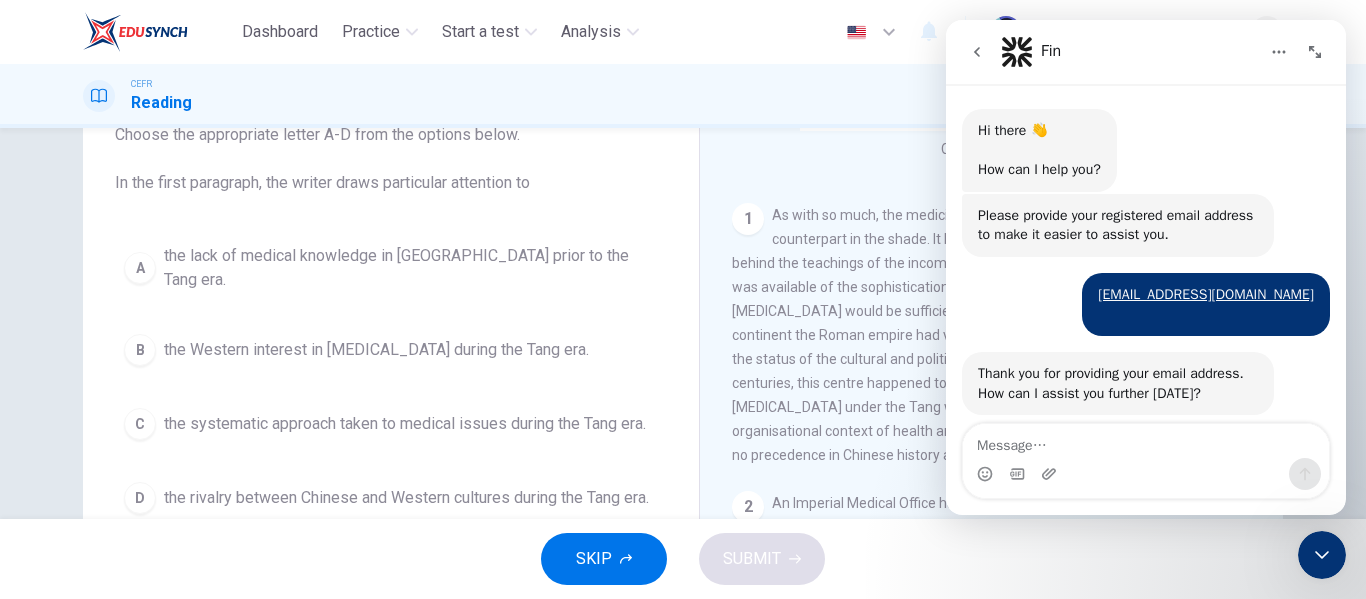 click at bounding box center (1146, 441) 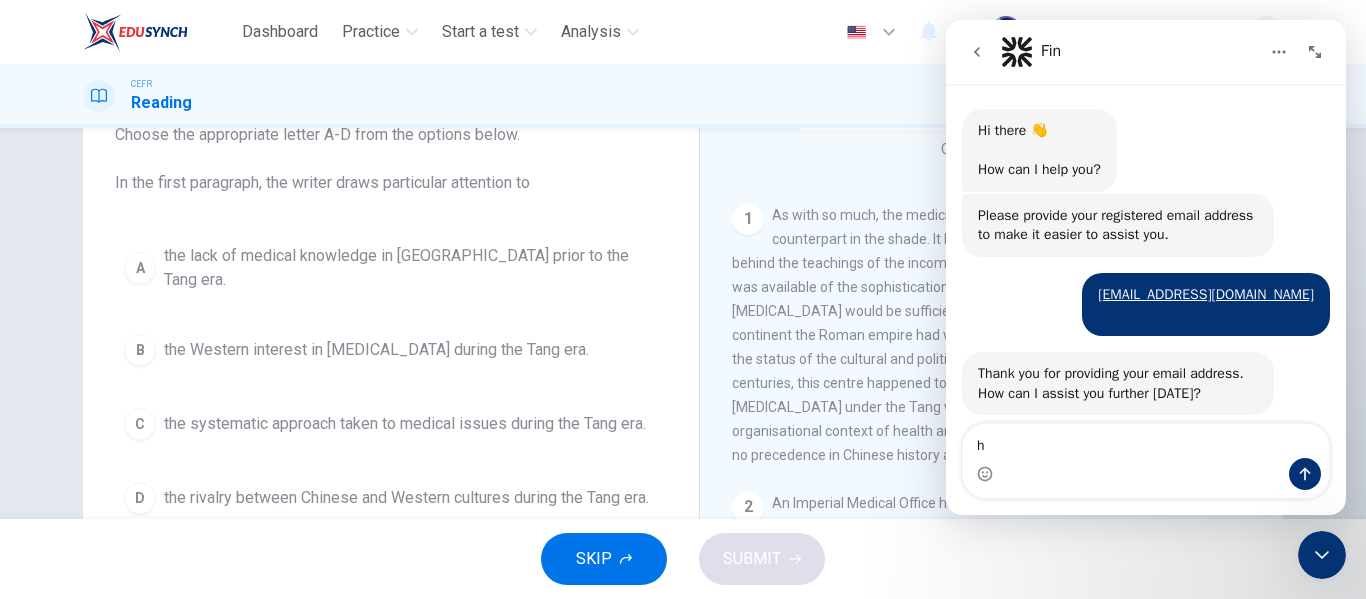 type on "hi" 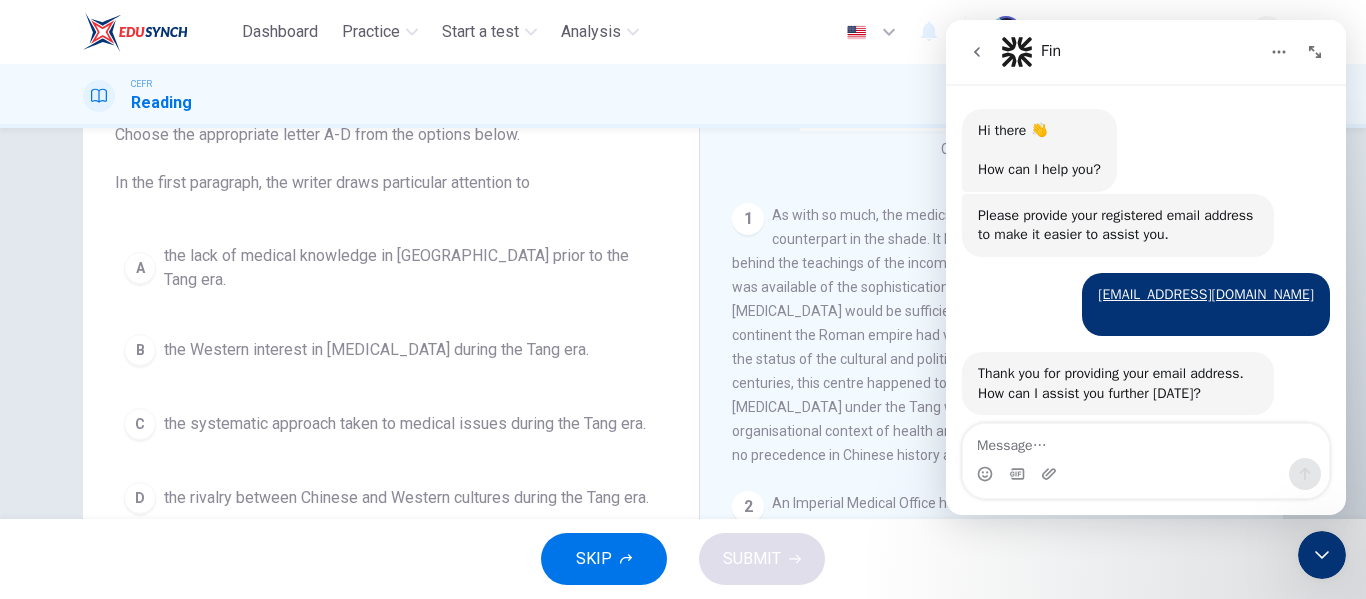 drag, startPoint x: 1233, startPoint y: 332, endPoint x: 1003, endPoint y: 313, distance: 230.78345 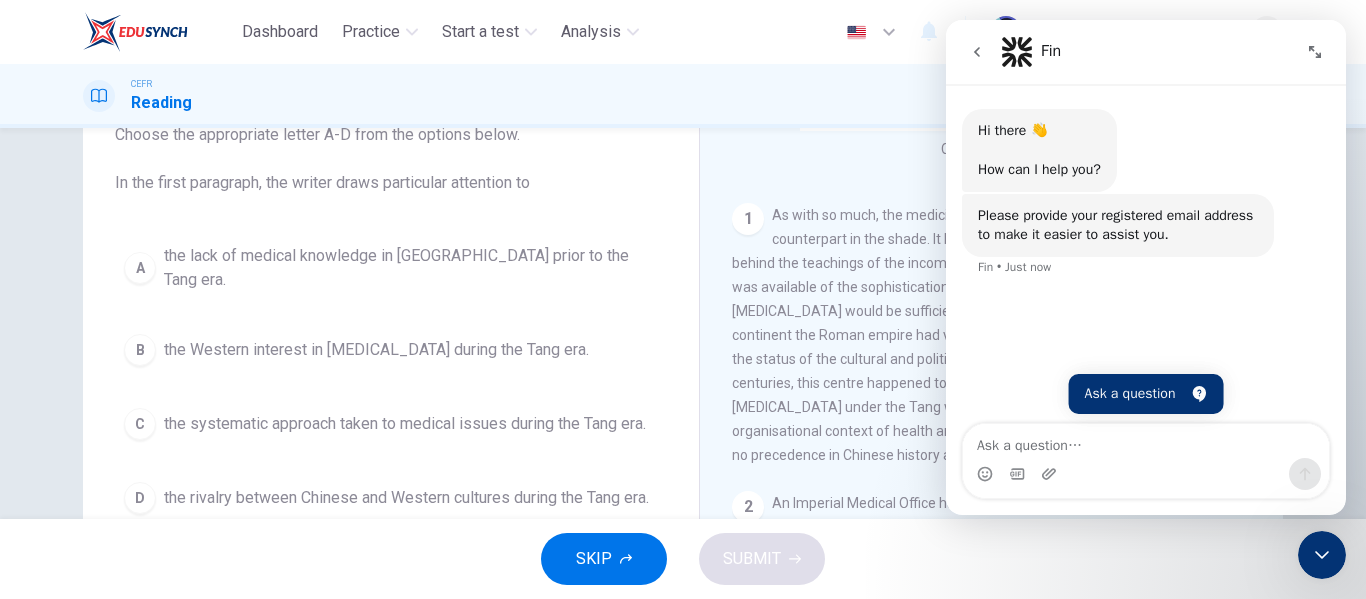 drag, startPoint x: 885, startPoint y: 171, endPoint x: 61, endPoint y: 426, distance: 862.55493 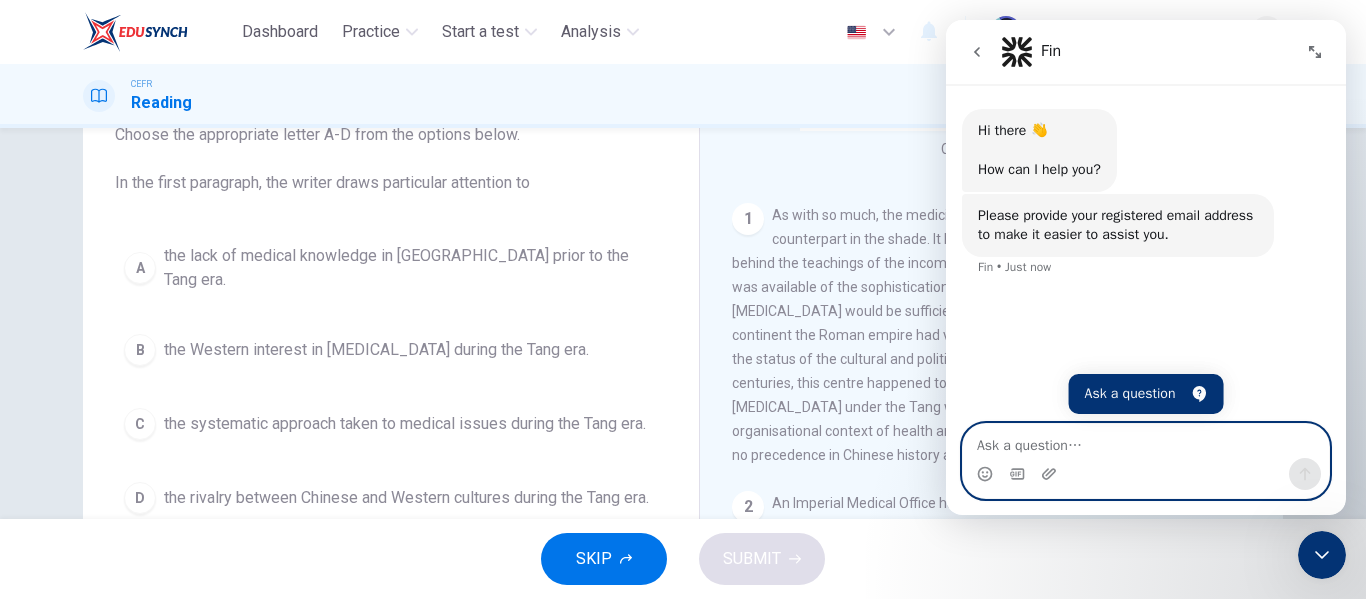 click at bounding box center (1146, 441) 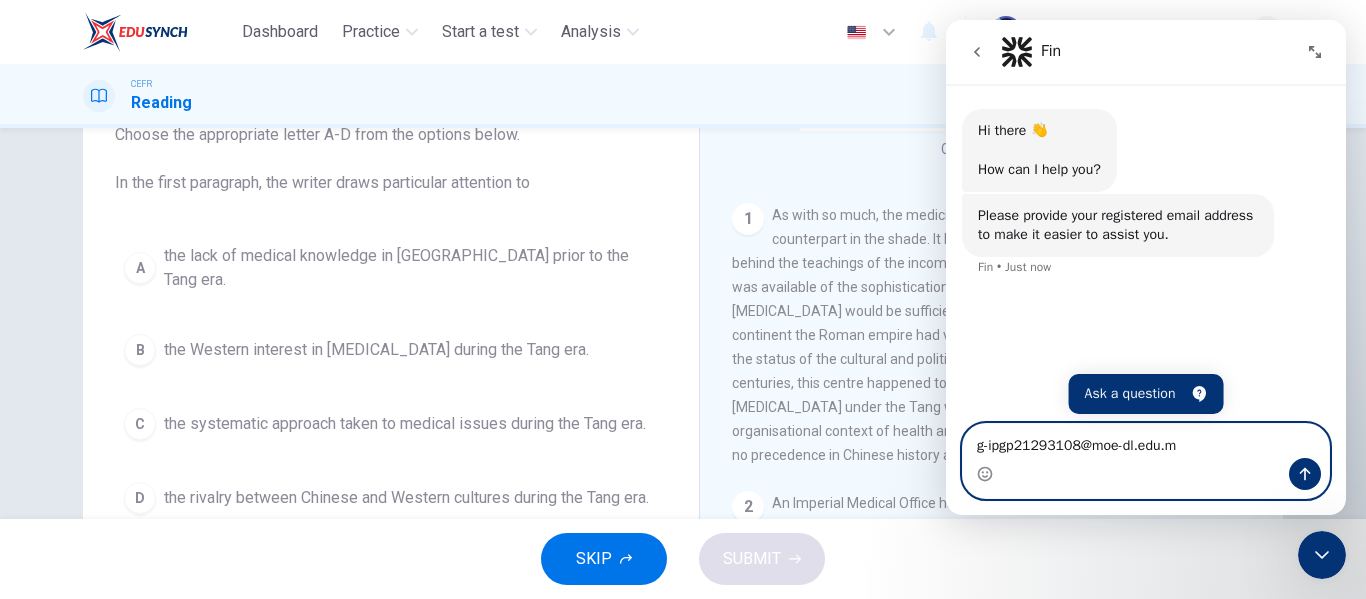 type on "[EMAIL_ADDRESS][DOMAIN_NAME]" 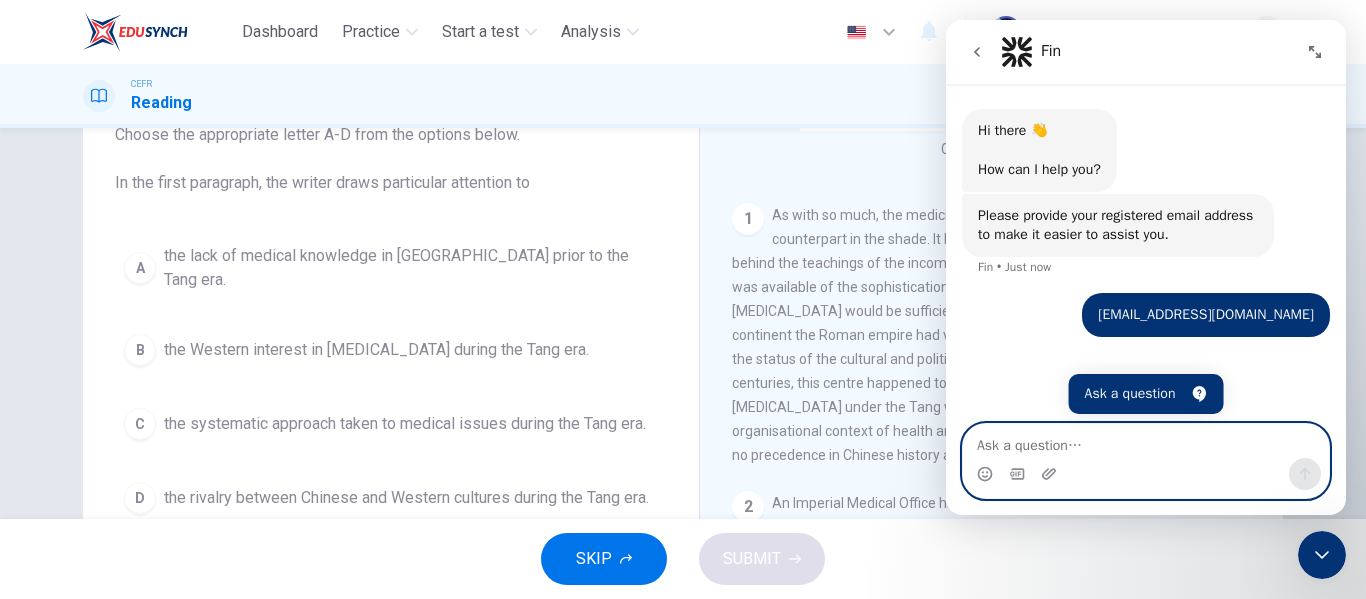paste on "if i want to get c2 in my reading, how many questions should i get correct?" 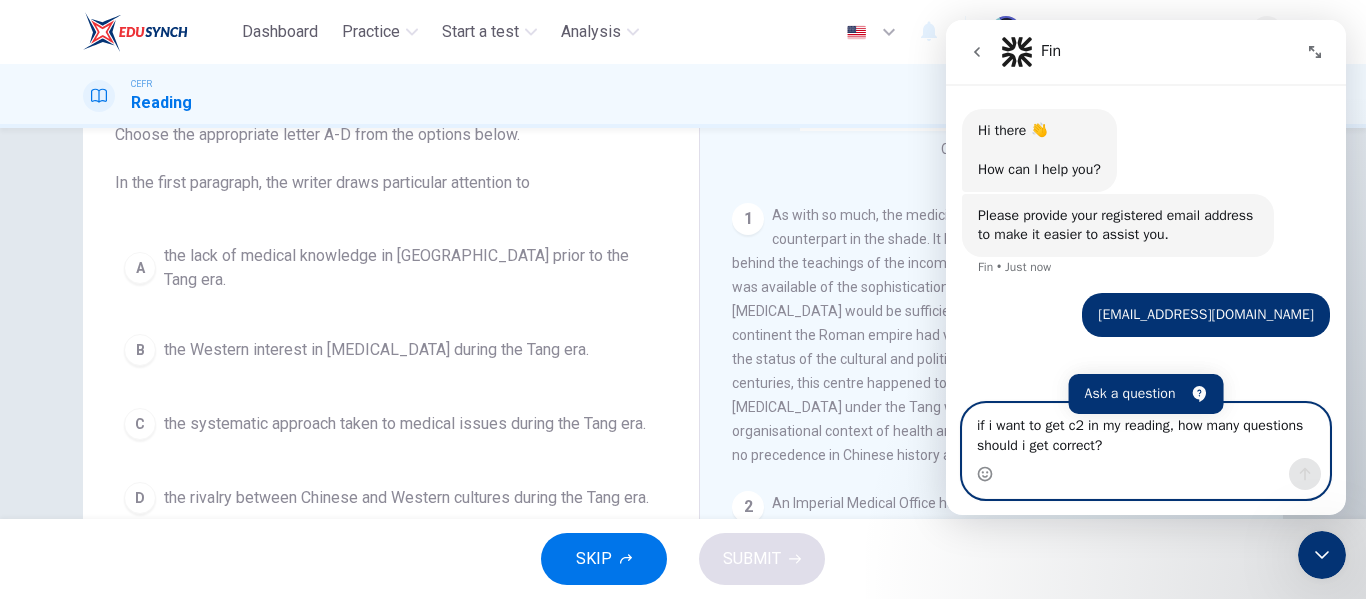 type on "if i want to get c2 in my reading, how many questions should i get correct?" 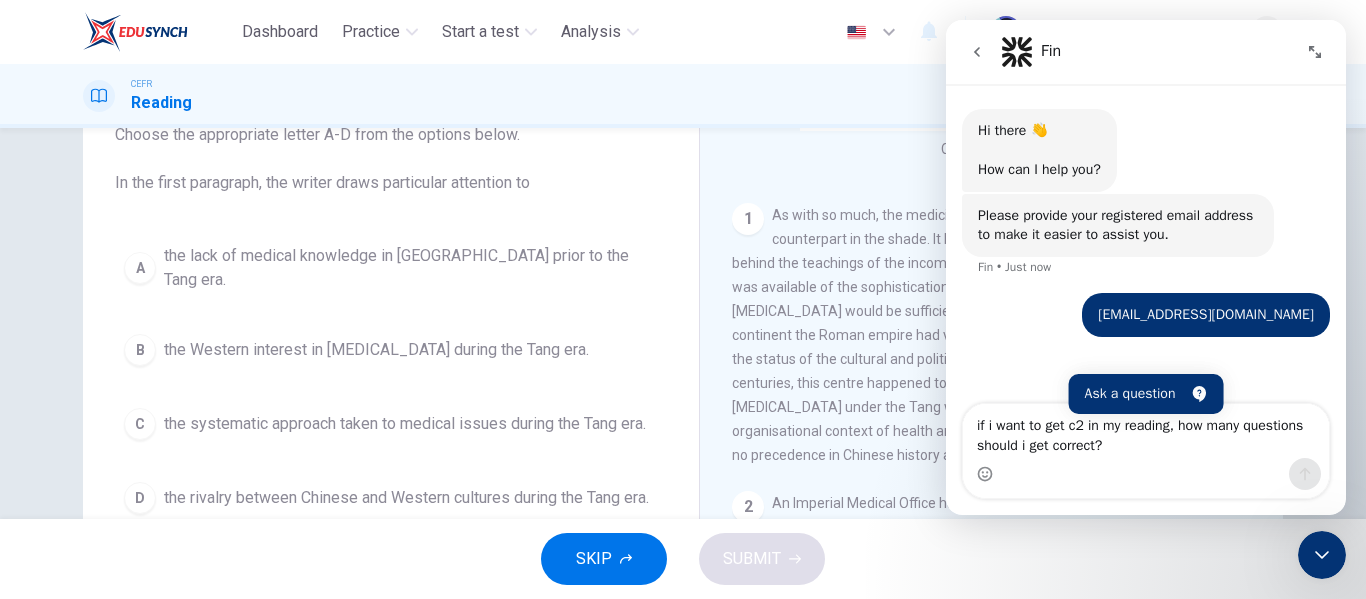 click at bounding box center (1146, 474) 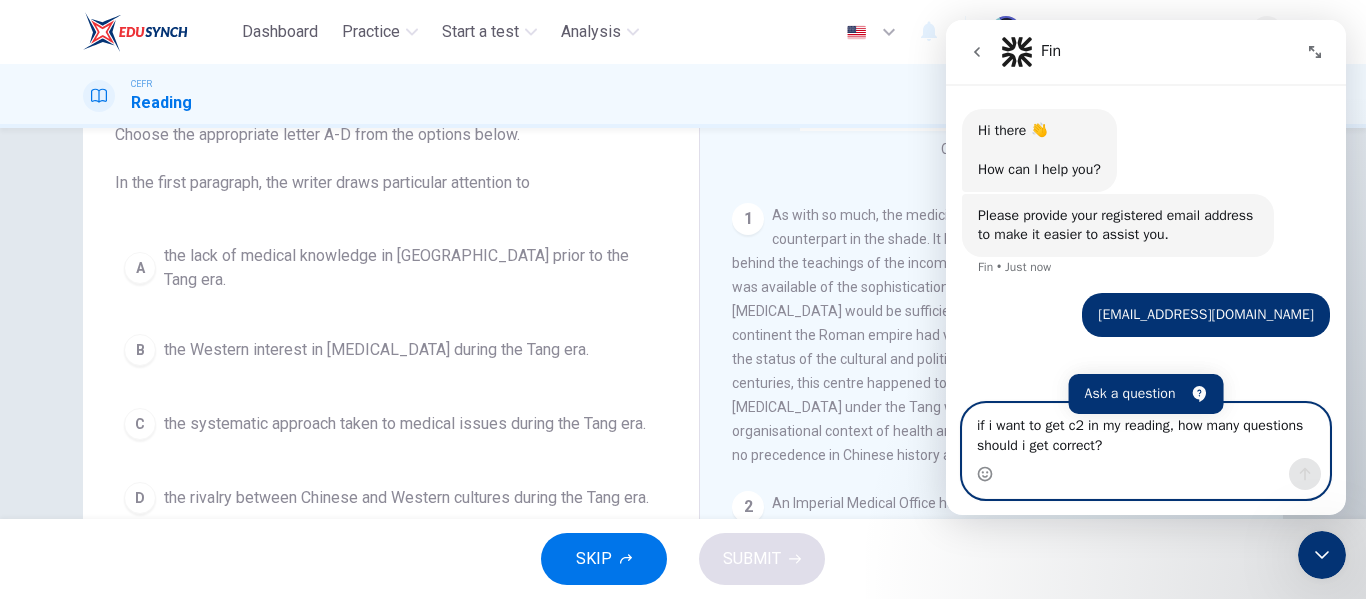click on "if i want to get c2 in my reading, how many questions should i get correct?" at bounding box center (1146, 431) 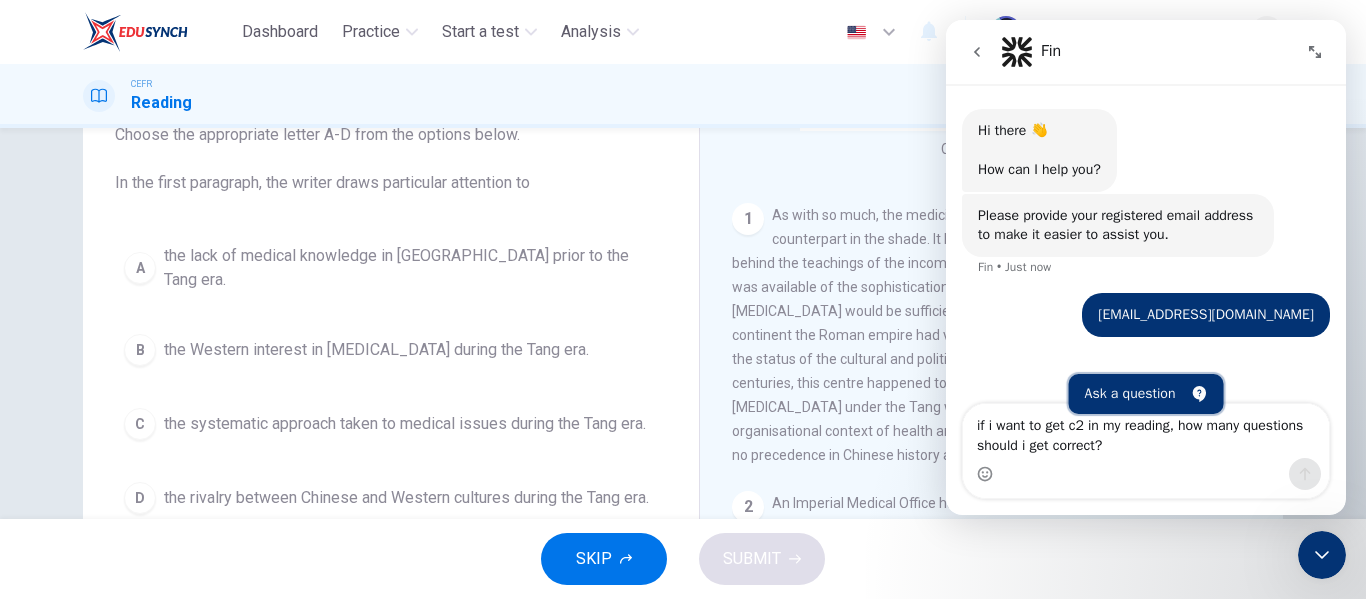 click on "Ask a question" at bounding box center (1146, 394) 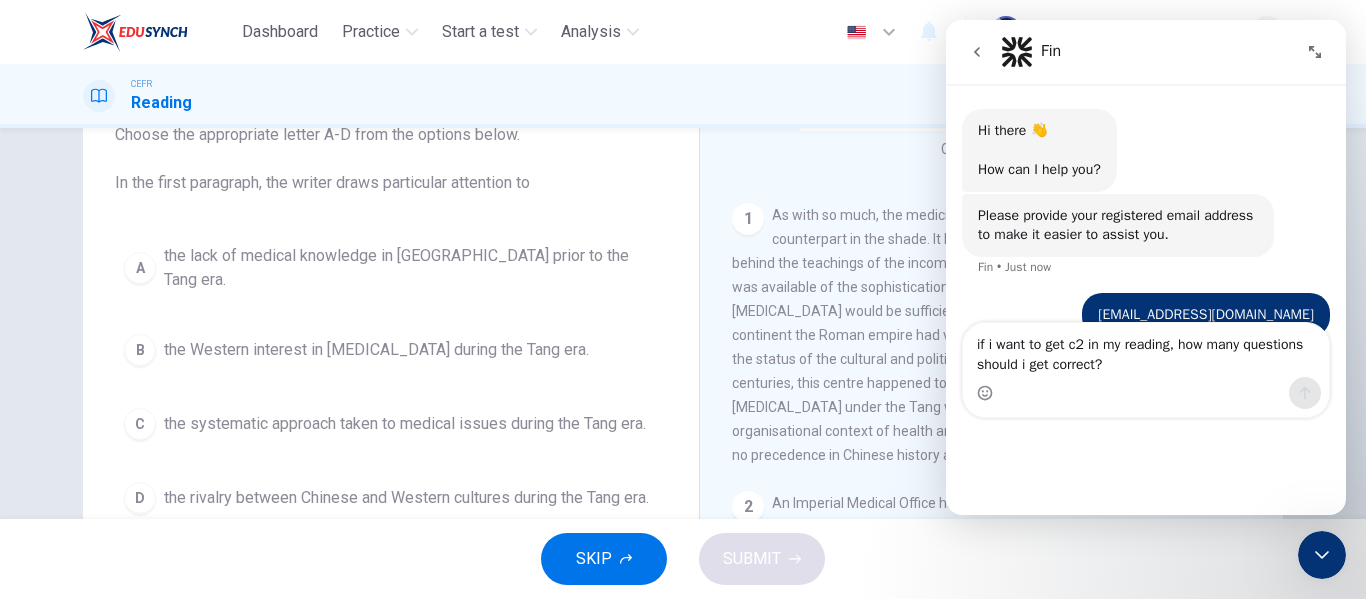 click on "Ask a question" at bounding box center [1146, 394] 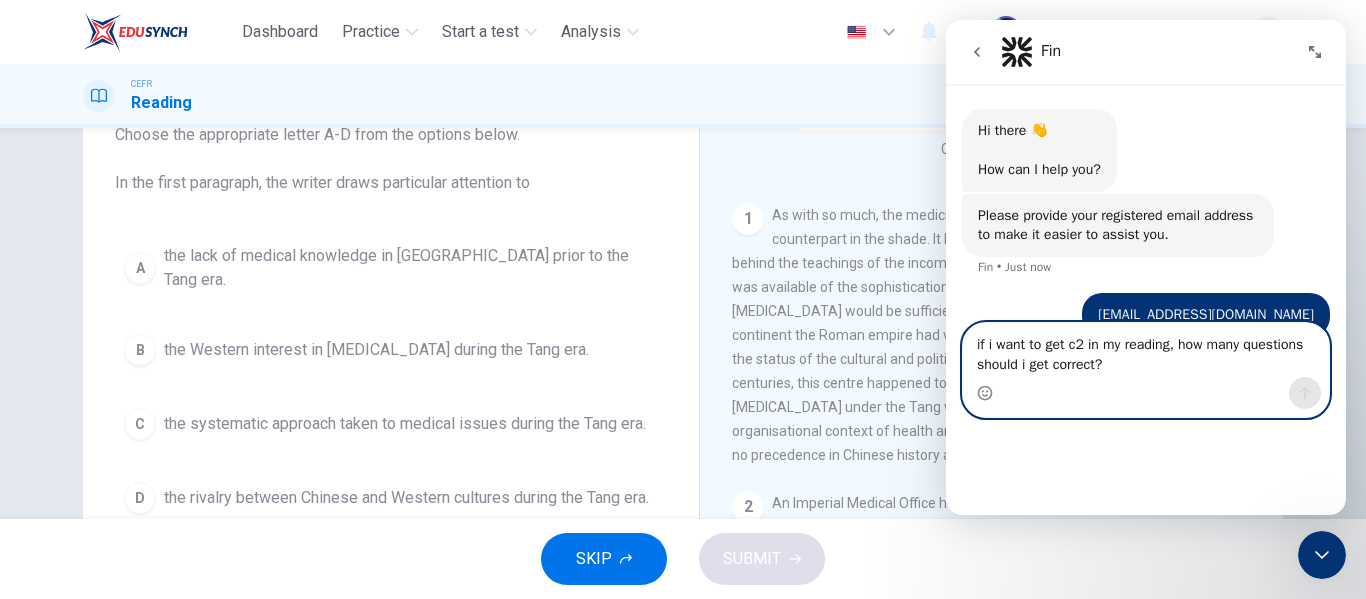 click on "if i want to get c2 in my reading, how many questions should i get correct?" at bounding box center (1146, 350) 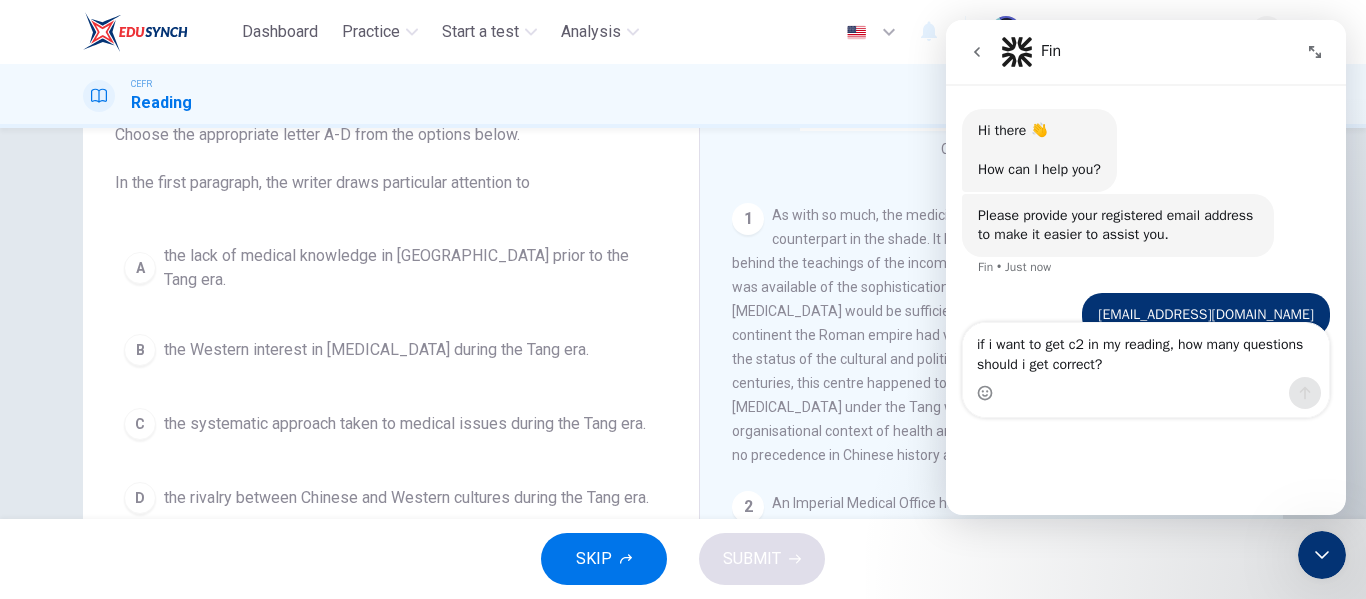 click on "[EMAIL_ADDRESS][DOMAIN_NAME]    •   Just now" at bounding box center (1146, 327) 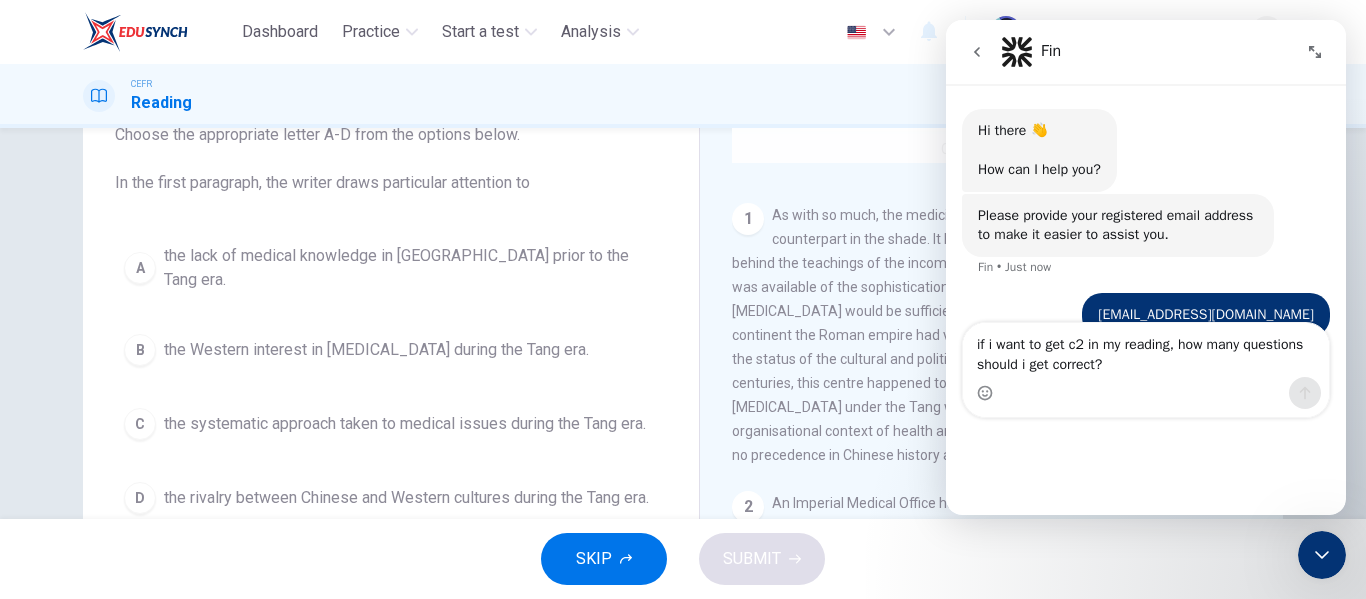 click on "Click to Zoom" at bounding box center (992, -28) 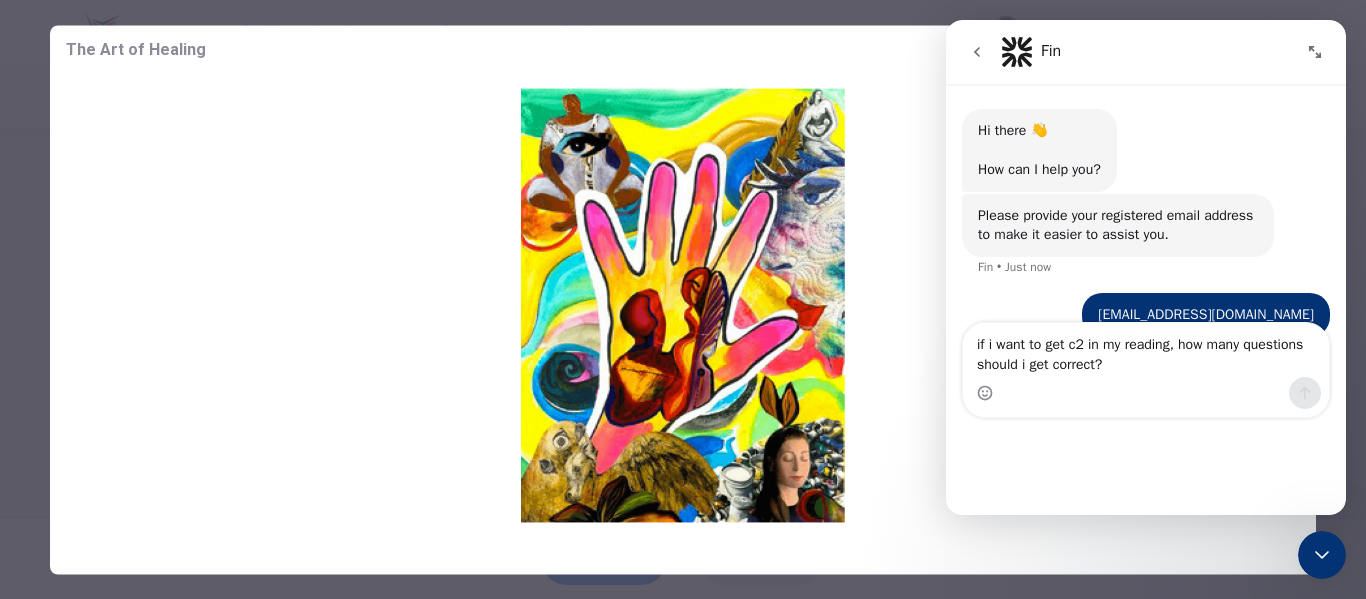 click at bounding box center (1322, 555) 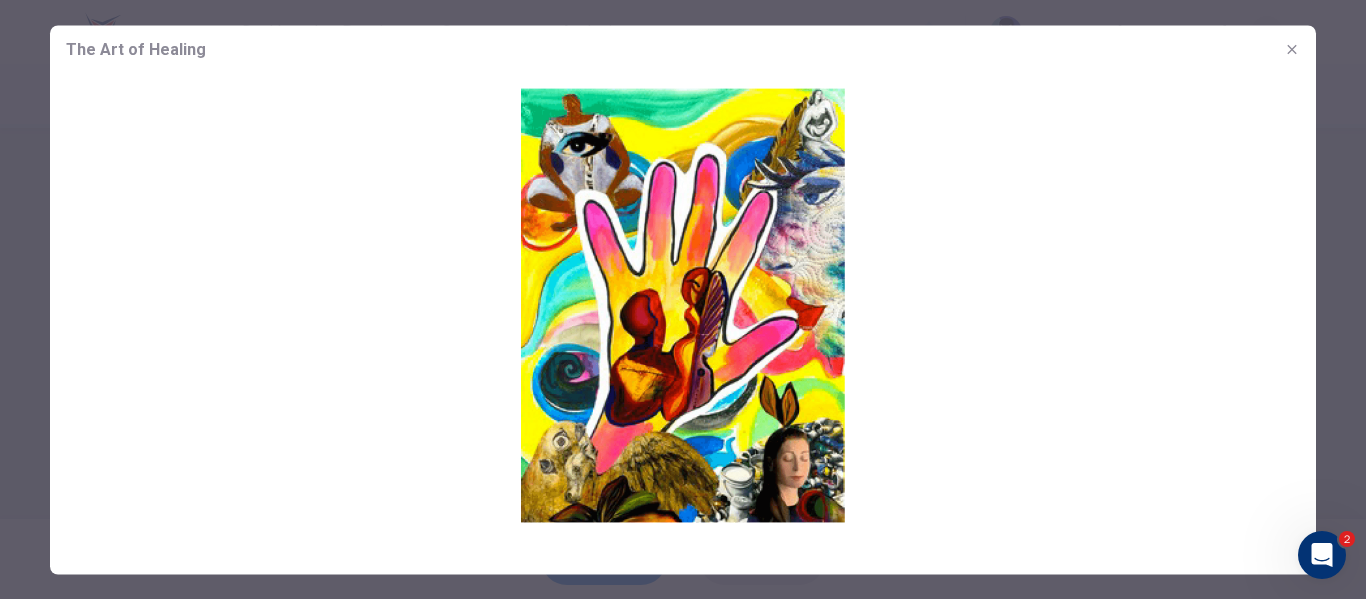 click 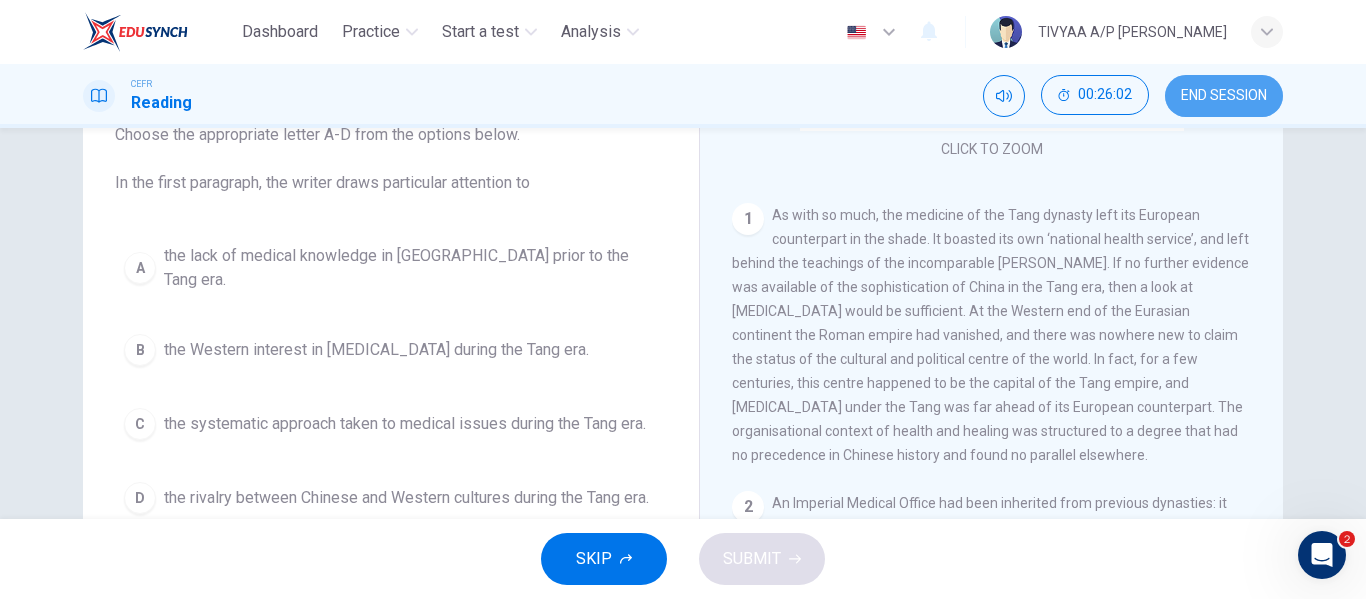 click on "END SESSION" at bounding box center (1224, 96) 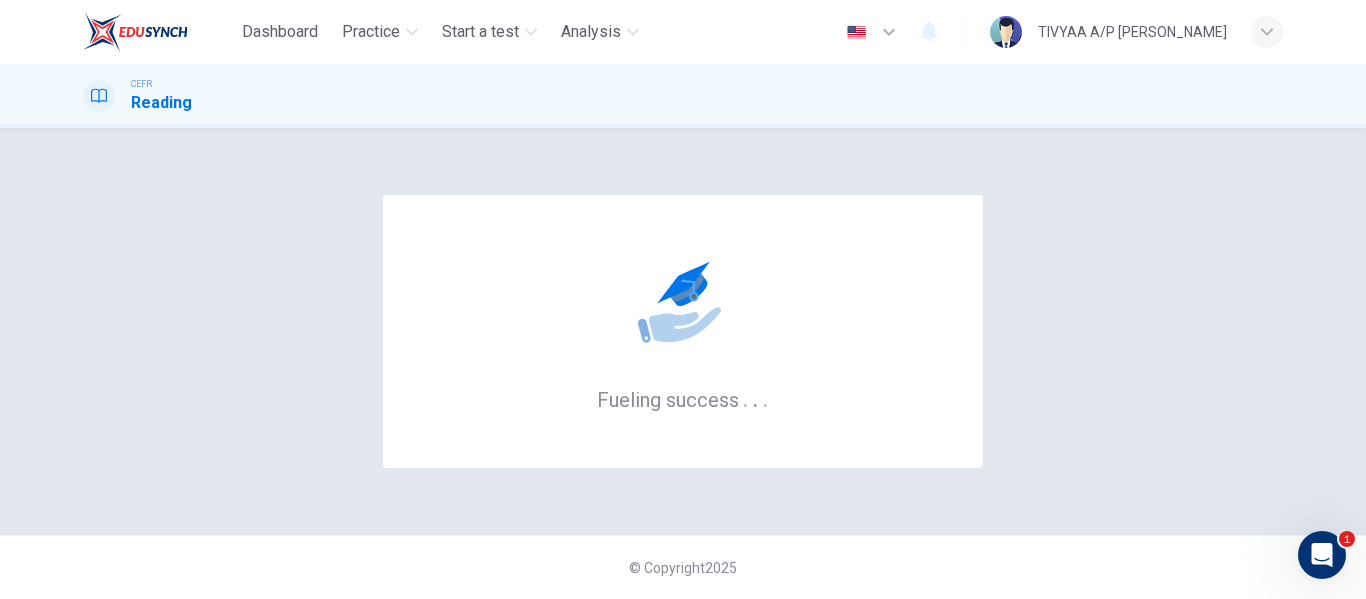 scroll, scrollTop: 0, scrollLeft: 0, axis: both 